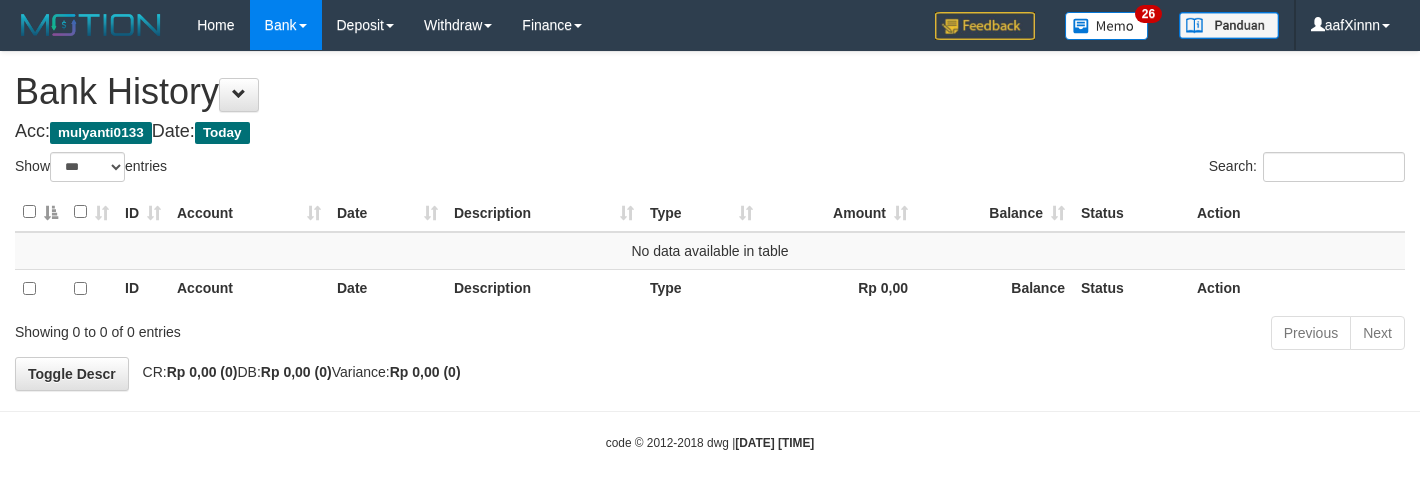 select on "***" 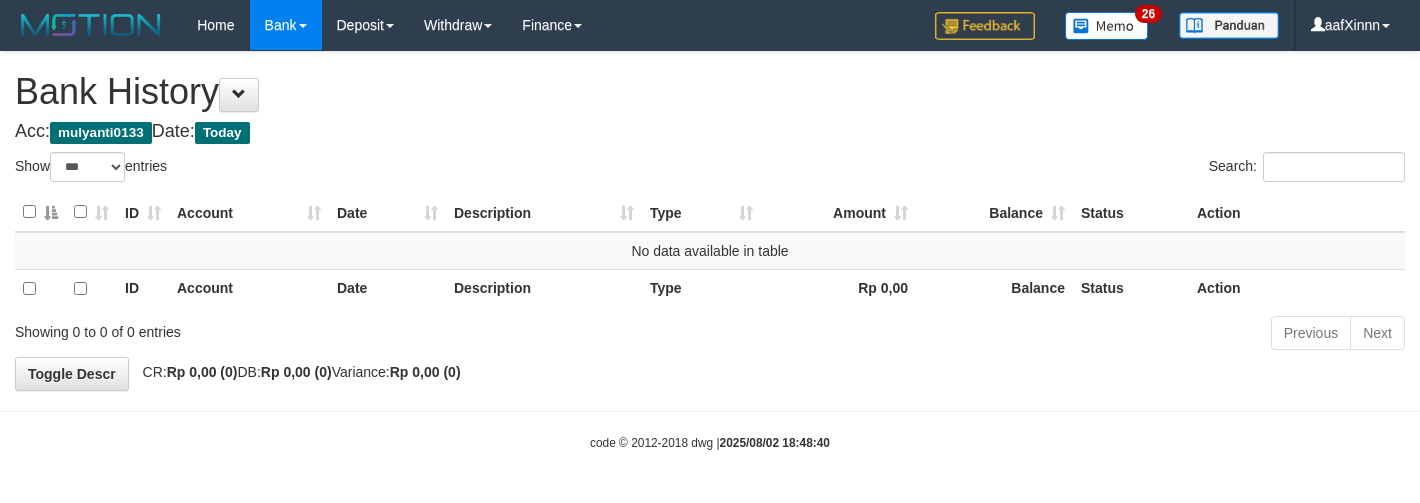 select on "***" 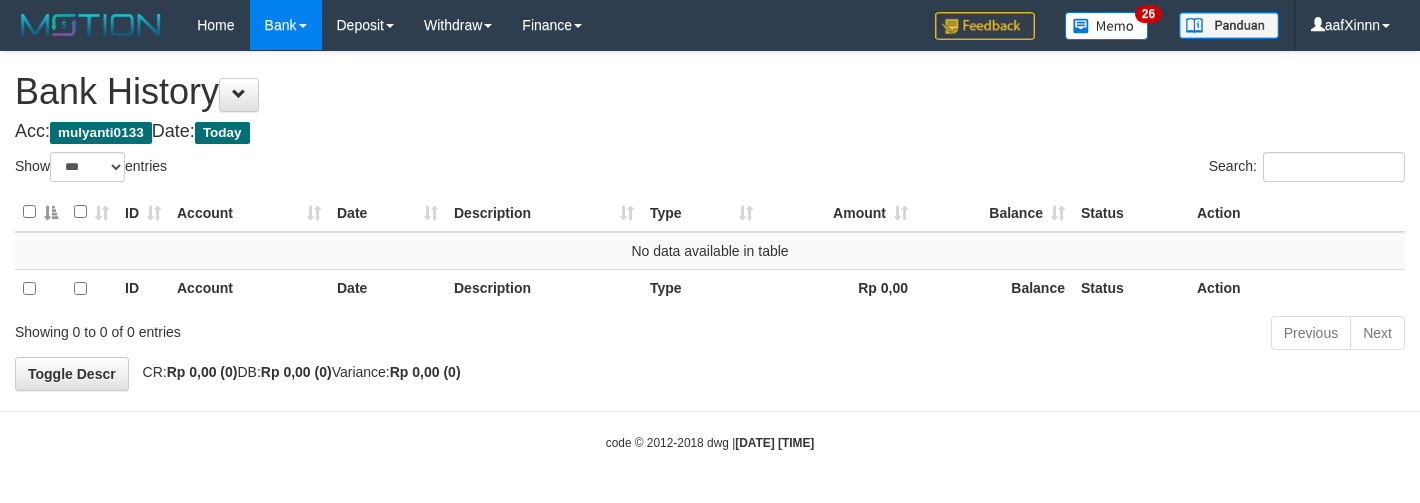 select on "***" 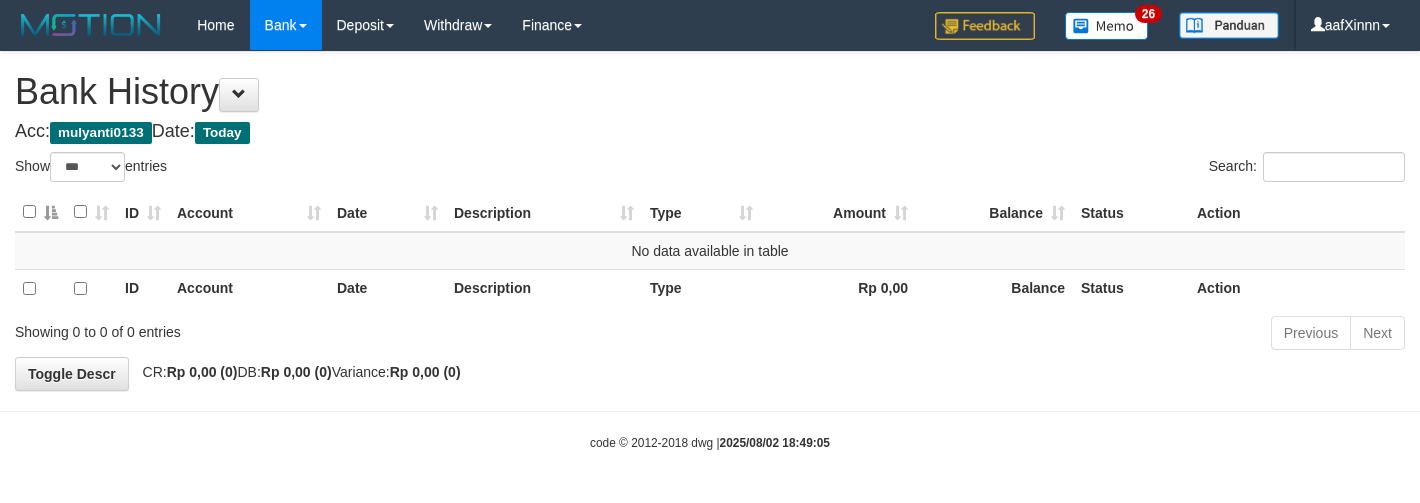 select on "***" 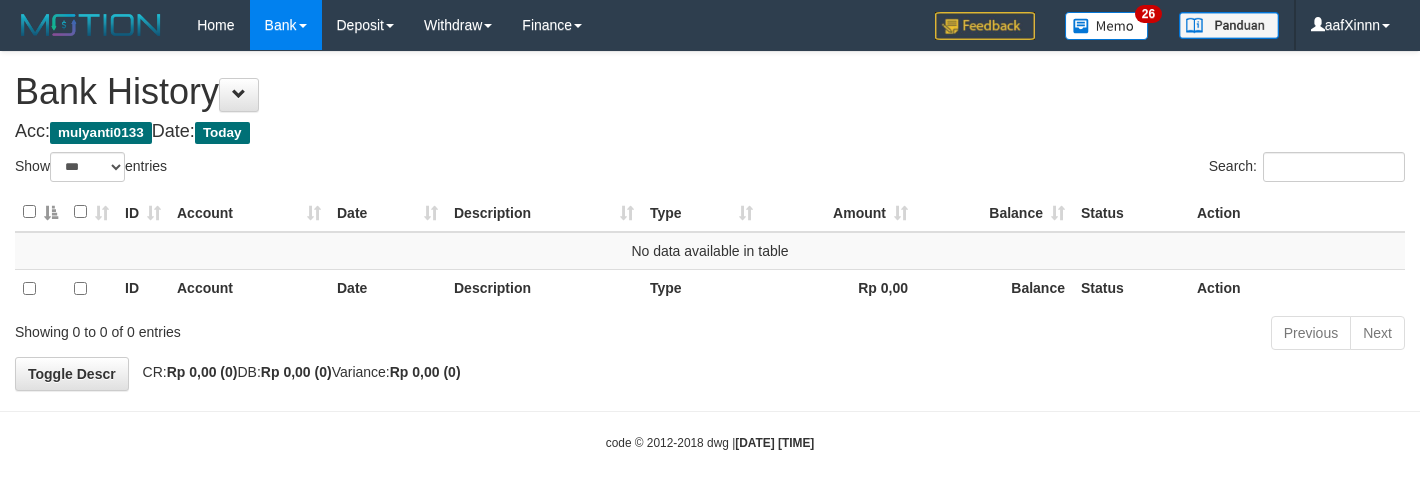 select on "***" 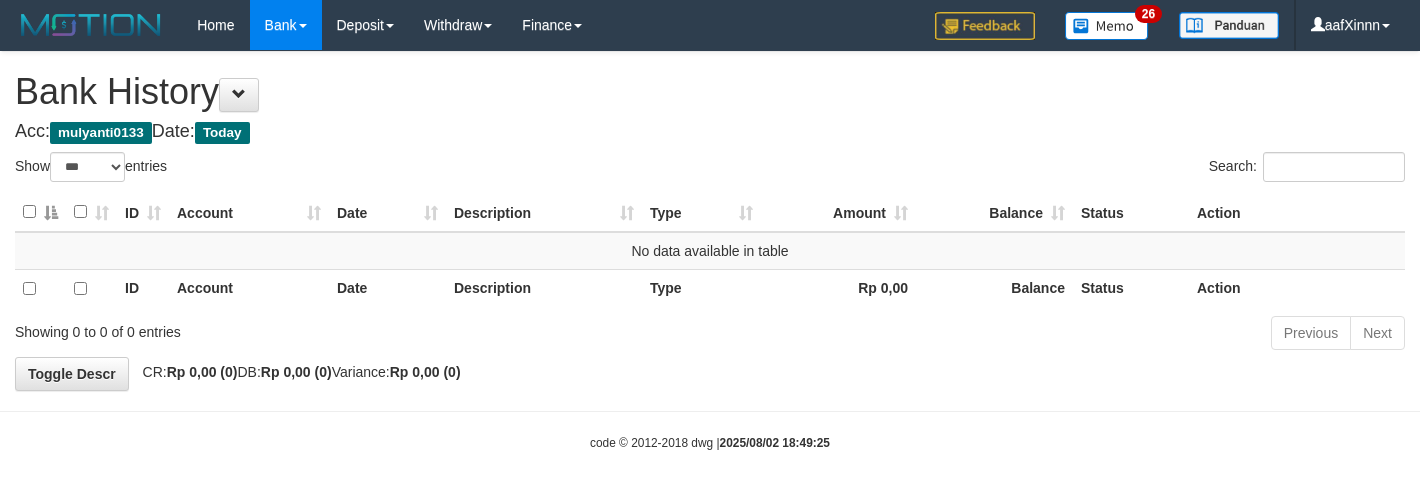 select on "***" 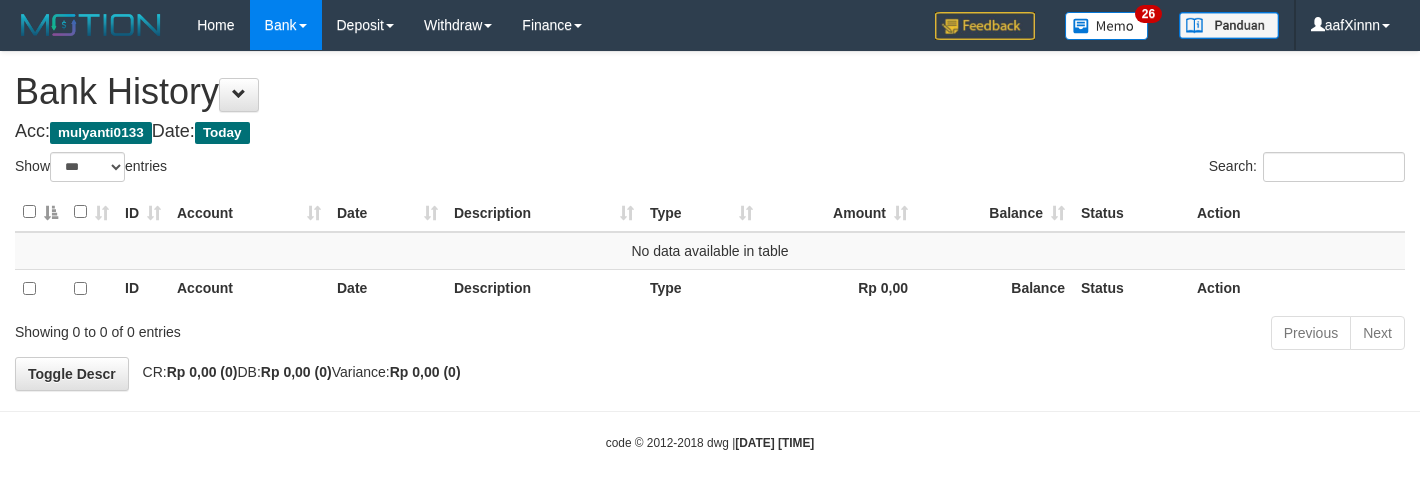 select on "***" 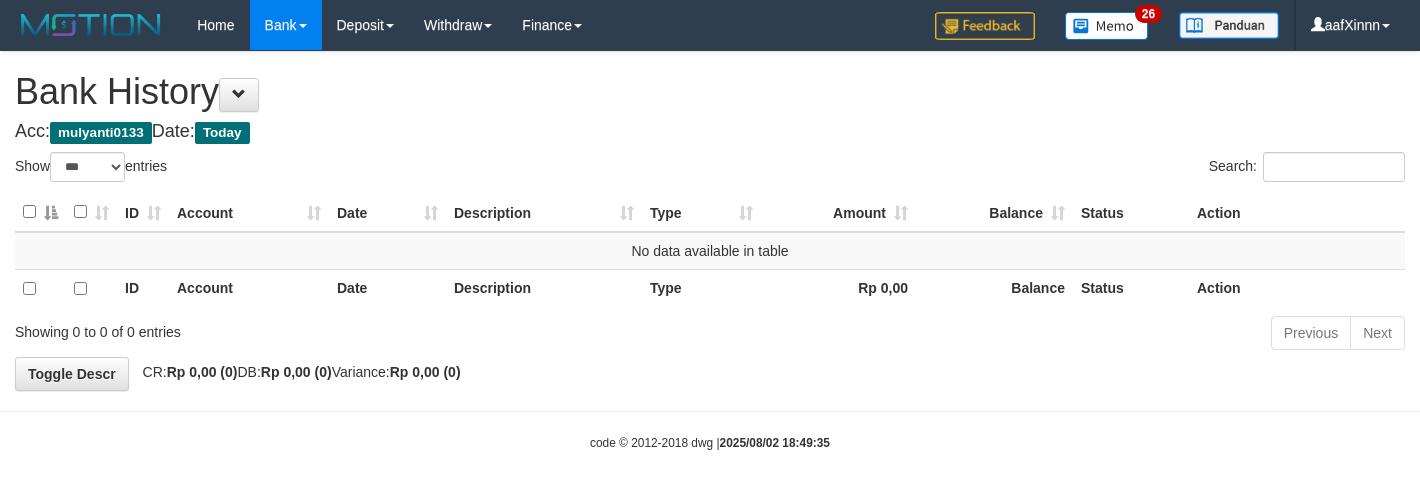 select on "***" 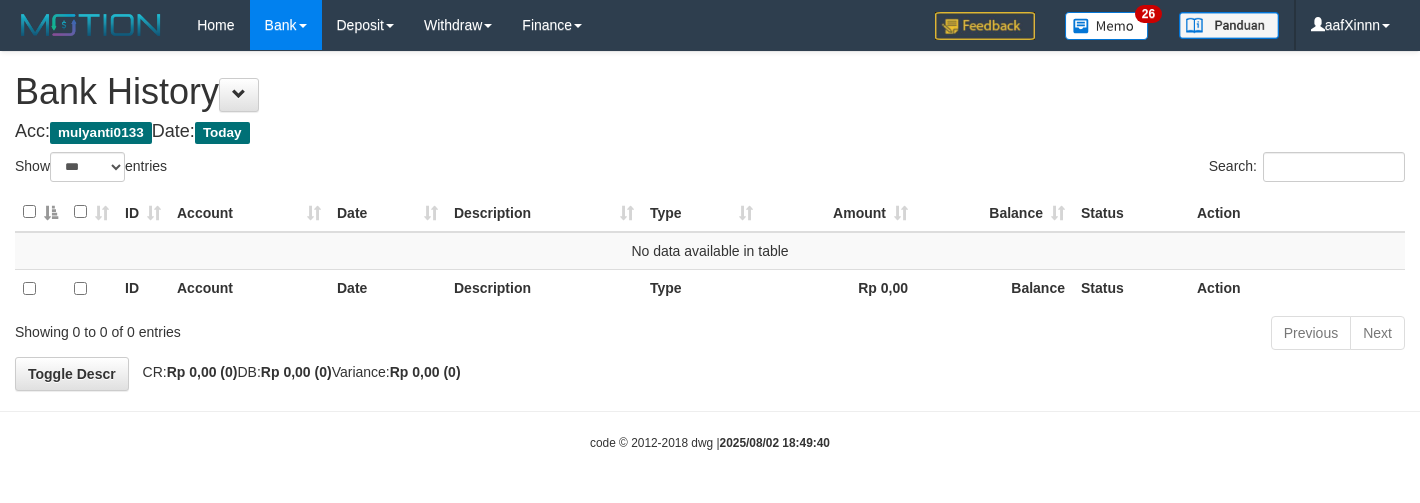 select on "***" 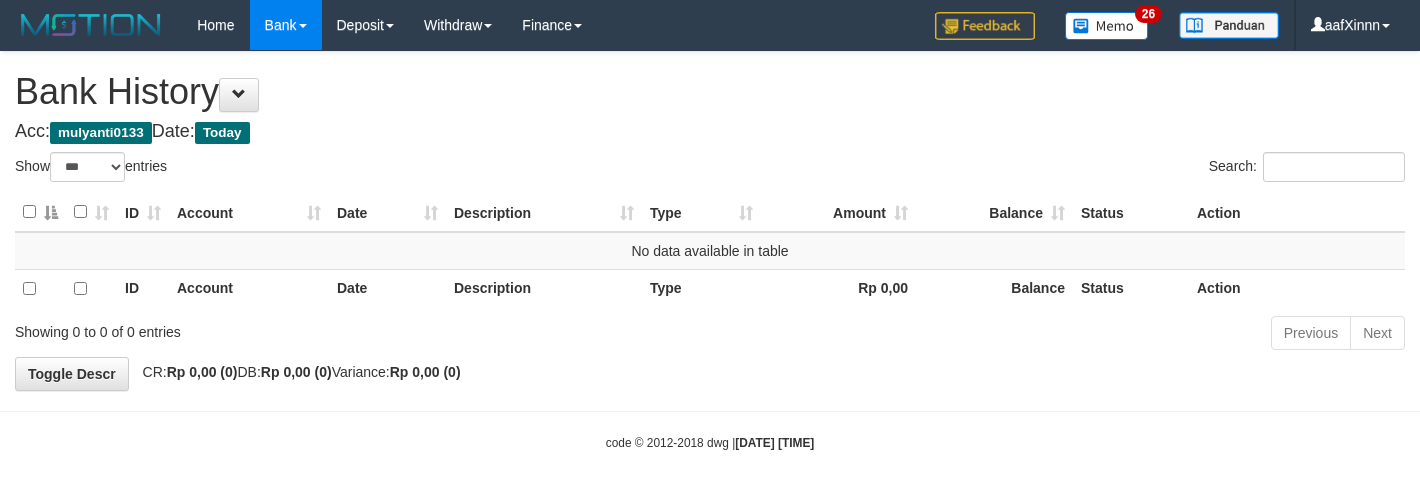 select on "***" 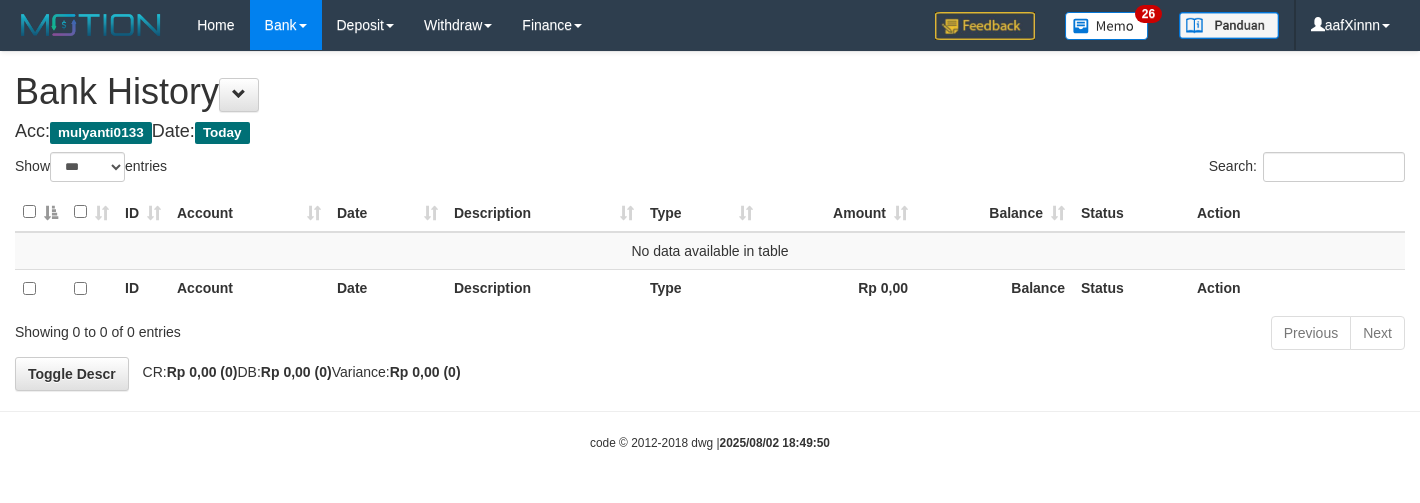 select on "***" 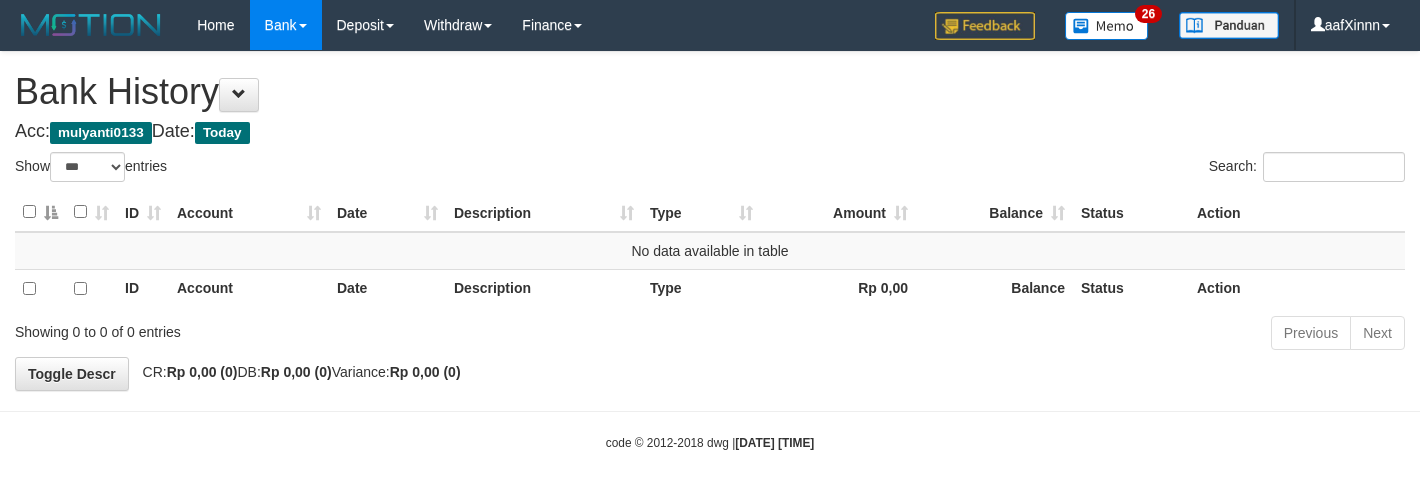 select on "***" 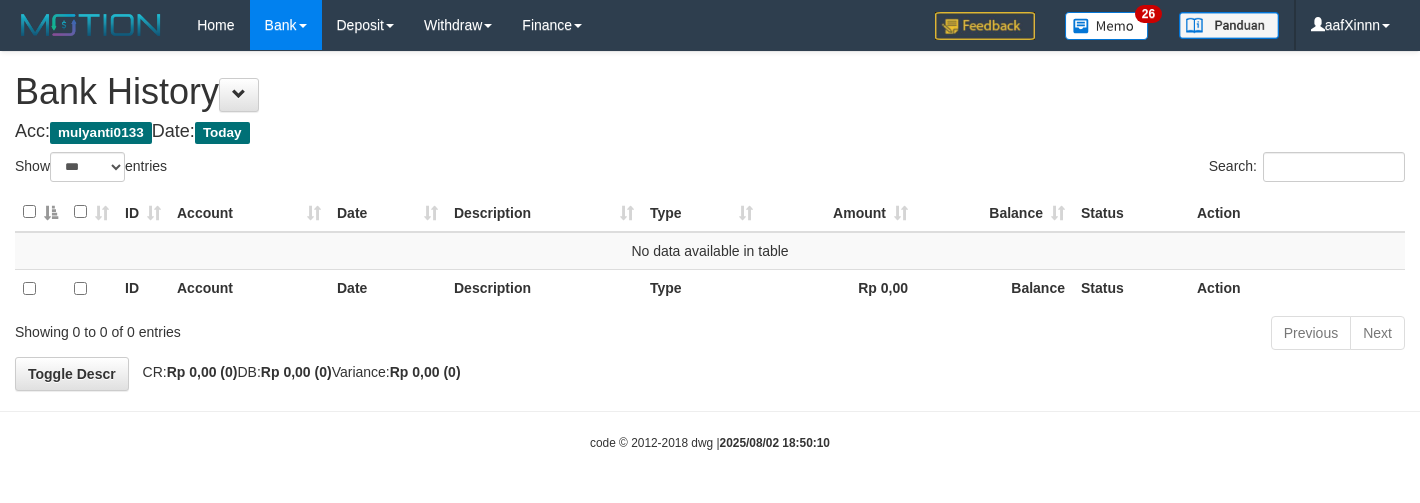 select on "***" 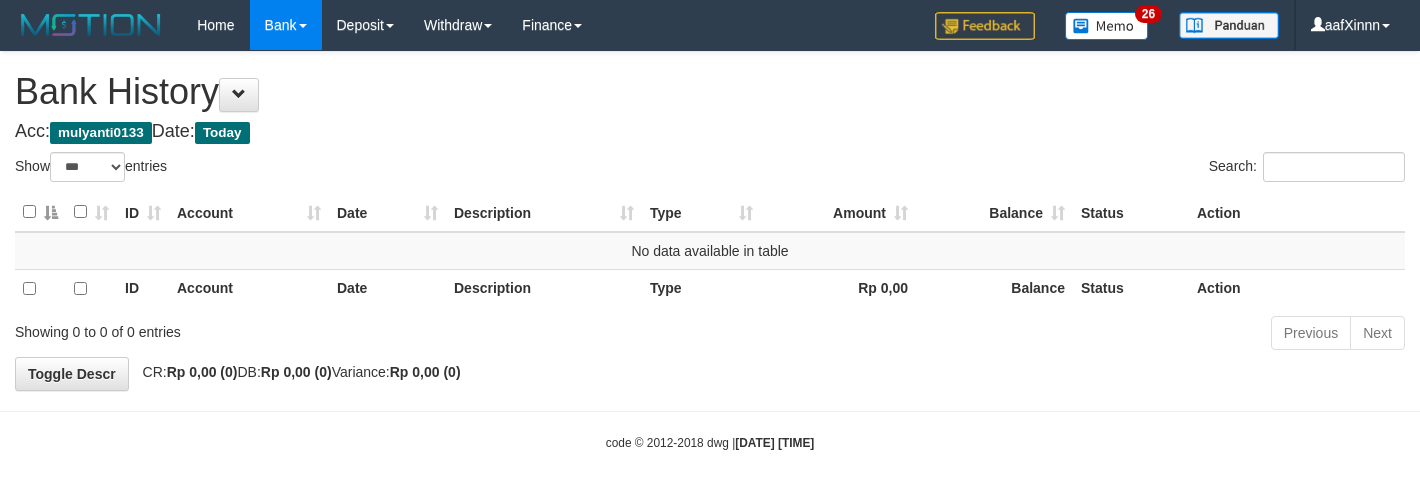 select on "***" 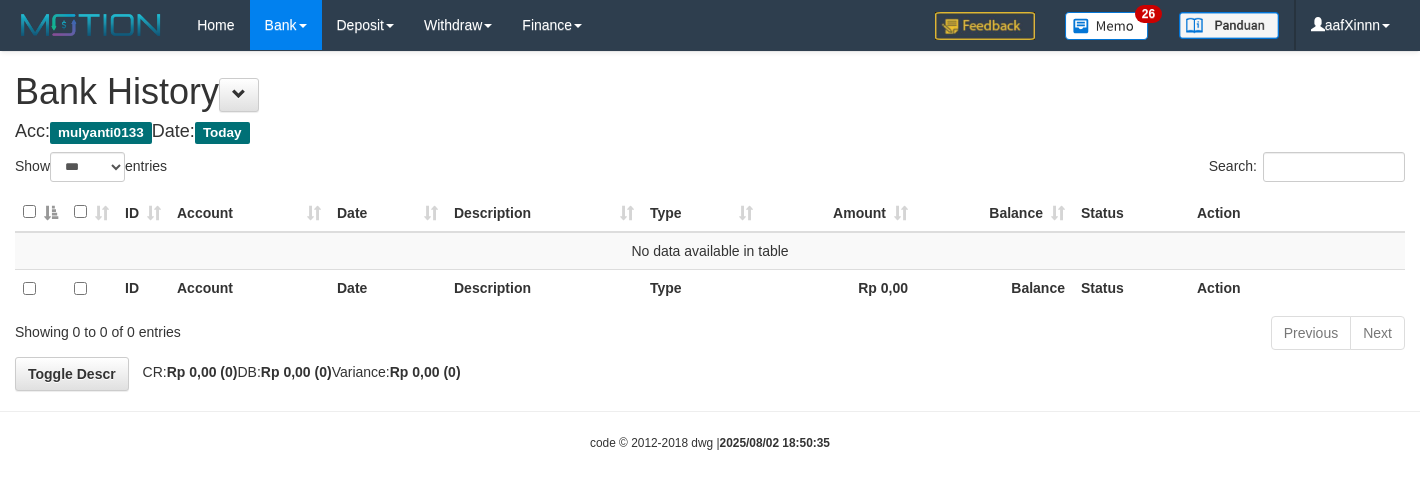 select on "***" 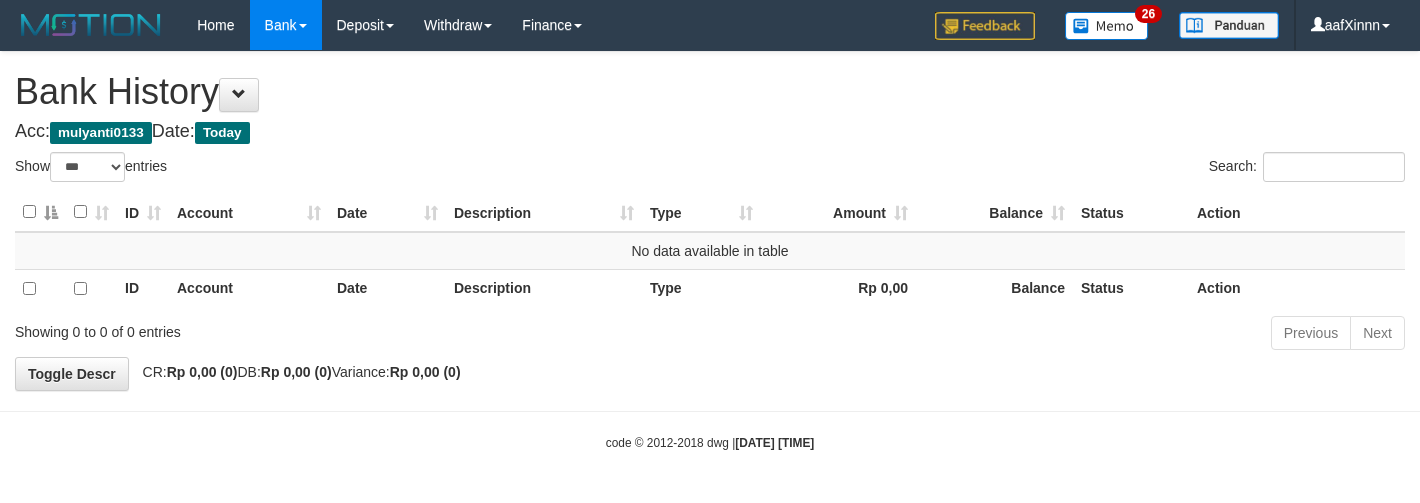 select on "***" 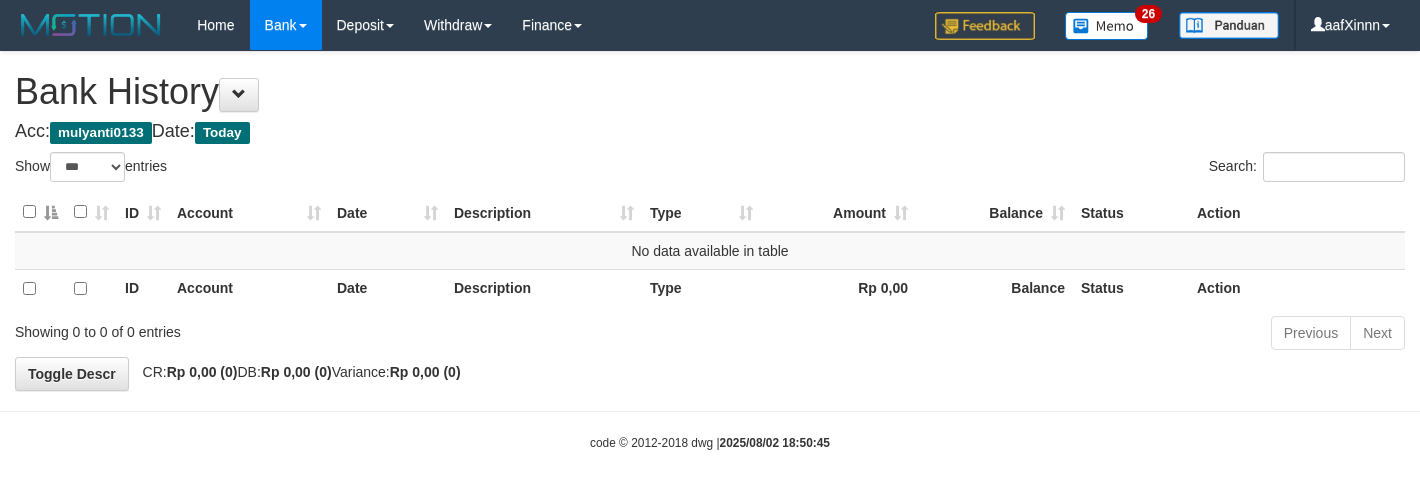 select on "***" 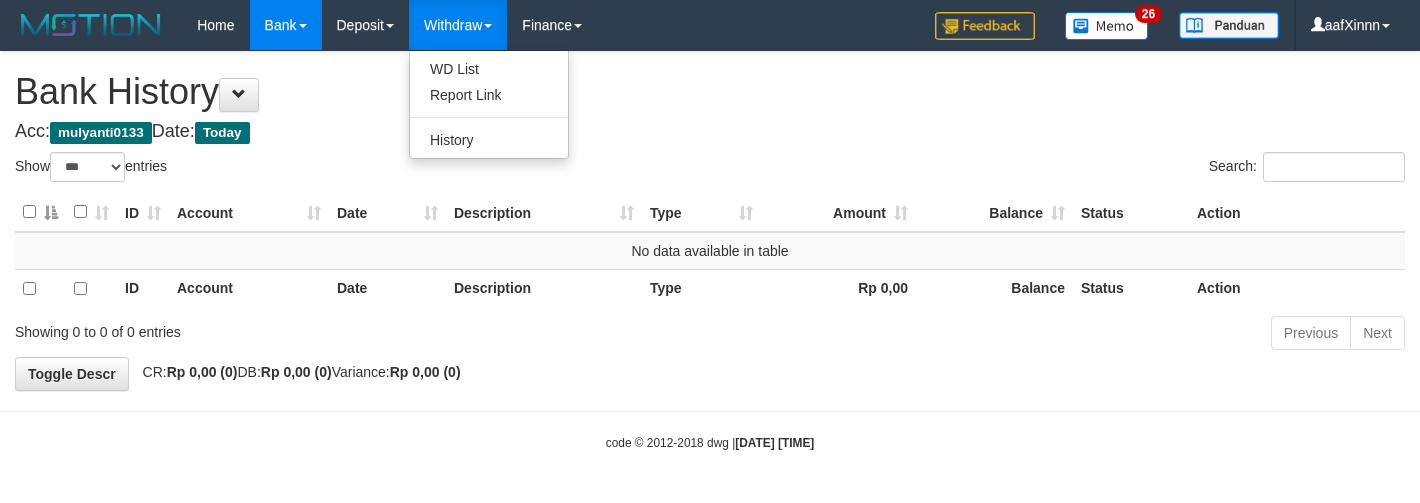 select on "***" 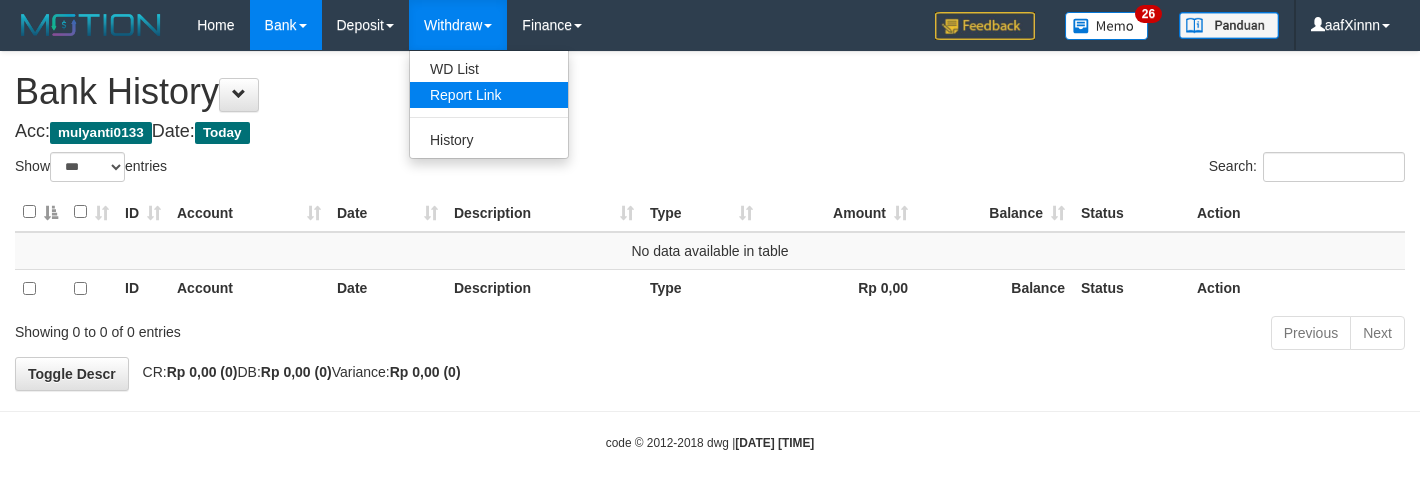 scroll, scrollTop: 0, scrollLeft: 0, axis: both 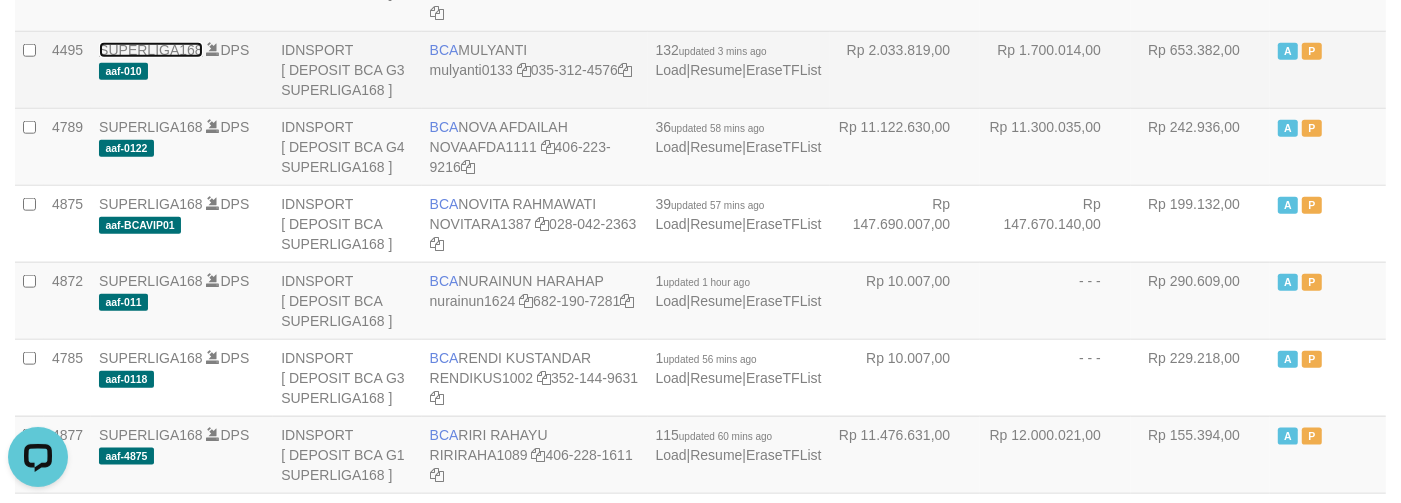 click on "SUPERLIGA168" at bounding box center (151, 50) 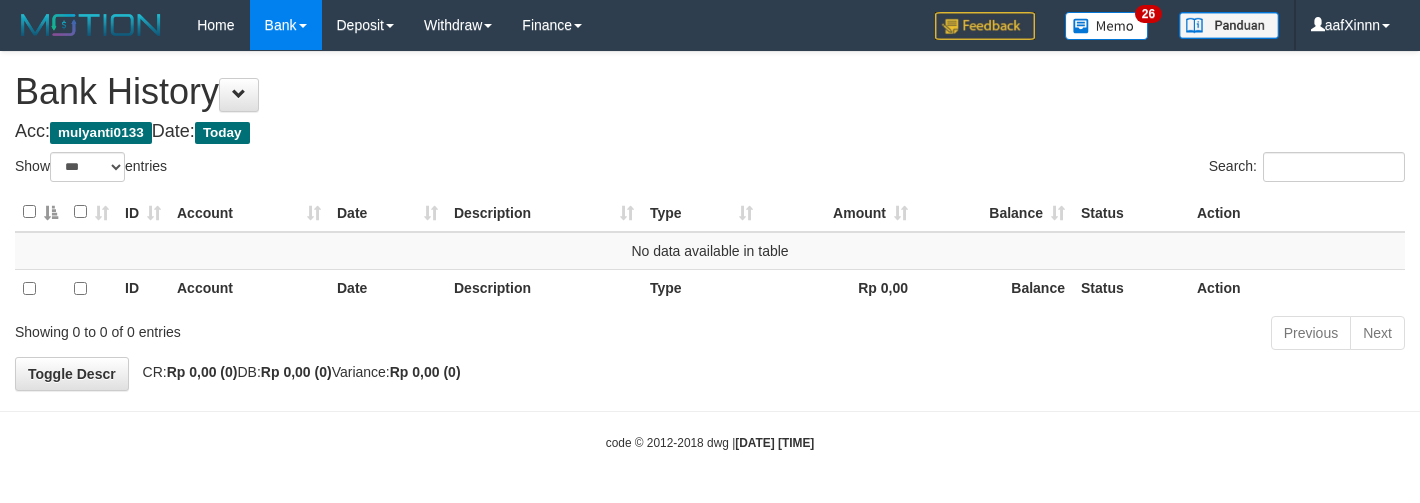 select on "***" 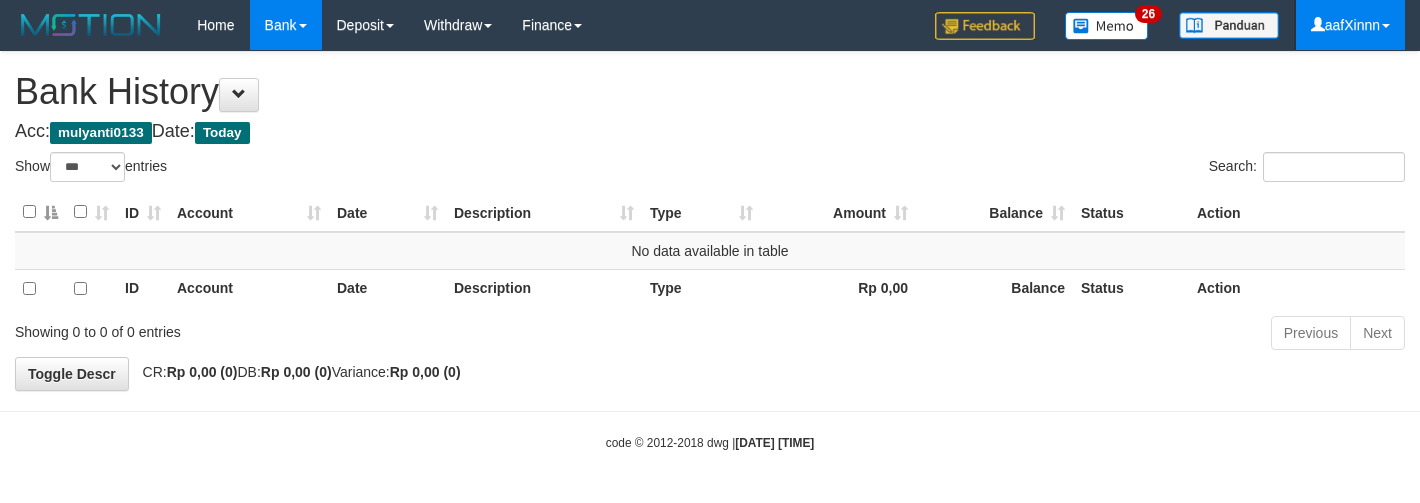 scroll, scrollTop: 0, scrollLeft: 0, axis: both 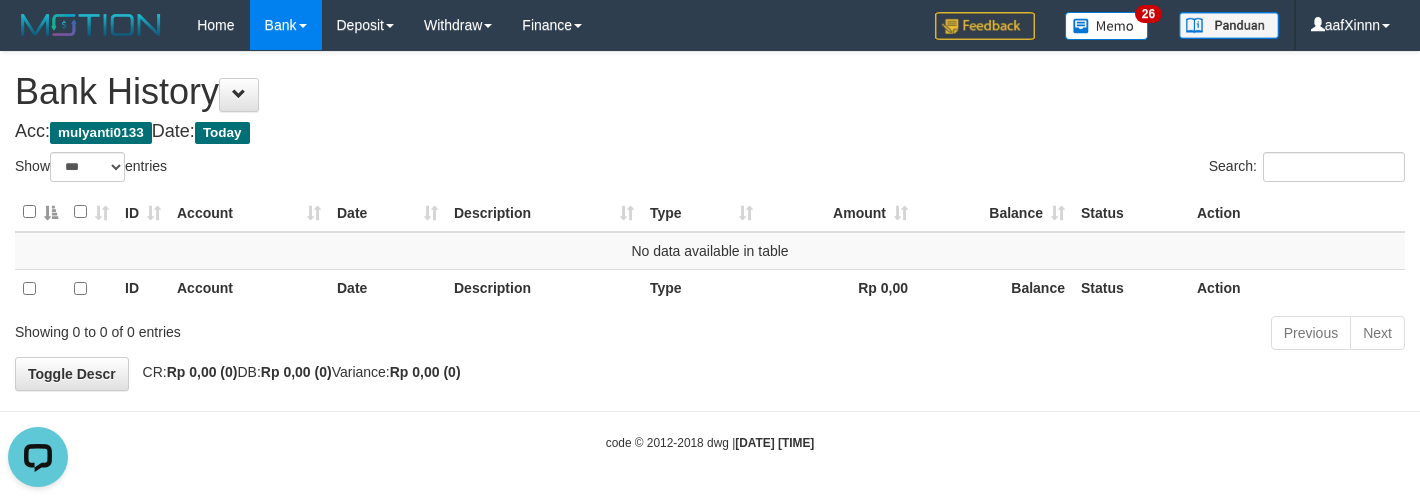 click on "Bank History" at bounding box center (710, 92) 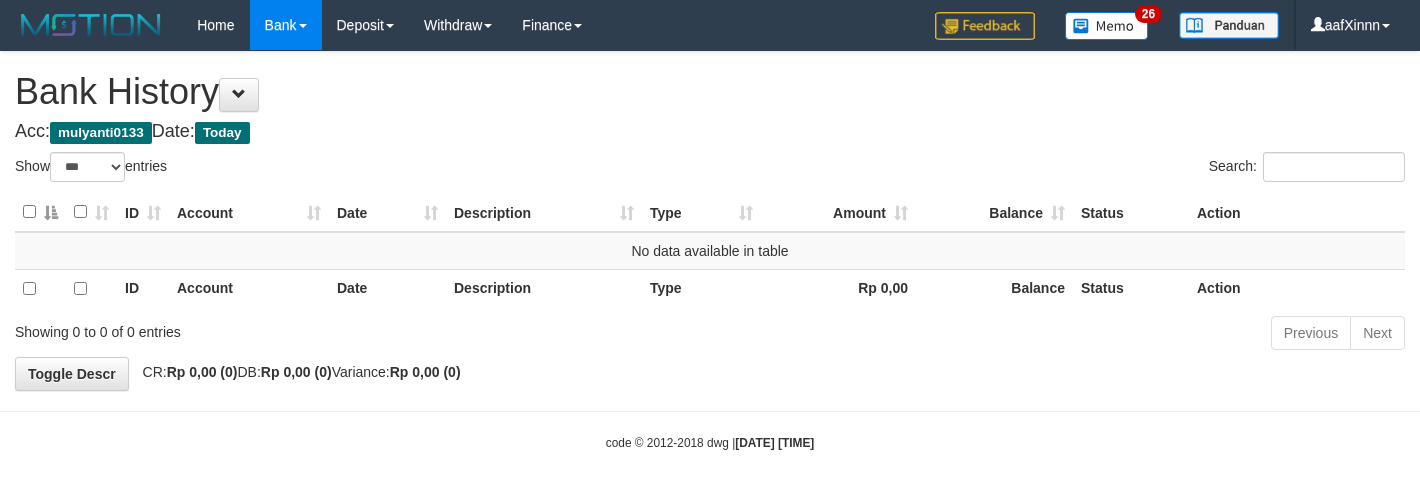 select on "***" 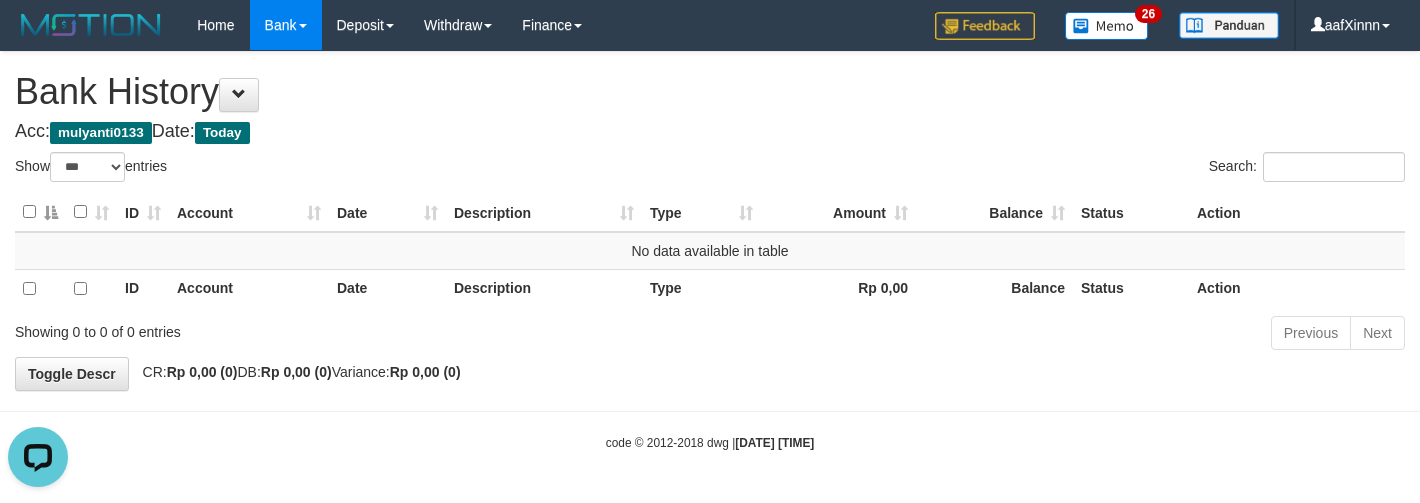 scroll, scrollTop: 0, scrollLeft: 0, axis: both 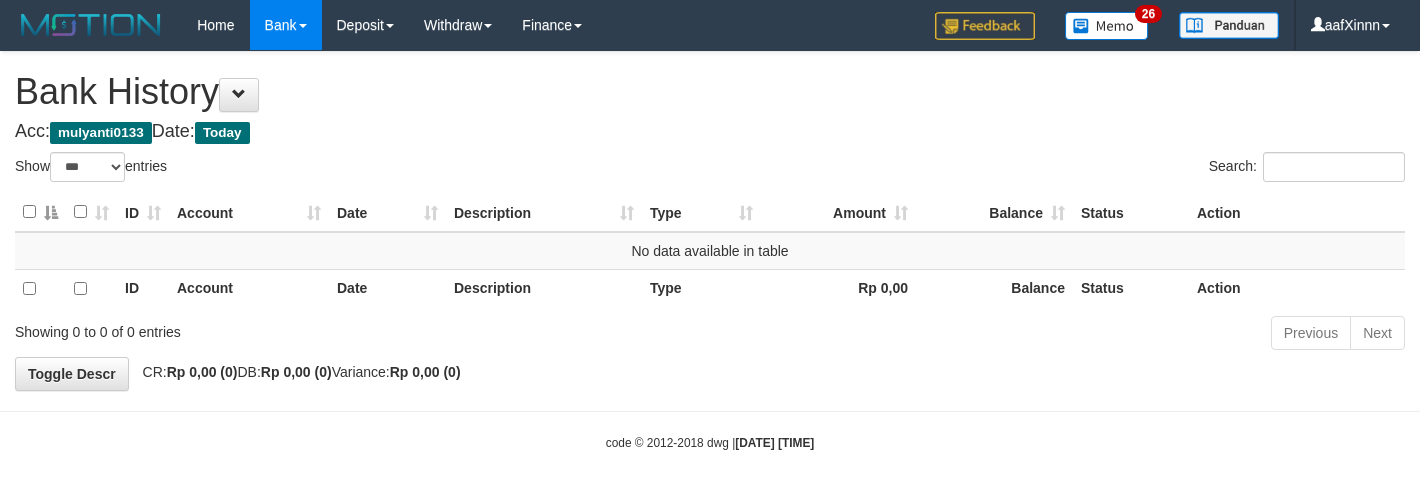select on "***" 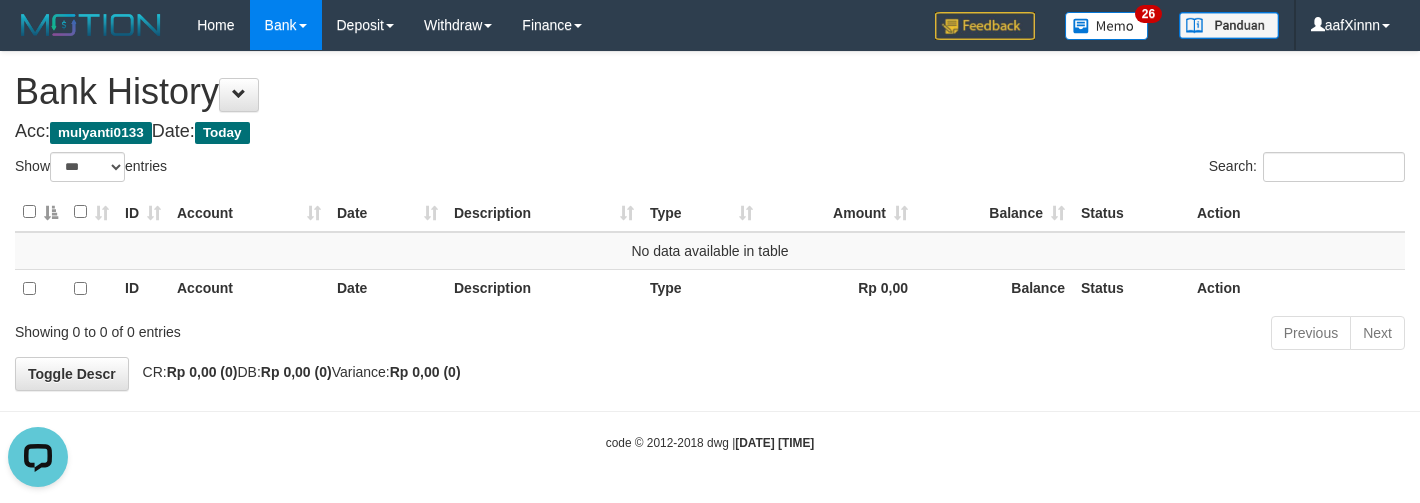 scroll, scrollTop: 0, scrollLeft: 0, axis: both 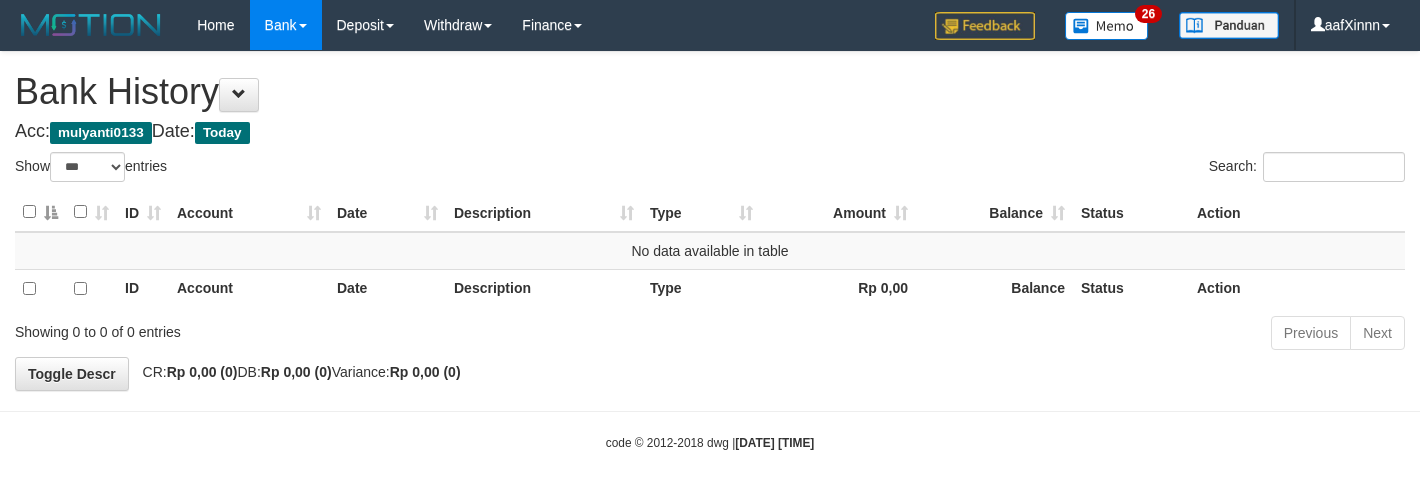 select on "***" 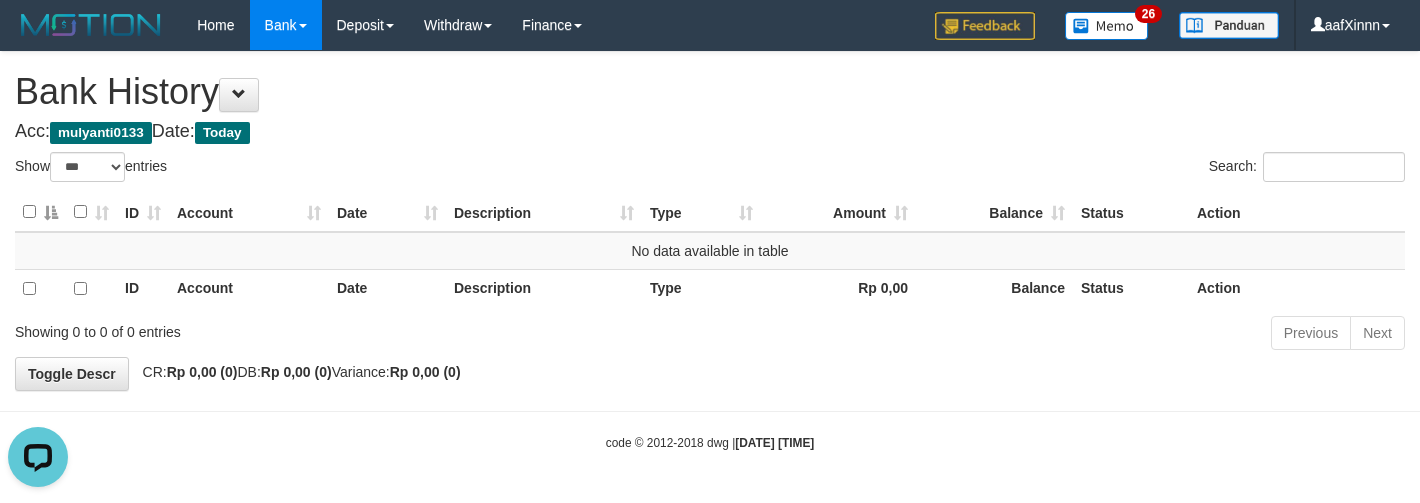 scroll, scrollTop: 0, scrollLeft: 0, axis: both 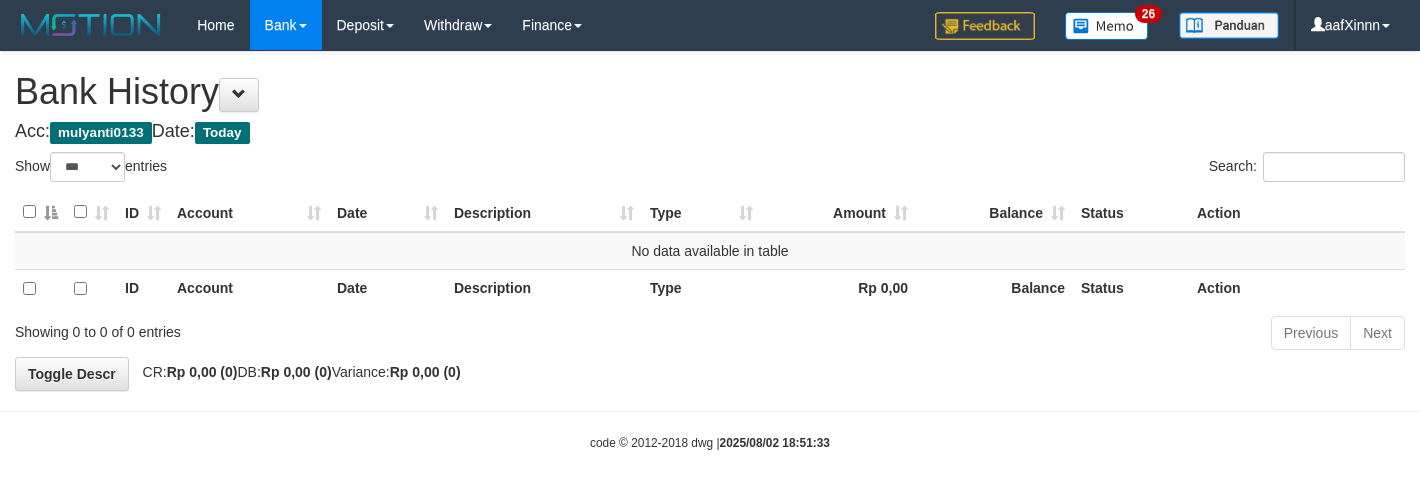 select on "***" 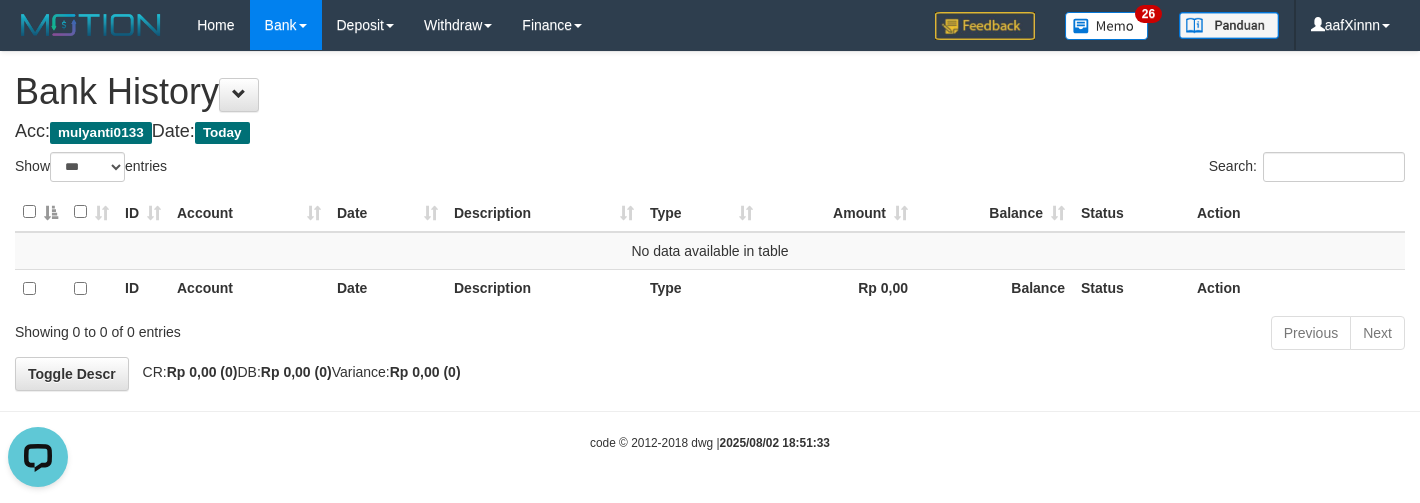 scroll, scrollTop: 0, scrollLeft: 0, axis: both 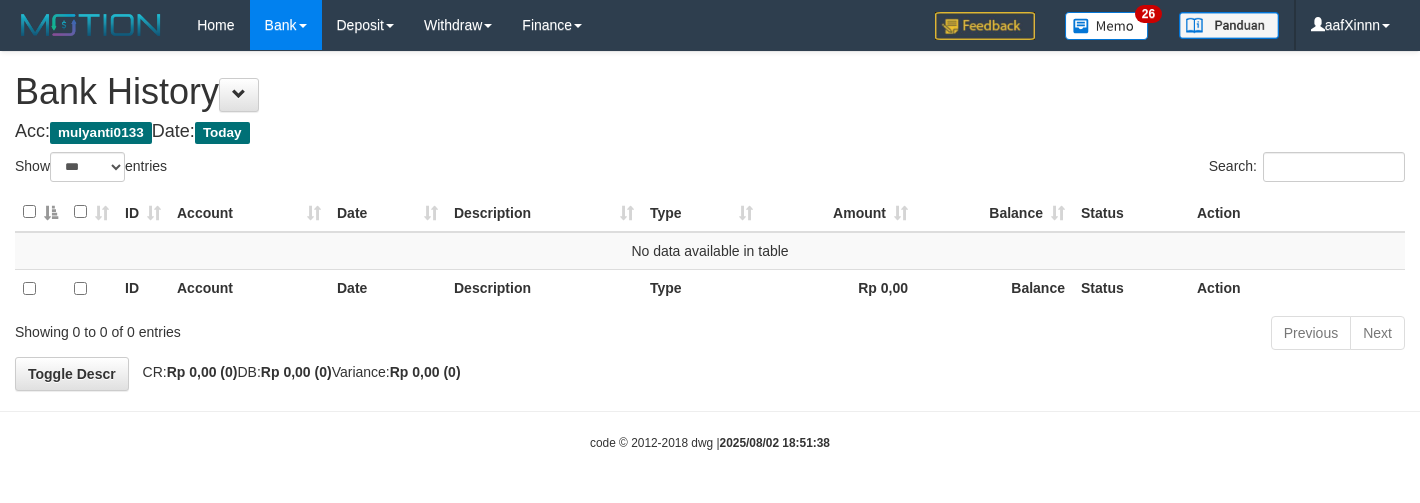 select on "***" 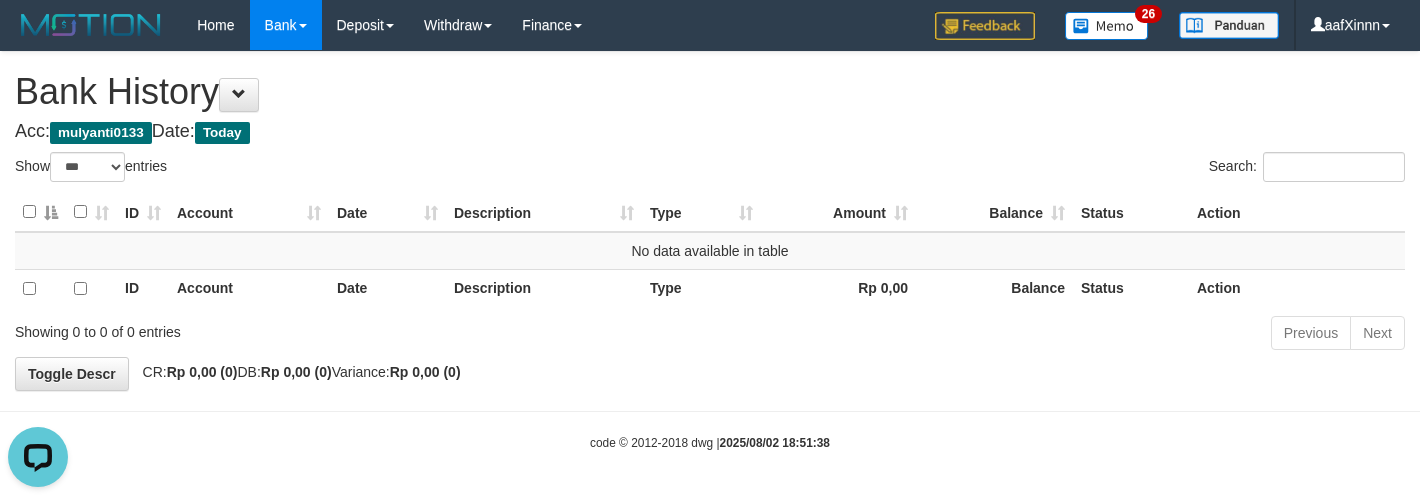 scroll, scrollTop: 0, scrollLeft: 0, axis: both 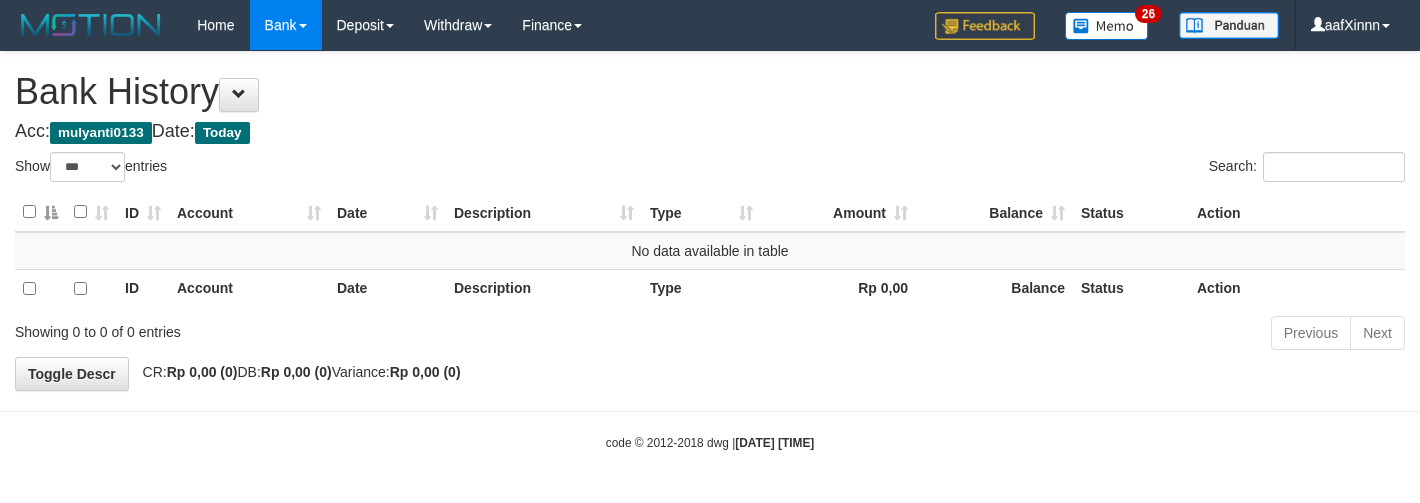 select on "***" 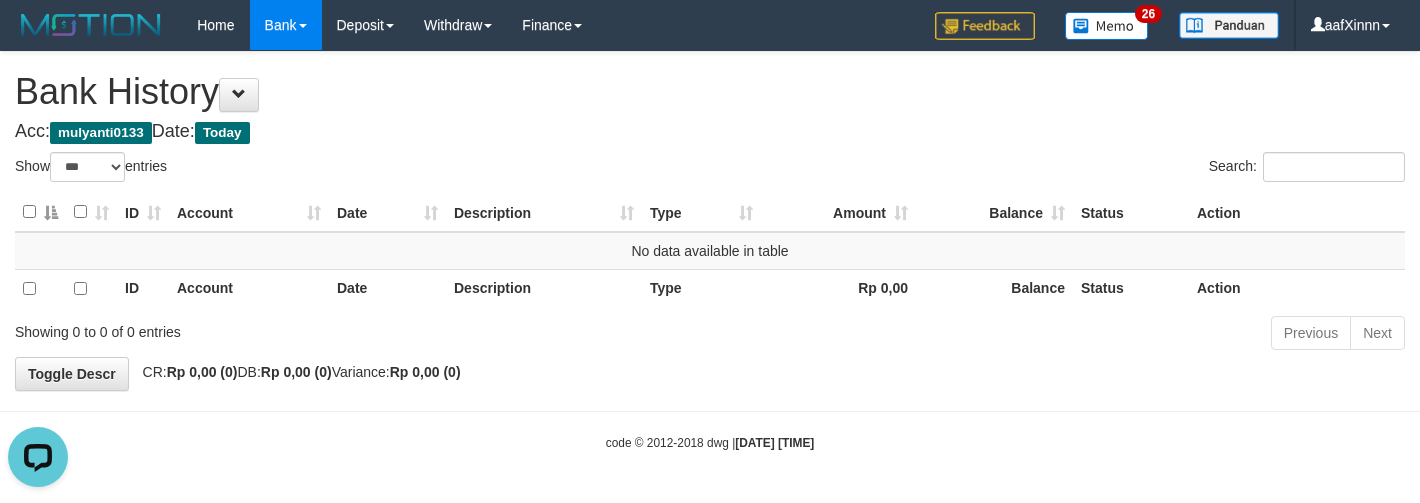 scroll, scrollTop: 0, scrollLeft: 0, axis: both 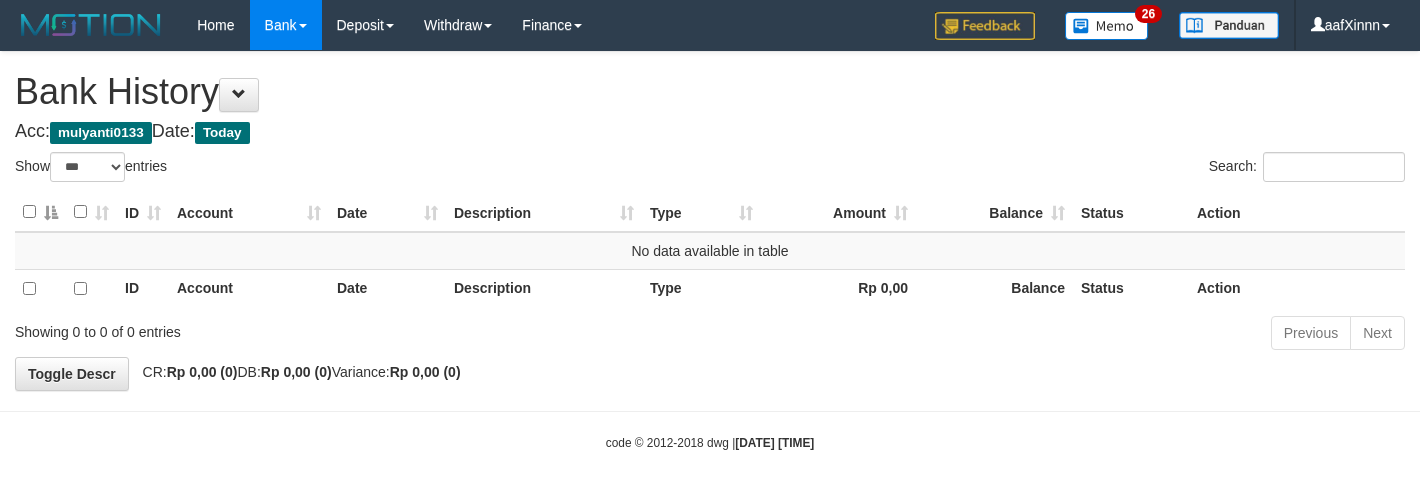 select on "***" 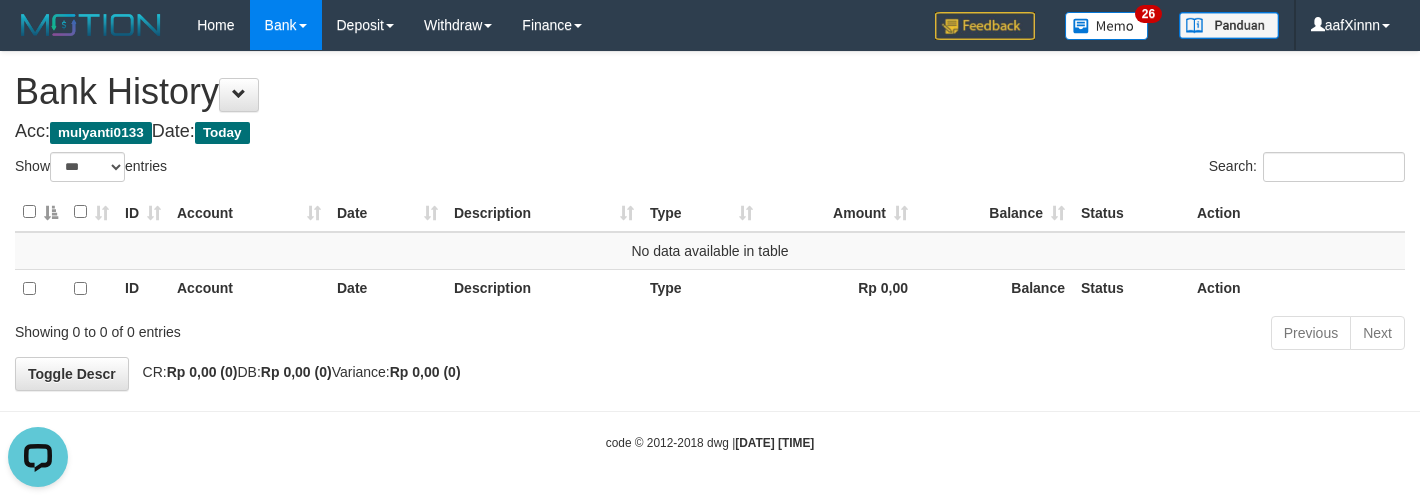 scroll, scrollTop: 0, scrollLeft: 0, axis: both 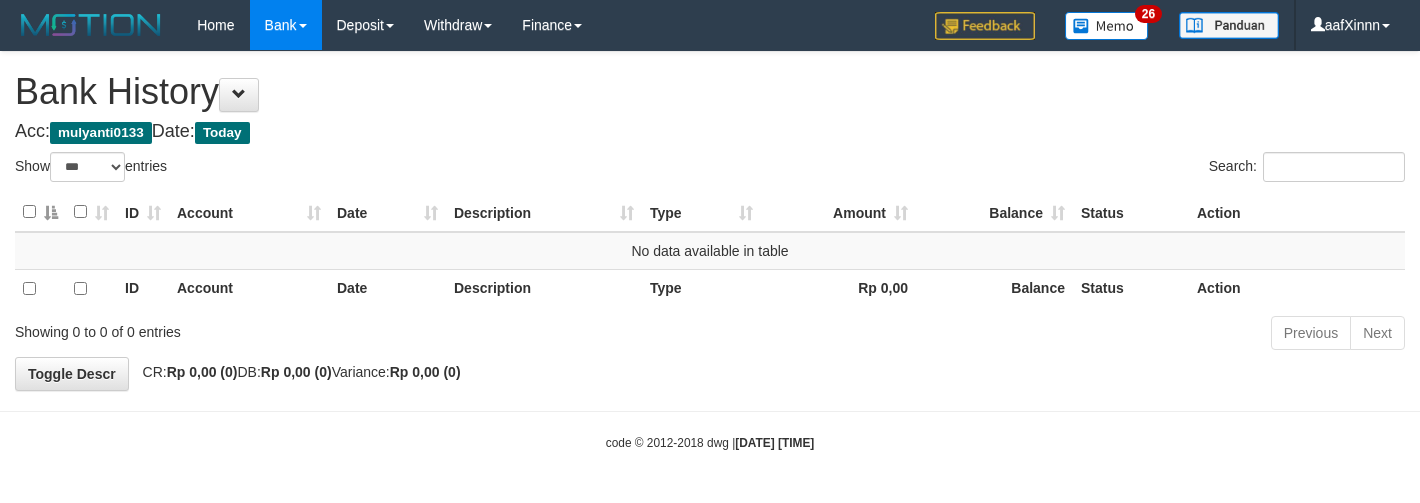 select on "***" 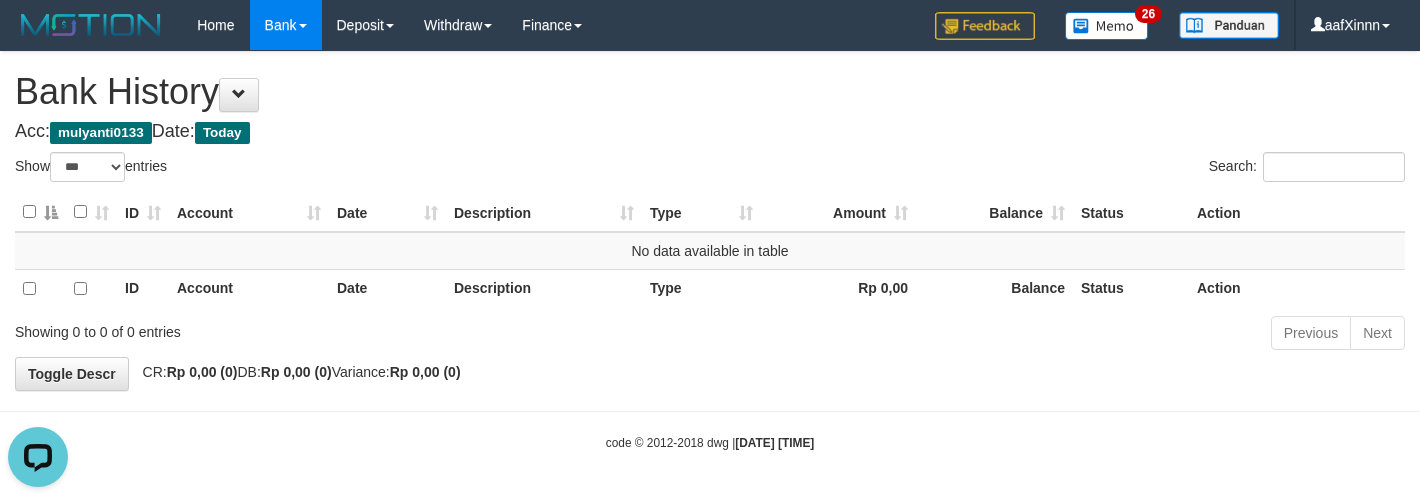 scroll, scrollTop: 0, scrollLeft: 0, axis: both 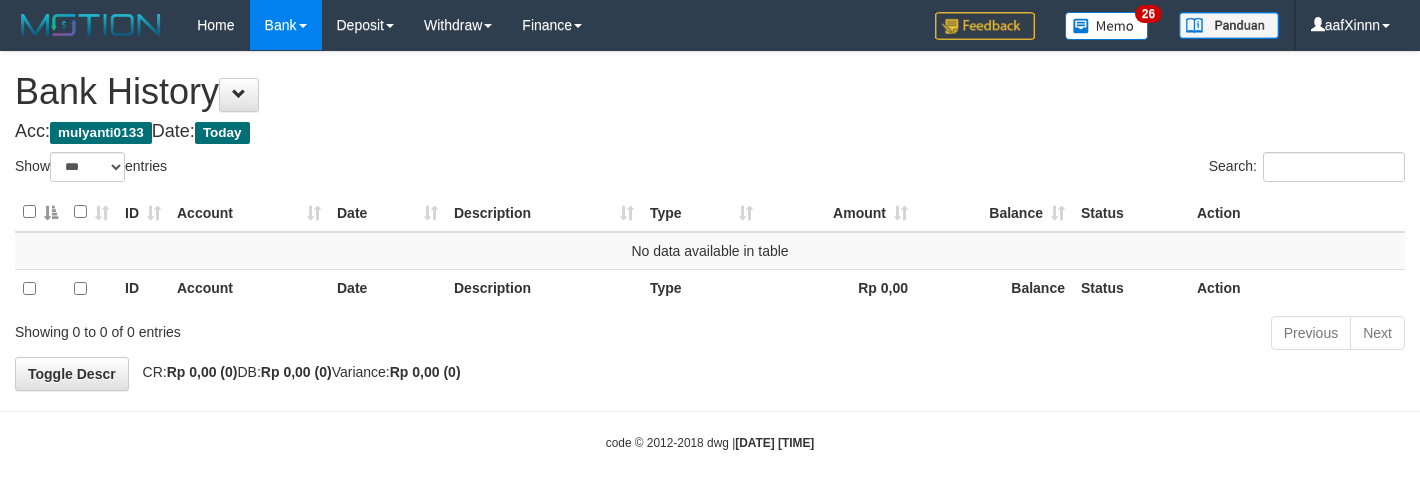 select on "***" 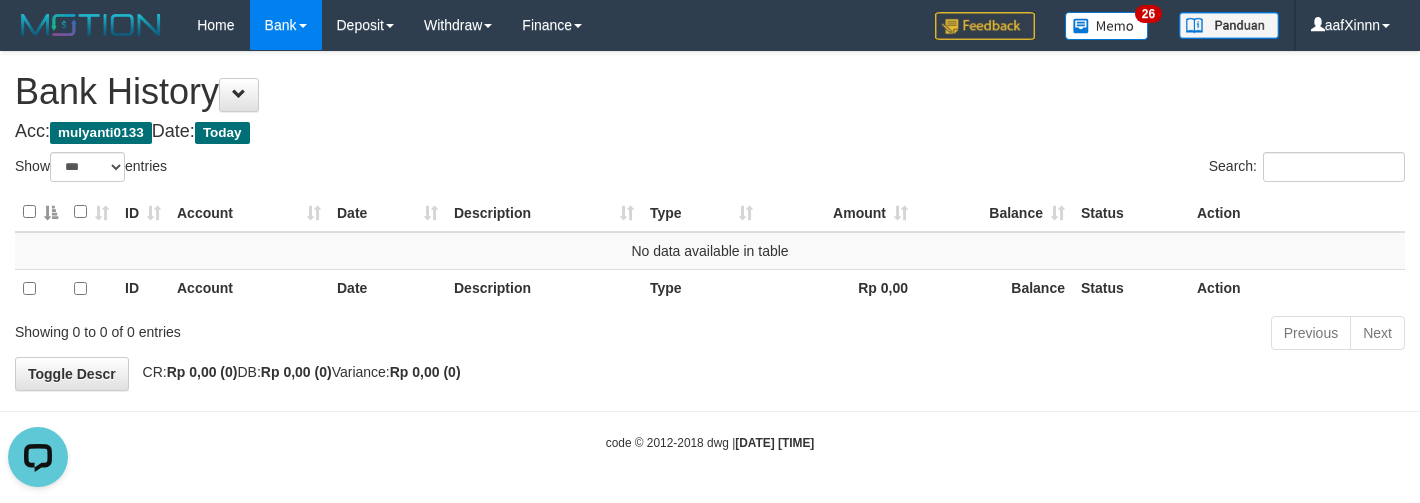 scroll, scrollTop: 0, scrollLeft: 0, axis: both 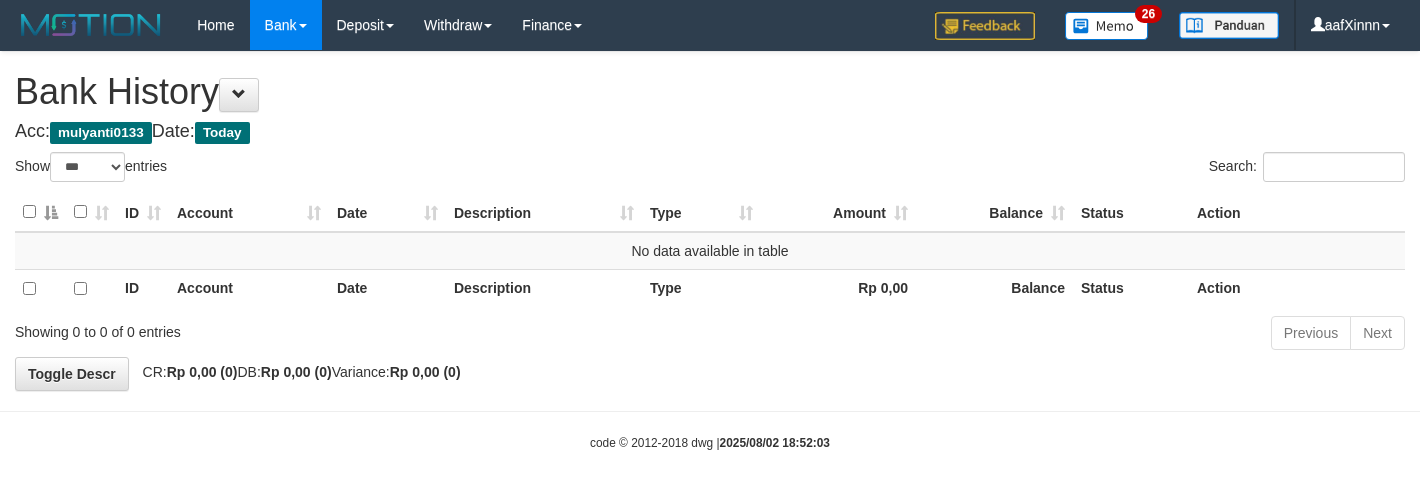 select on "***" 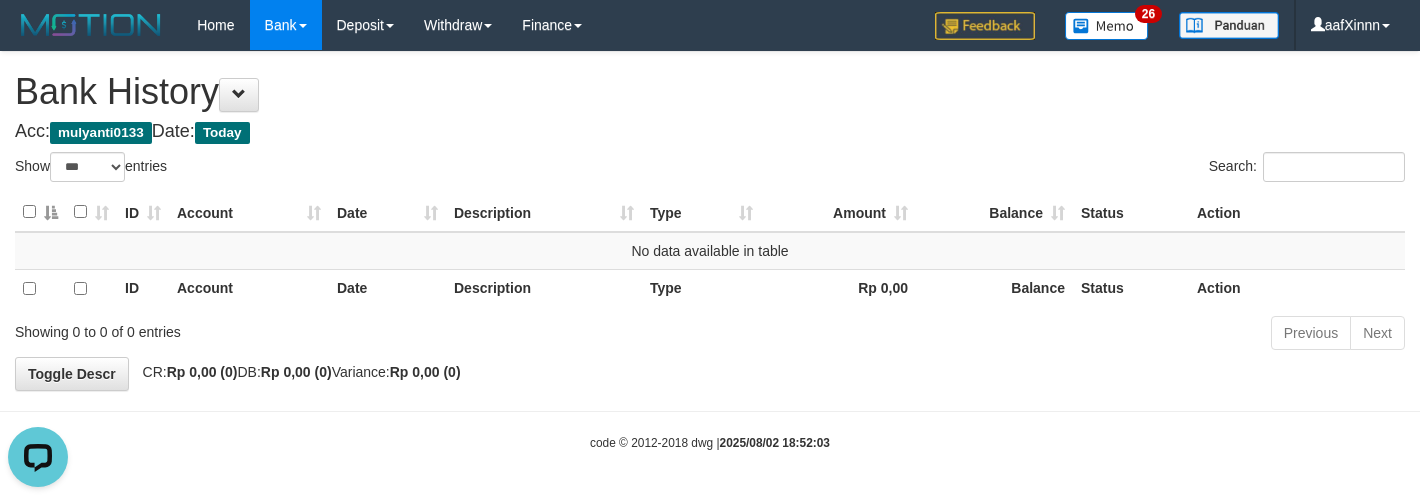 scroll, scrollTop: 0, scrollLeft: 0, axis: both 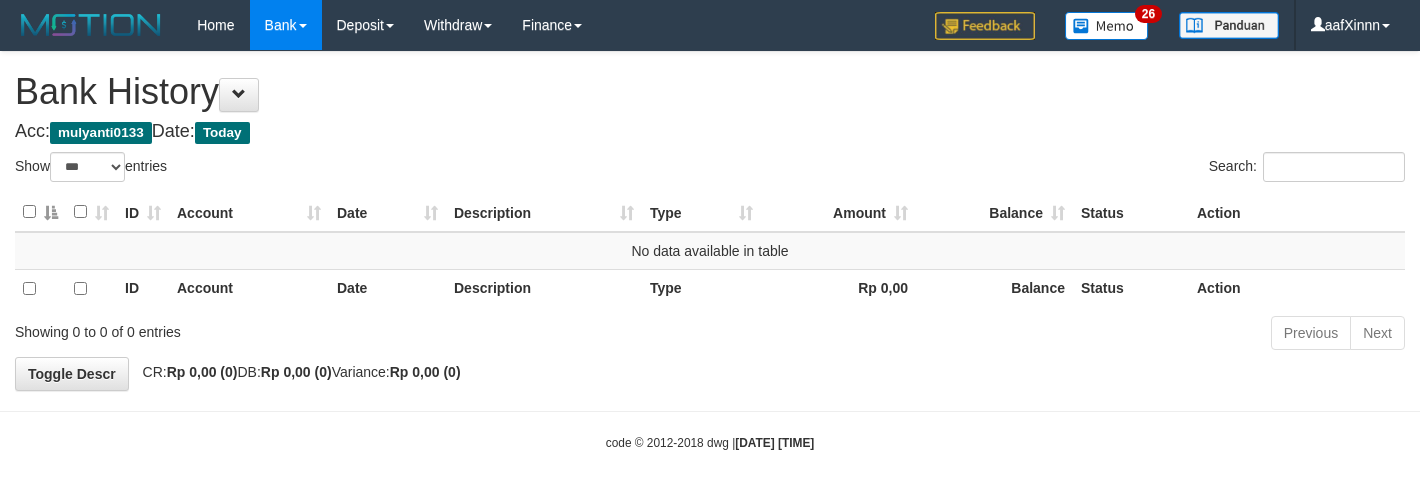 select on "***" 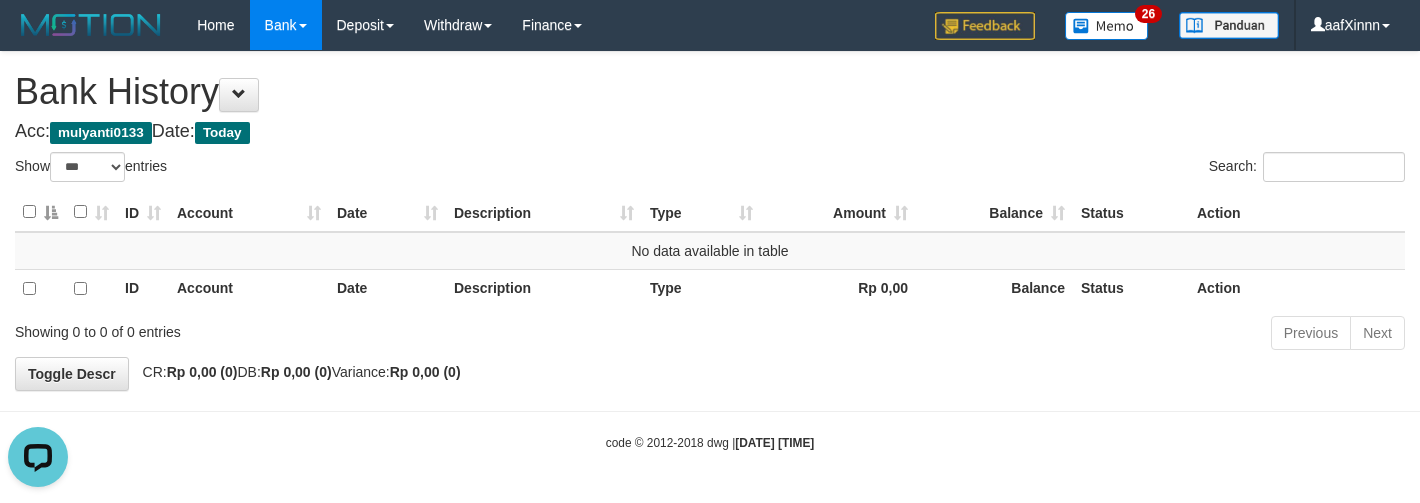 scroll, scrollTop: 0, scrollLeft: 0, axis: both 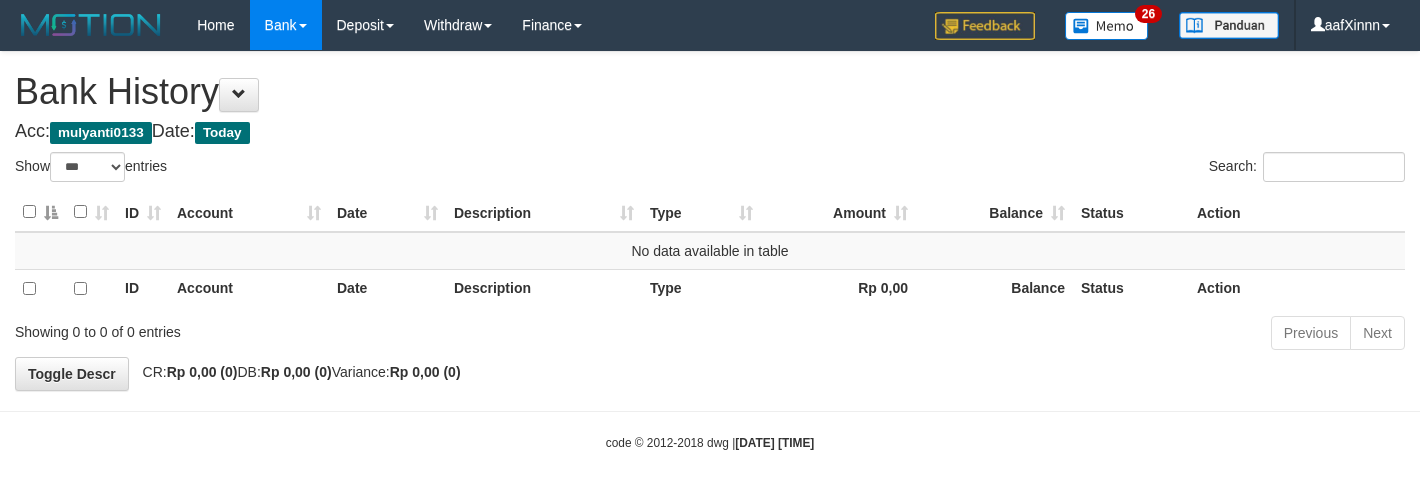 select on "***" 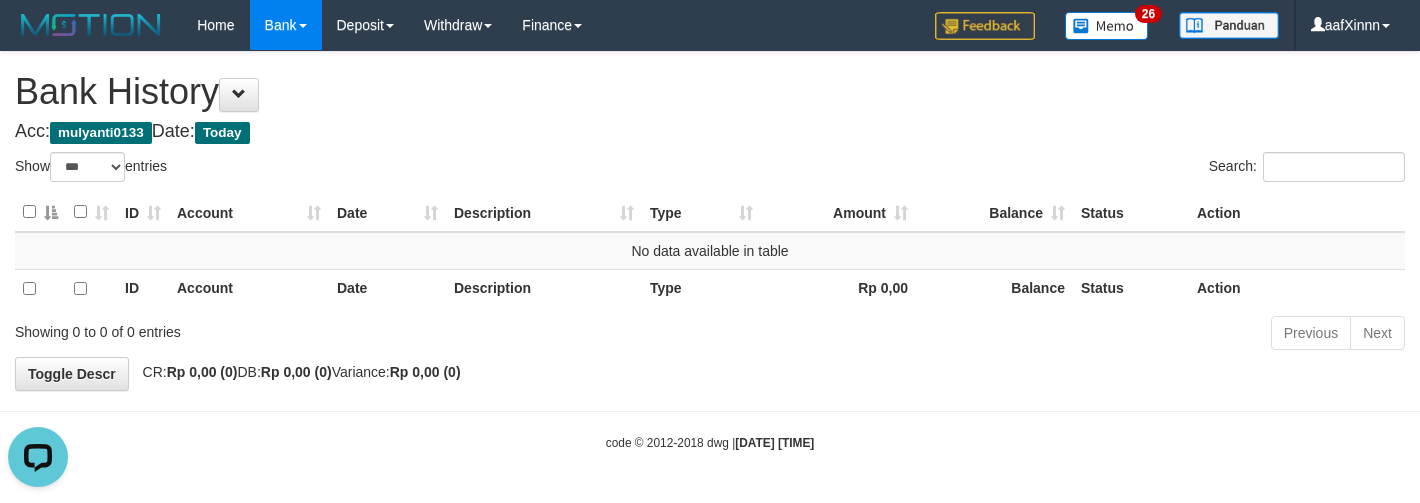 scroll, scrollTop: 0, scrollLeft: 0, axis: both 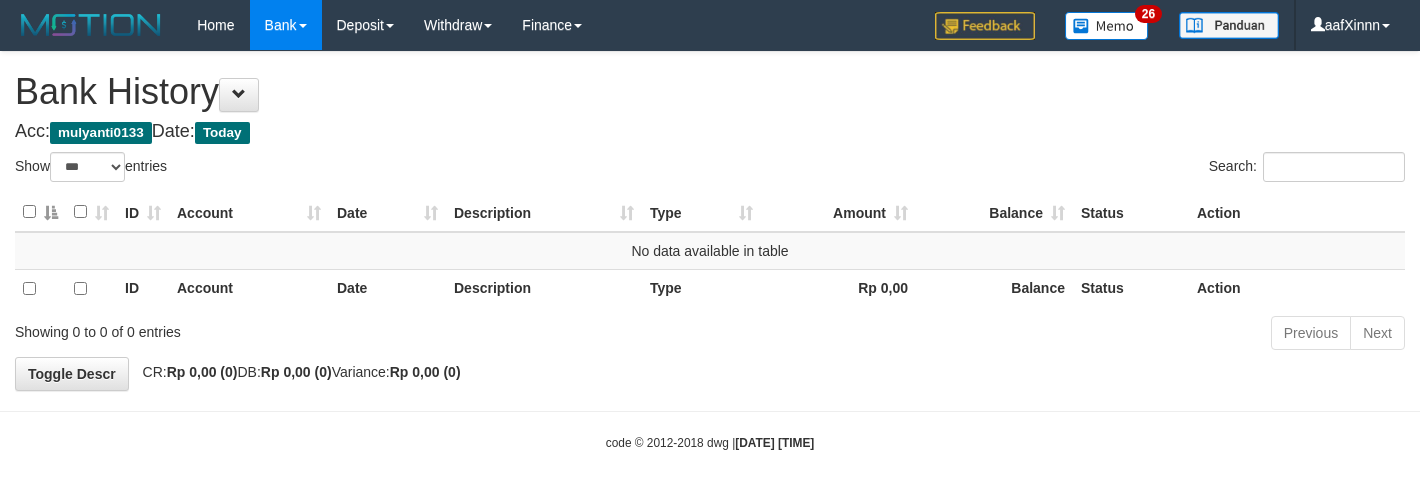 select on "***" 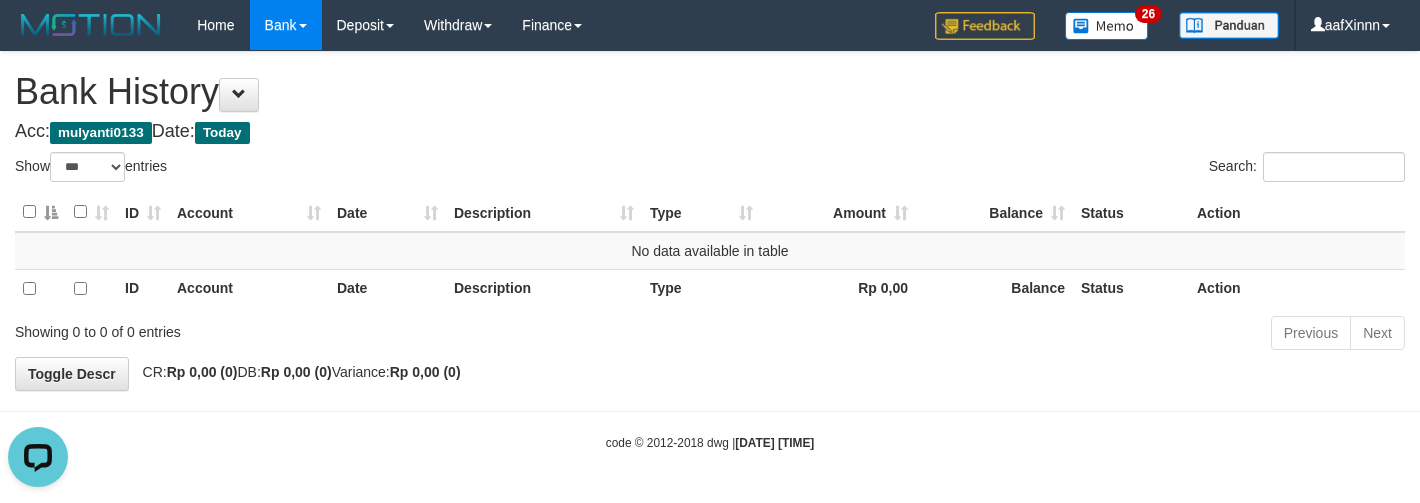 scroll, scrollTop: 0, scrollLeft: 0, axis: both 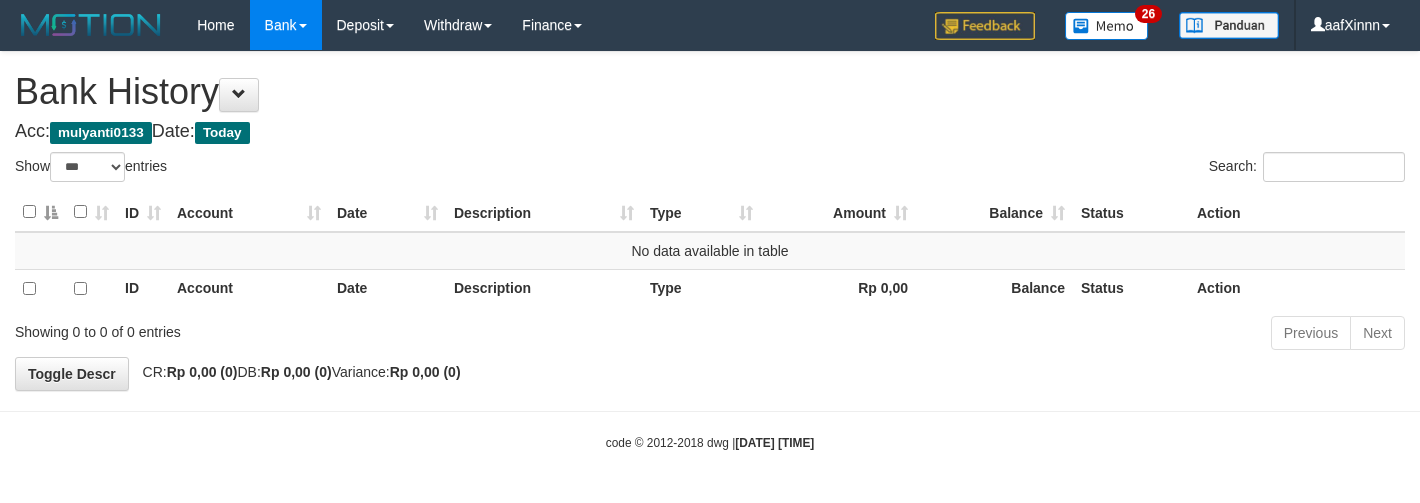 select on "***" 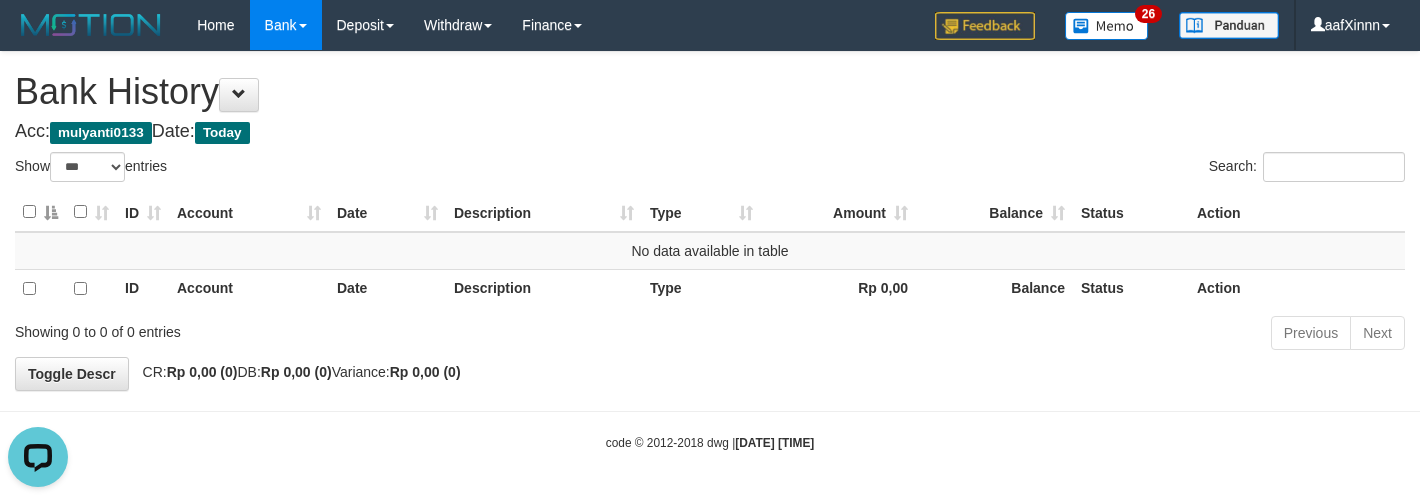 scroll, scrollTop: 0, scrollLeft: 0, axis: both 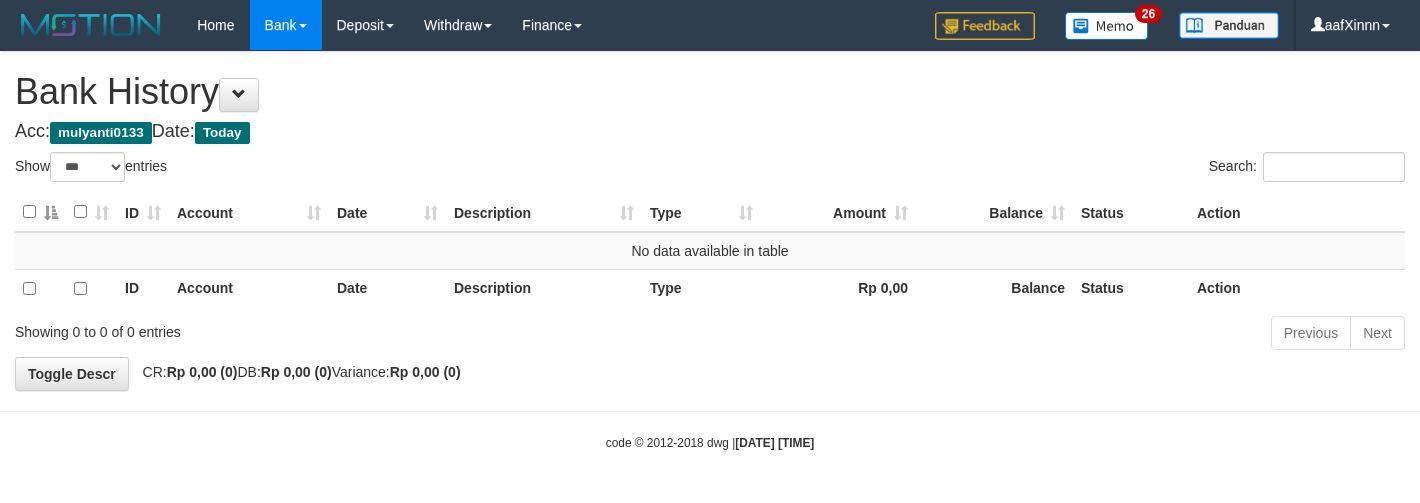 select on "***" 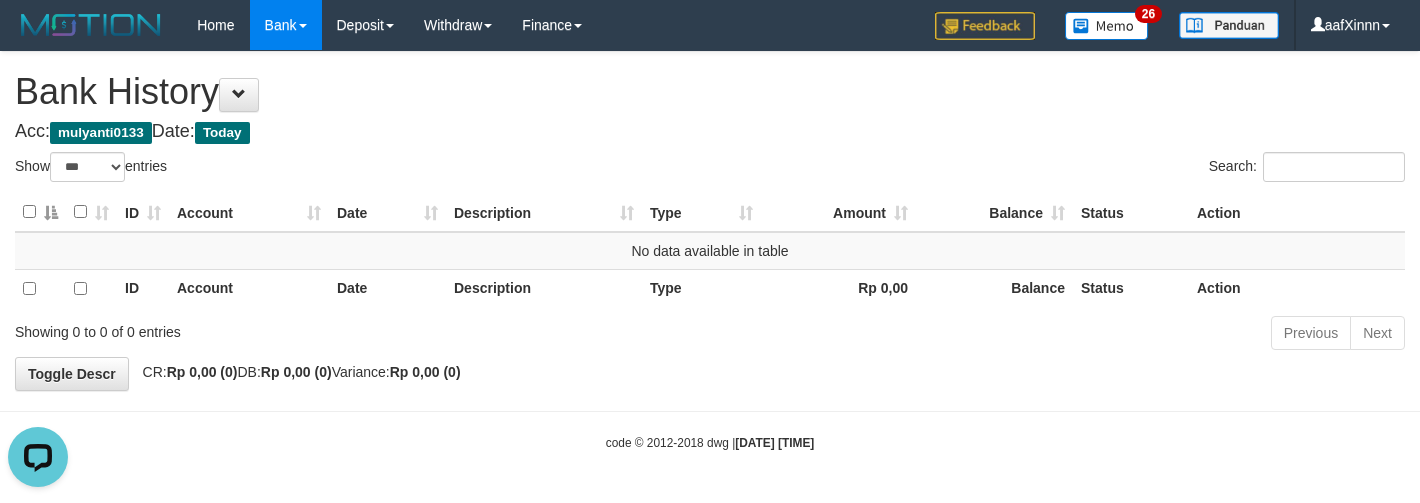 scroll, scrollTop: 0, scrollLeft: 0, axis: both 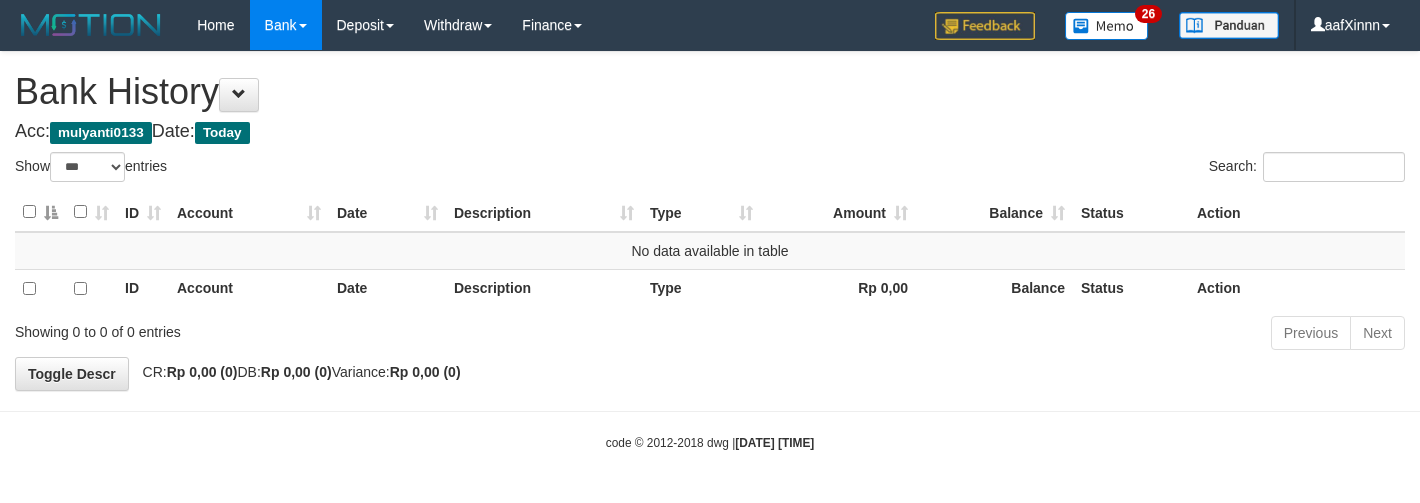select on "***" 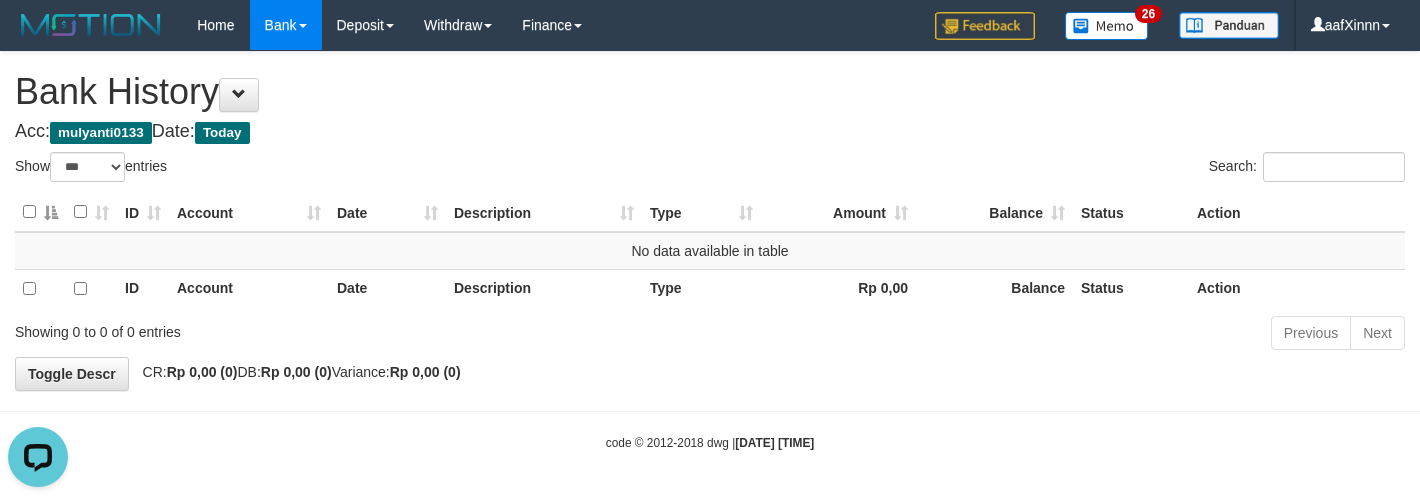 scroll, scrollTop: 0, scrollLeft: 0, axis: both 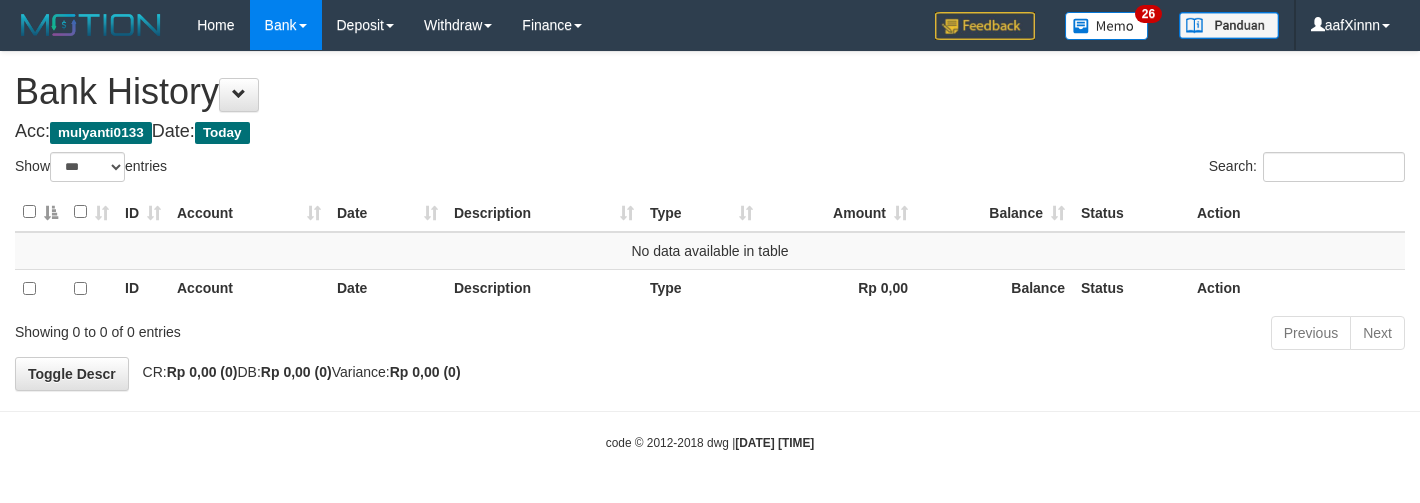 select on "***" 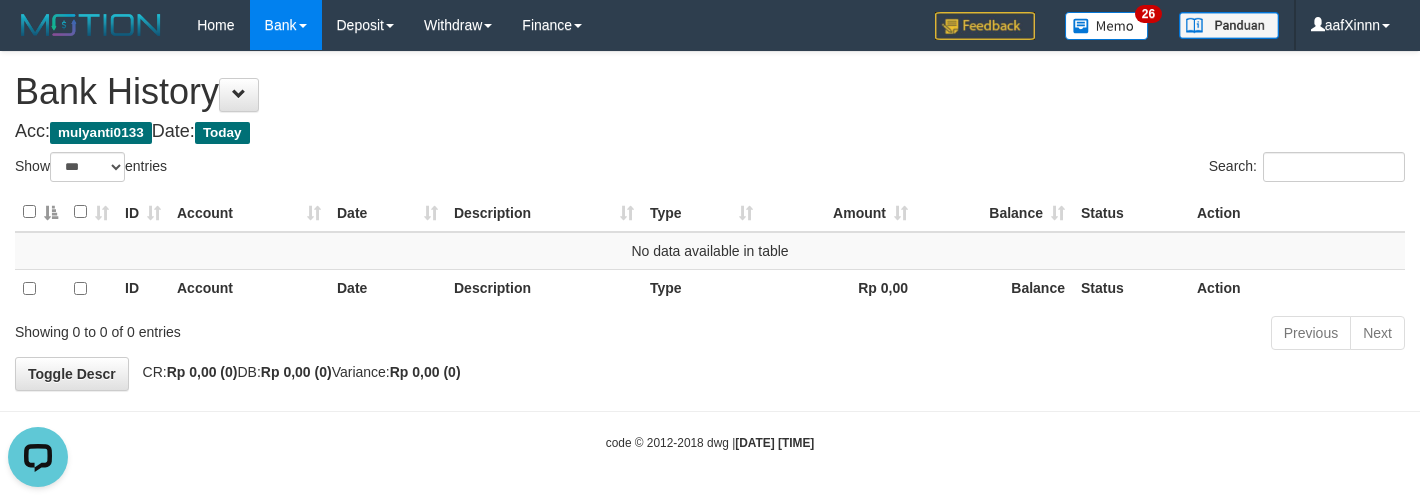 scroll, scrollTop: 0, scrollLeft: 0, axis: both 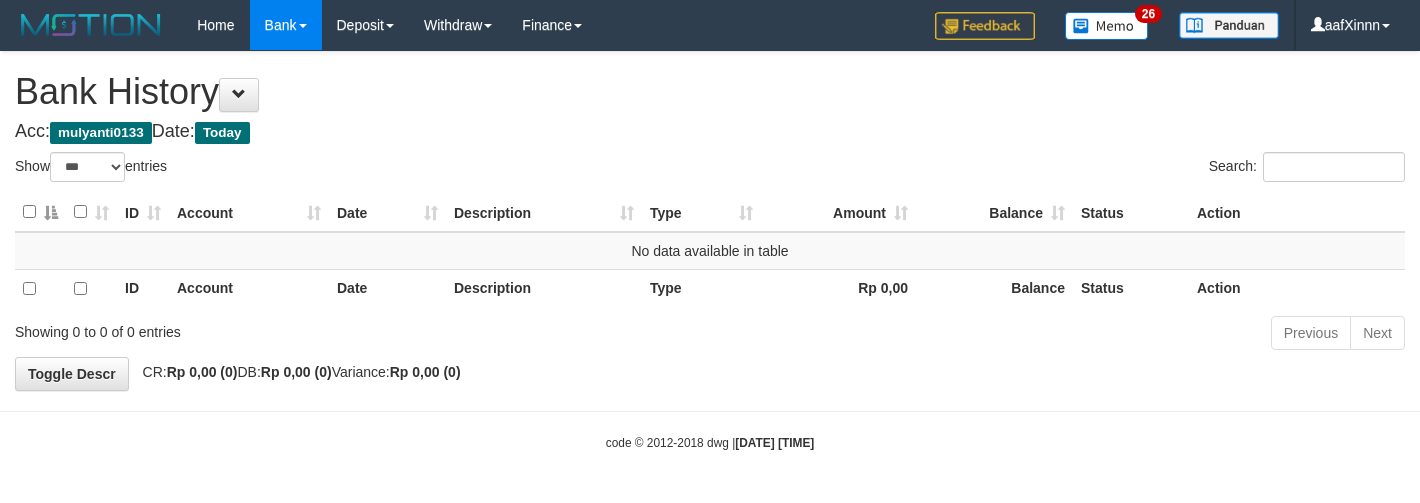select on "***" 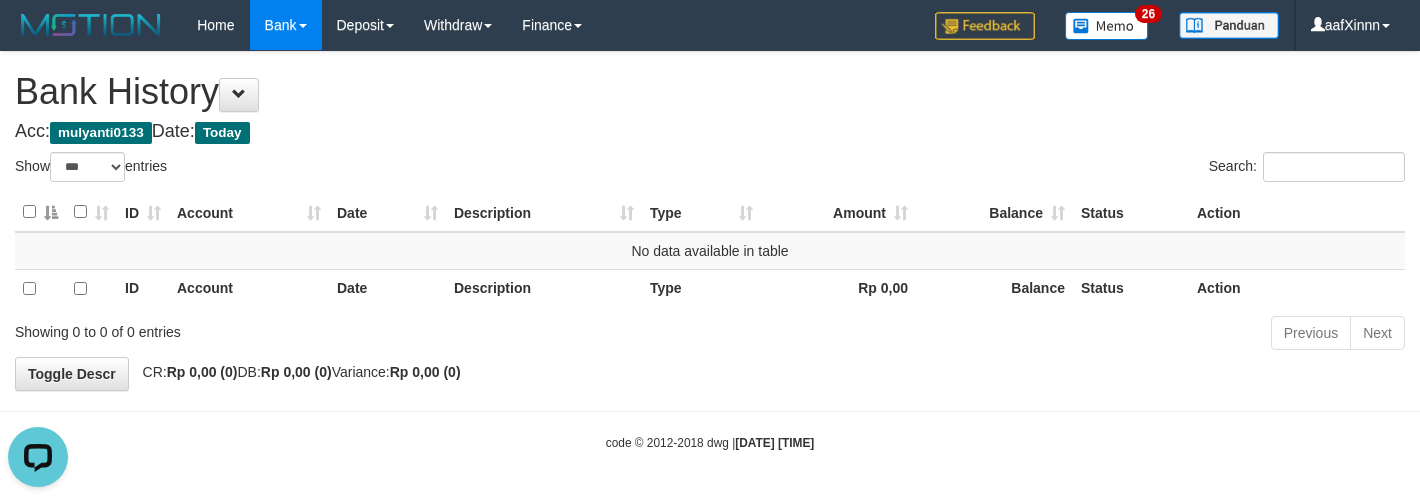 scroll, scrollTop: 0, scrollLeft: 0, axis: both 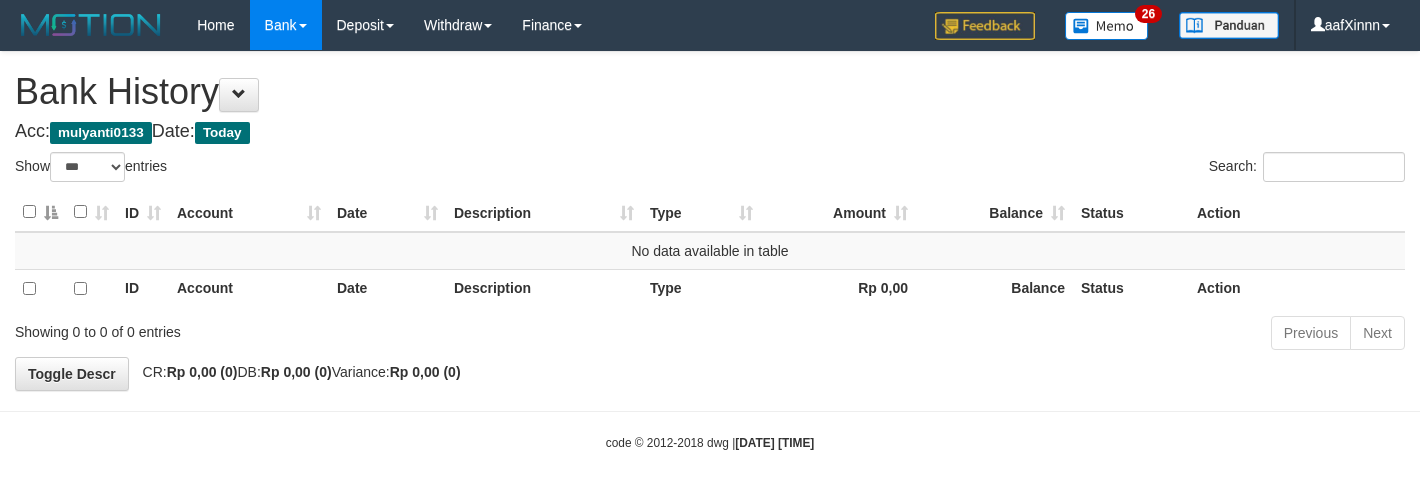 select on "***" 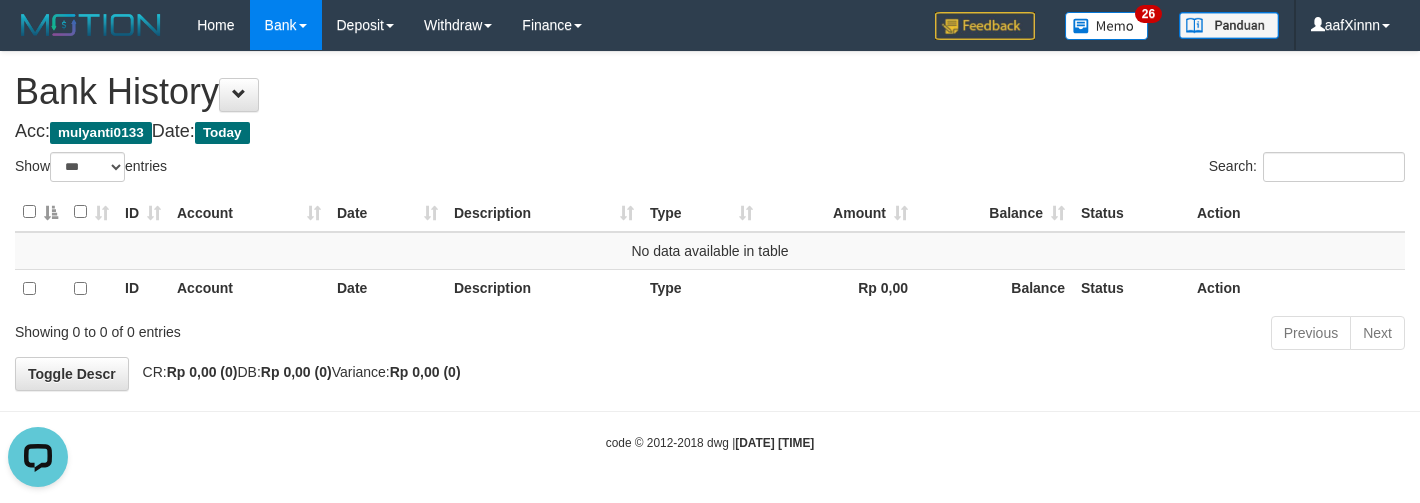 scroll, scrollTop: 0, scrollLeft: 0, axis: both 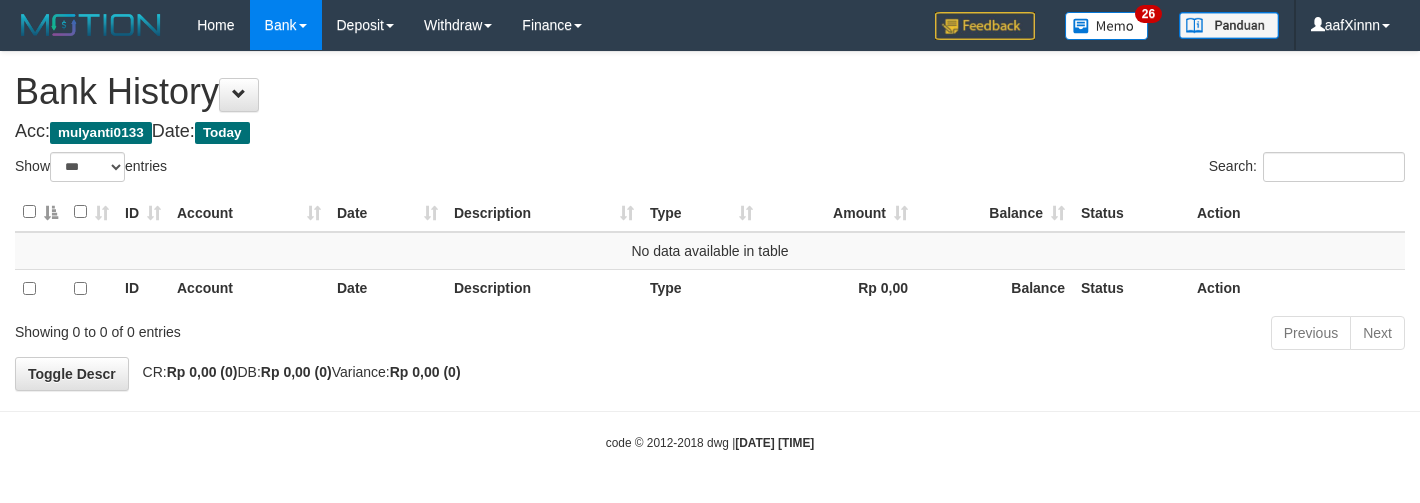 select on "***" 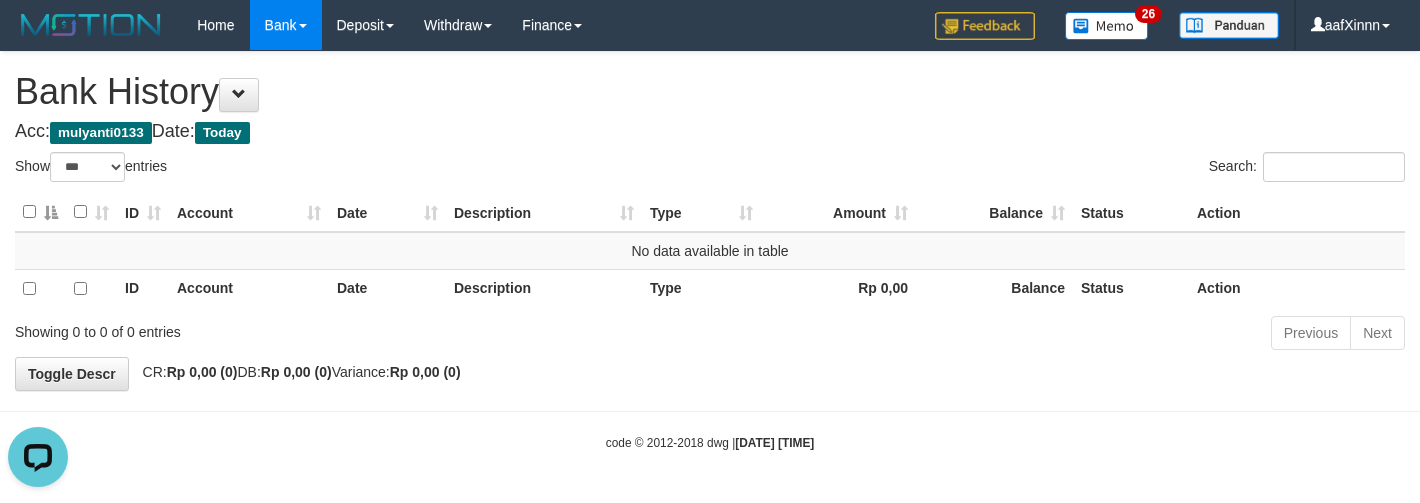scroll, scrollTop: 0, scrollLeft: 0, axis: both 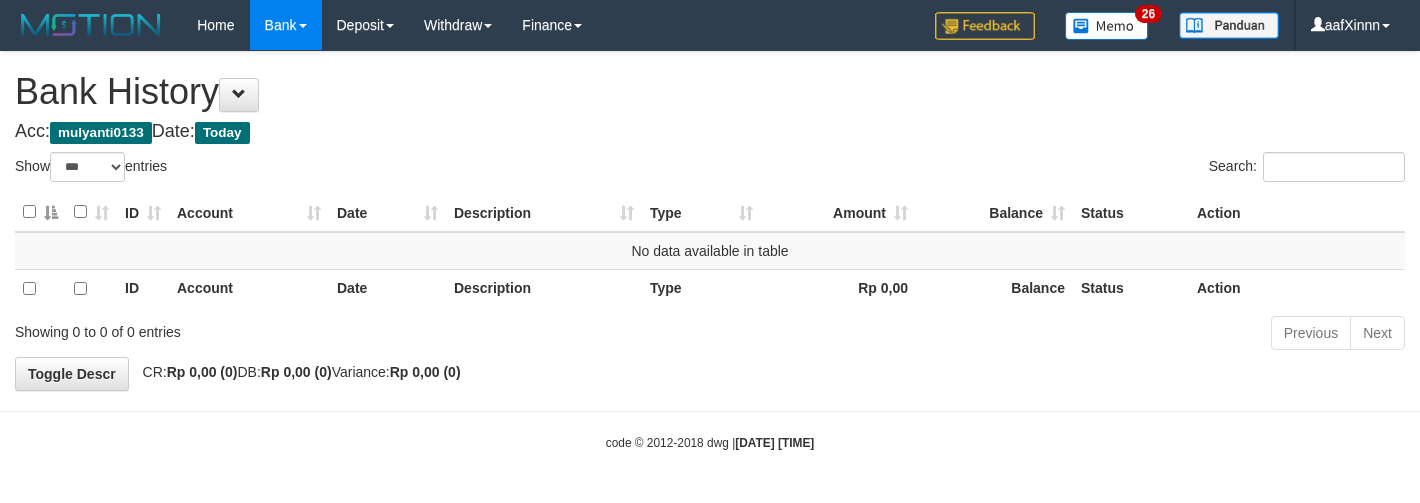 select on "***" 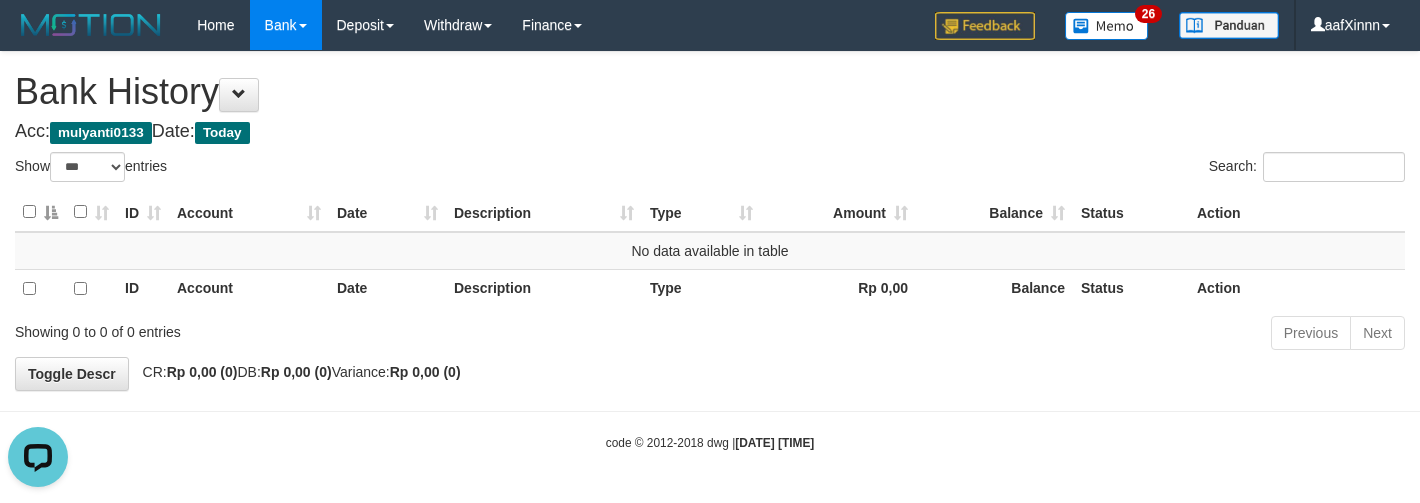 scroll, scrollTop: 0, scrollLeft: 0, axis: both 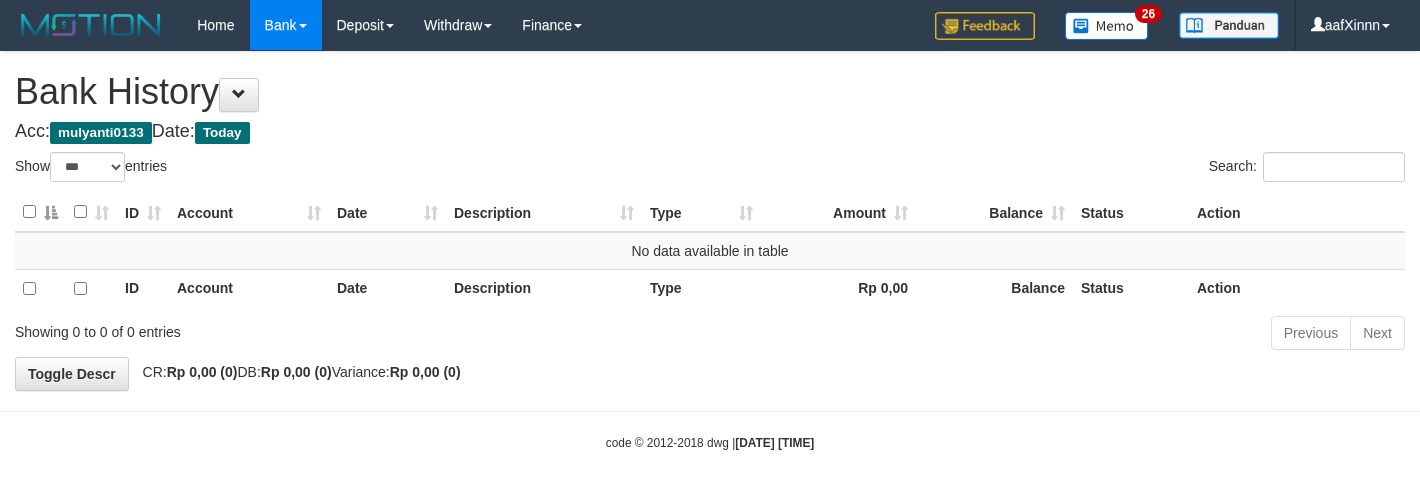 select on "***" 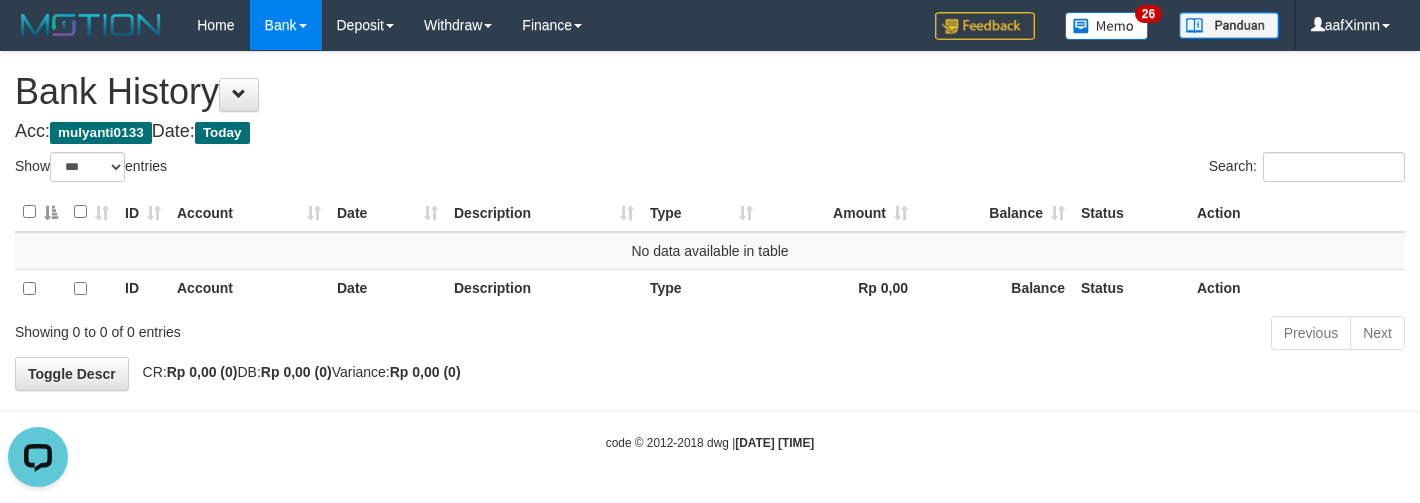 scroll, scrollTop: 0, scrollLeft: 0, axis: both 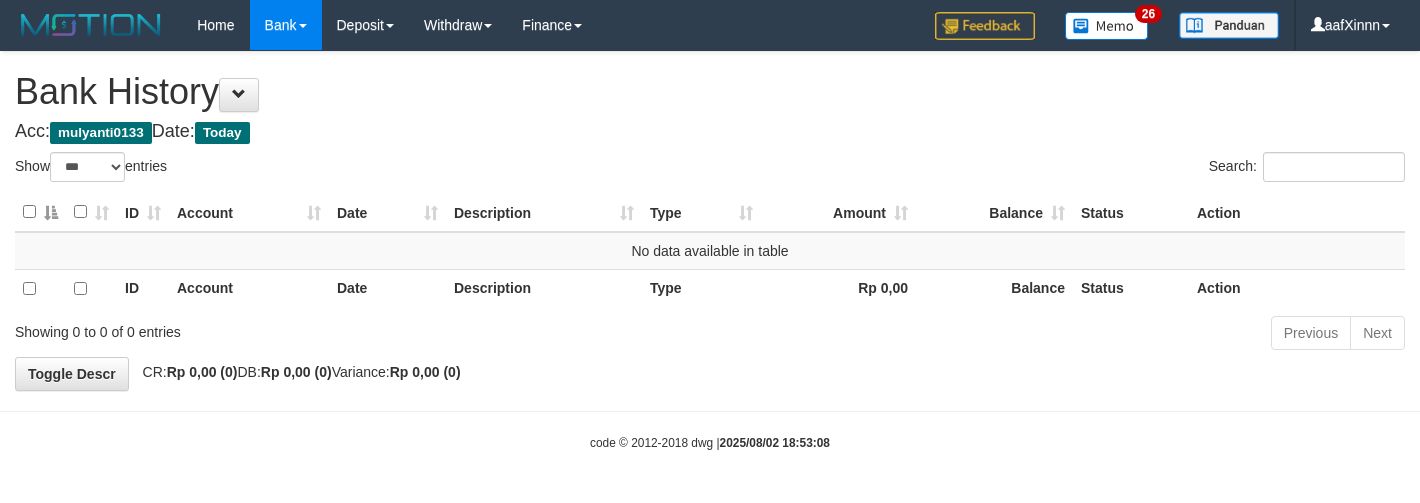 select on "***" 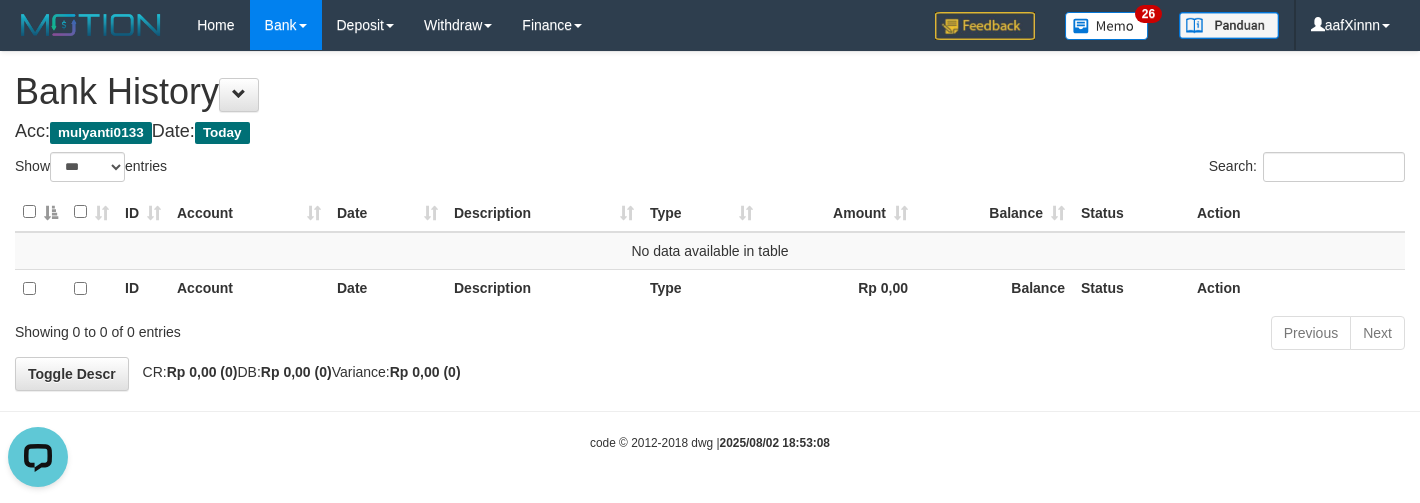 scroll, scrollTop: 0, scrollLeft: 0, axis: both 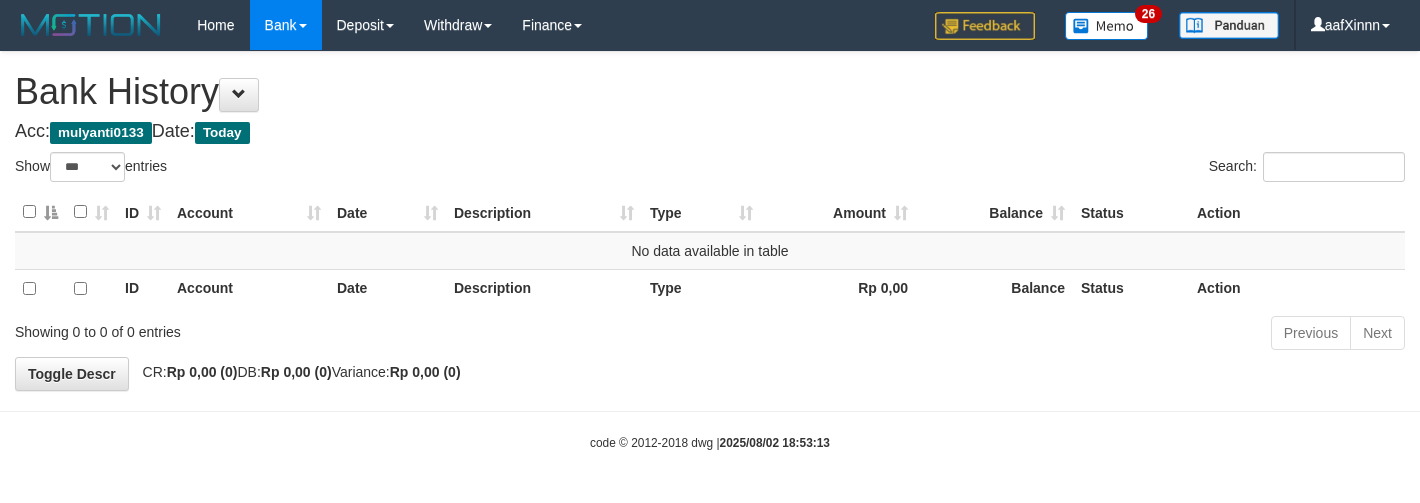 select on "***" 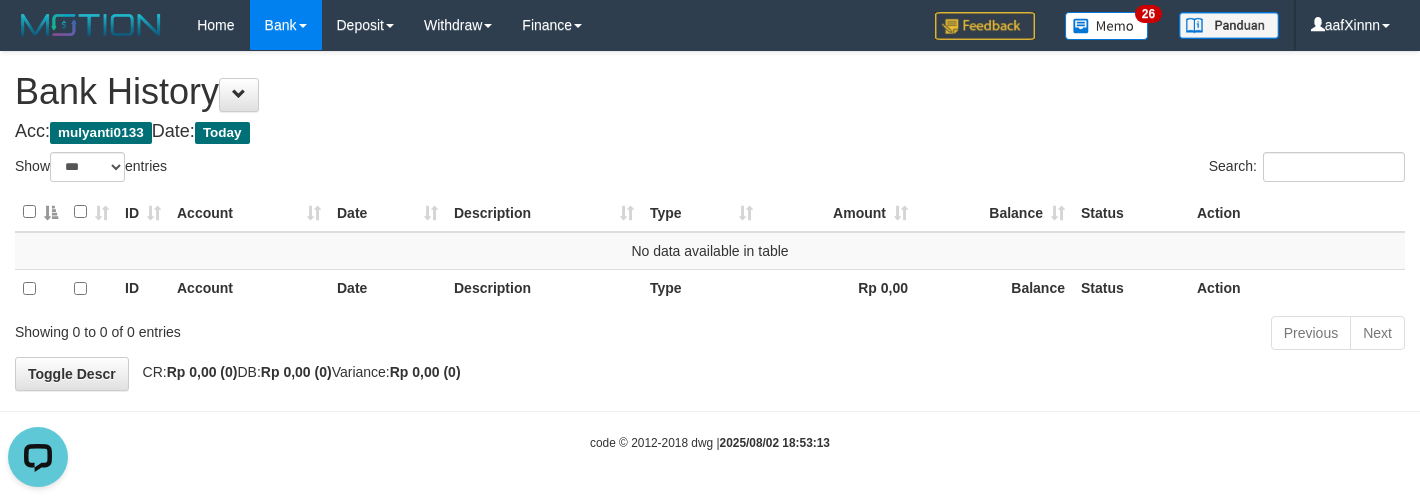 scroll, scrollTop: 0, scrollLeft: 0, axis: both 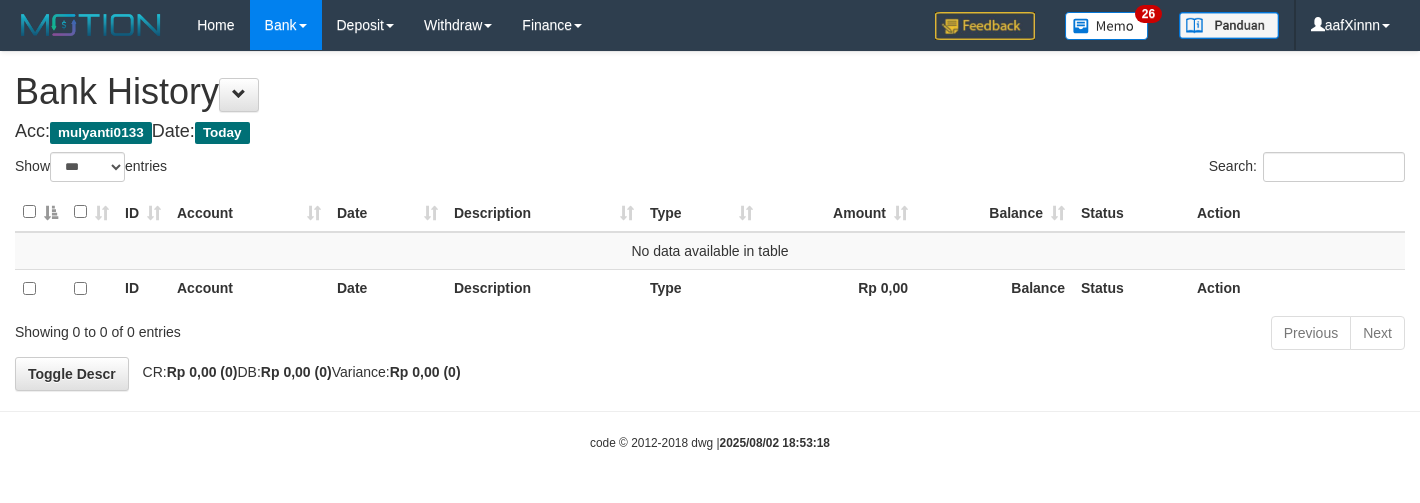 select on "***" 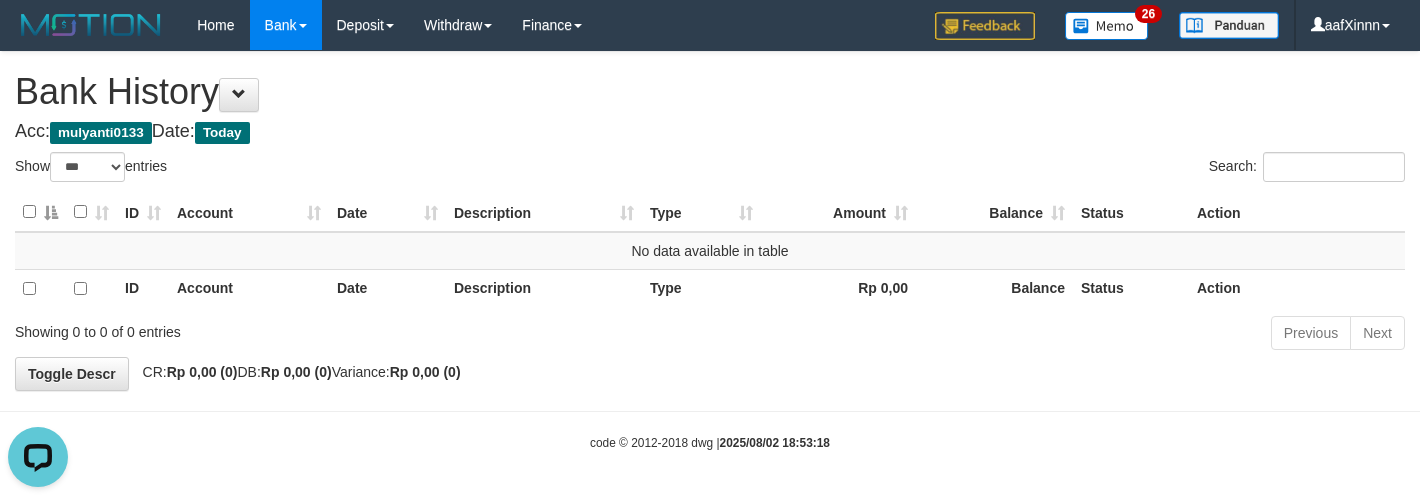 scroll, scrollTop: 0, scrollLeft: 0, axis: both 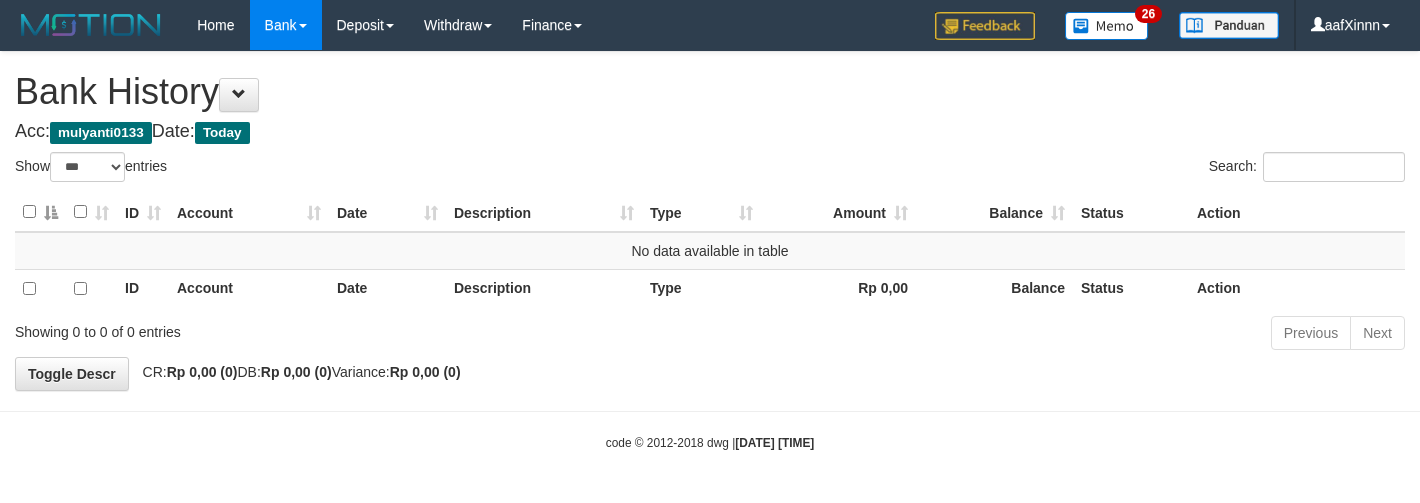 select on "***" 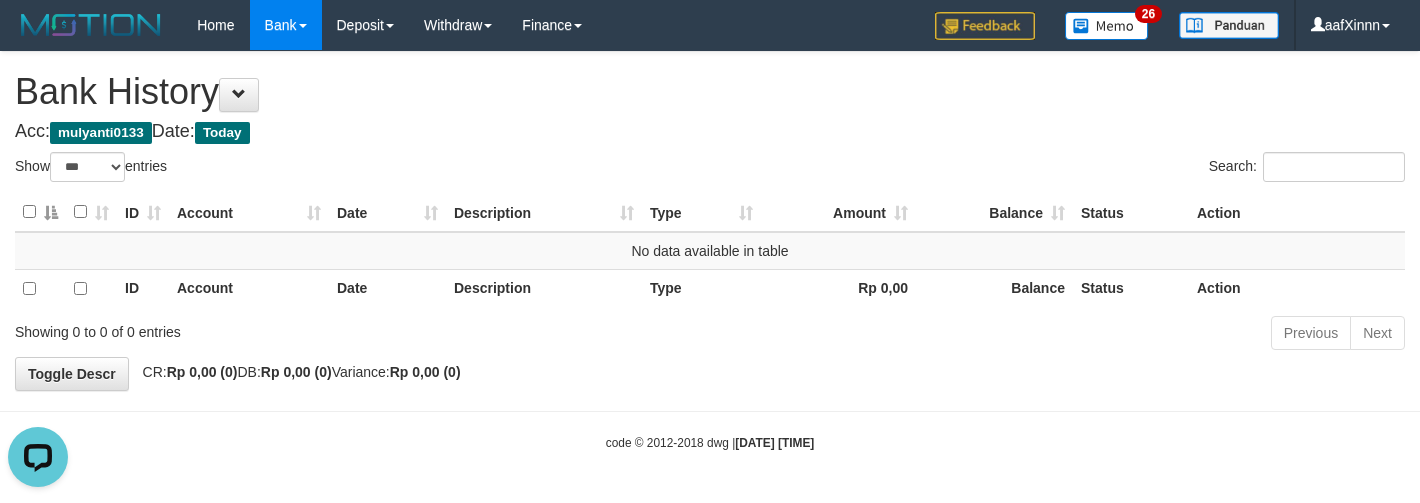 scroll, scrollTop: 0, scrollLeft: 0, axis: both 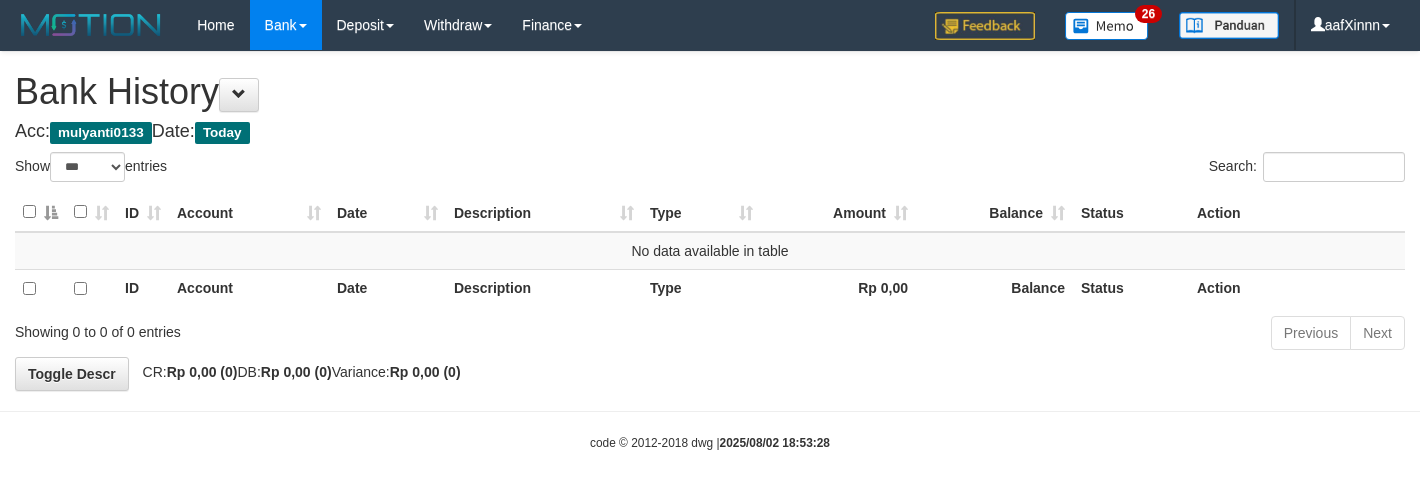 select on "***" 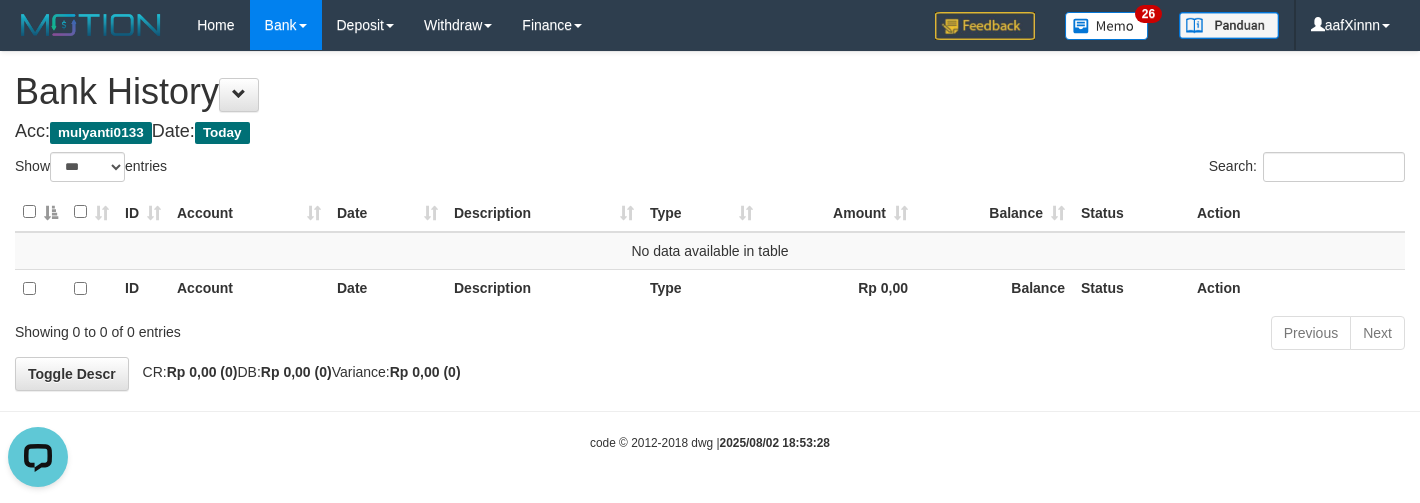 scroll, scrollTop: 0, scrollLeft: 0, axis: both 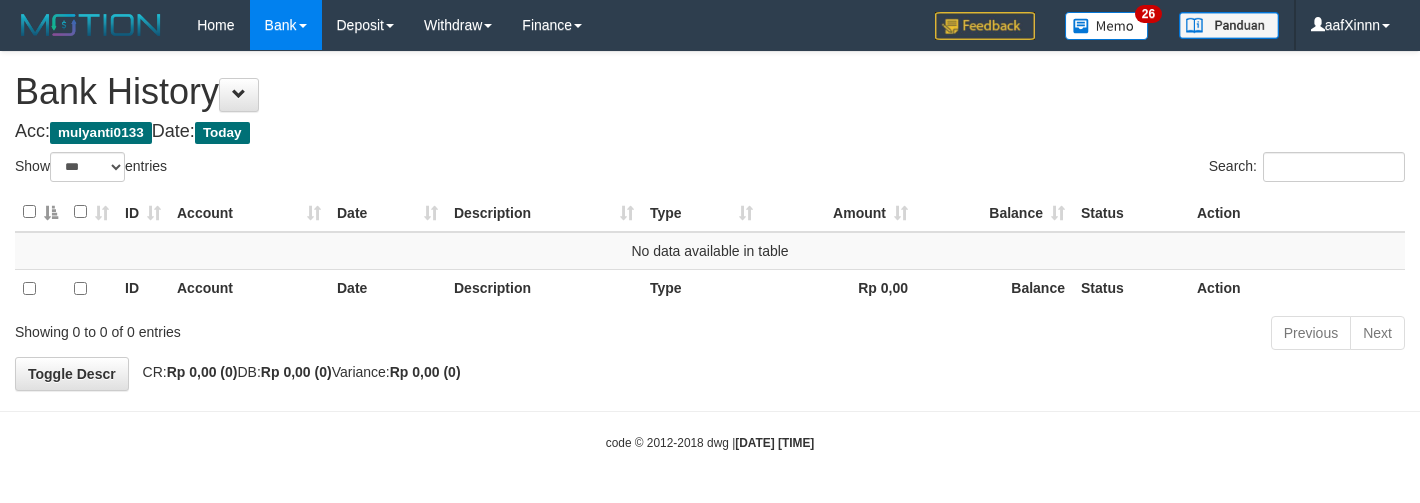 select on "***" 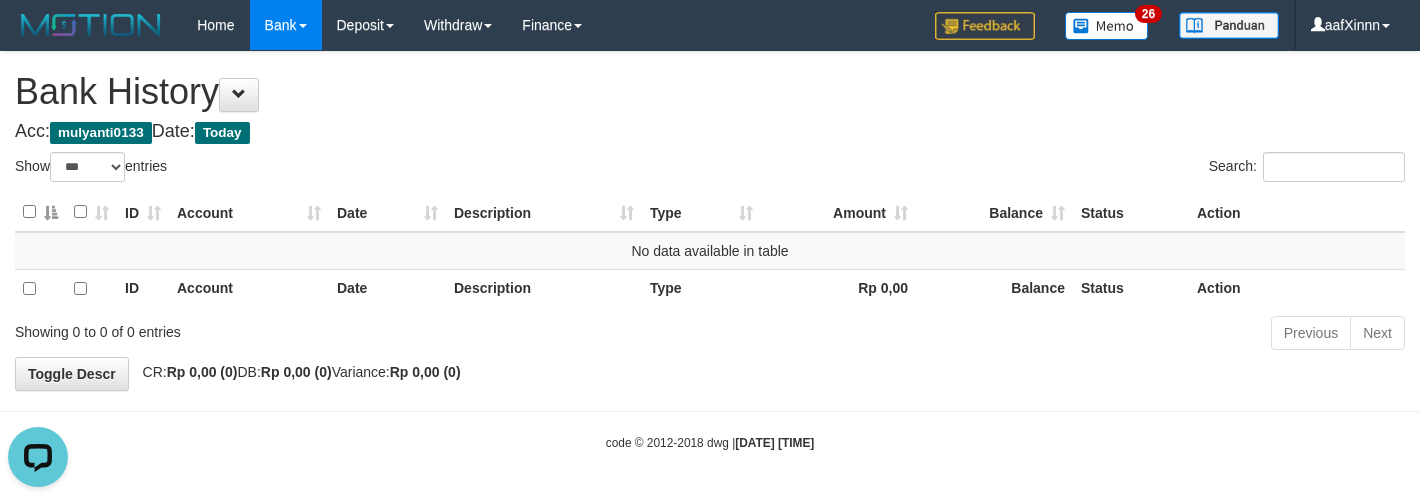 scroll, scrollTop: 0, scrollLeft: 0, axis: both 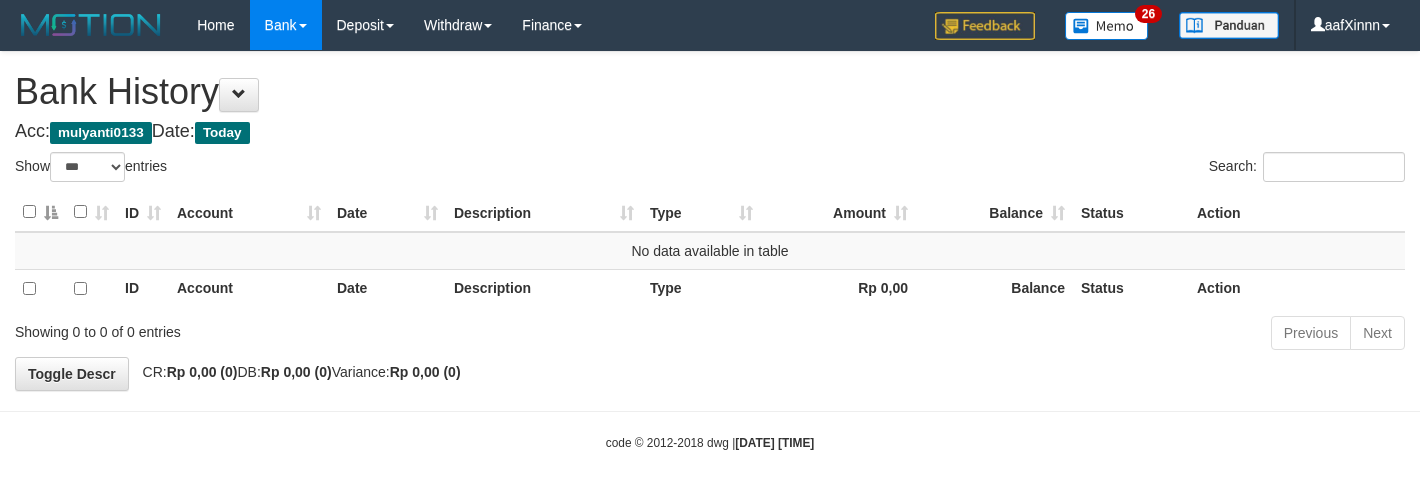 select on "***" 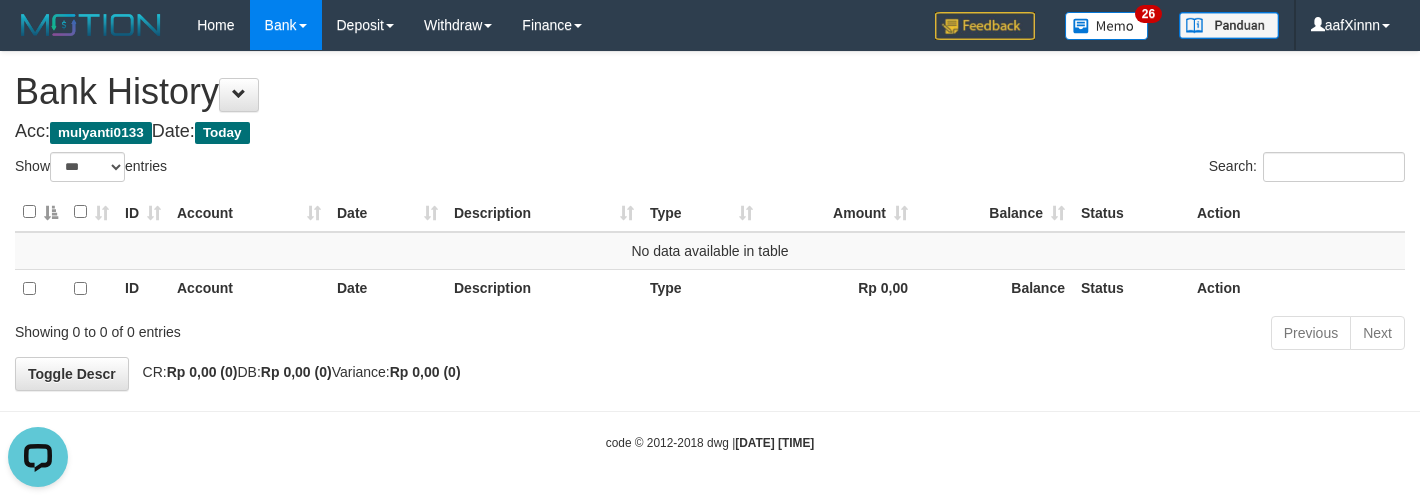 scroll, scrollTop: 0, scrollLeft: 0, axis: both 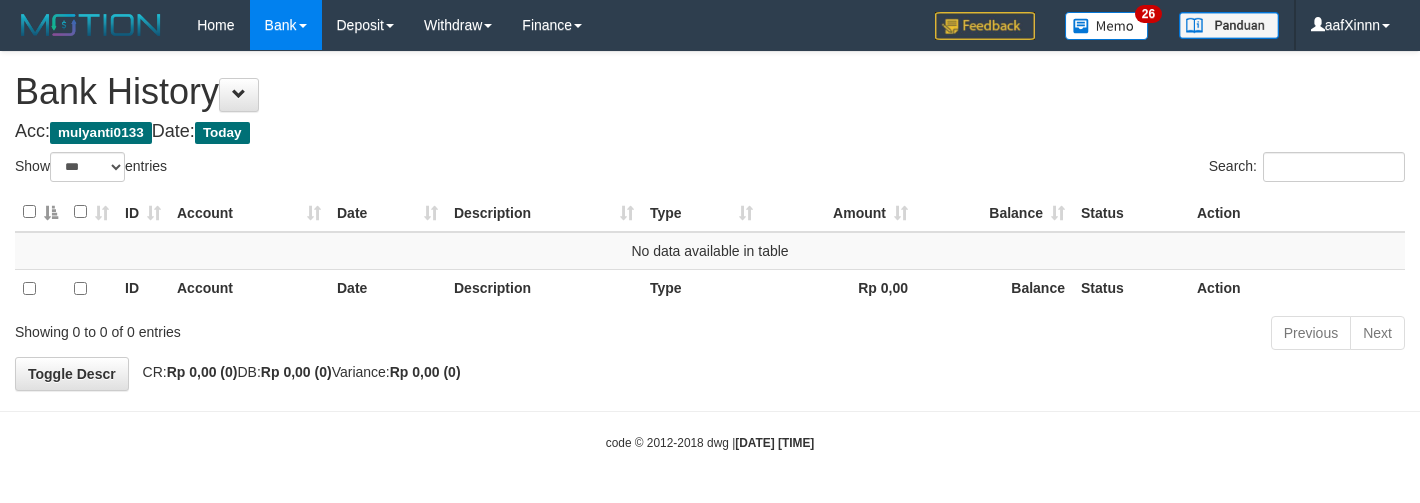 select on "***" 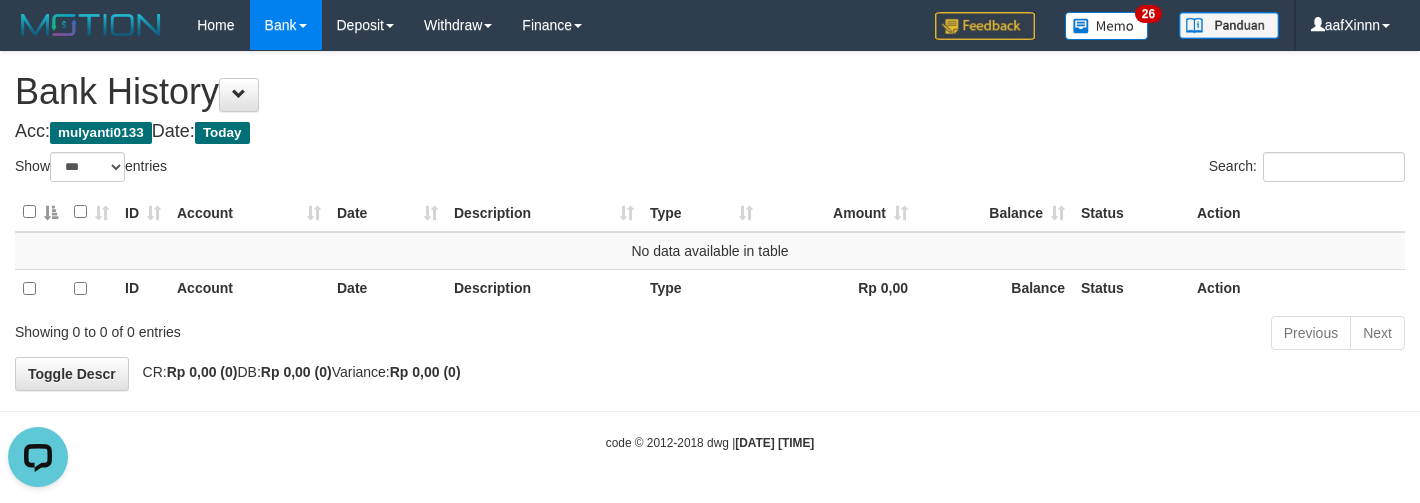 scroll, scrollTop: 0, scrollLeft: 0, axis: both 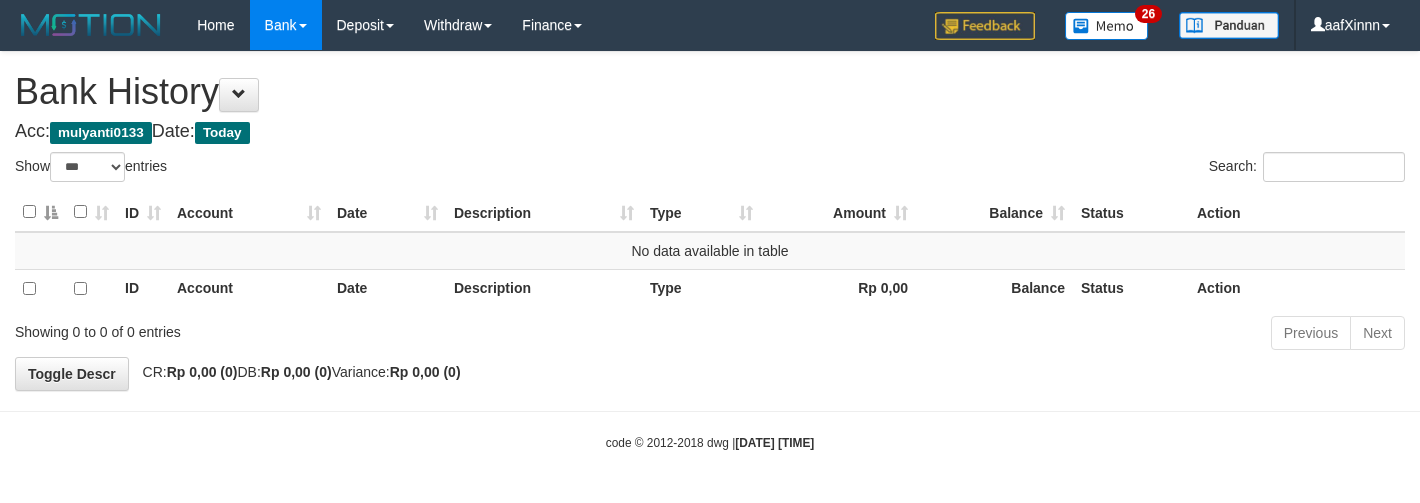 select on "***" 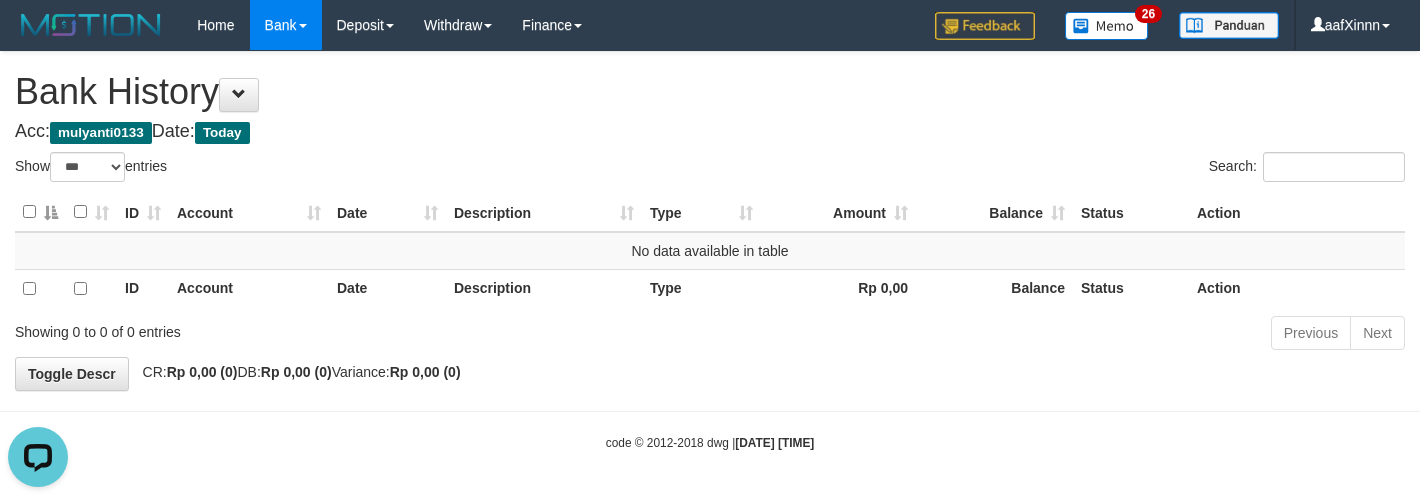 scroll, scrollTop: 0, scrollLeft: 0, axis: both 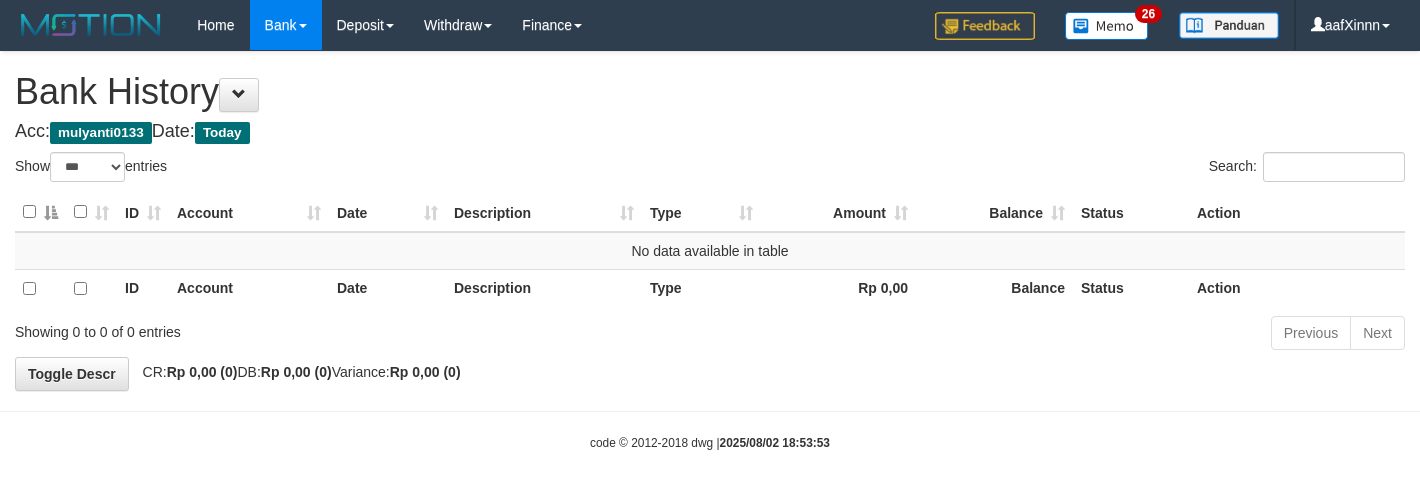 select on "***" 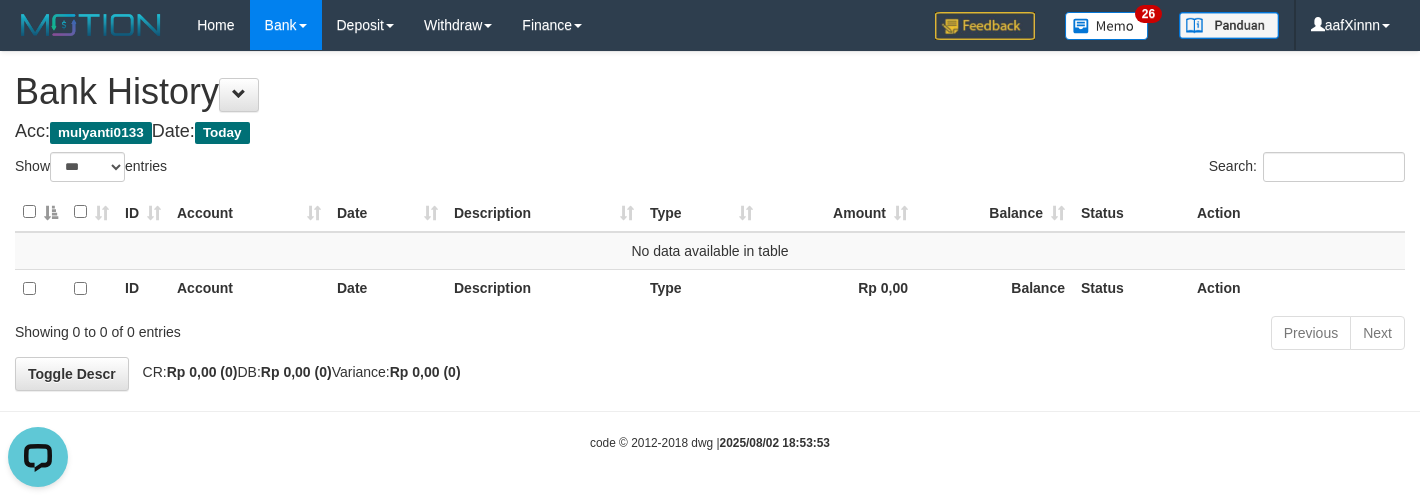 scroll, scrollTop: 0, scrollLeft: 0, axis: both 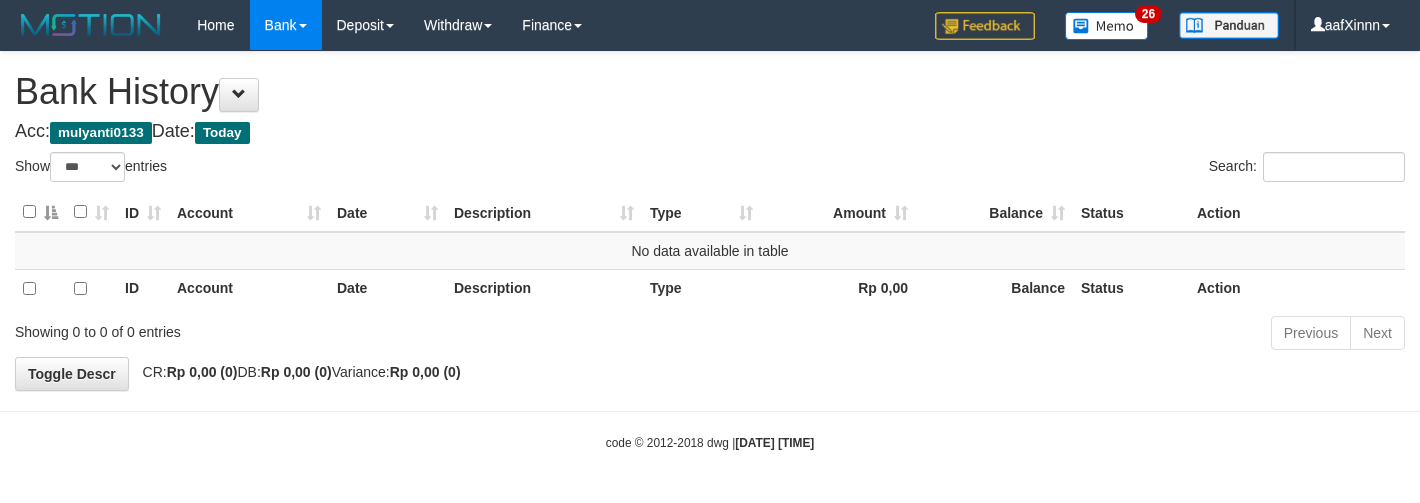 select on "***" 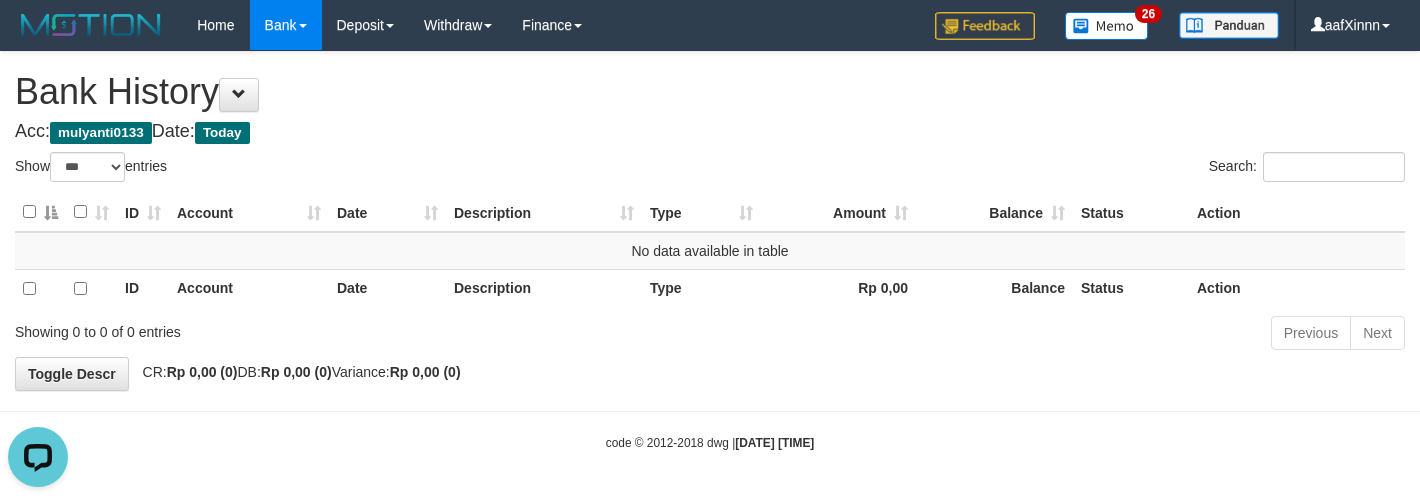 scroll, scrollTop: 0, scrollLeft: 0, axis: both 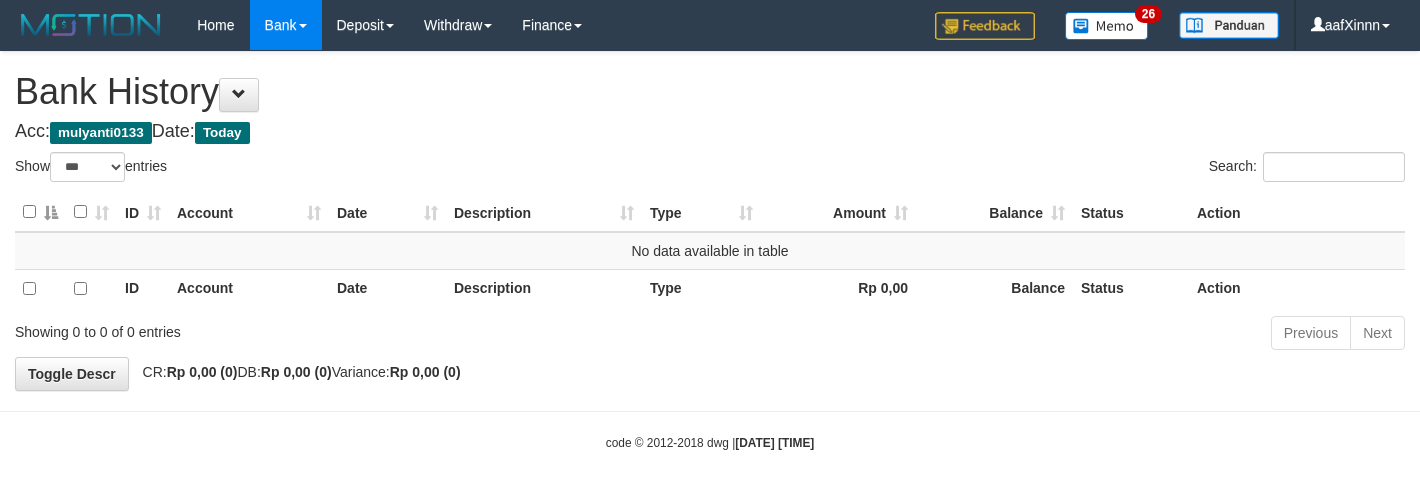 select on "***" 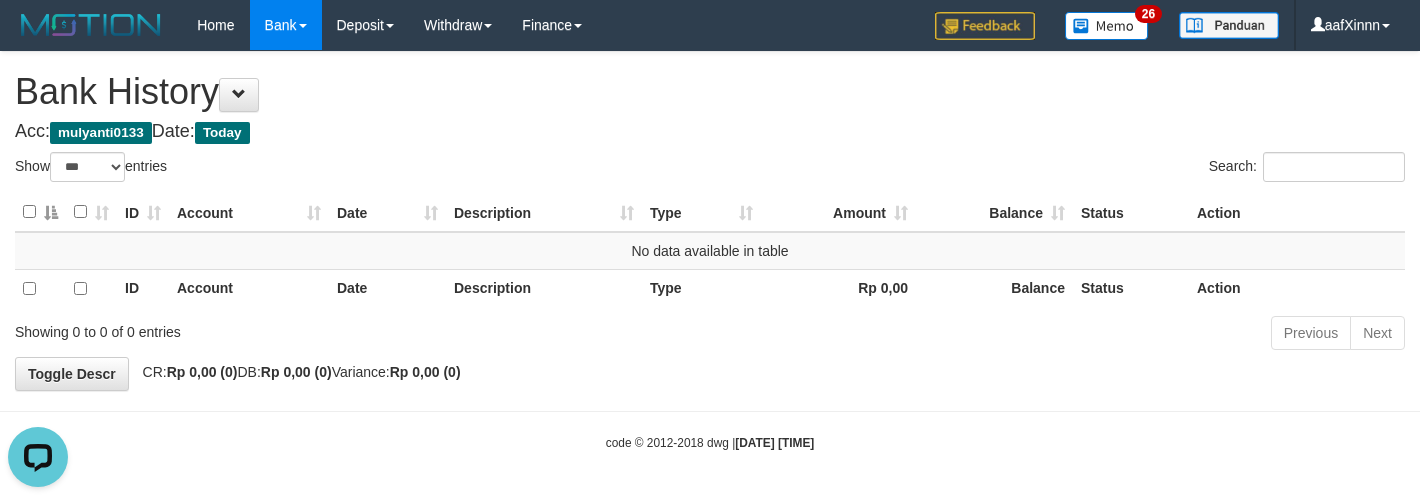 scroll, scrollTop: 0, scrollLeft: 0, axis: both 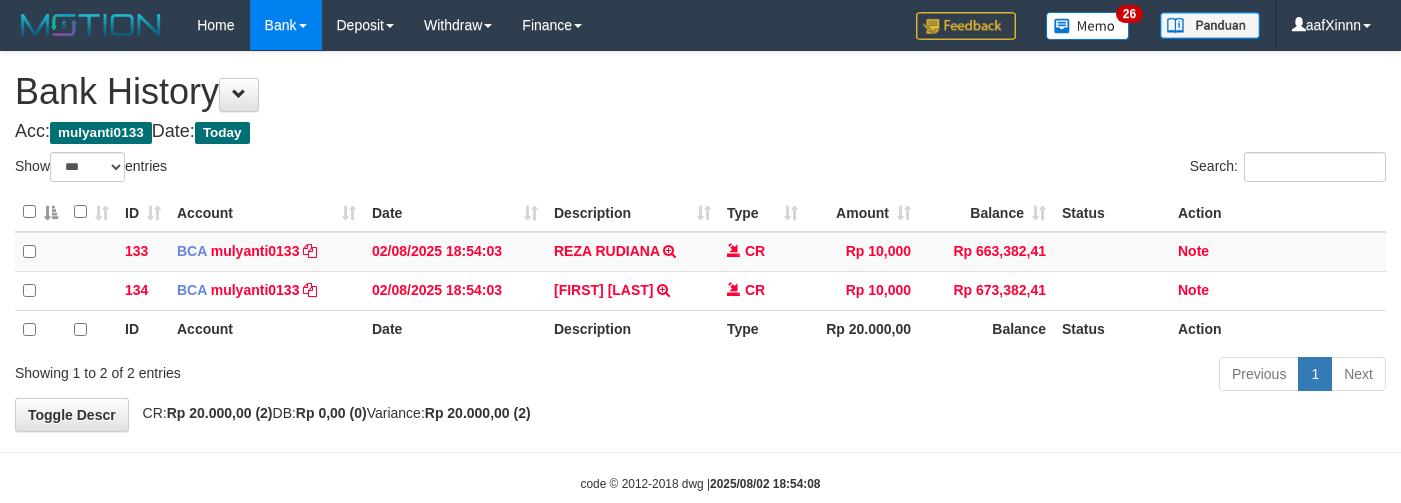 select on "***" 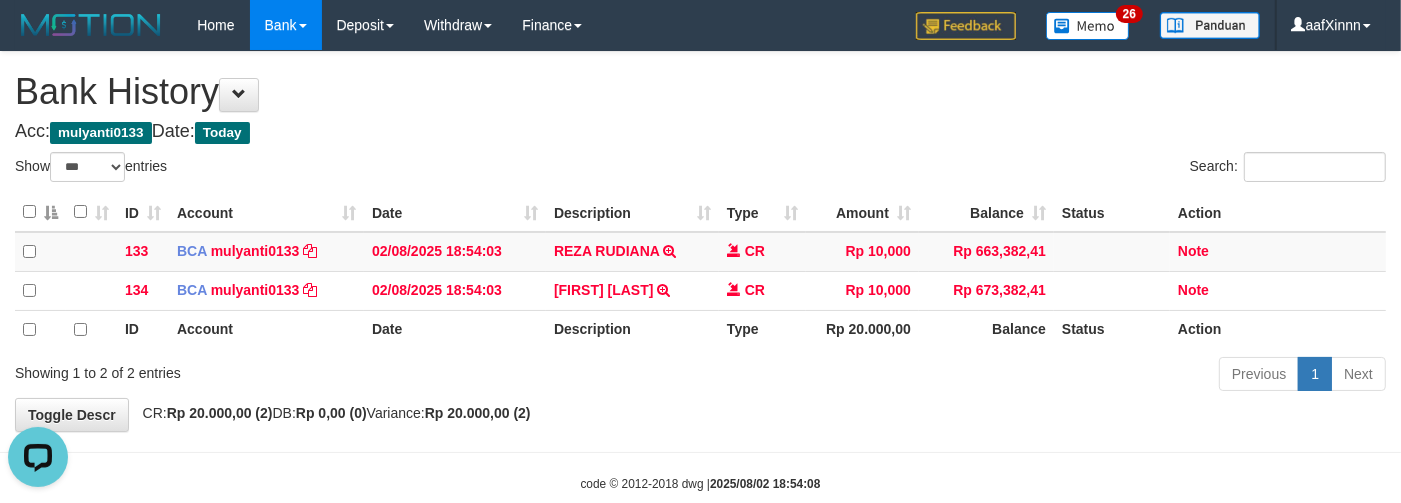 scroll, scrollTop: 0, scrollLeft: 0, axis: both 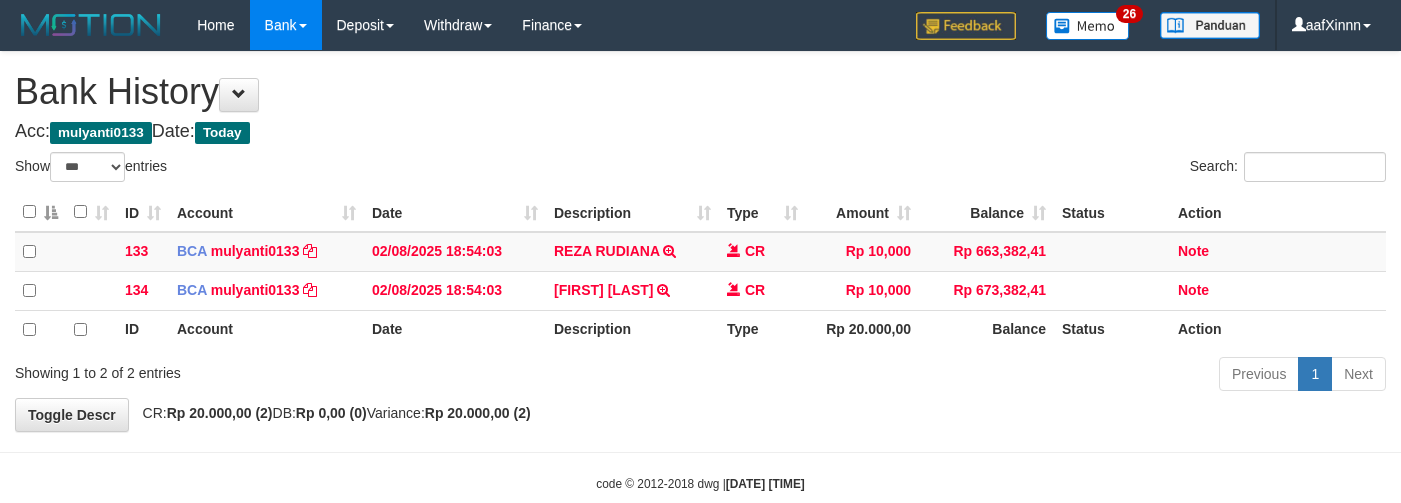 select on "***" 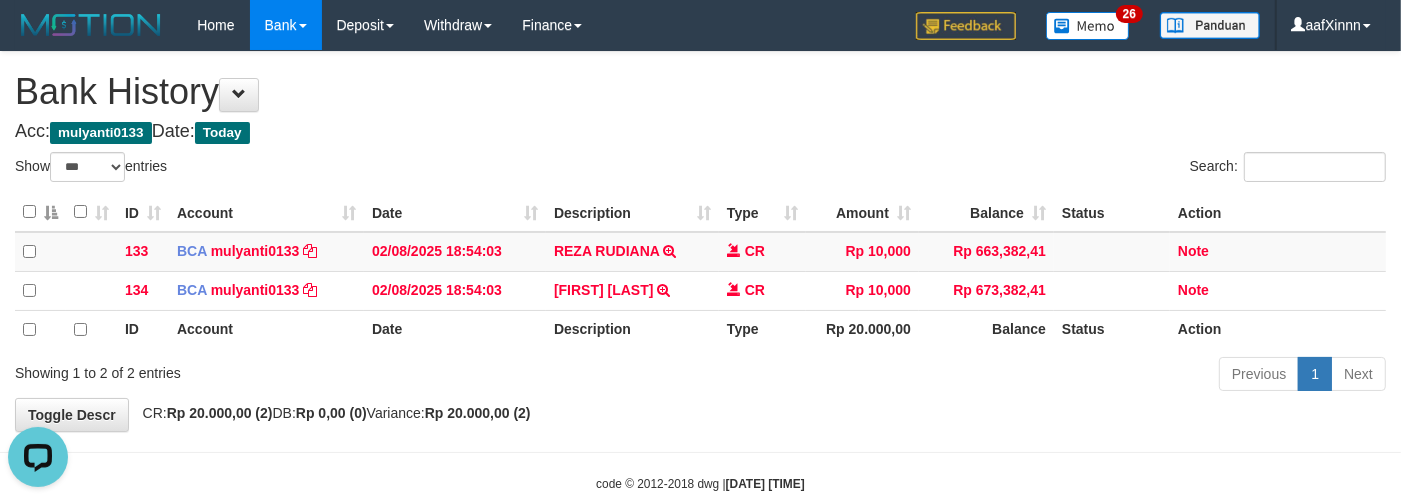 scroll, scrollTop: 0, scrollLeft: 0, axis: both 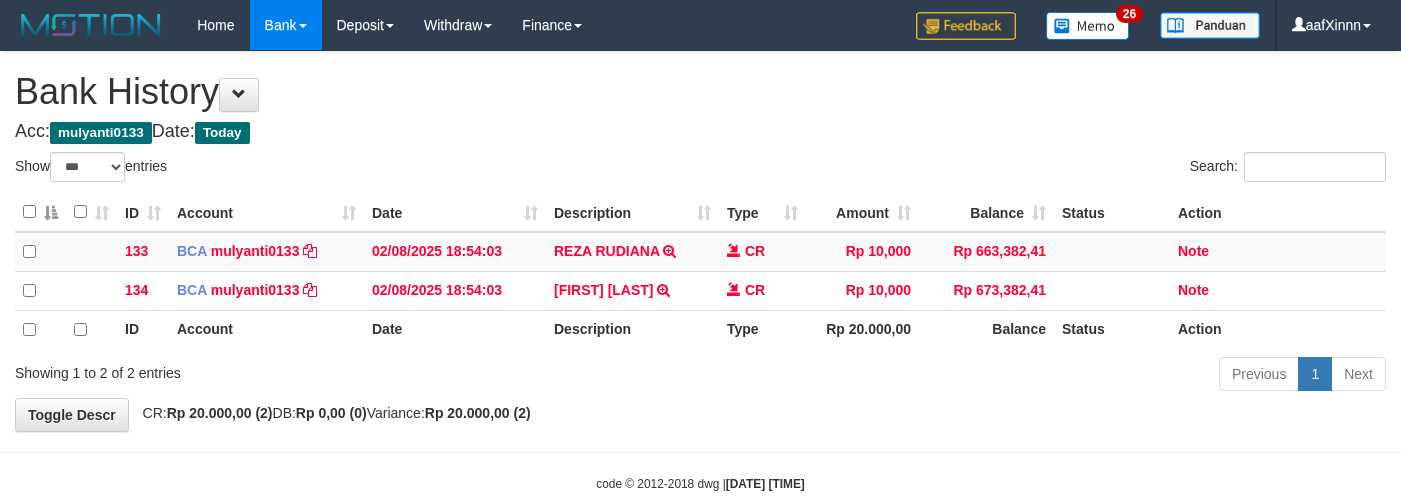select on "***" 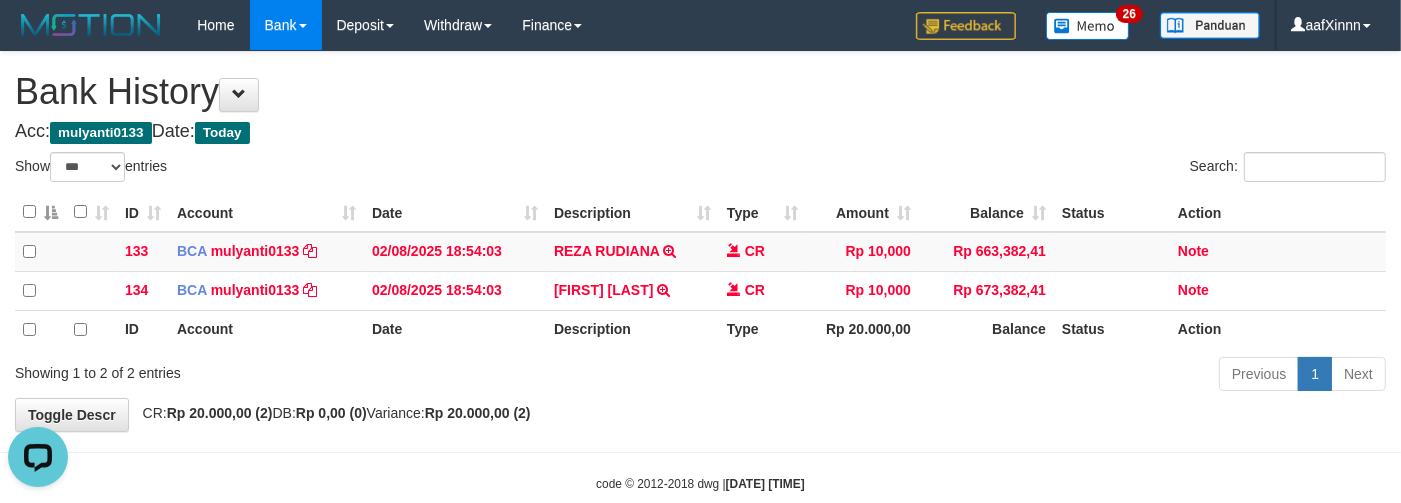 scroll, scrollTop: 0, scrollLeft: 0, axis: both 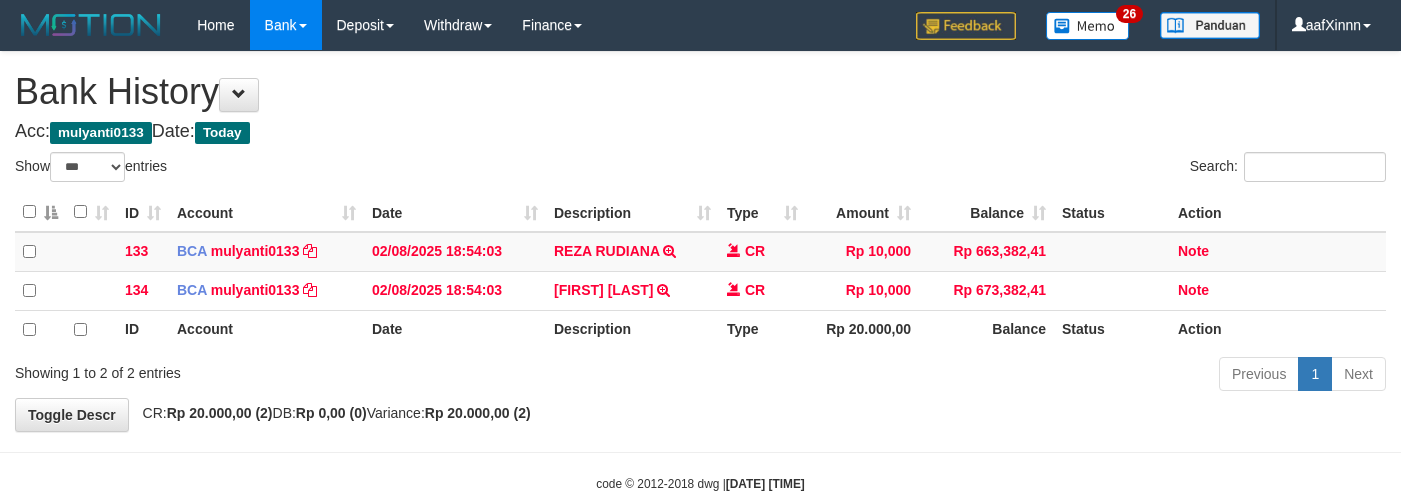 select on "***" 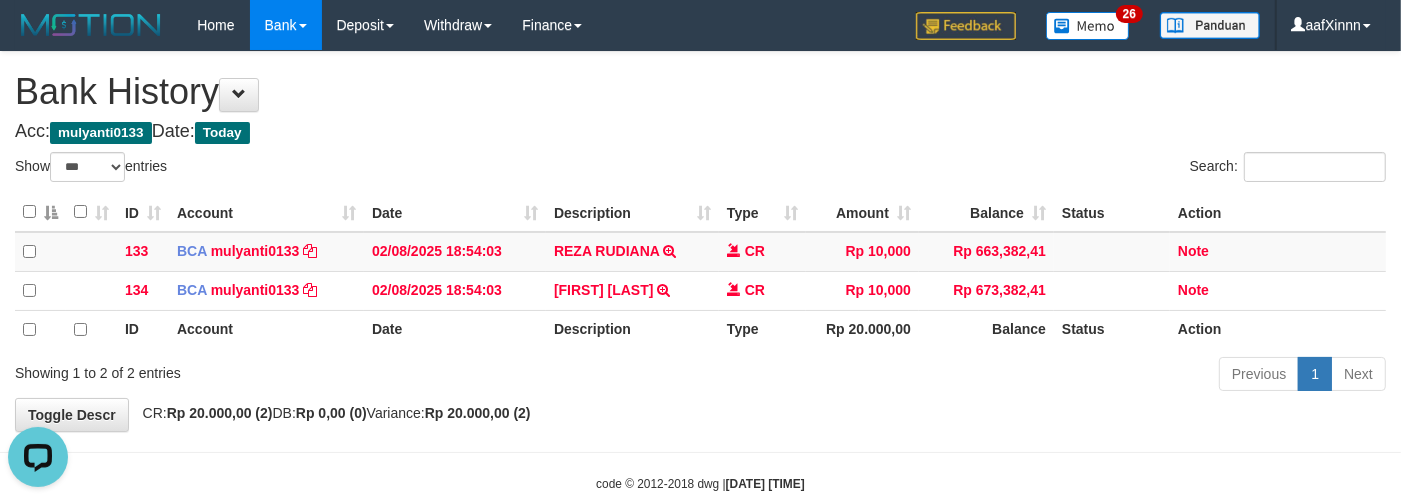 scroll, scrollTop: 0, scrollLeft: 0, axis: both 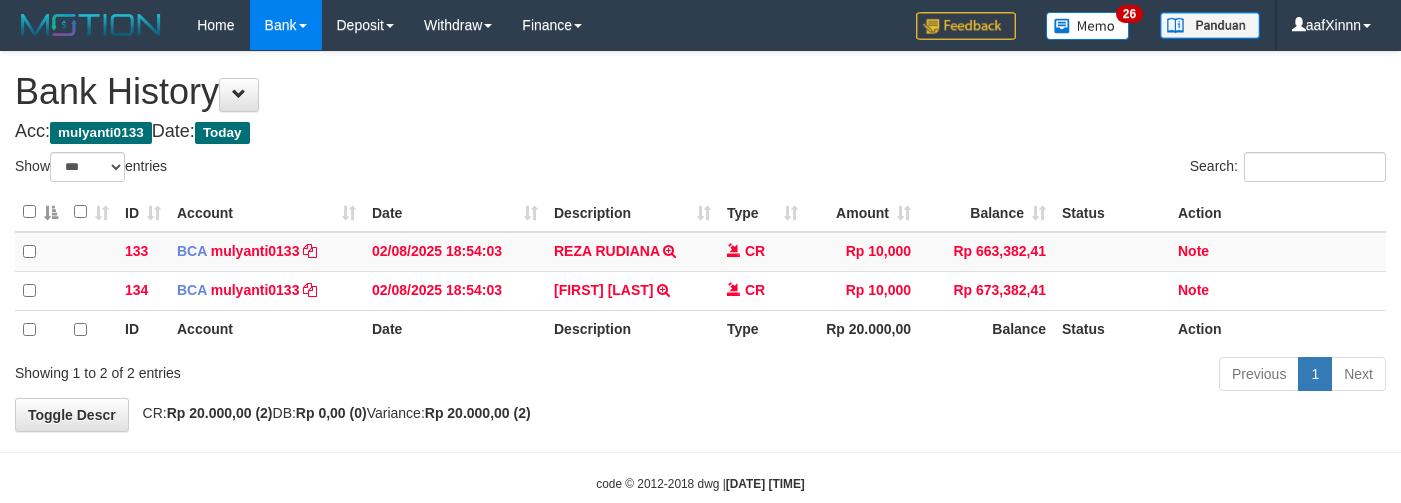 select on "***" 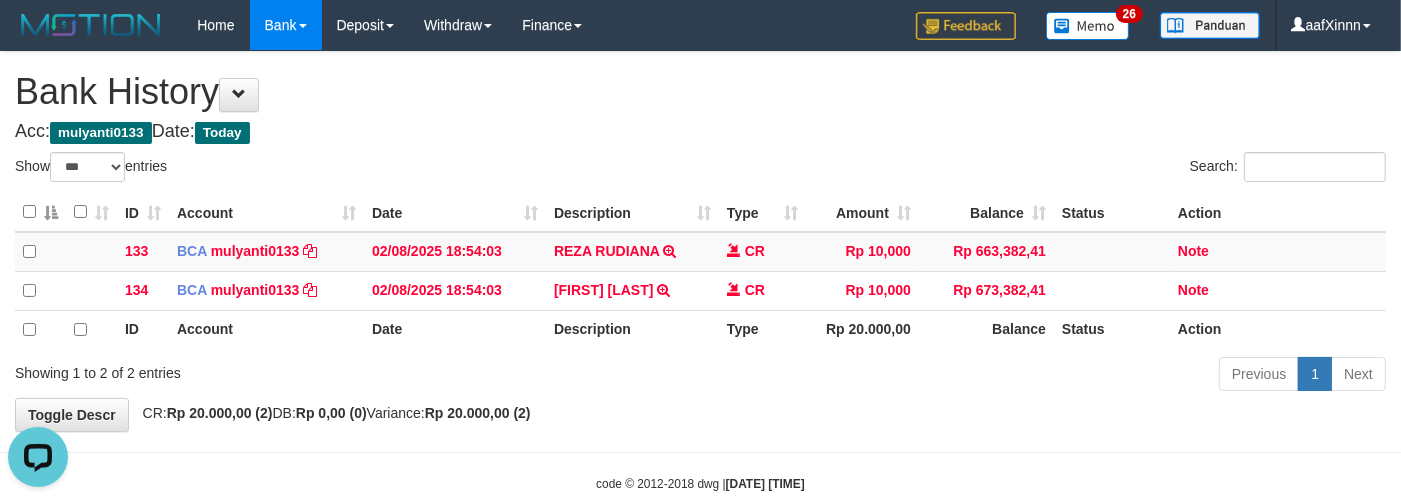 scroll, scrollTop: 0, scrollLeft: 0, axis: both 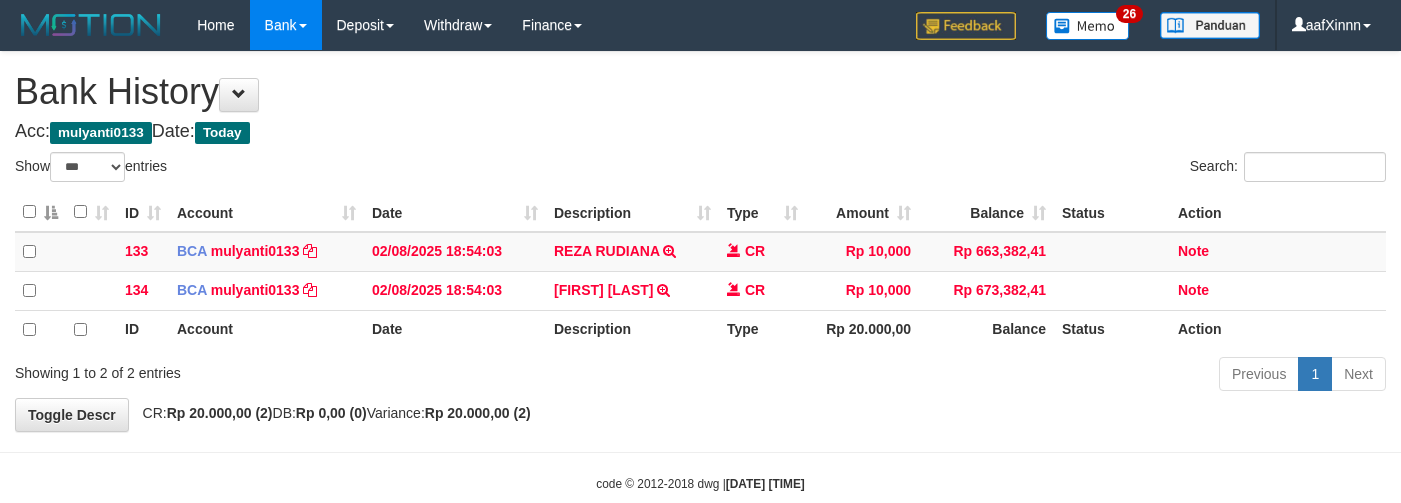 select on "***" 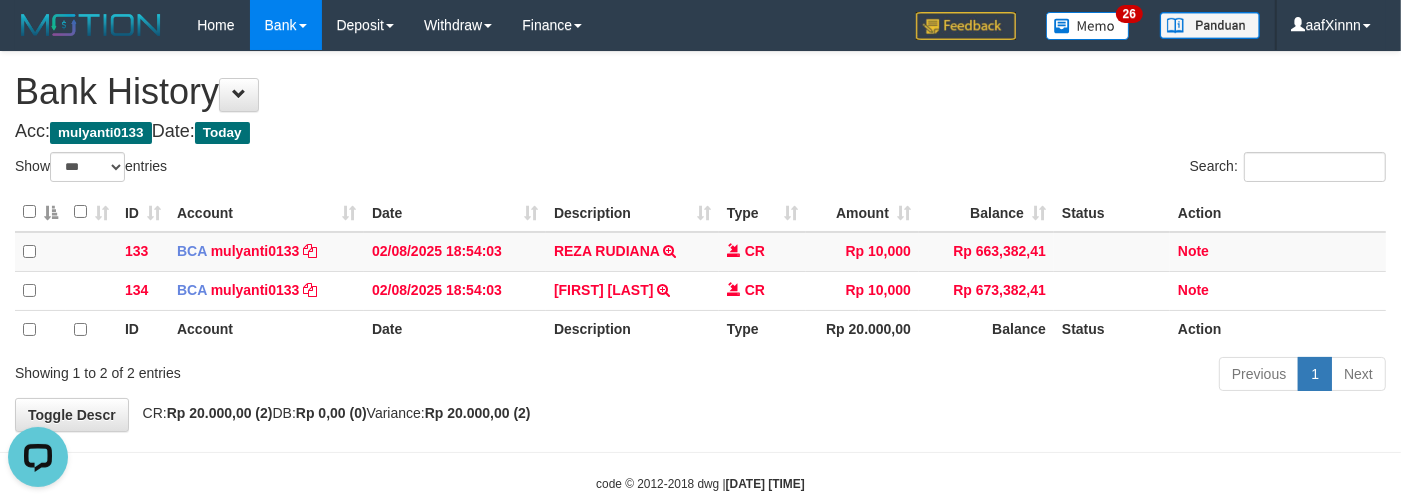 scroll, scrollTop: 0, scrollLeft: 0, axis: both 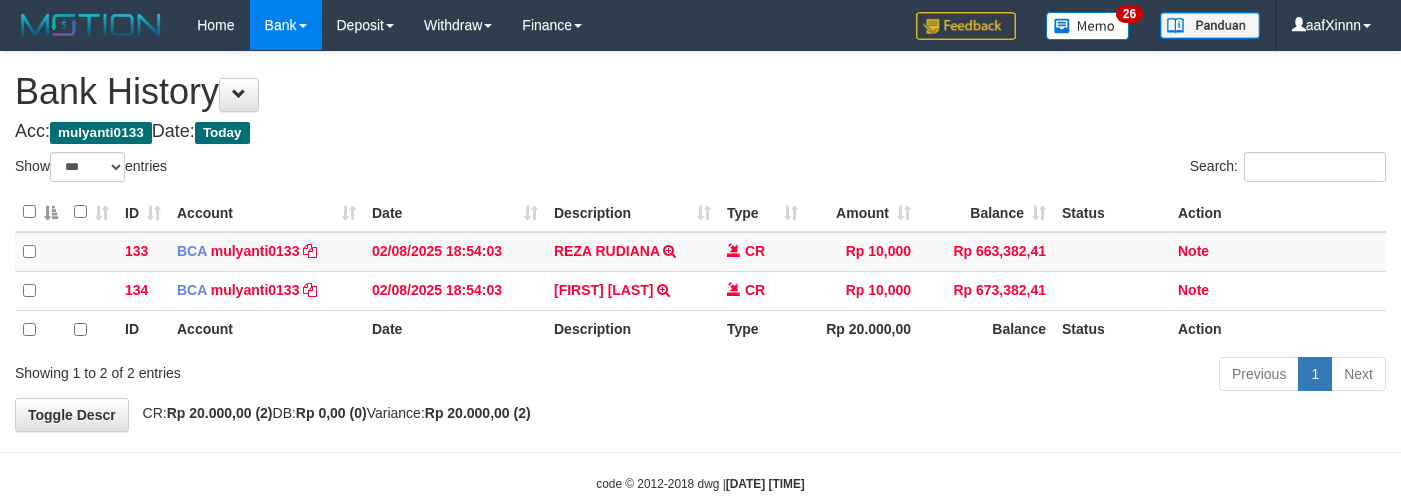 select on "***" 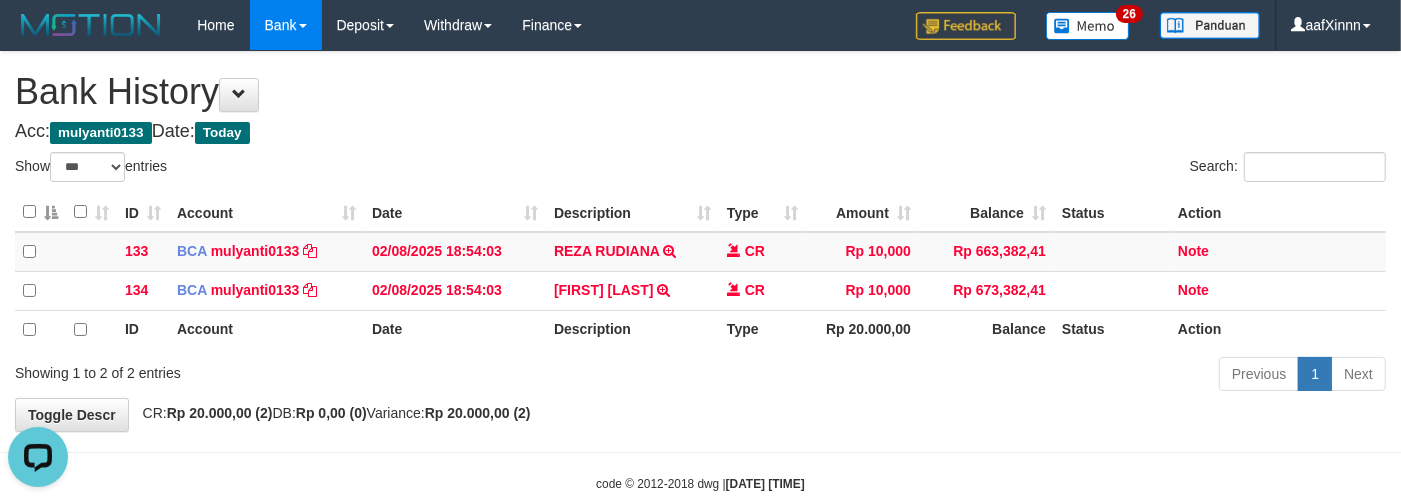 scroll, scrollTop: 0, scrollLeft: 0, axis: both 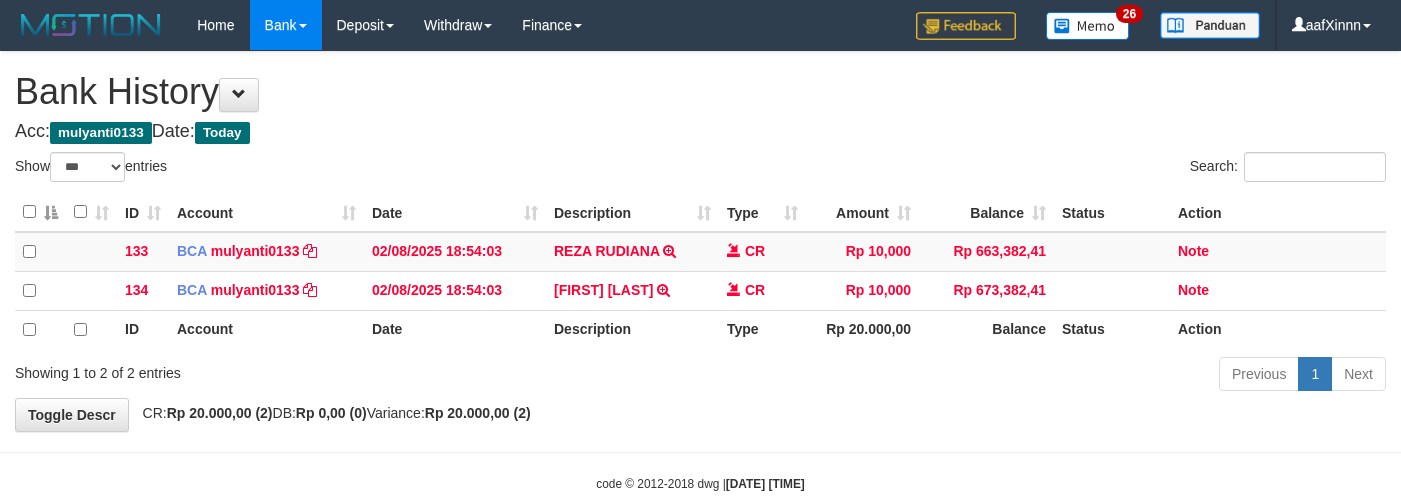 select on "***" 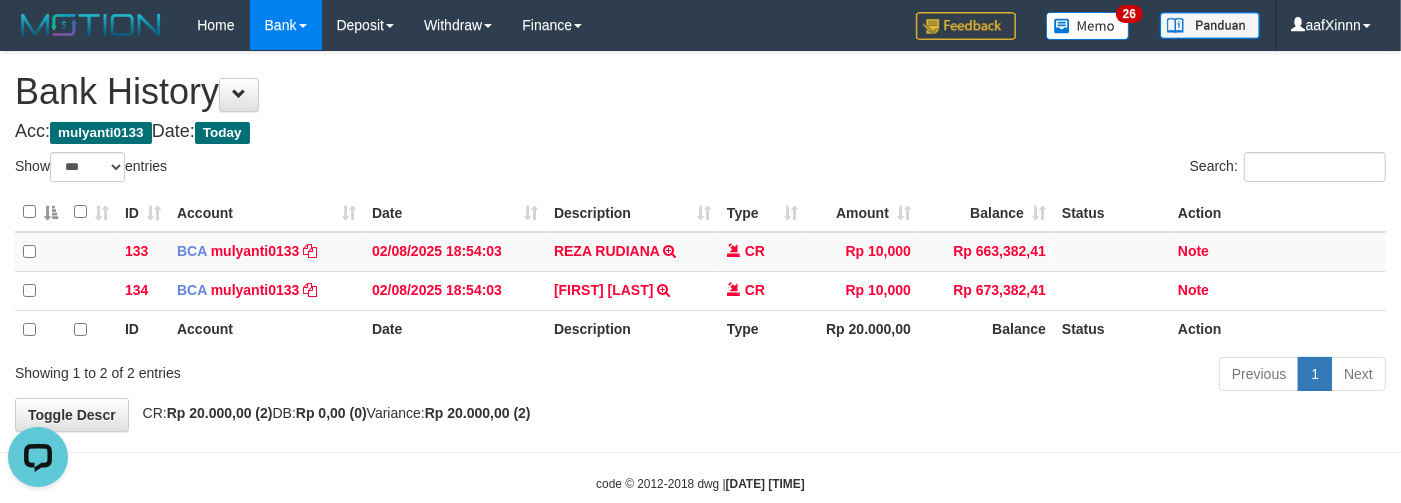 scroll, scrollTop: 0, scrollLeft: 0, axis: both 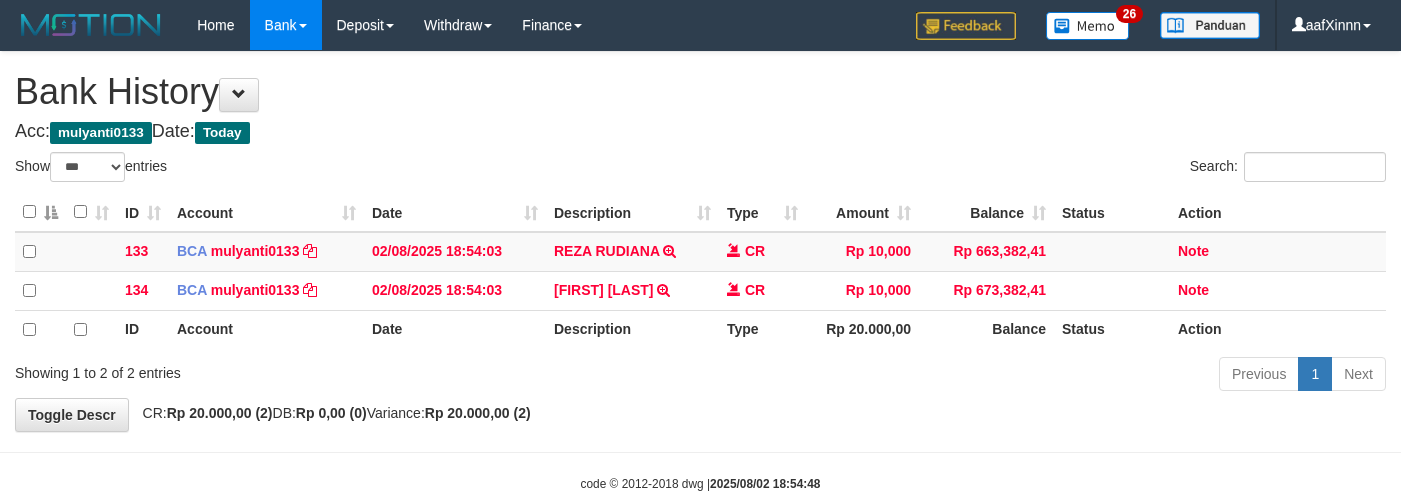 select on "***" 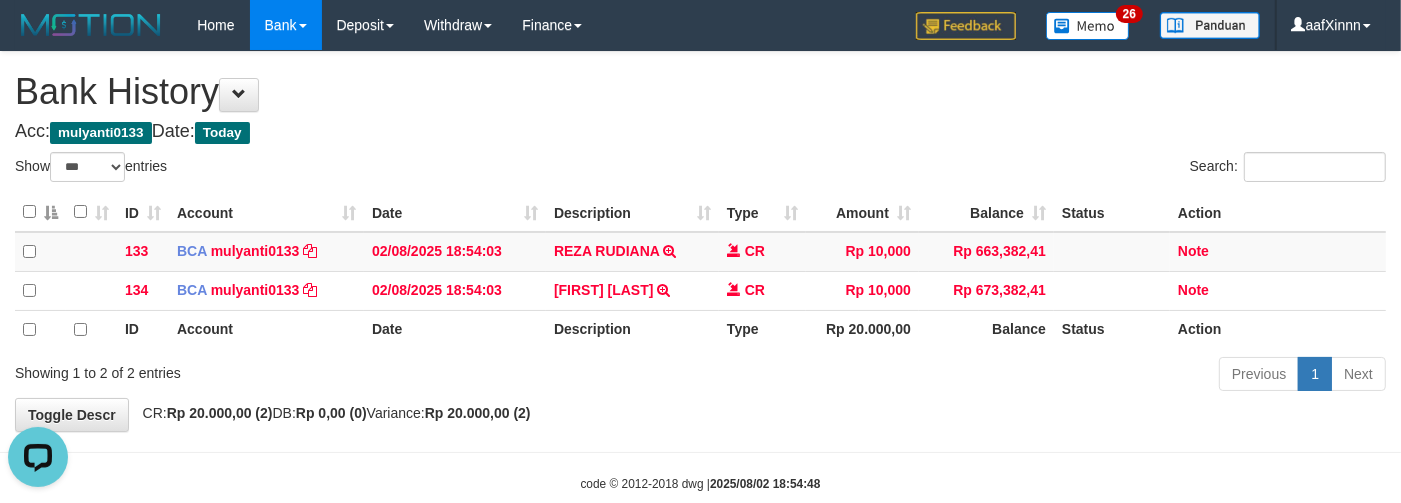 scroll, scrollTop: 0, scrollLeft: 0, axis: both 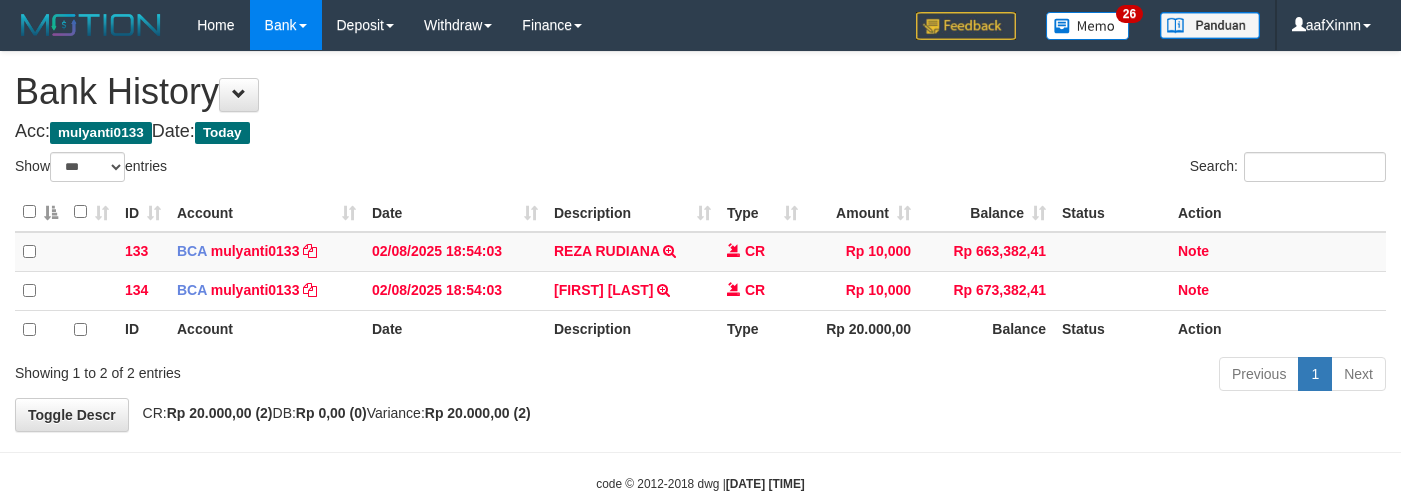 select on "***" 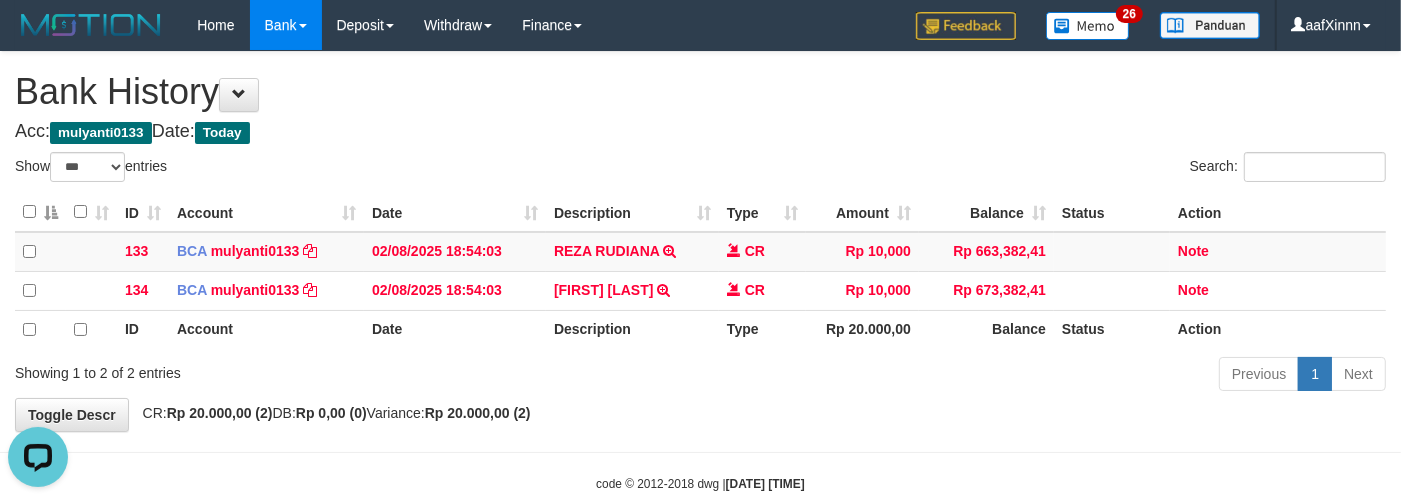 scroll, scrollTop: 0, scrollLeft: 0, axis: both 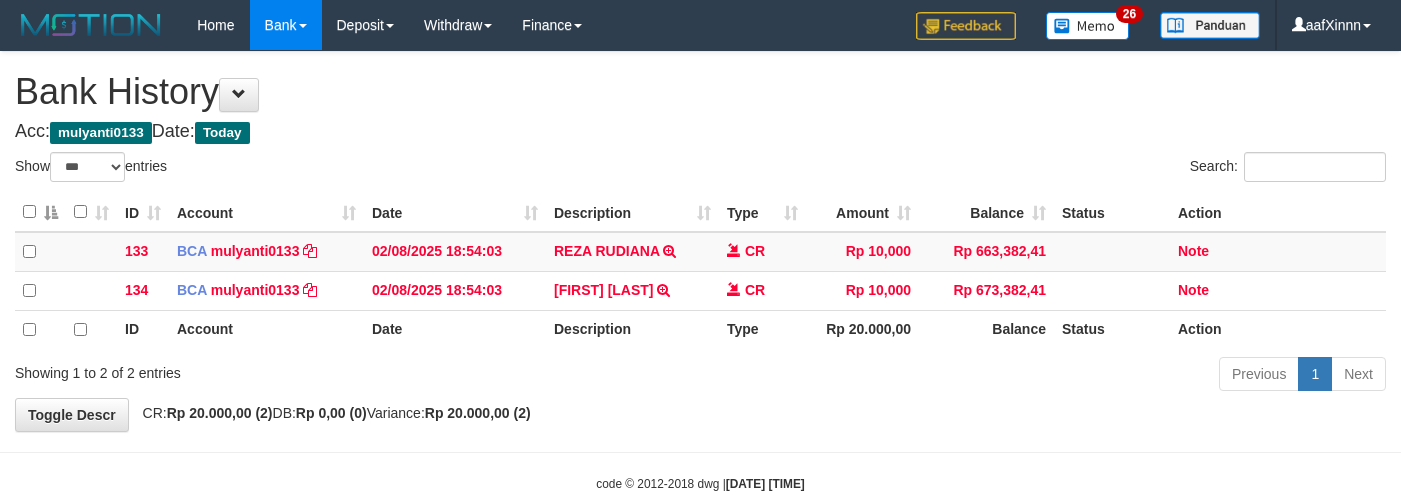 select on "***" 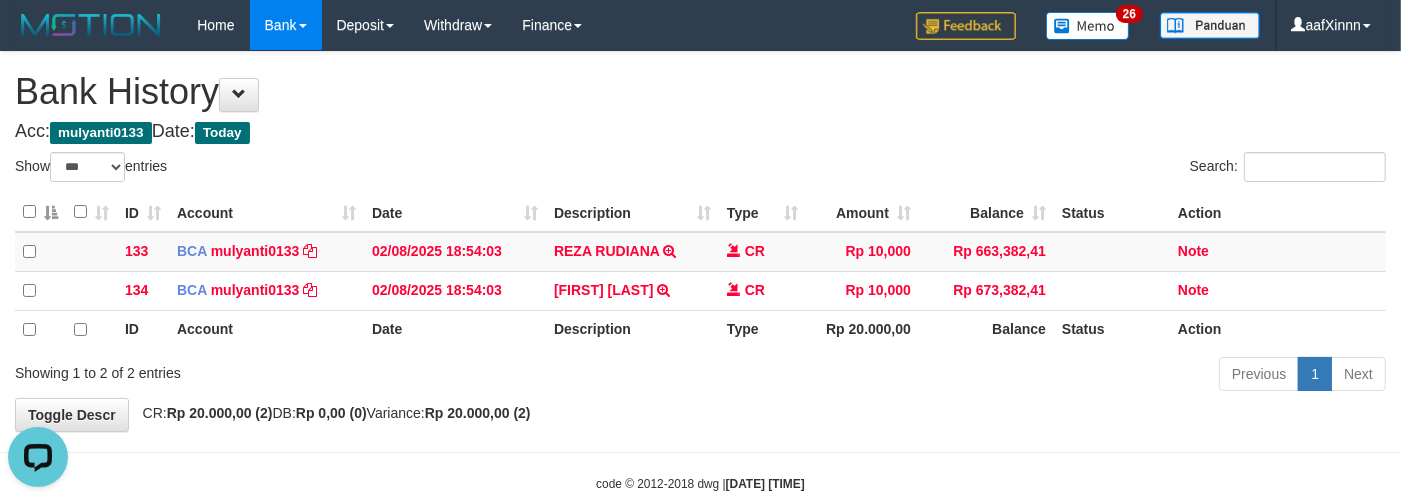 scroll, scrollTop: 0, scrollLeft: 0, axis: both 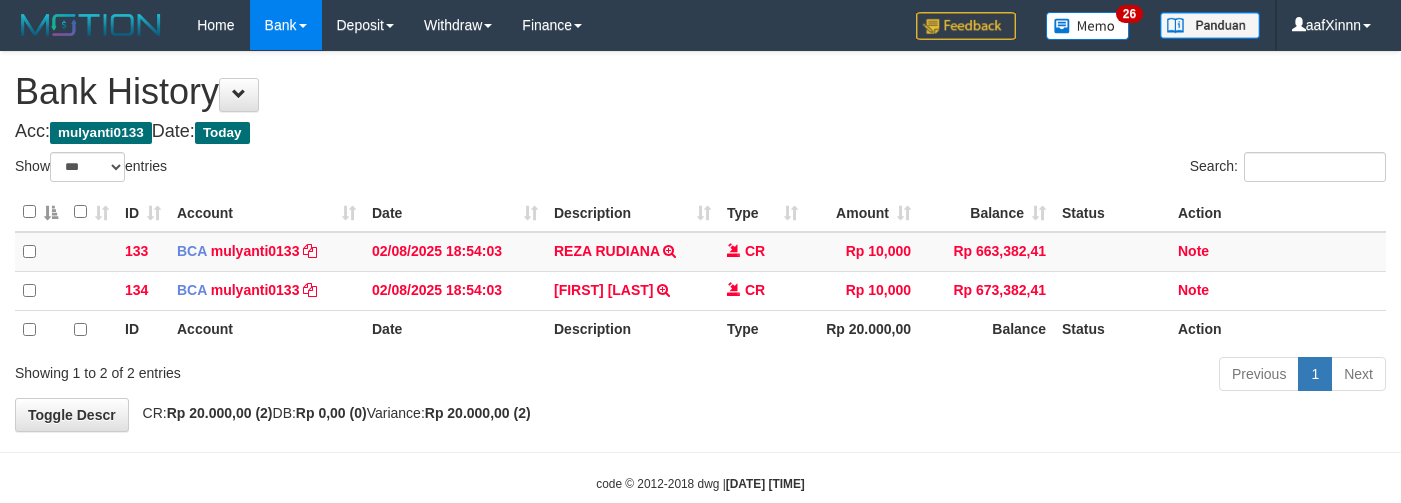 select on "***" 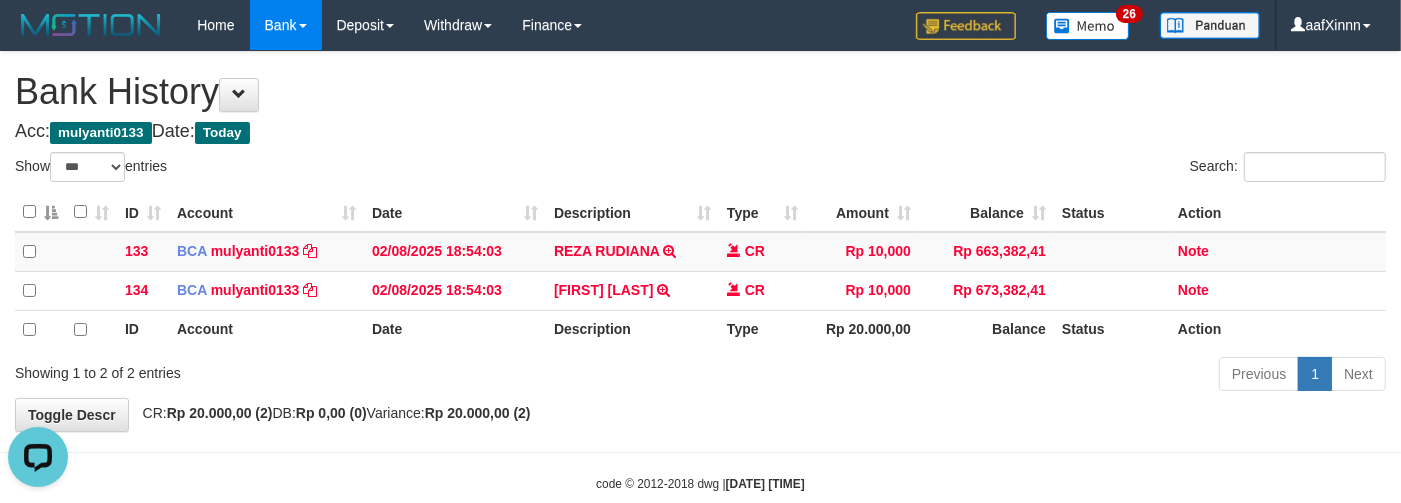scroll, scrollTop: 0, scrollLeft: 0, axis: both 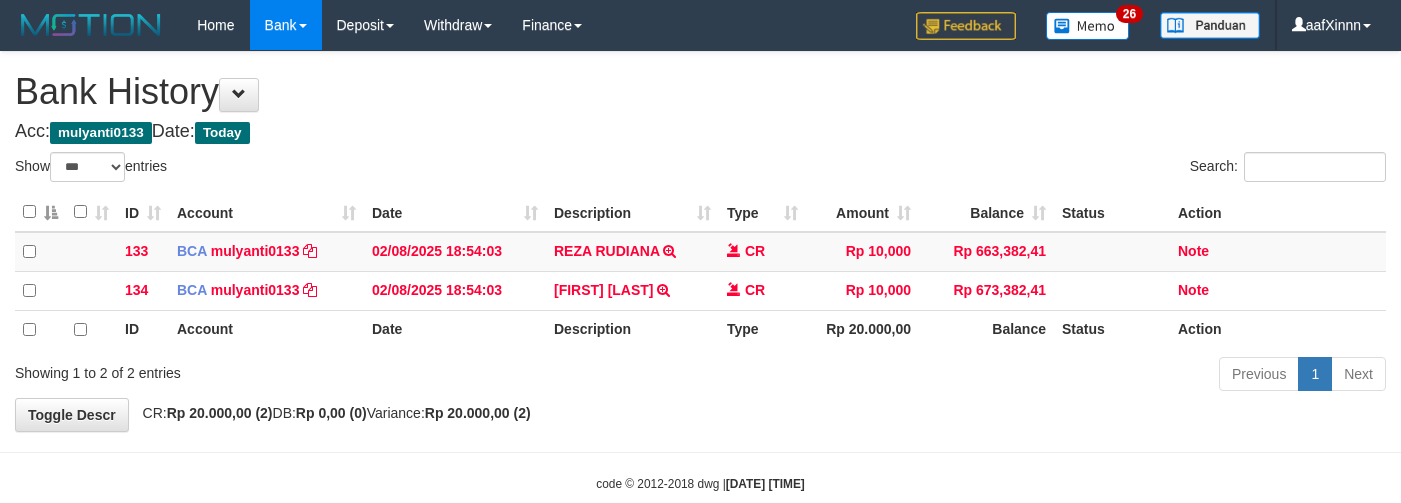 select on "***" 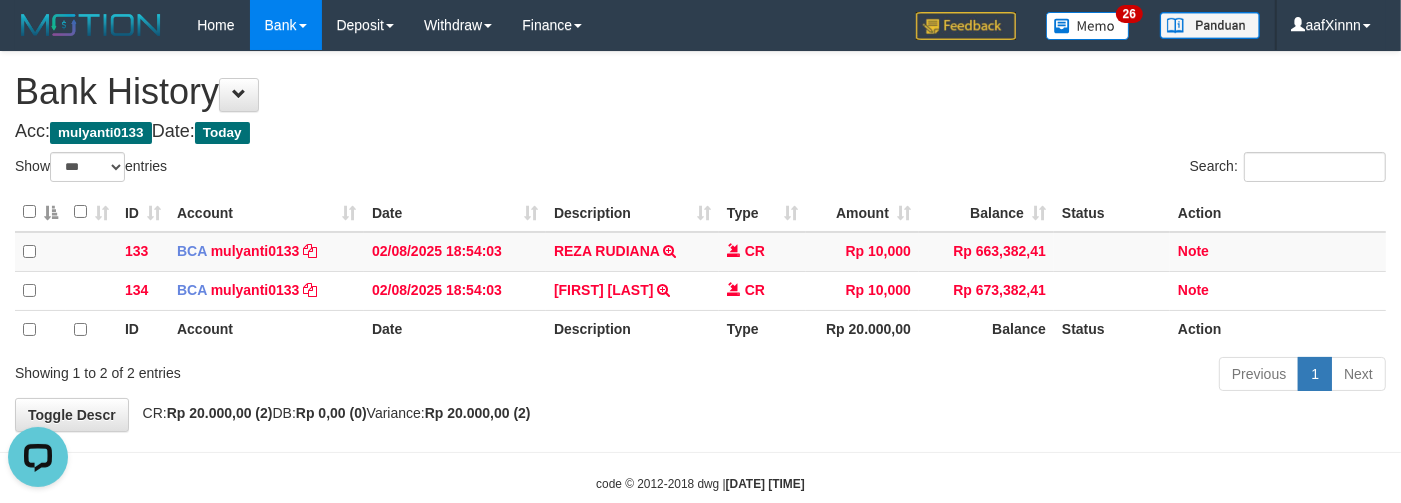 scroll, scrollTop: 0, scrollLeft: 0, axis: both 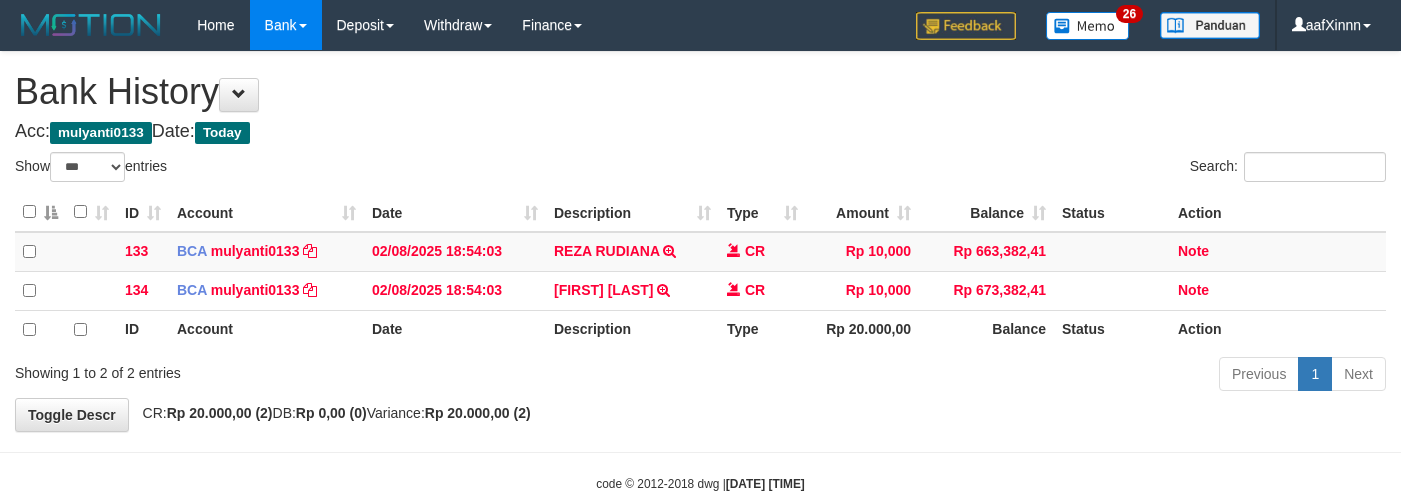 select on "***" 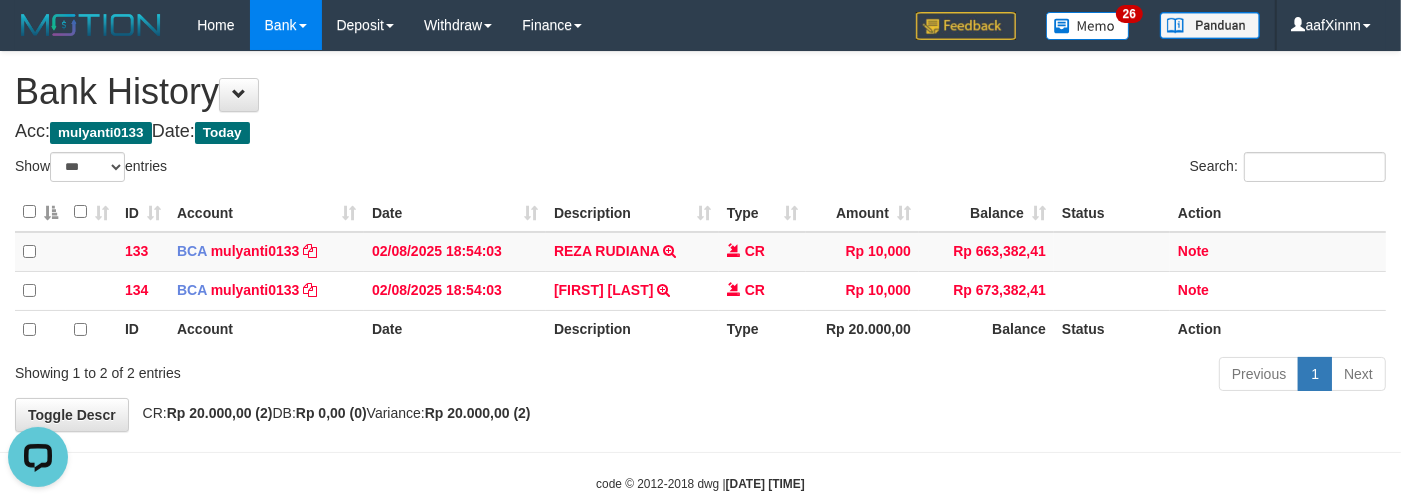 scroll, scrollTop: 0, scrollLeft: 0, axis: both 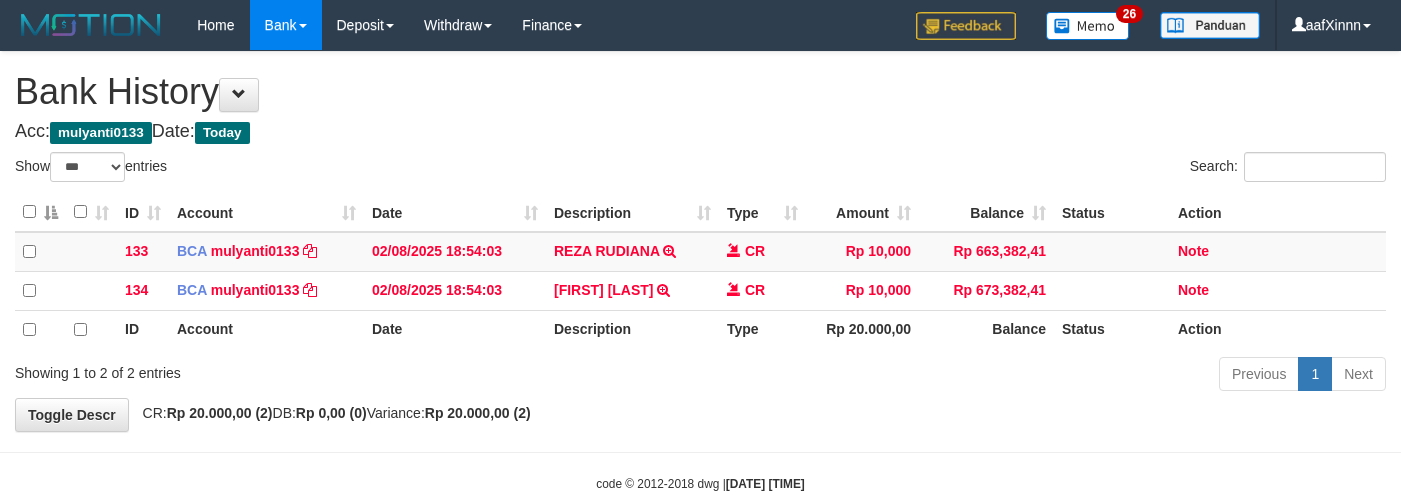 select on "***" 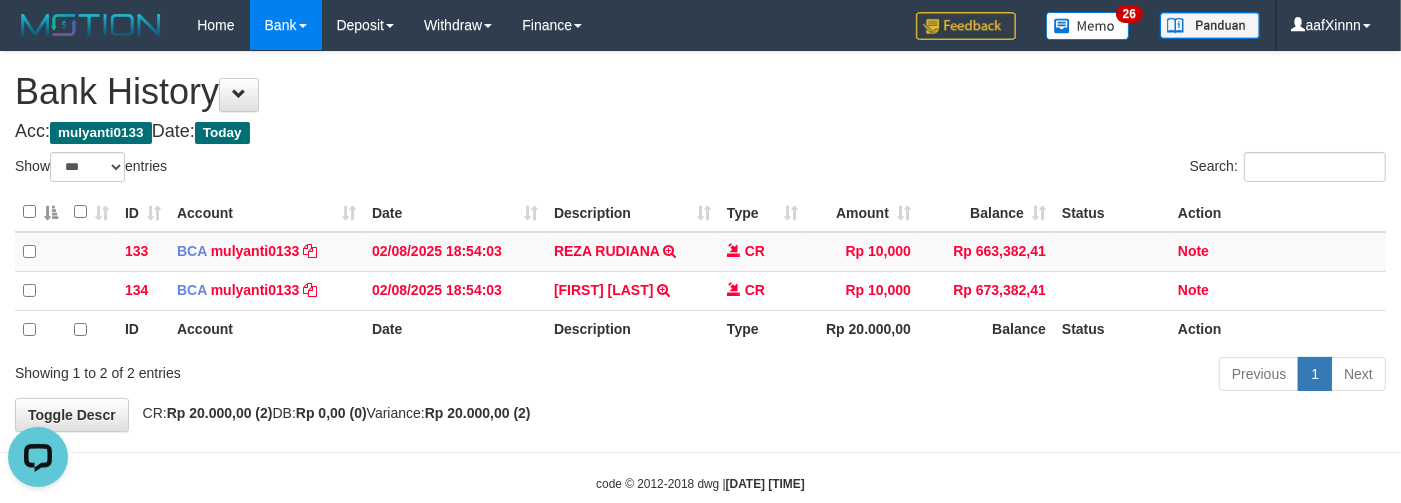 scroll, scrollTop: 0, scrollLeft: 0, axis: both 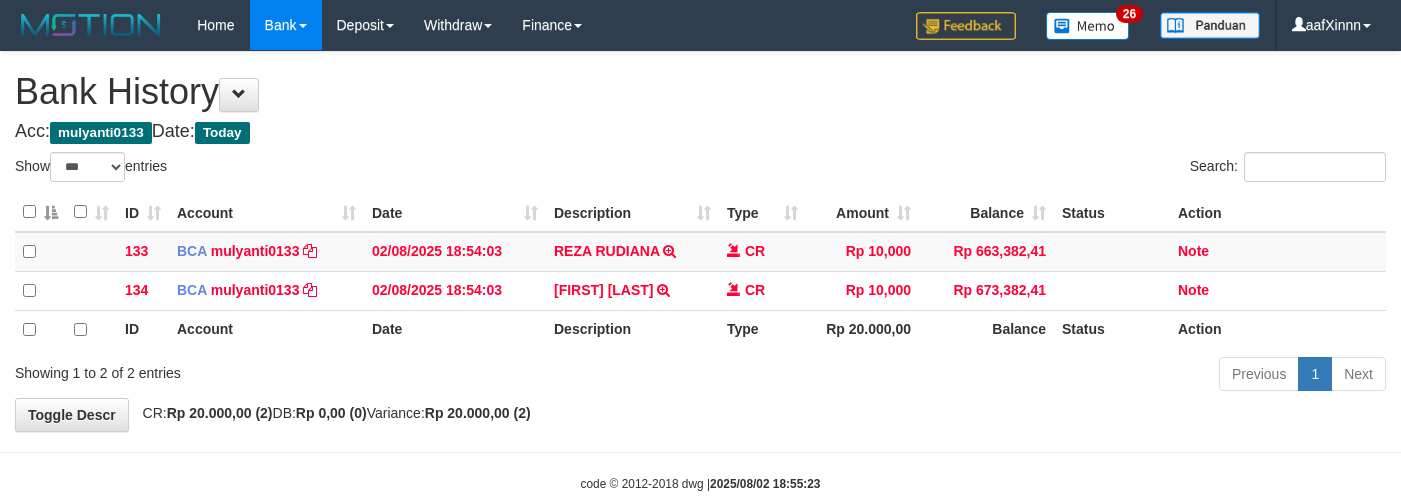 select on "***" 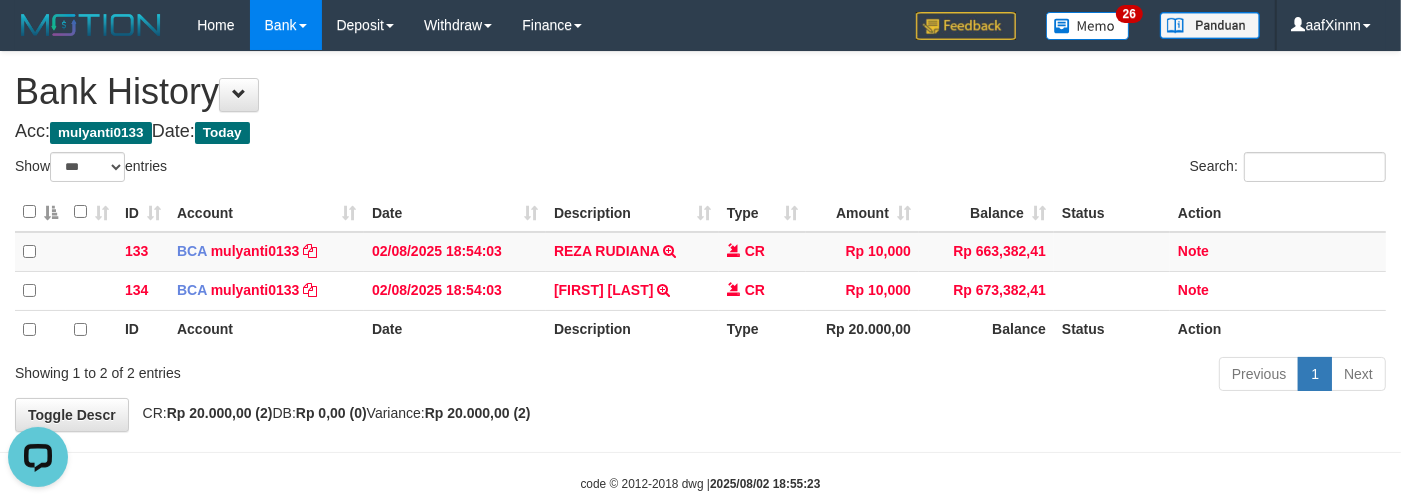 scroll, scrollTop: 0, scrollLeft: 0, axis: both 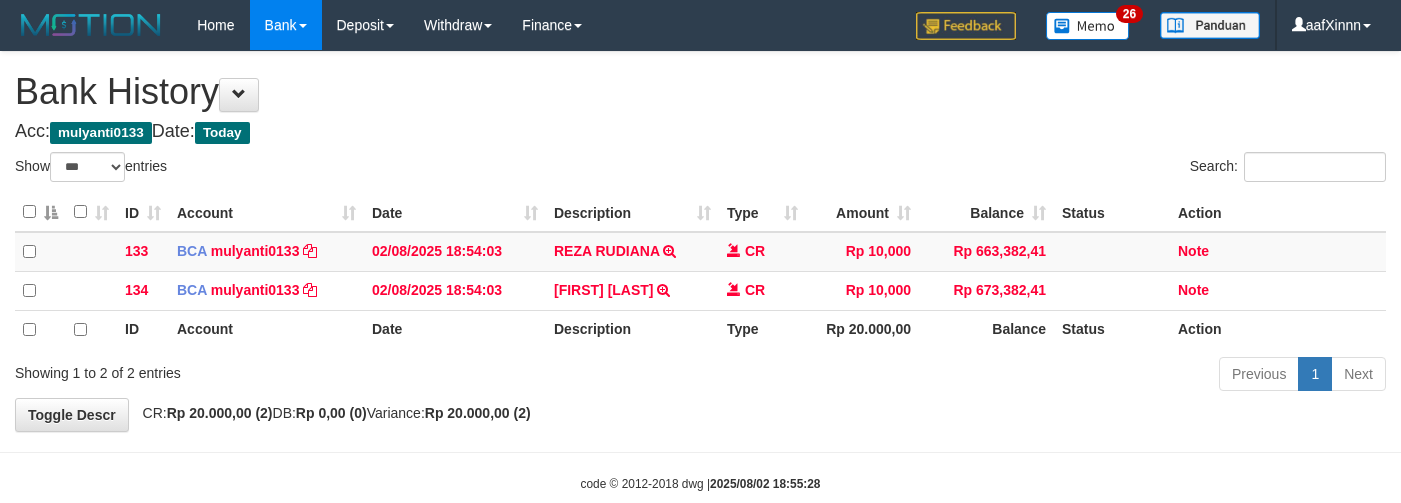 select on "***" 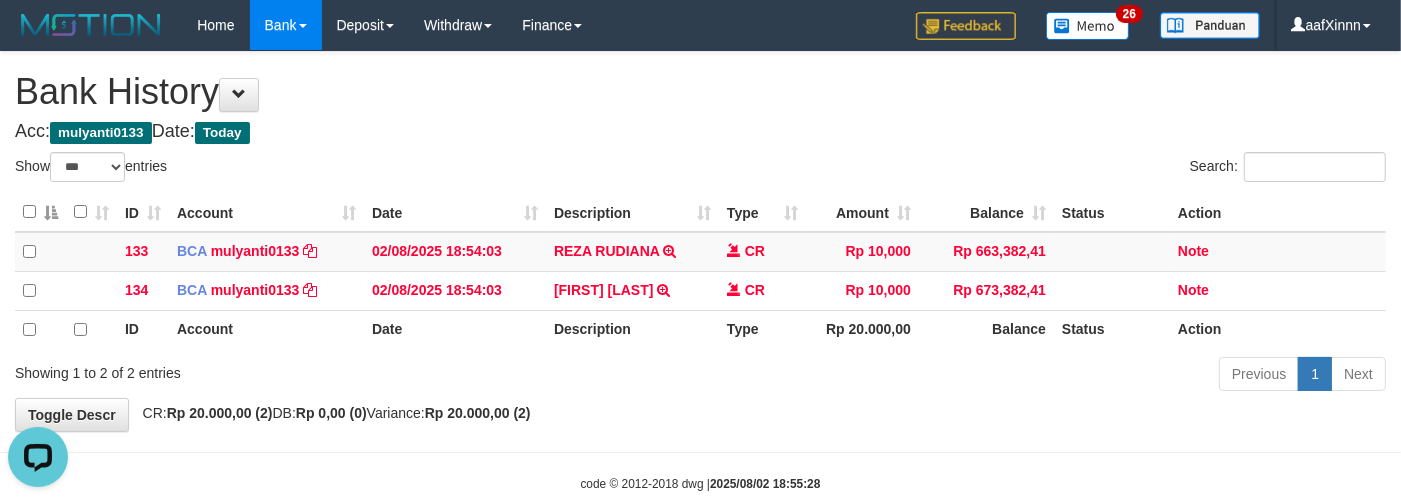 scroll, scrollTop: 0, scrollLeft: 0, axis: both 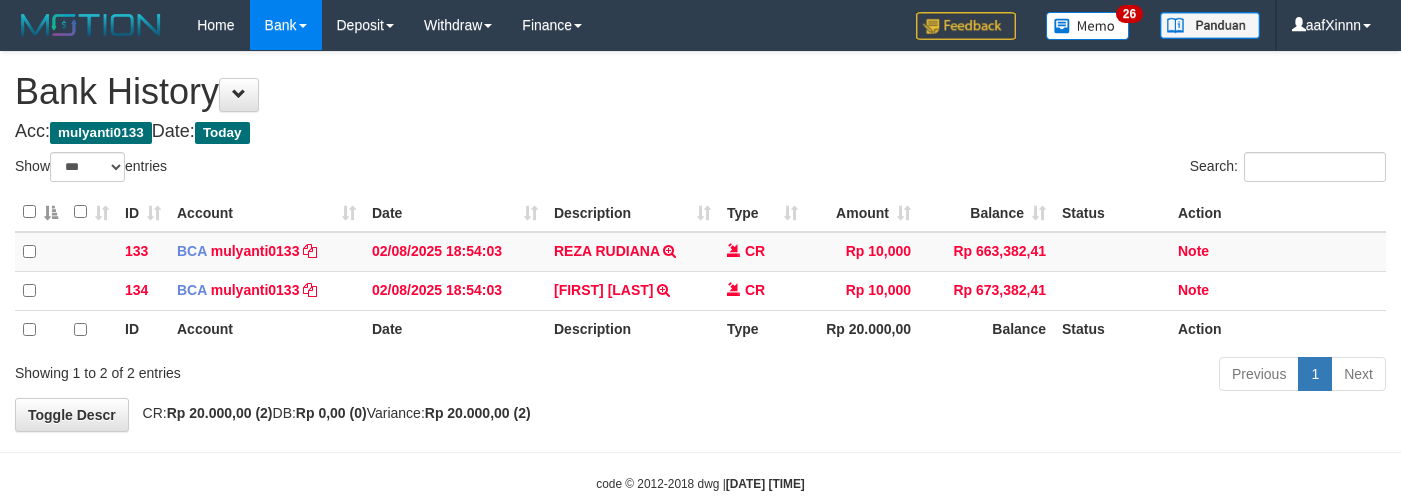 select on "***" 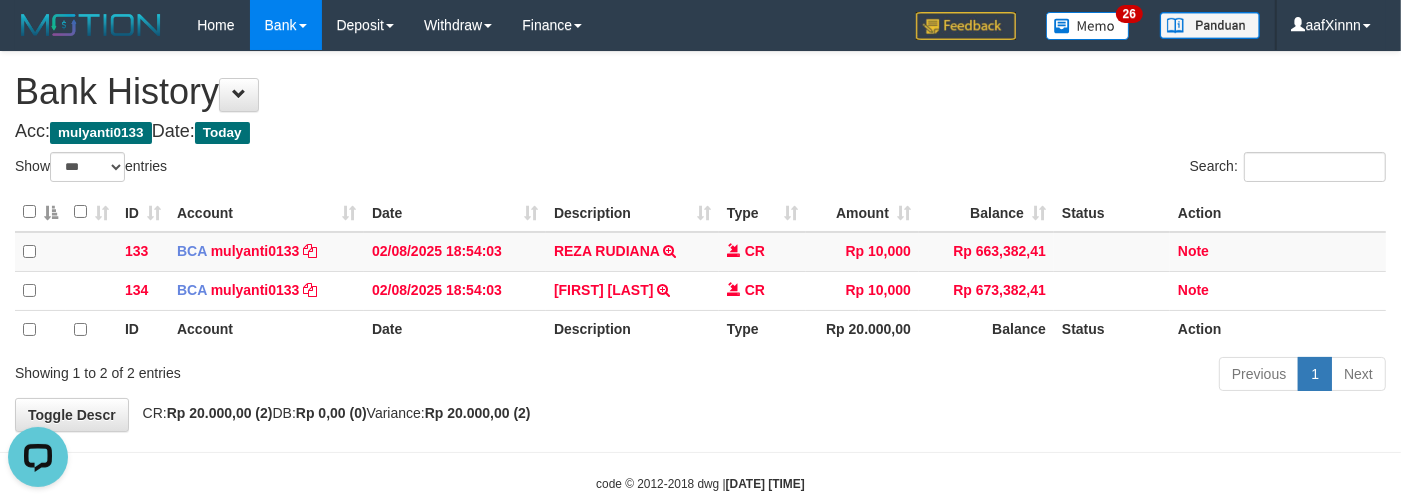 scroll, scrollTop: 0, scrollLeft: 0, axis: both 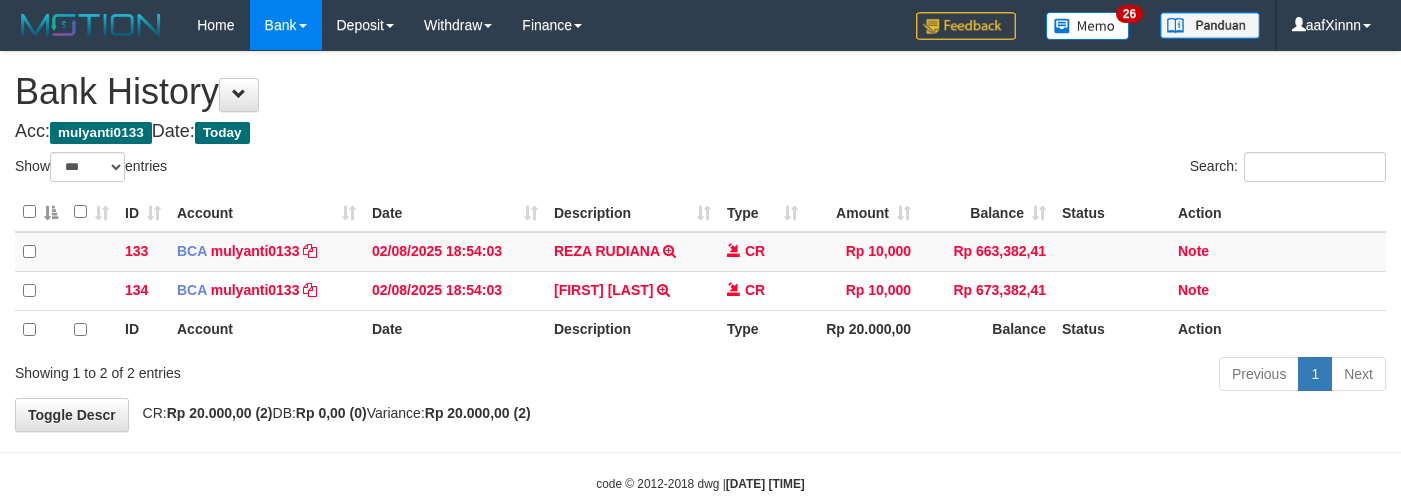 select on "***" 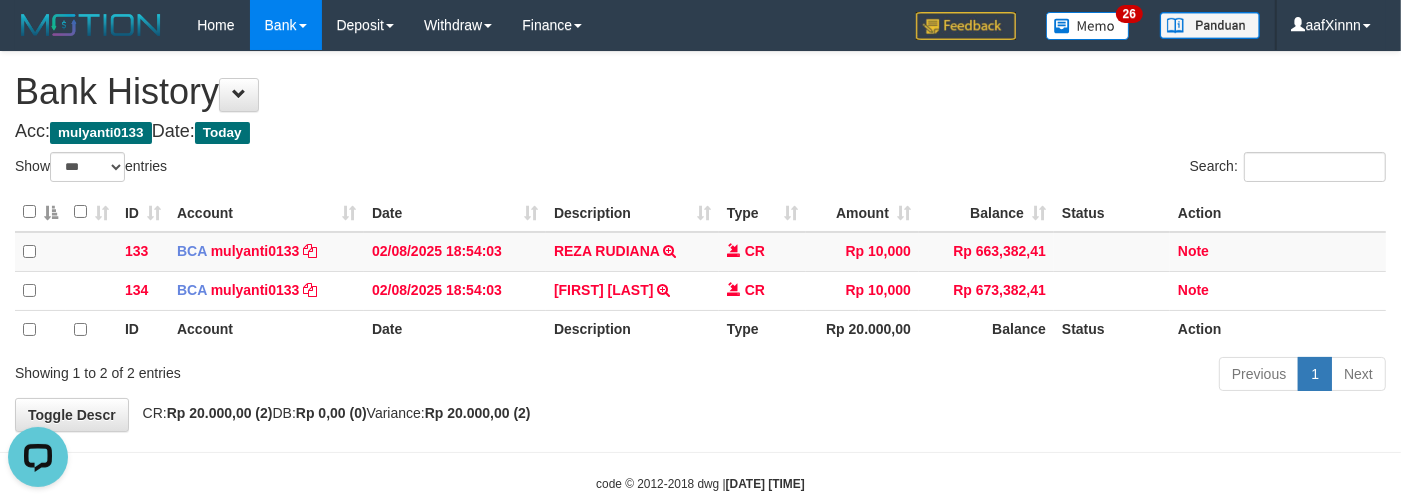 scroll, scrollTop: 0, scrollLeft: 0, axis: both 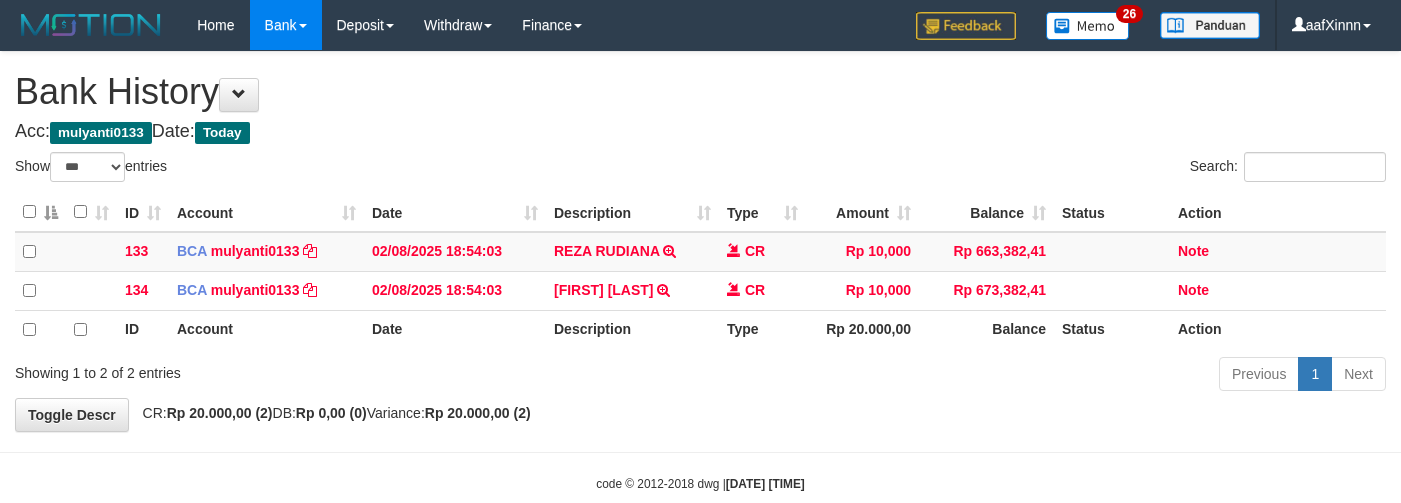 select on "***" 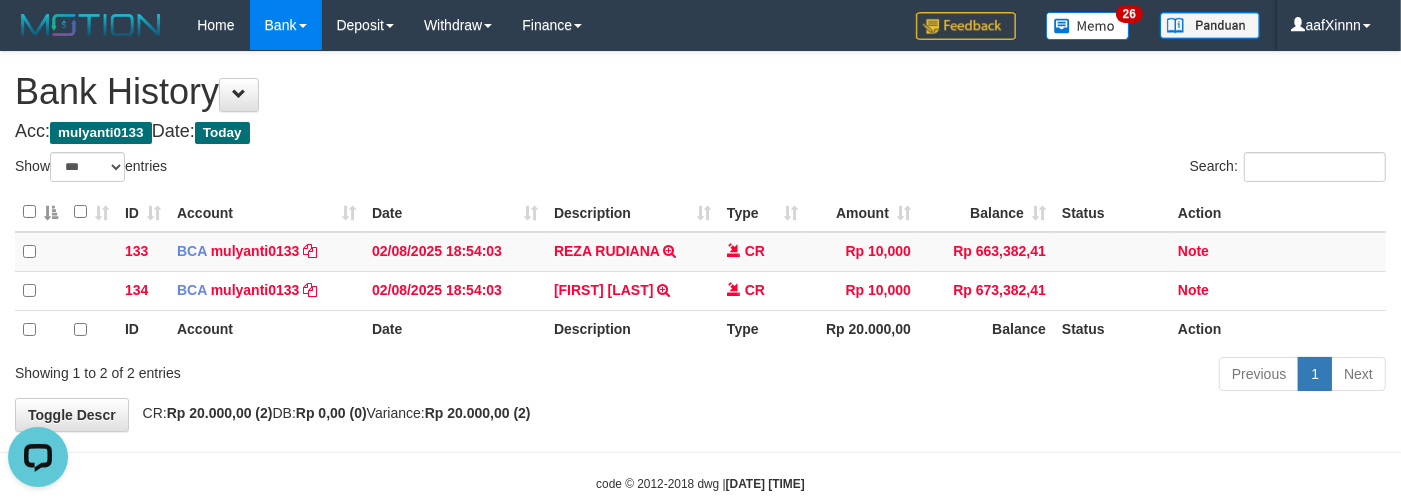 scroll, scrollTop: 0, scrollLeft: 0, axis: both 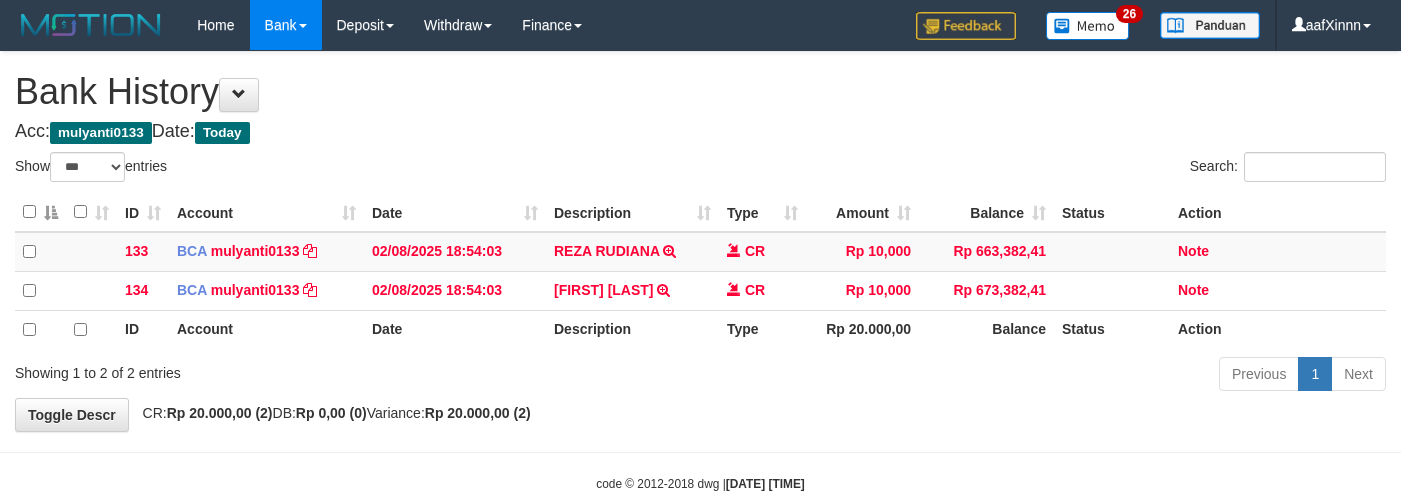 select on "***" 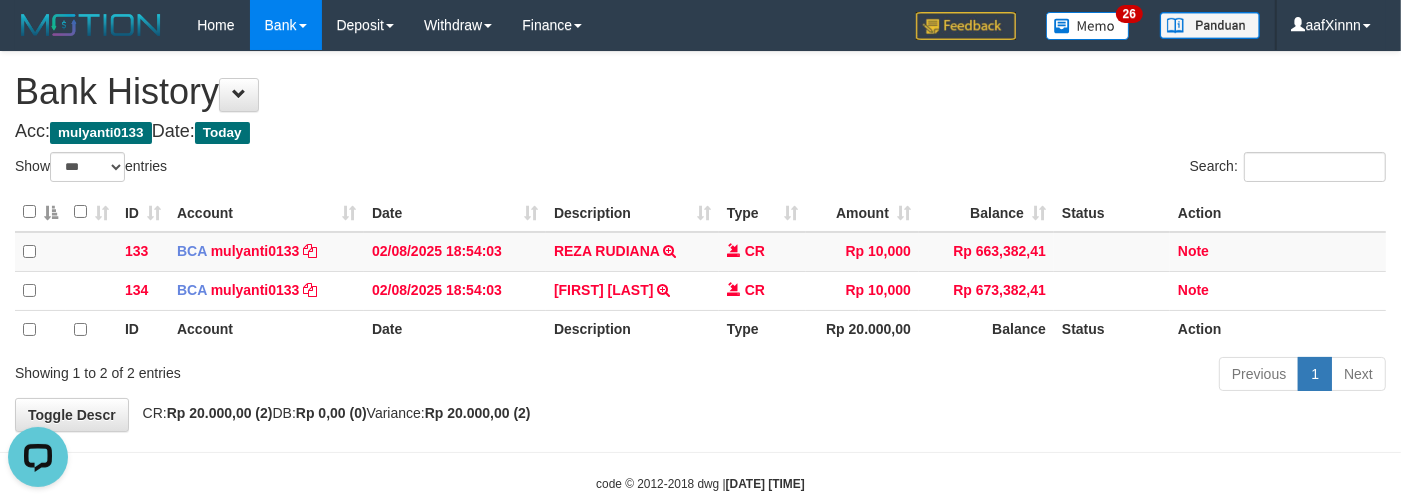 scroll, scrollTop: 0, scrollLeft: 0, axis: both 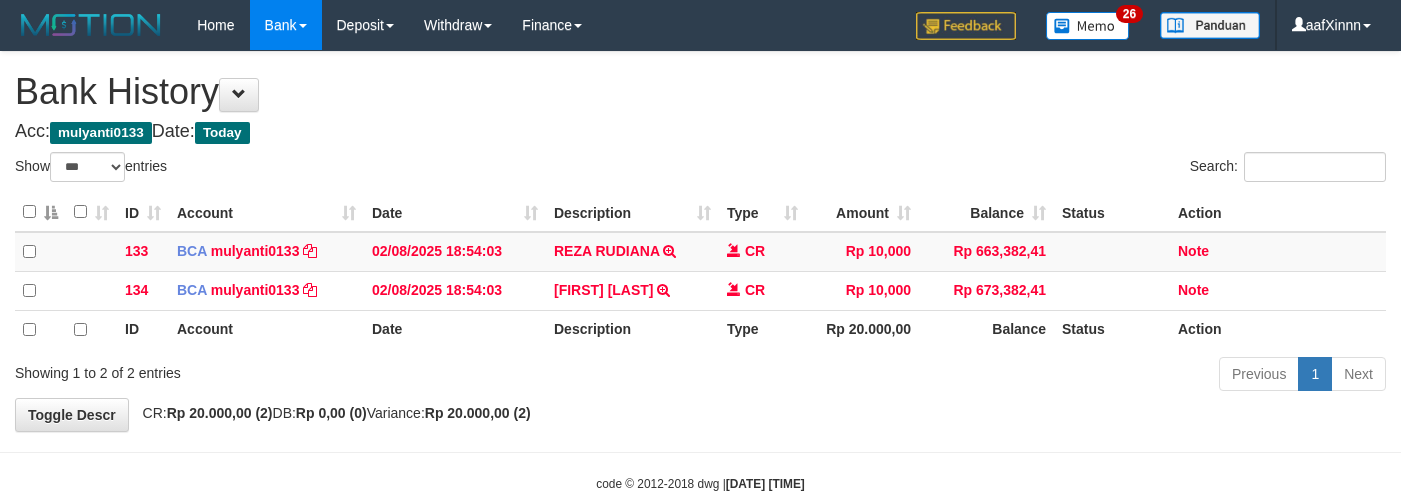 select on "***" 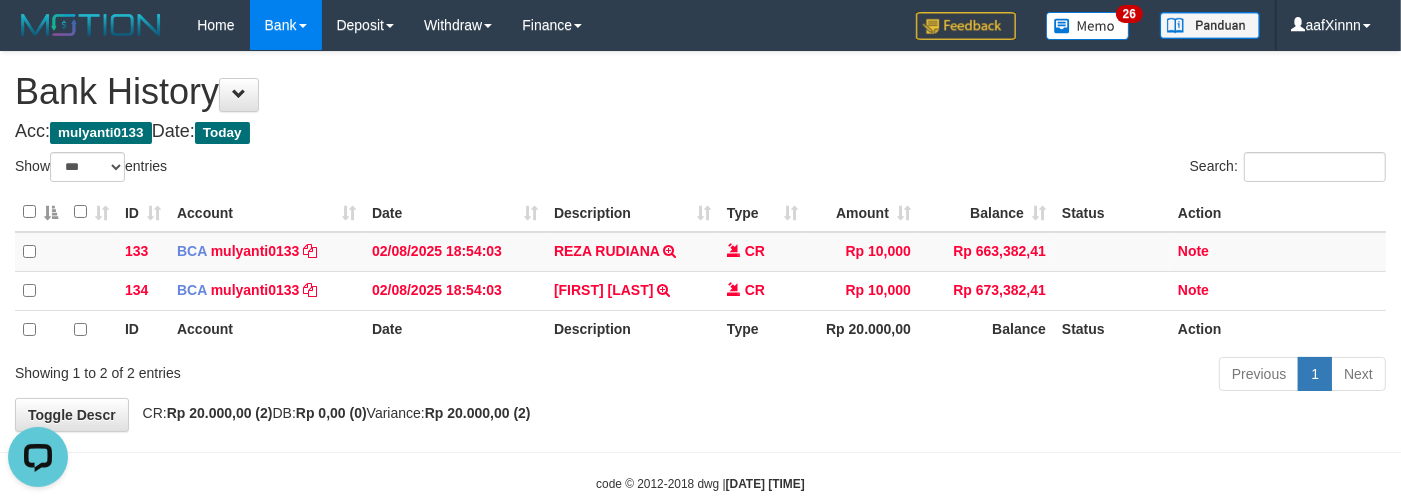 scroll, scrollTop: 0, scrollLeft: 0, axis: both 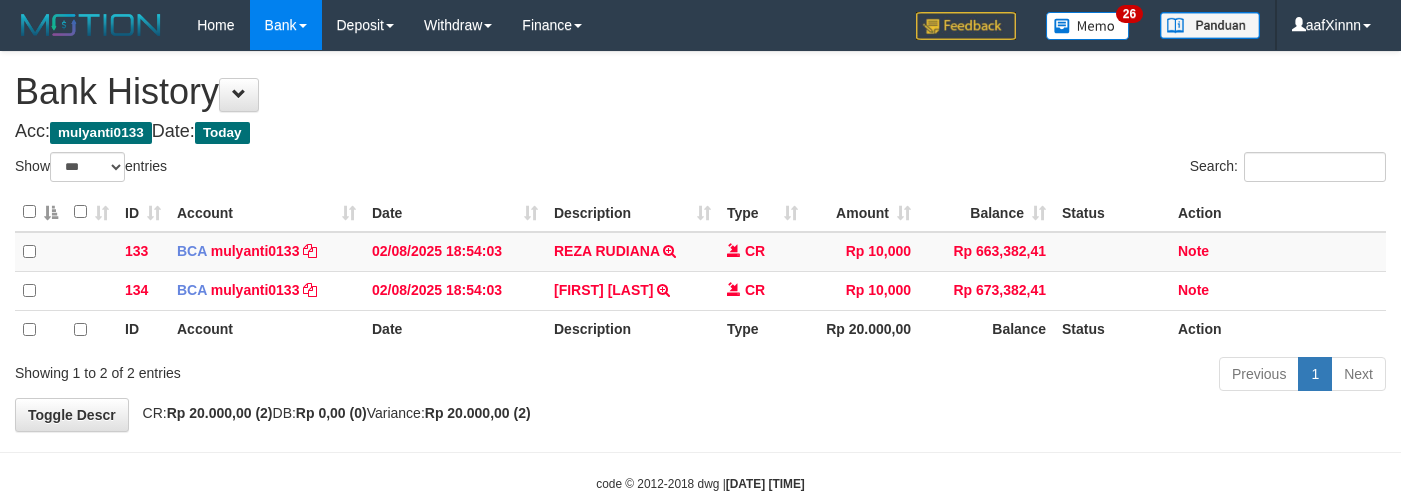 select on "***" 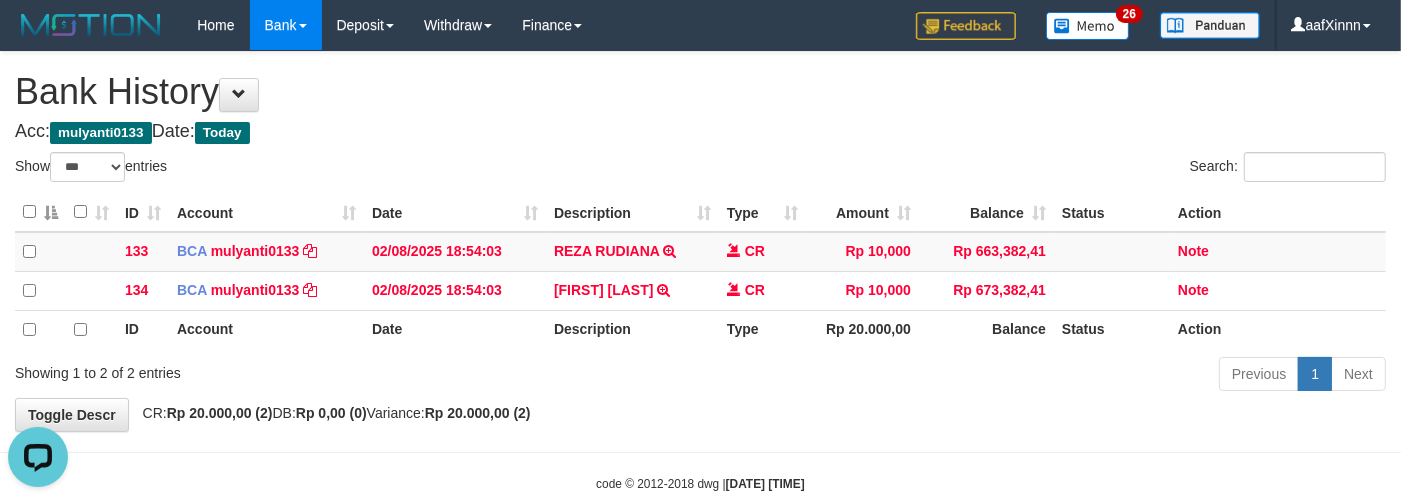 scroll, scrollTop: 0, scrollLeft: 0, axis: both 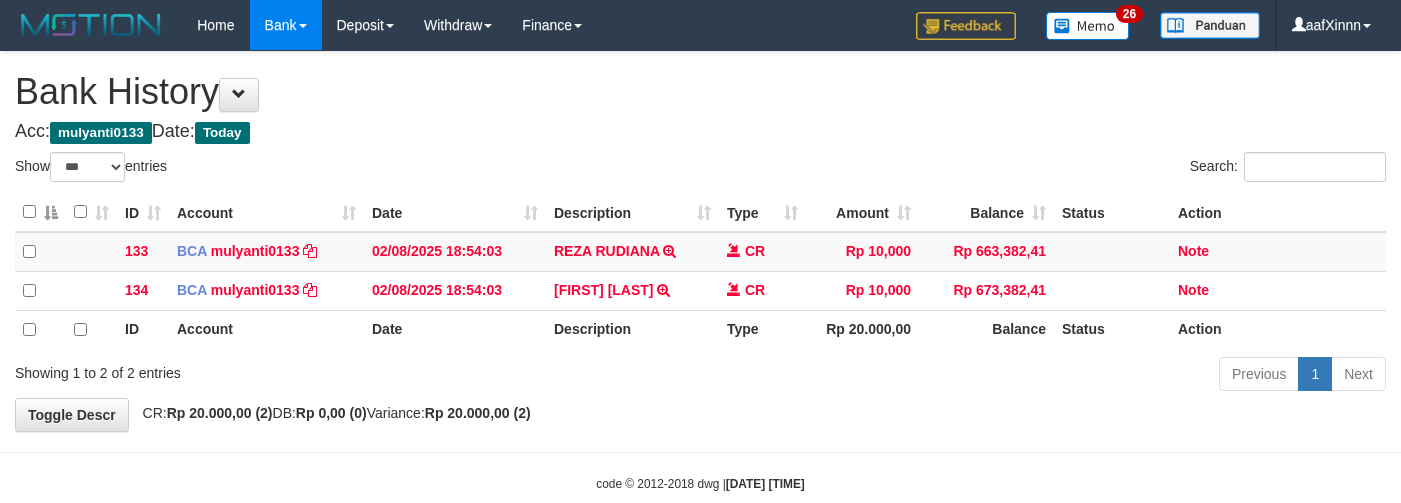 select on "***" 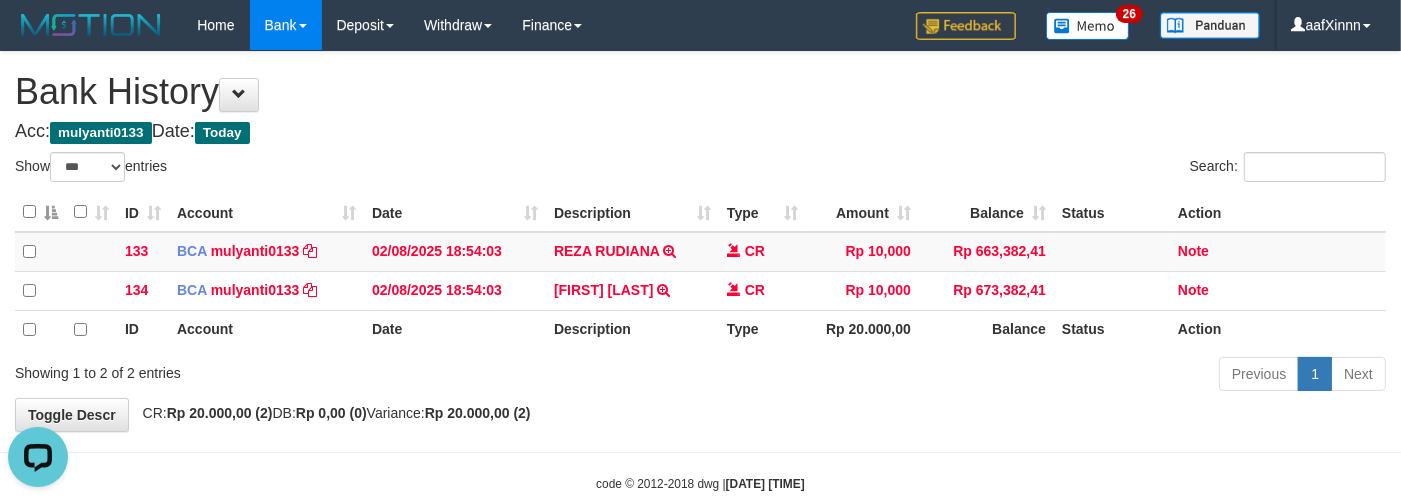 scroll, scrollTop: 0, scrollLeft: 0, axis: both 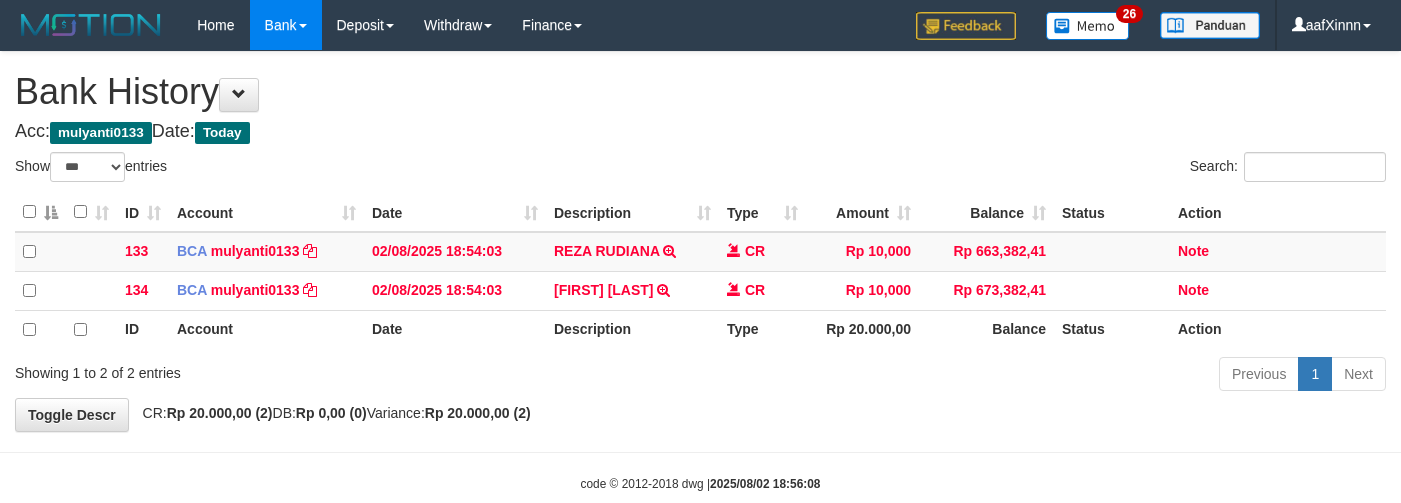 select on "***" 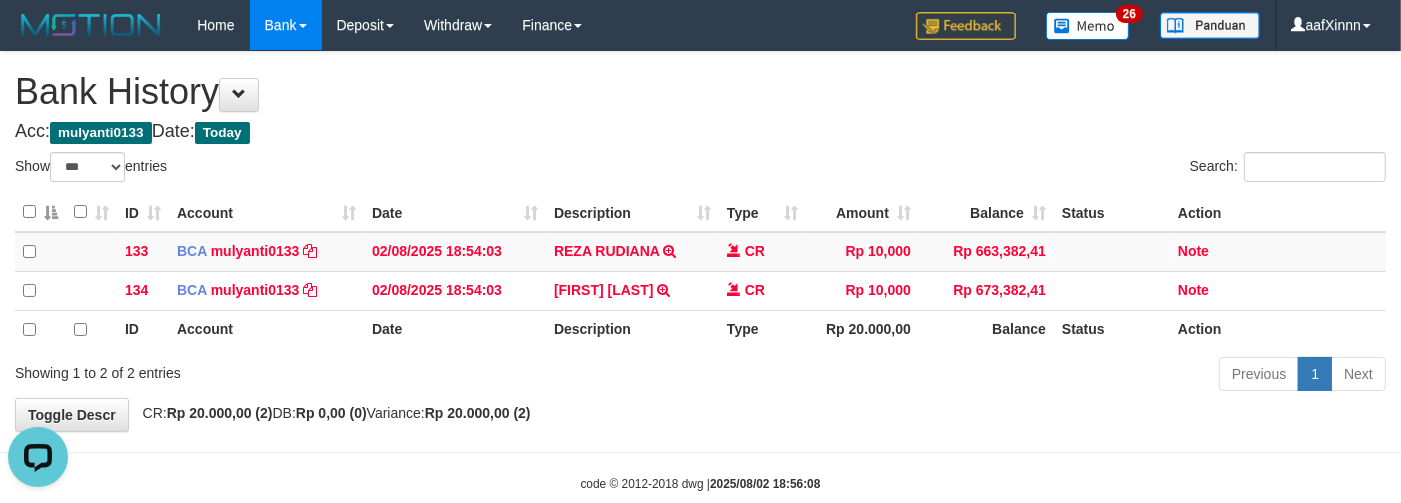 scroll, scrollTop: 0, scrollLeft: 0, axis: both 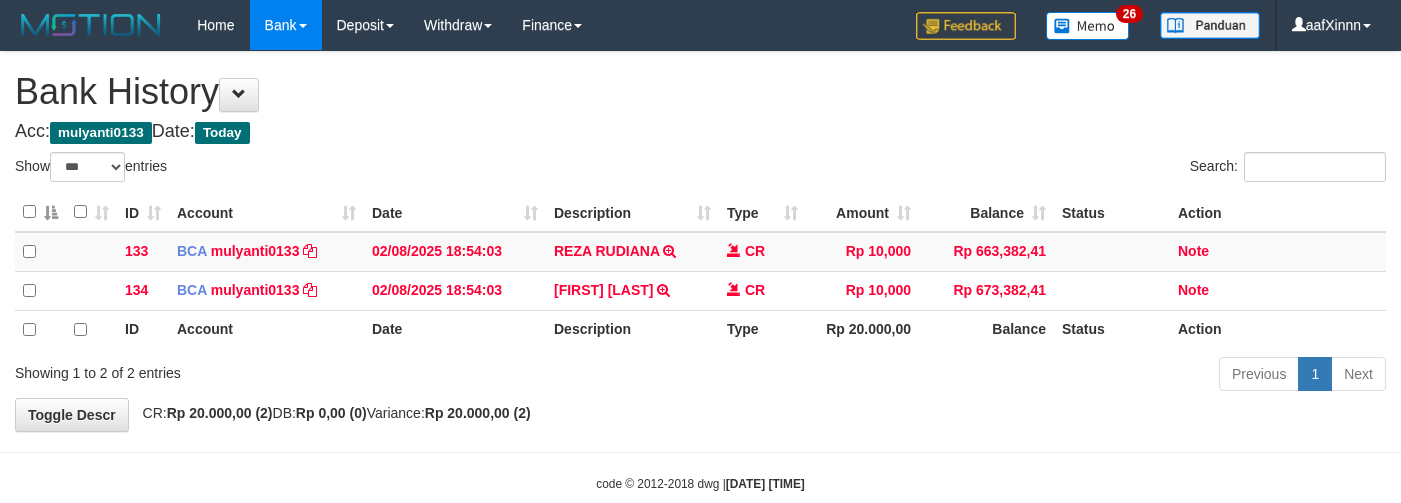 select on "***" 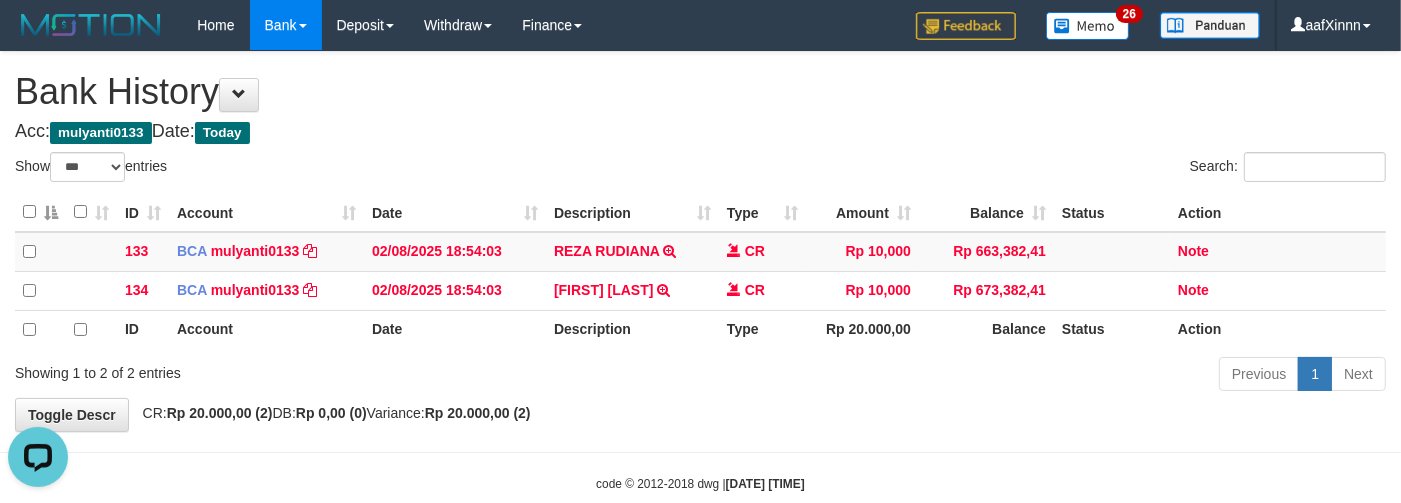 scroll, scrollTop: 0, scrollLeft: 0, axis: both 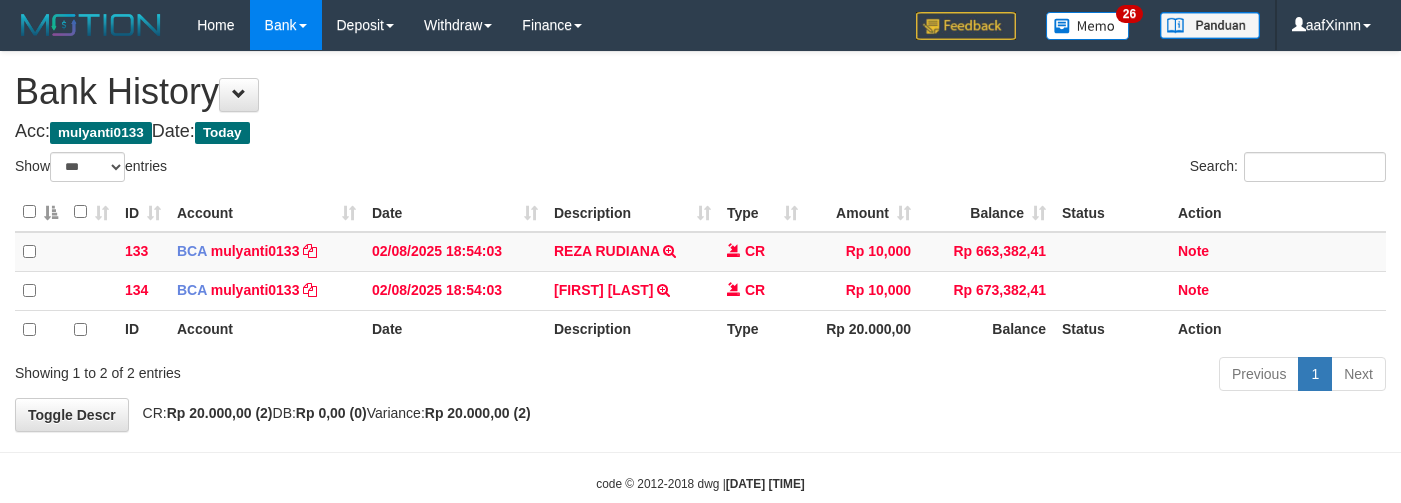 select on "***" 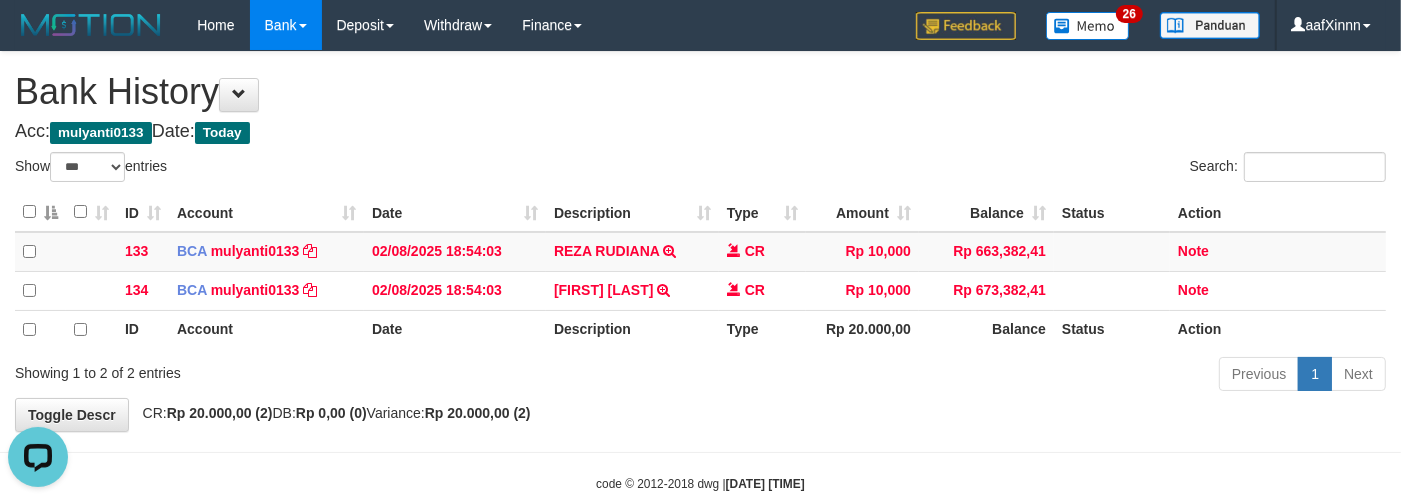 scroll, scrollTop: 0, scrollLeft: 0, axis: both 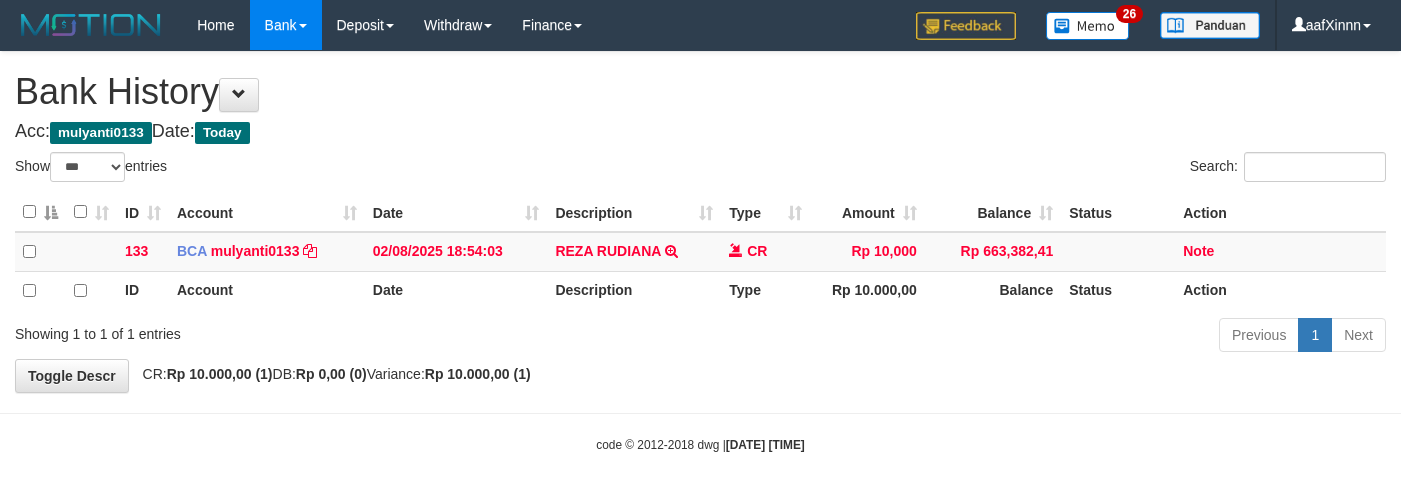 select on "***" 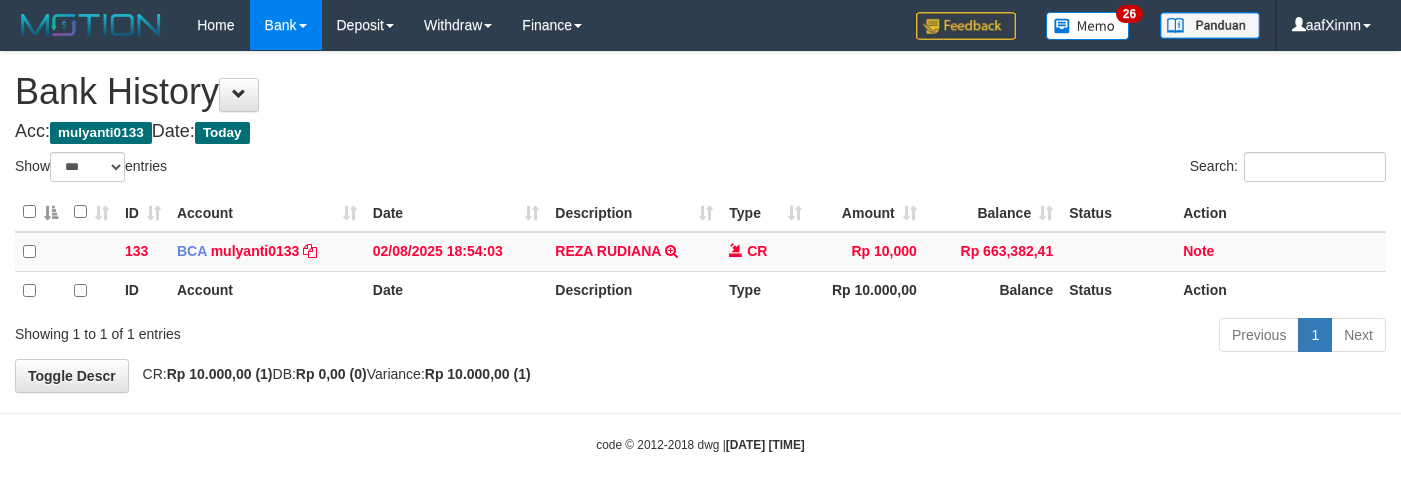 scroll, scrollTop: 0, scrollLeft: 0, axis: both 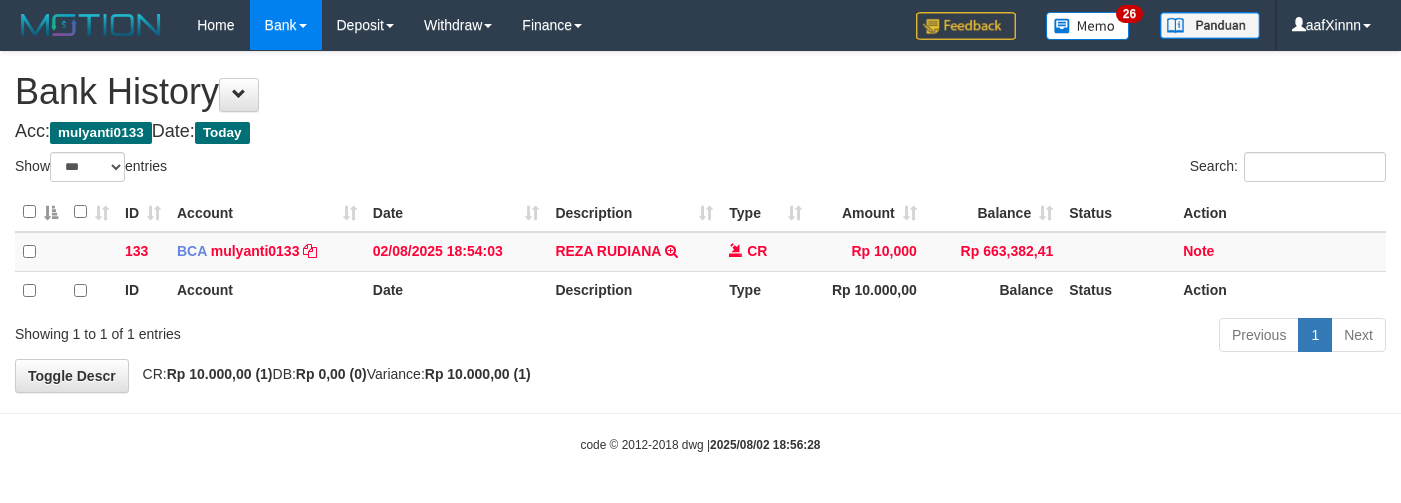 select on "***" 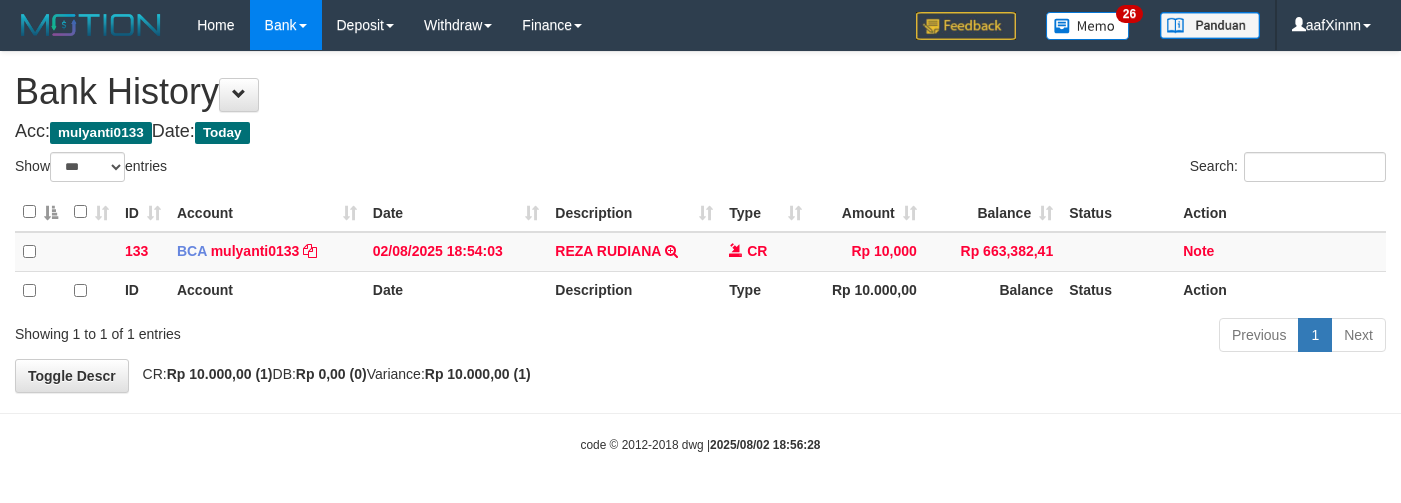 scroll, scrollTop: 0, scrollLeft: 0, axis: both 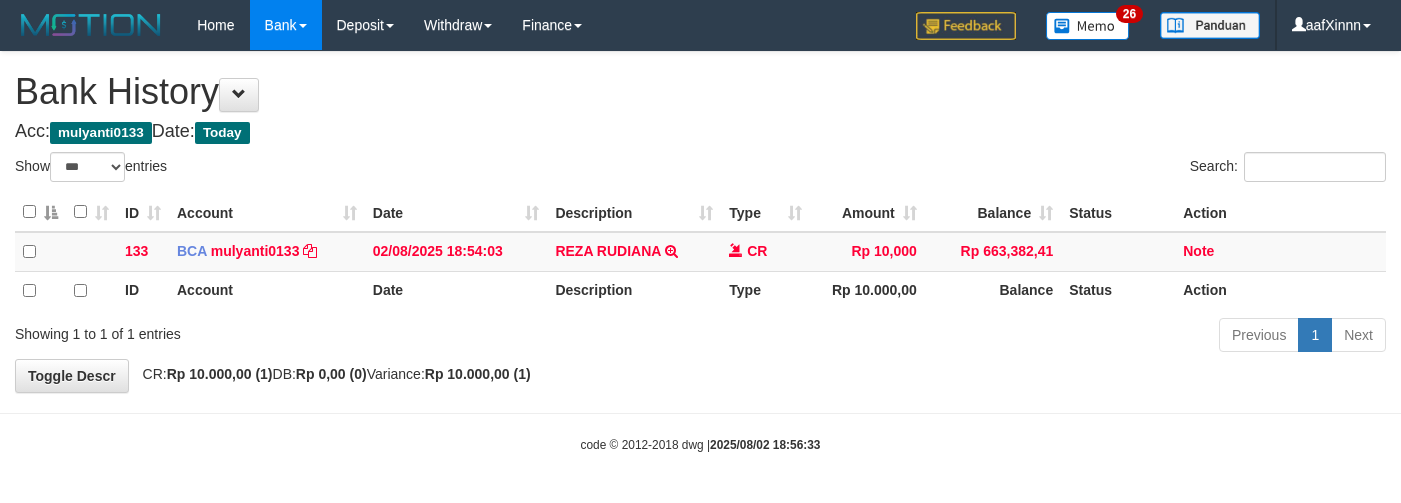 select on "***" 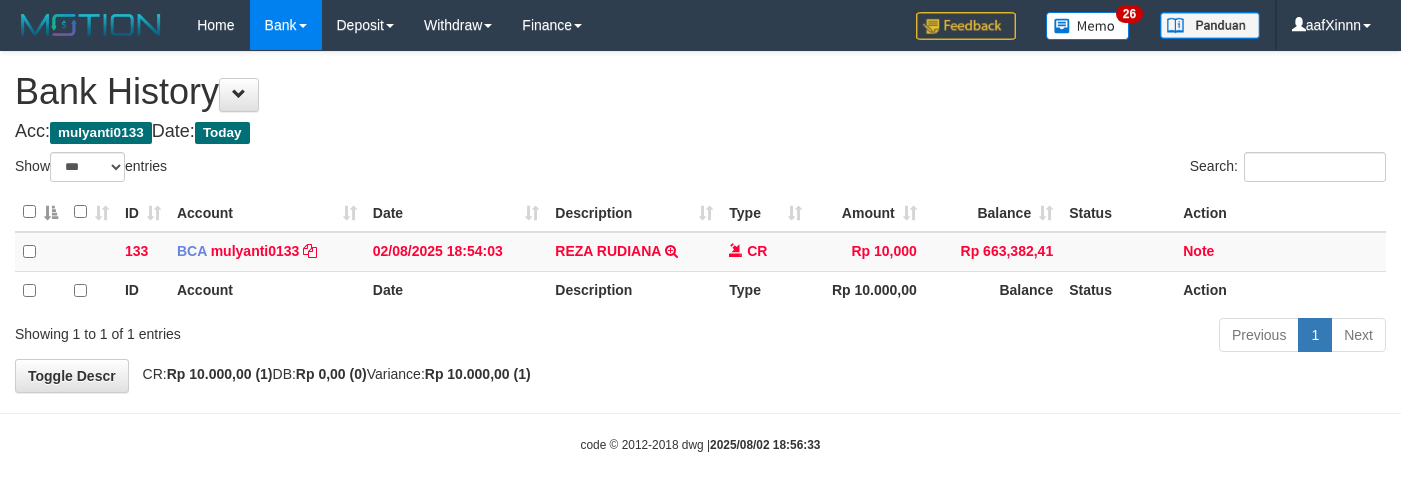 scroll, scrollTop: 0, scrollLeft: 0, axis: both 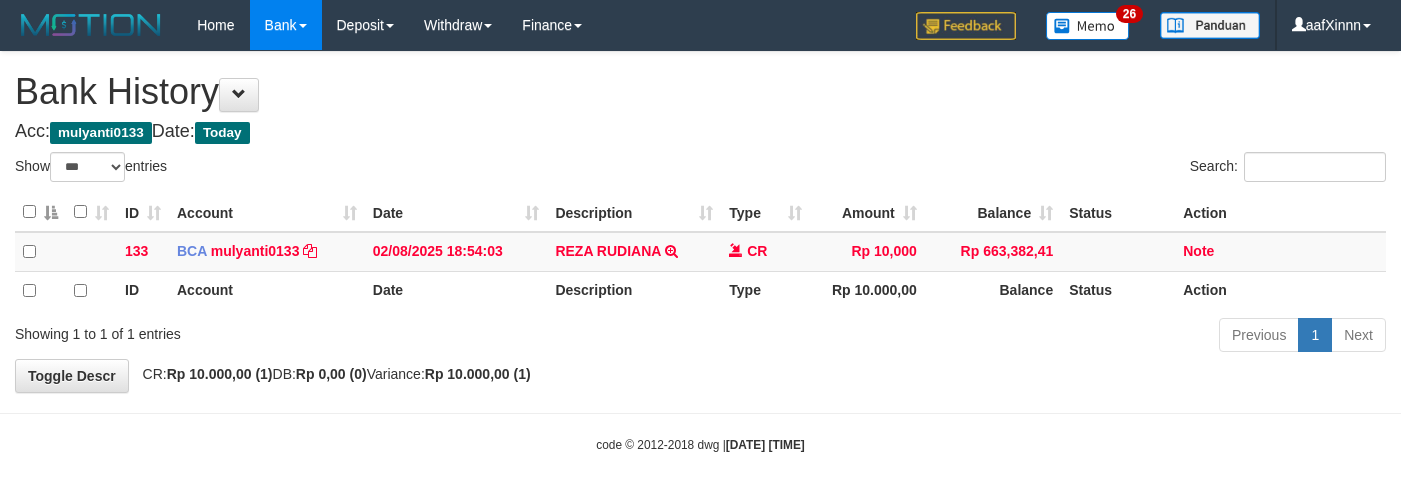 select on "***" 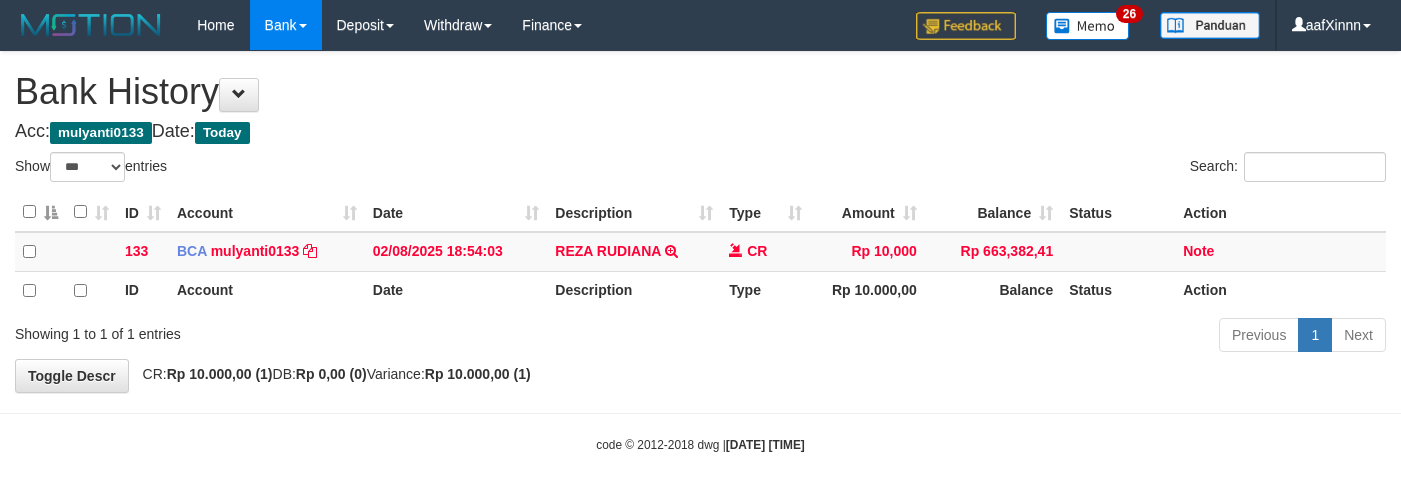 scroll, scrollTop: 0, scrollLeft: 0, axis: both 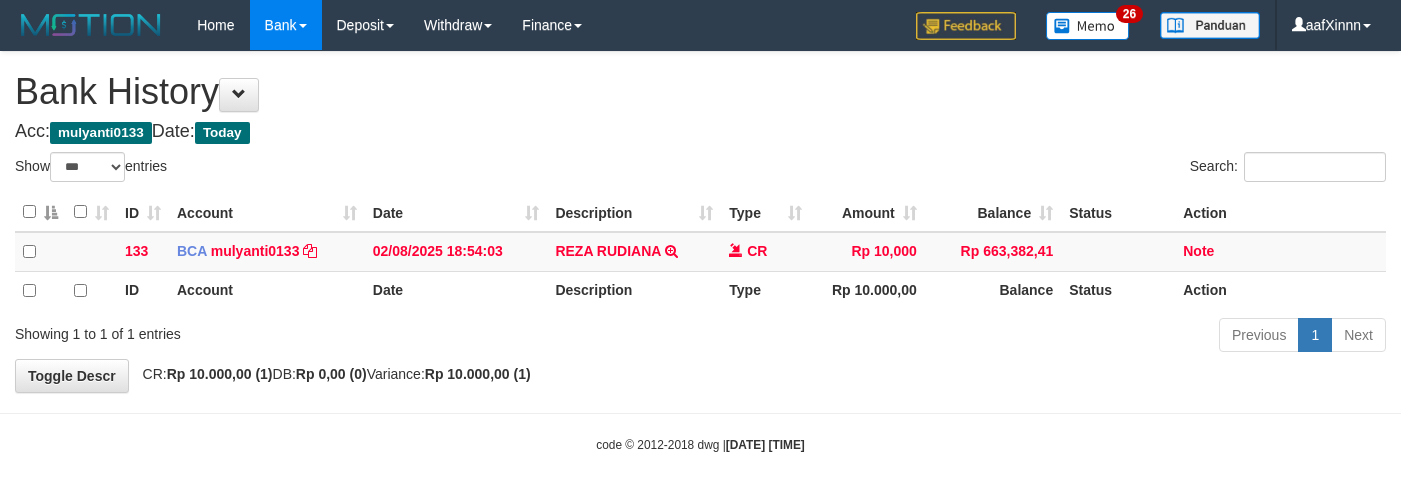 select on "***" 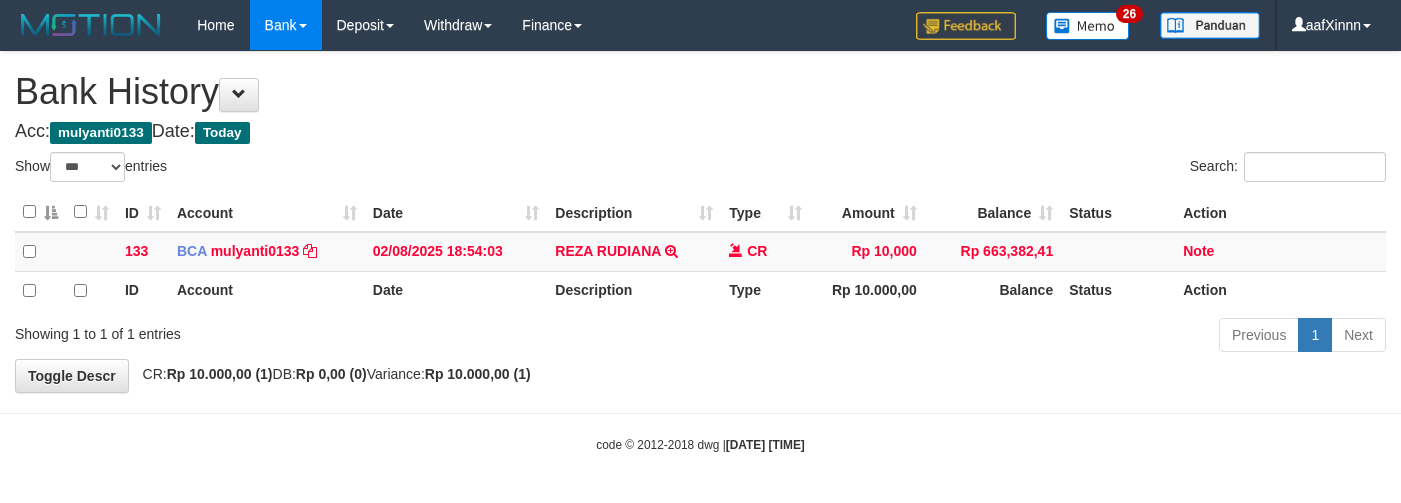 scroll, scrollTop: 0, scrollLeft: 0, axis: both 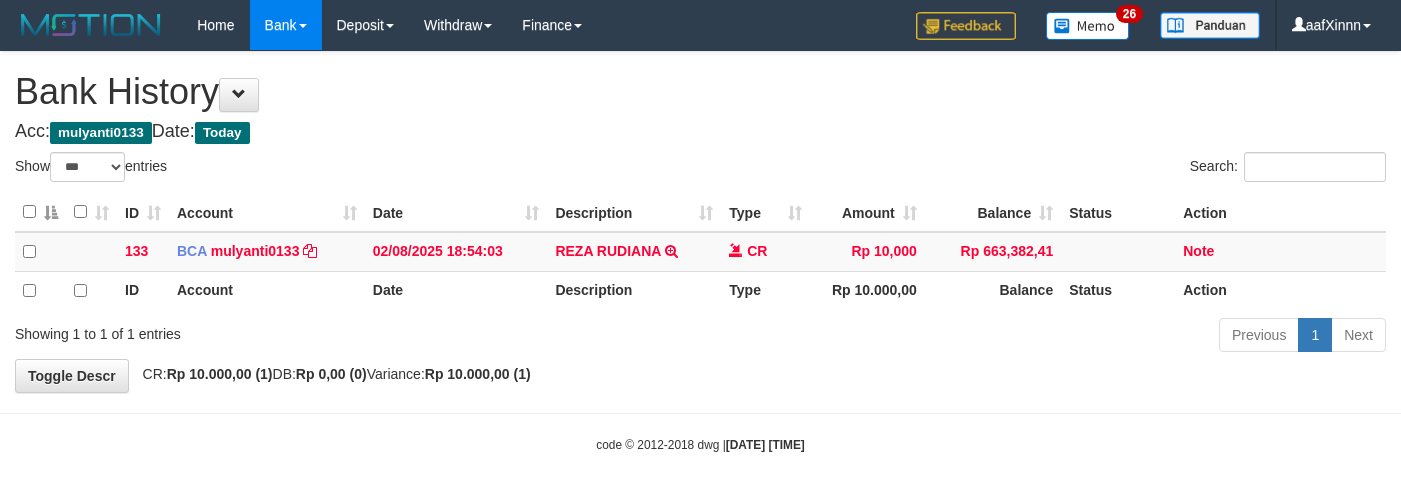 select on "***" 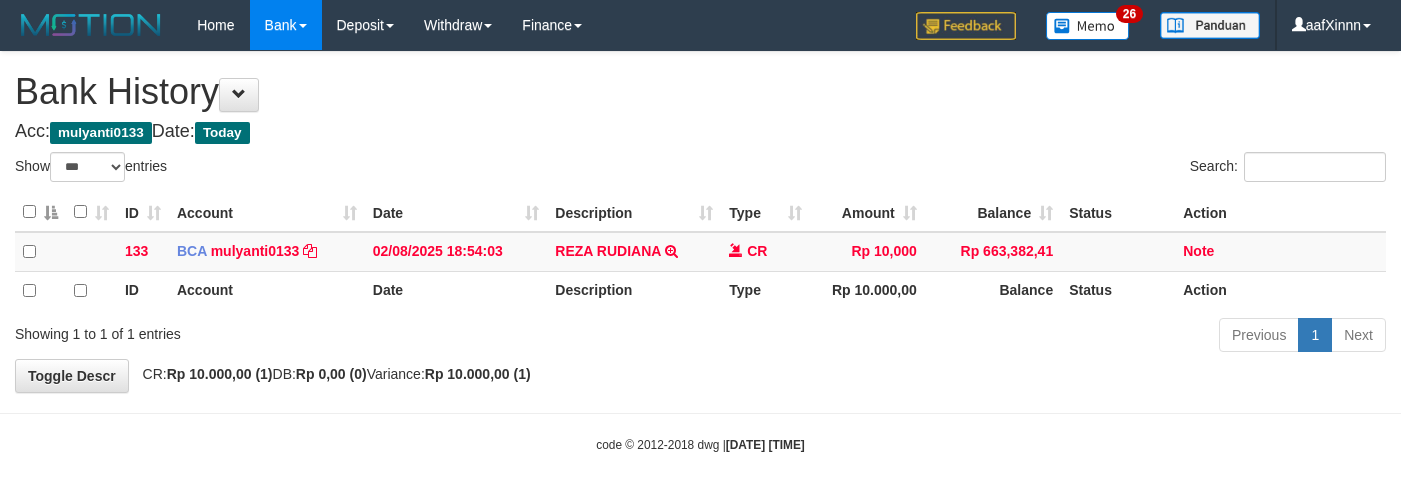 scroll, scrollTop: 0, scrollLeft: 0, axis: both 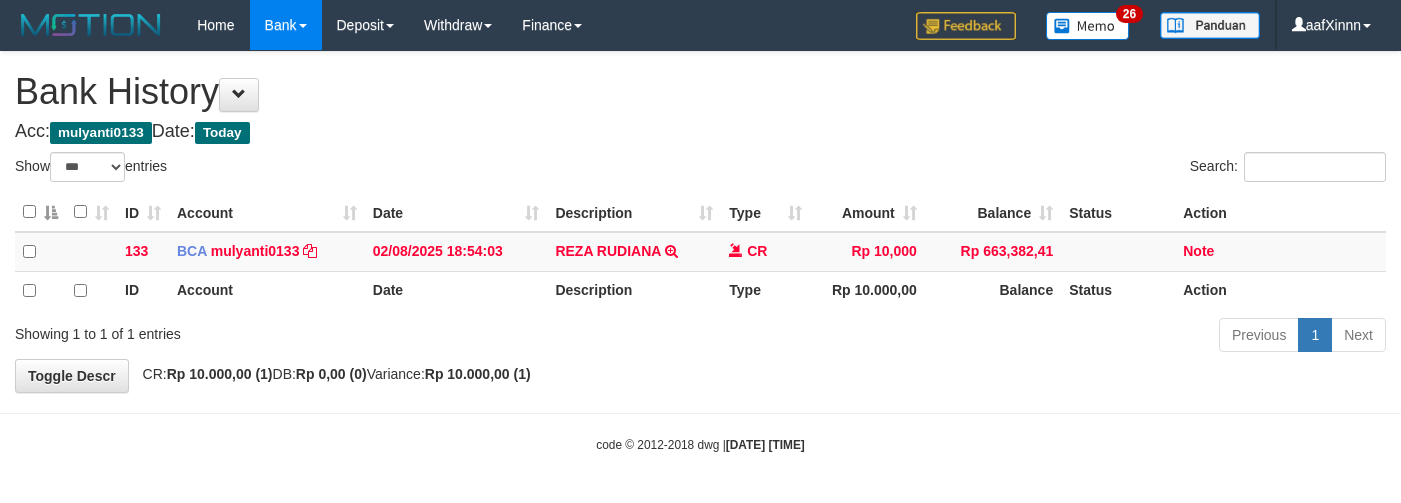 select on "***" 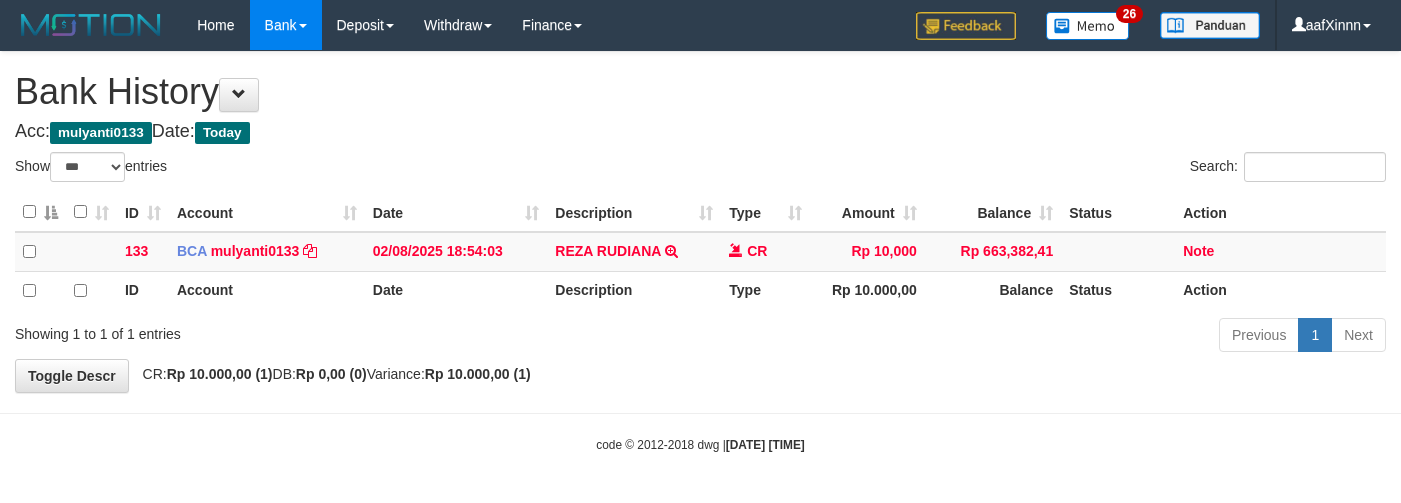 scroll, scrollTop: 0, scrollLeft: 0, axis: both 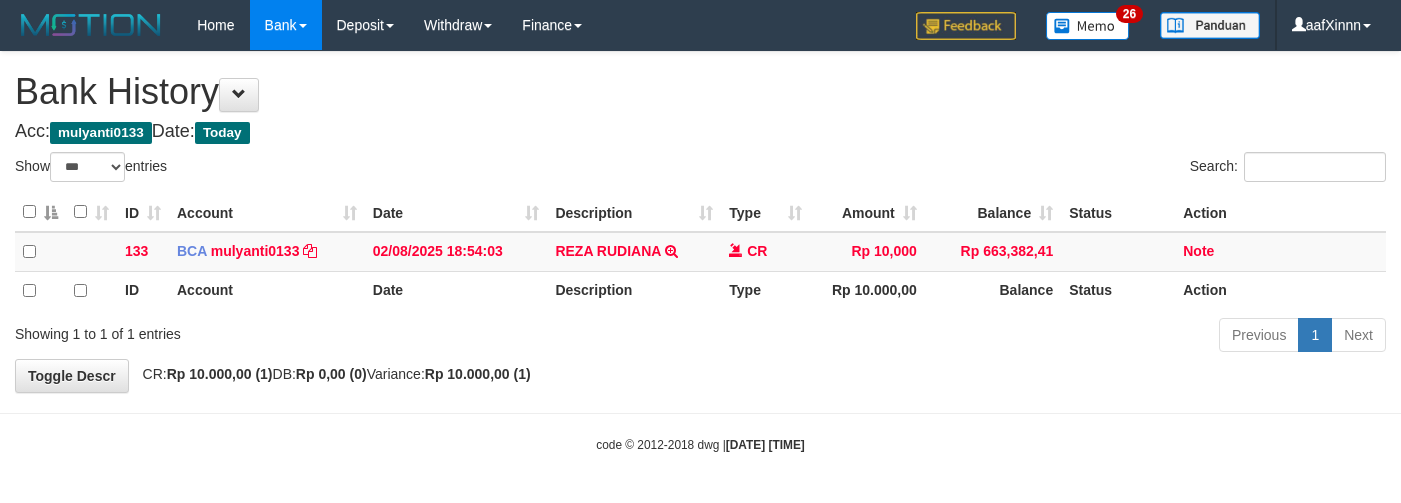 select on "***" 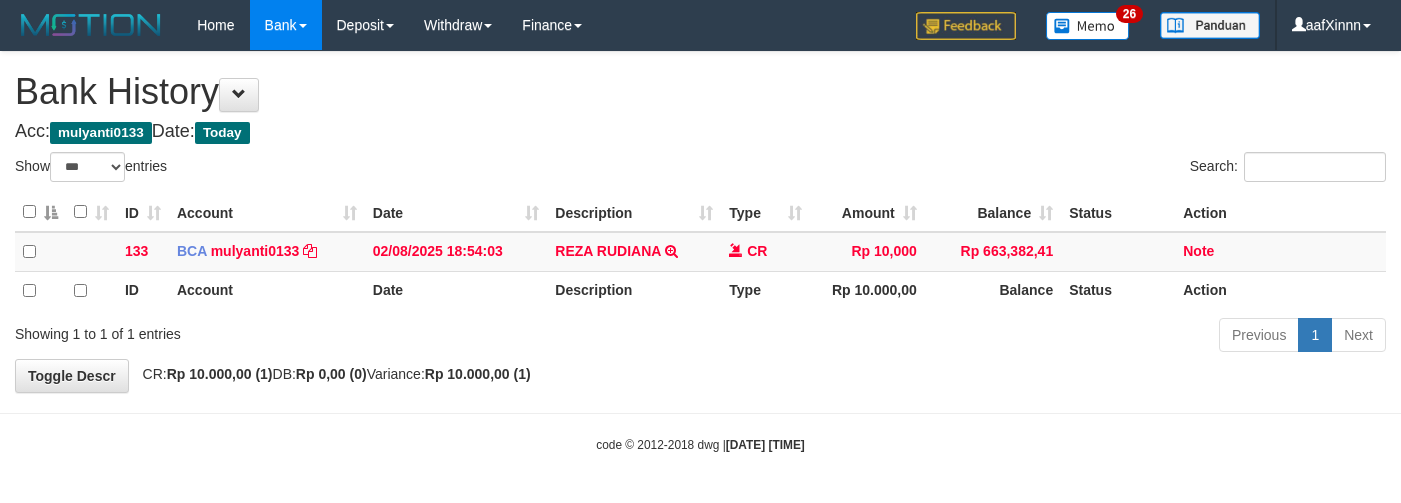 scroll, scrollTop: 0, scrollLeft: 0, axis: both 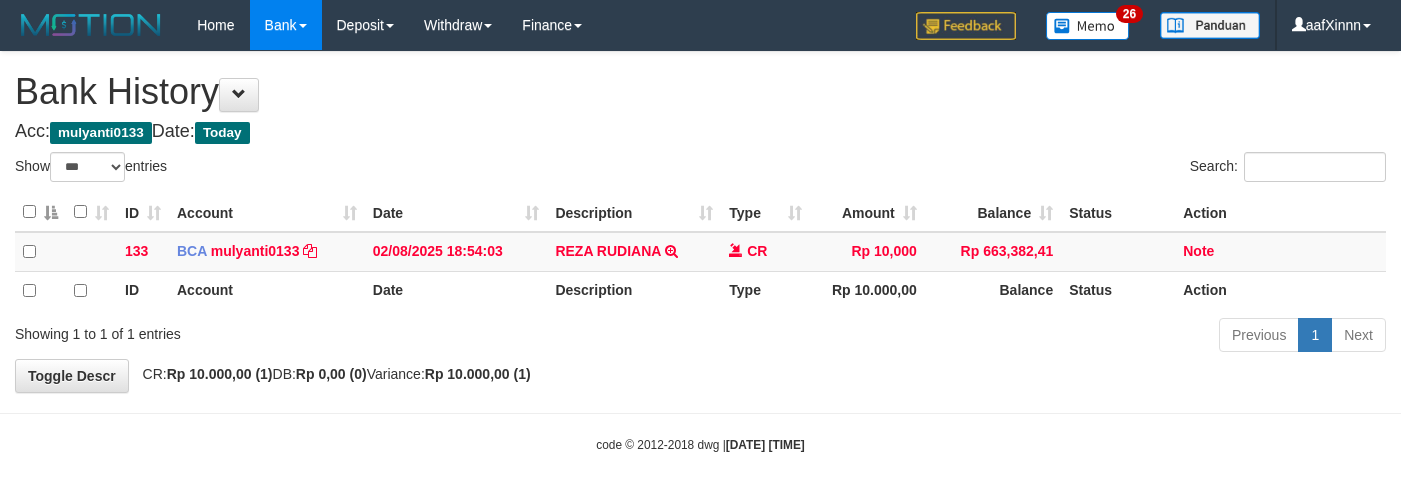 select on "***" 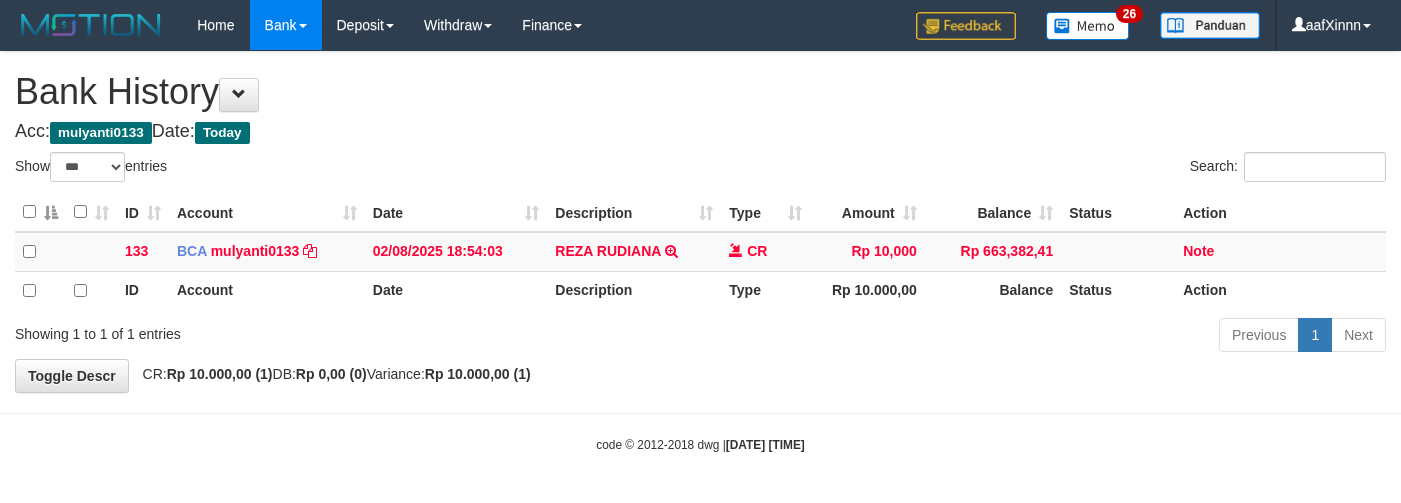 scroll, scrollTop: 0, scrollLeft: 0, axis: both 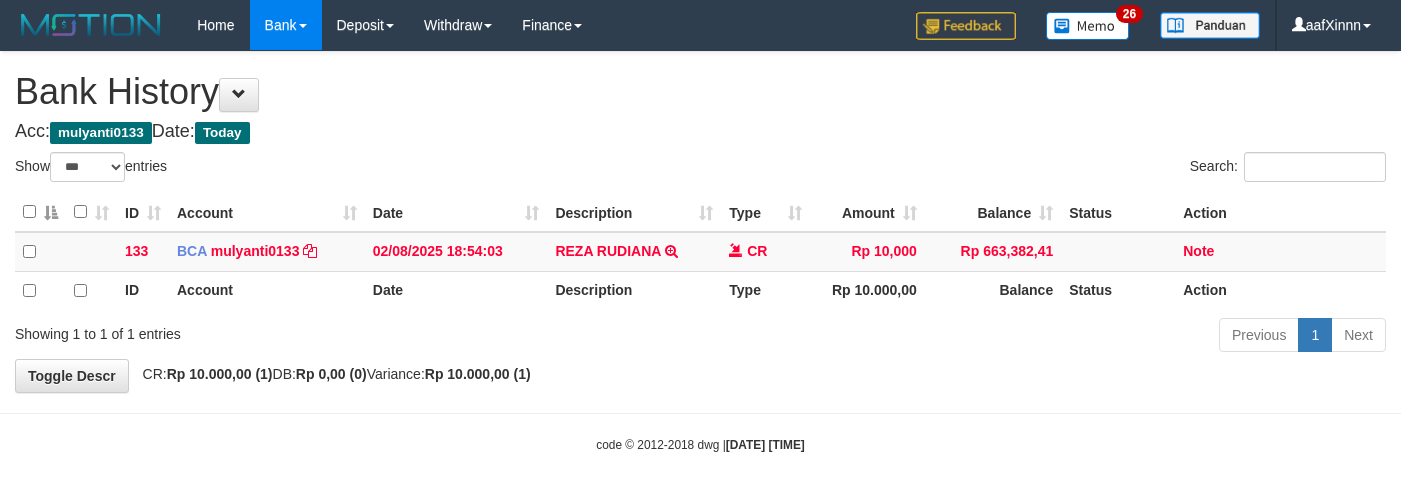 select on "***" 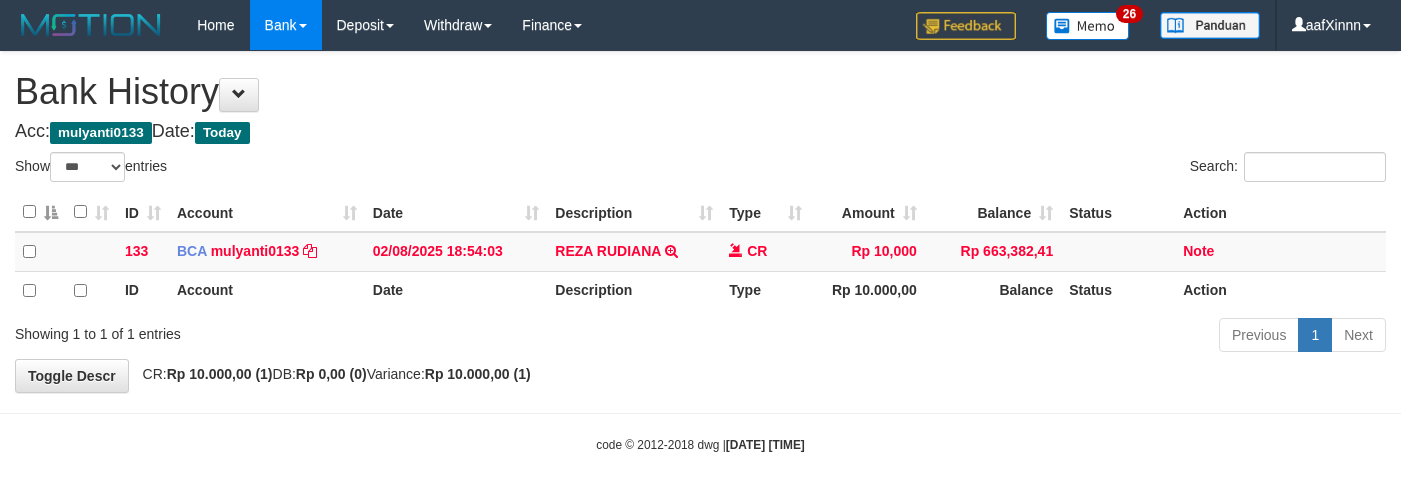scroll, scrollTop: 0, scrollLeft: 0, axis: both 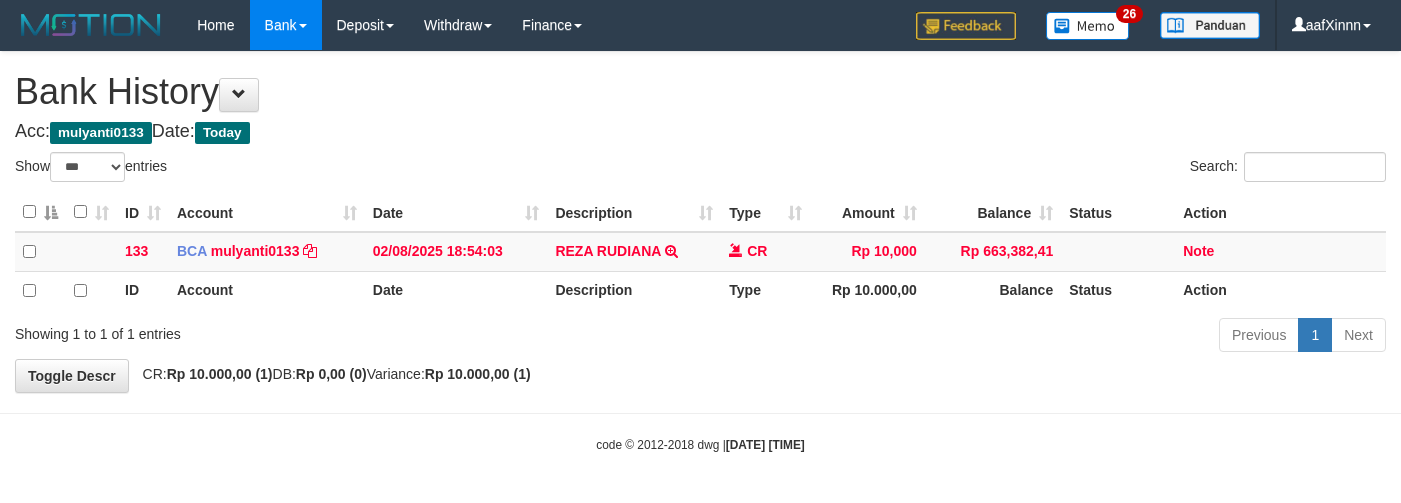 select on "***" 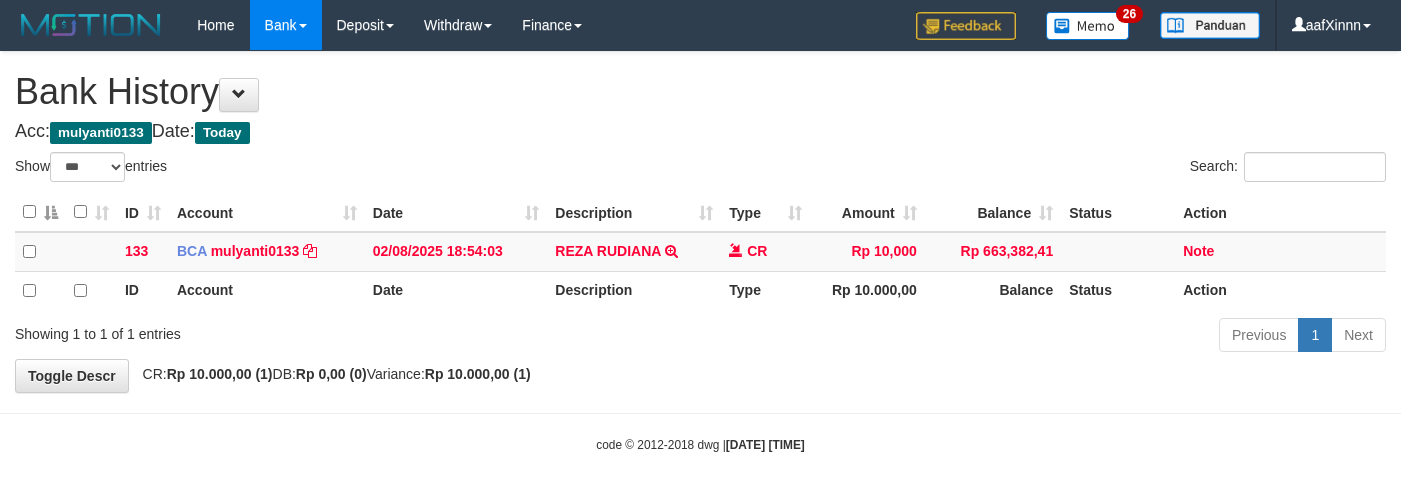 scroll, scrollTop: 0, scrollLeft: 0, axis: both 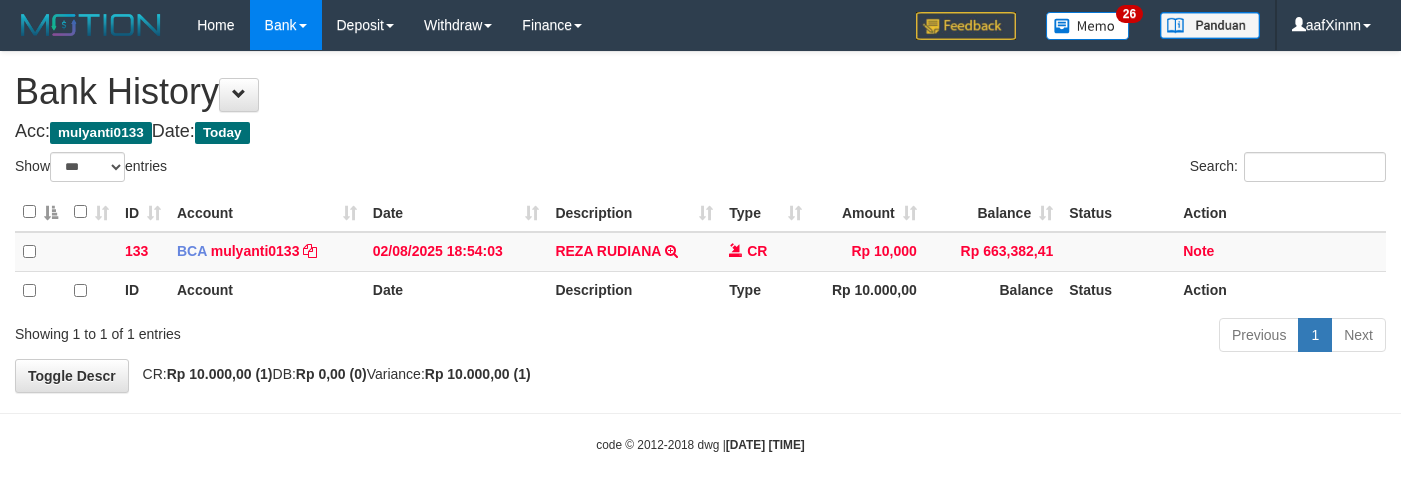 select on "***" 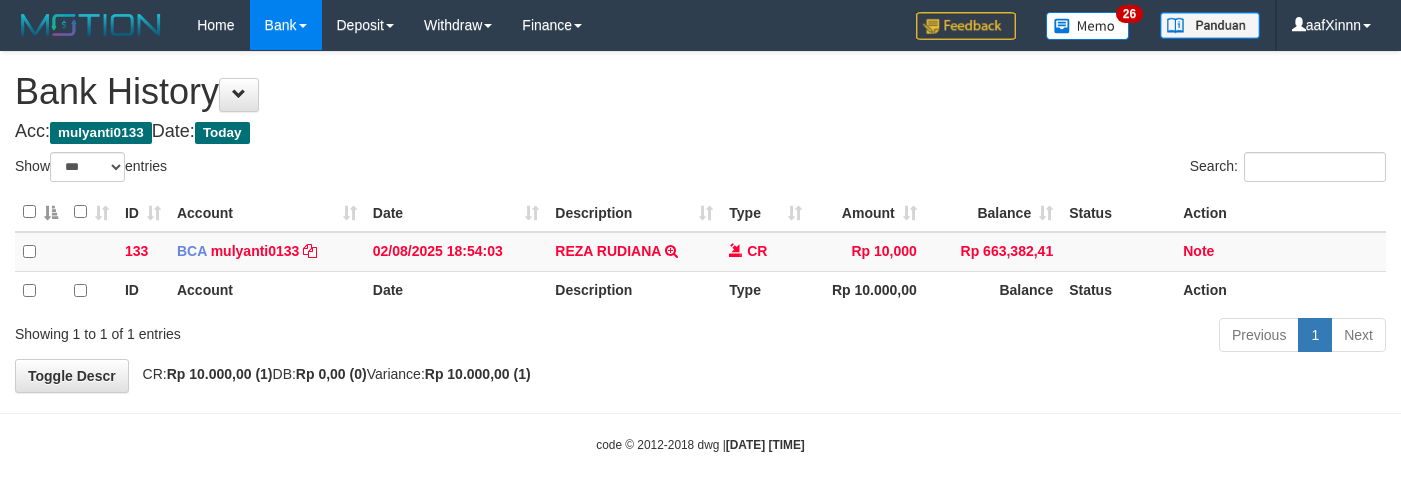 scroll, scrollTop: 0, scrollLeft: 0, axis: both 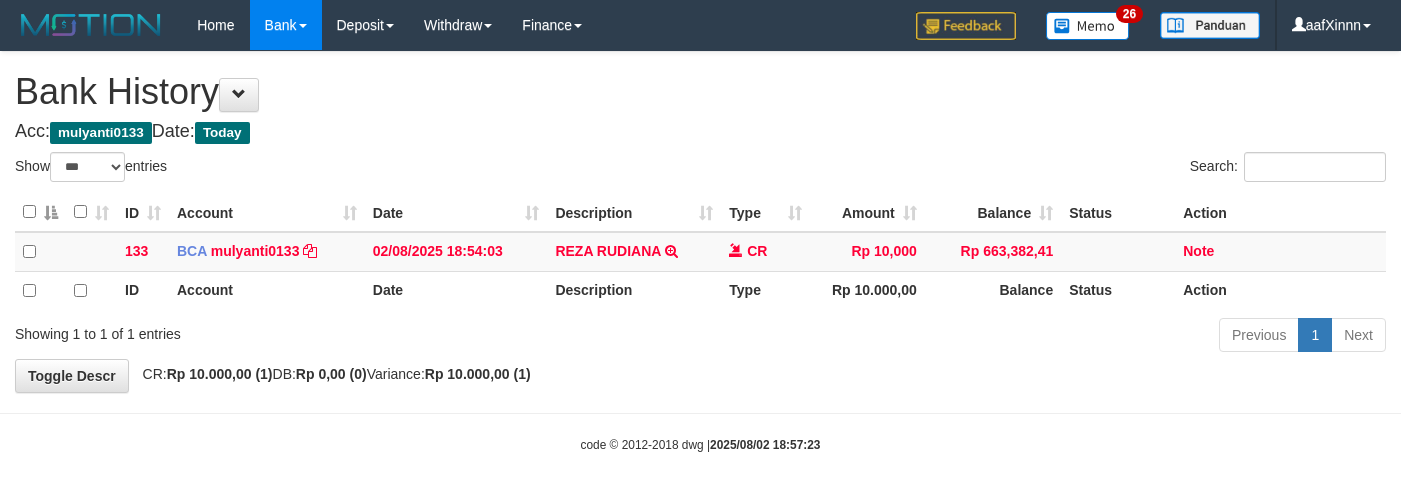 select on "***" 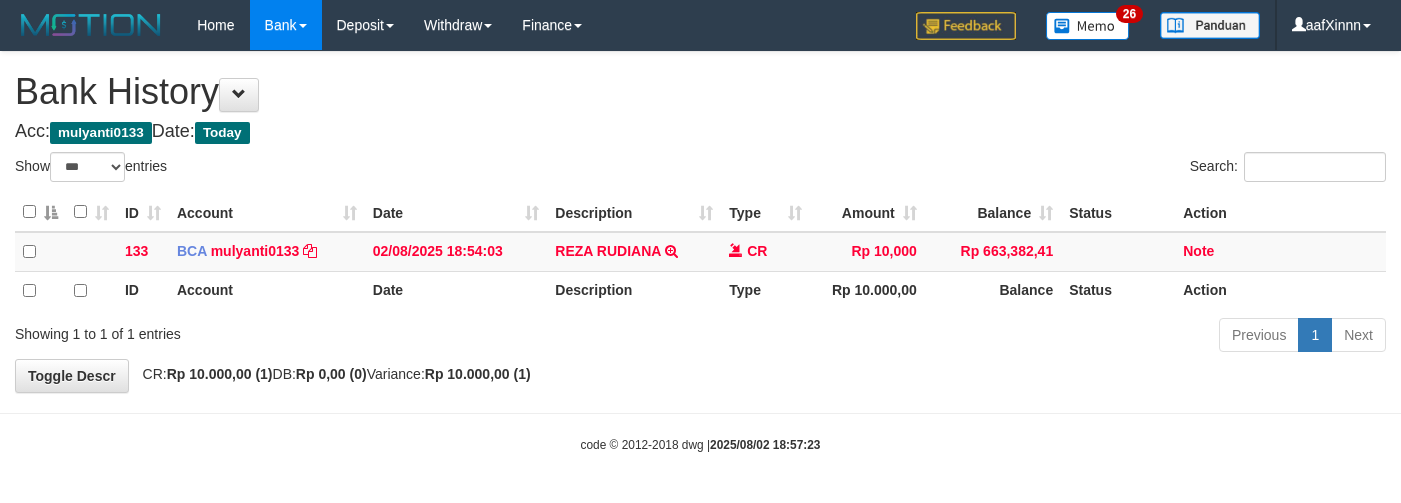 scroll, scrollTop: 0, scrollLeft: 0, axis: both 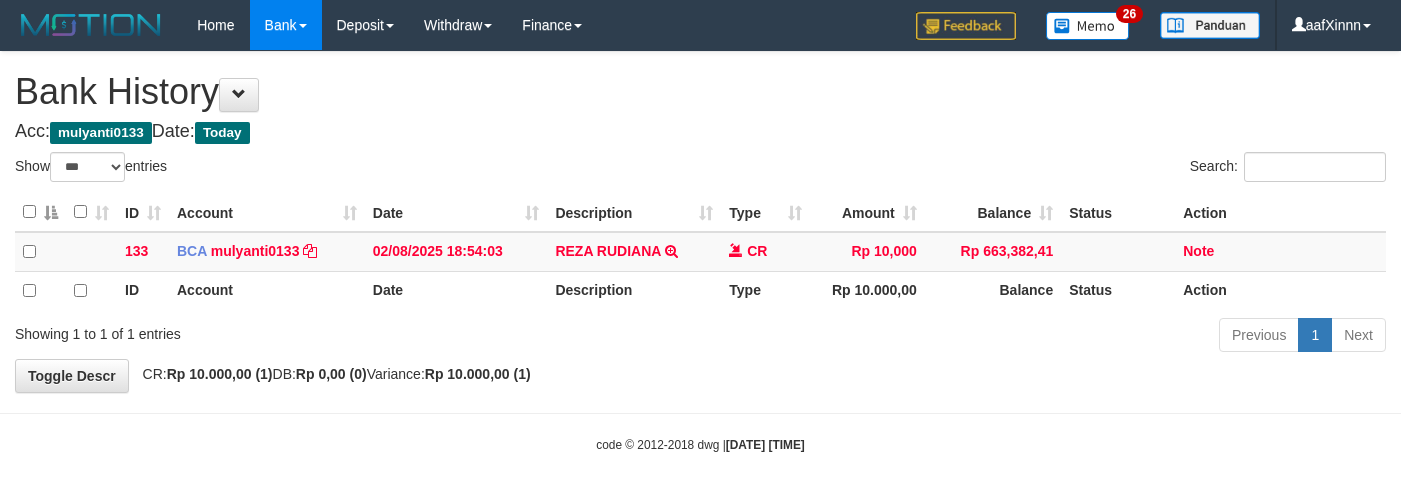 select on "***" 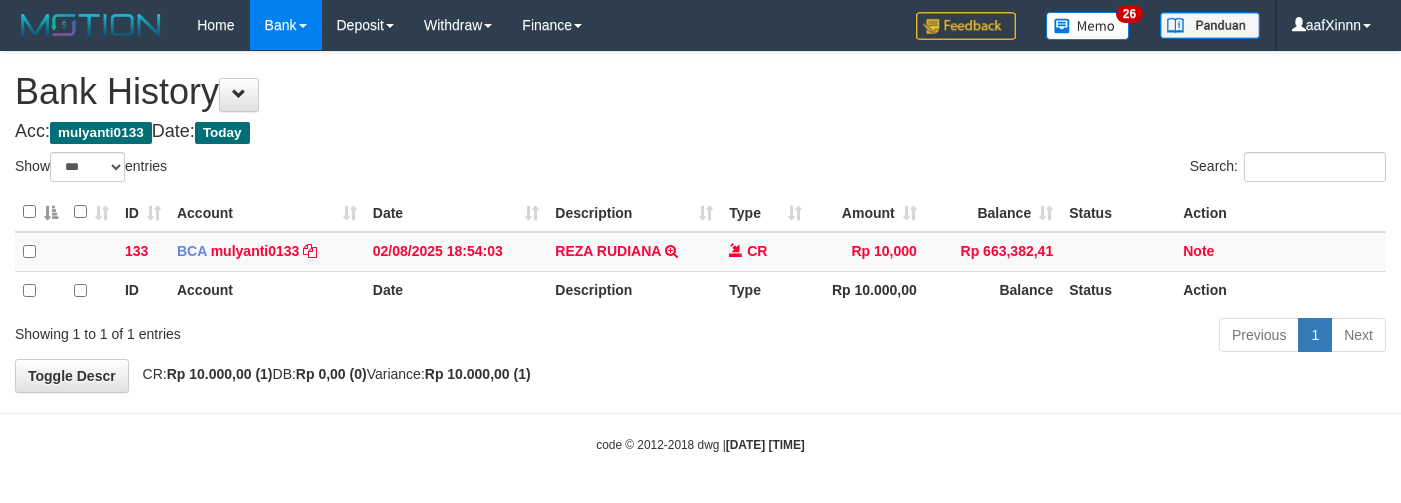 scroll, scrollTop: 0, scrollLeft: 0, axis: both 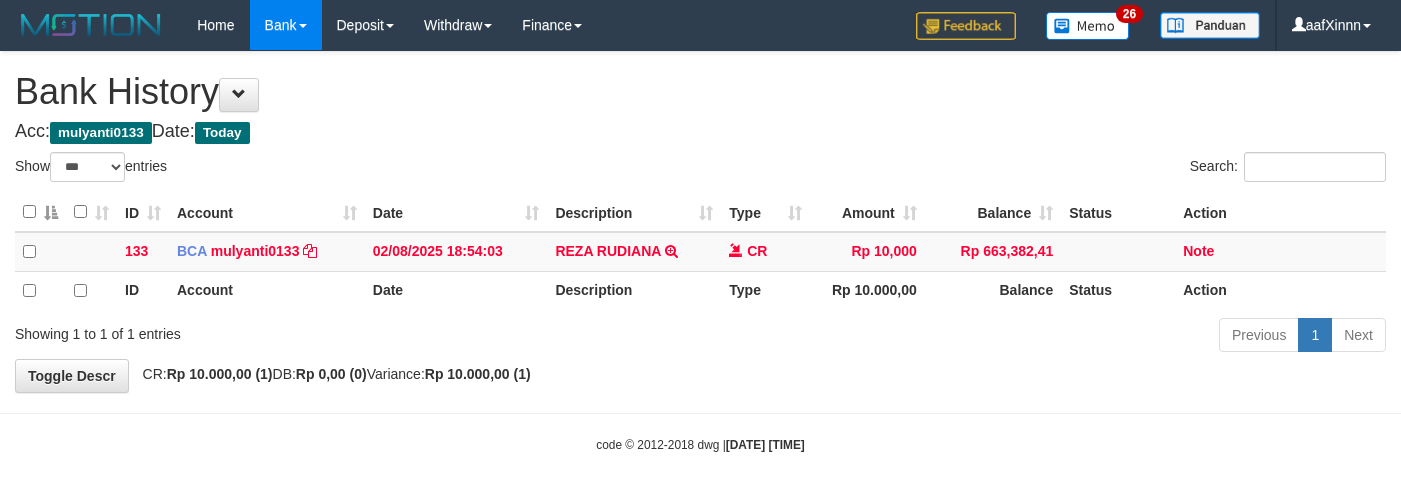 select on "***" 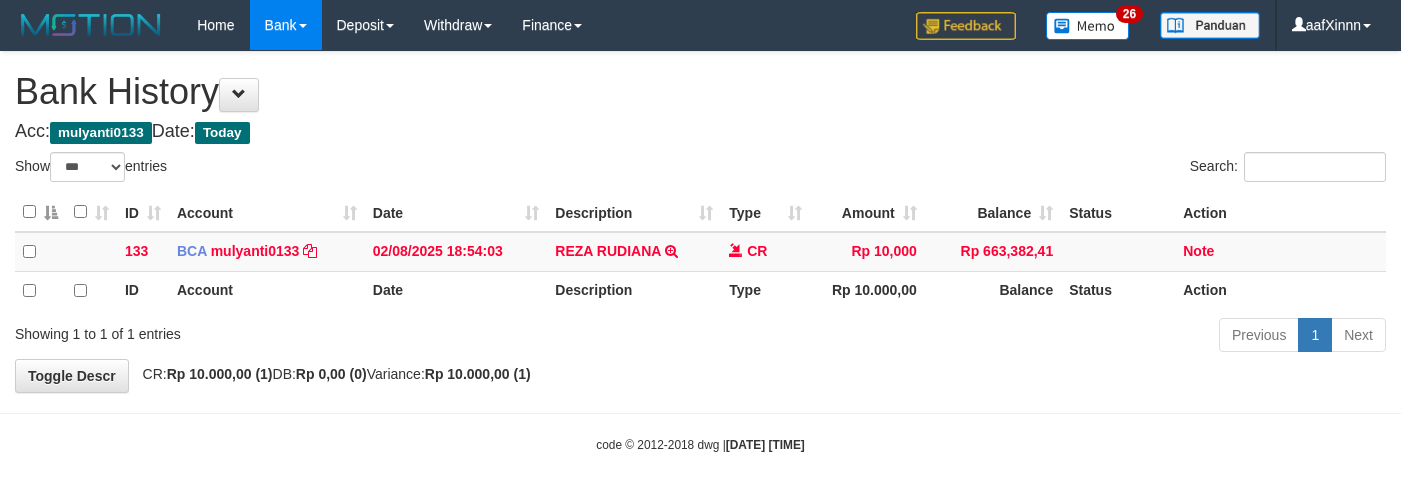scroll, scrollTop: 0, scrollLeft: 0, axis: both 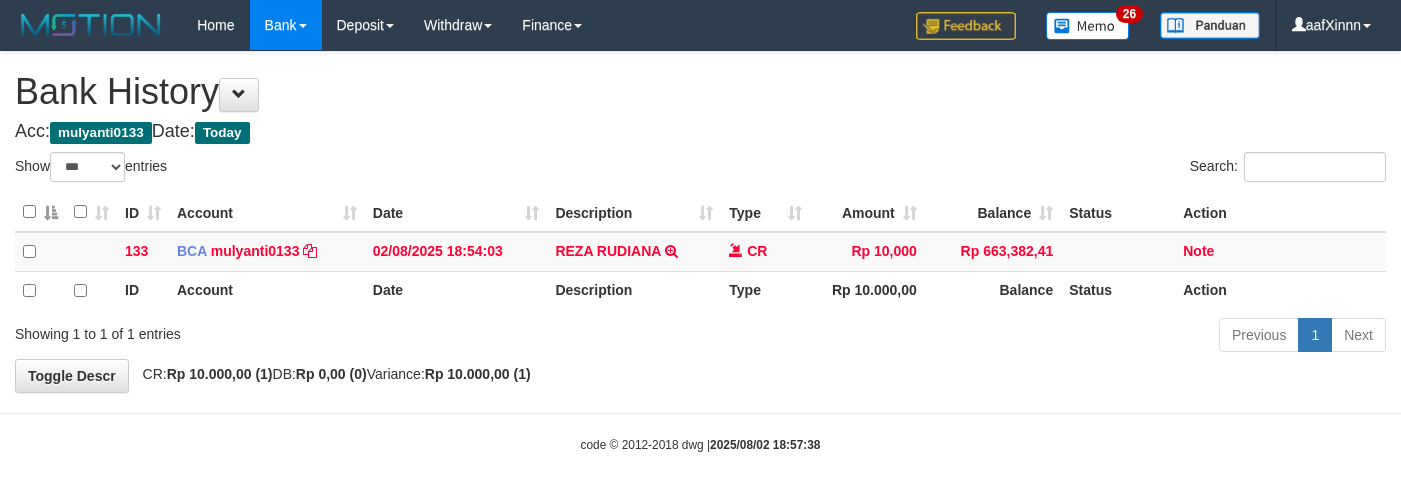 select on "***" 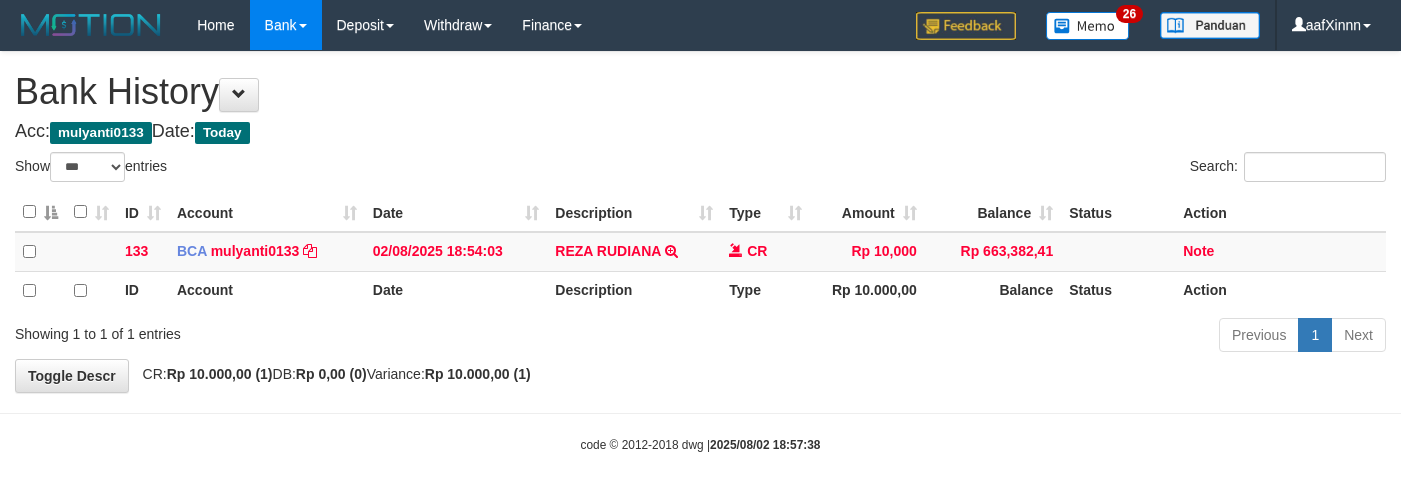 scroll, scrollTop: 0, scrollLeft: 0, axis: both 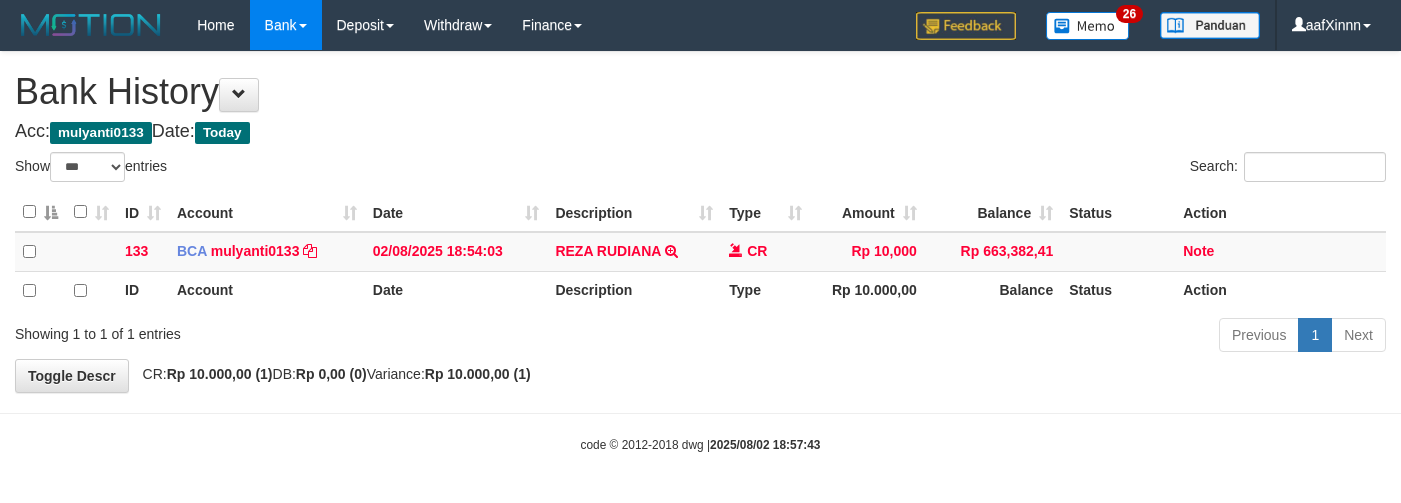 select on "***" 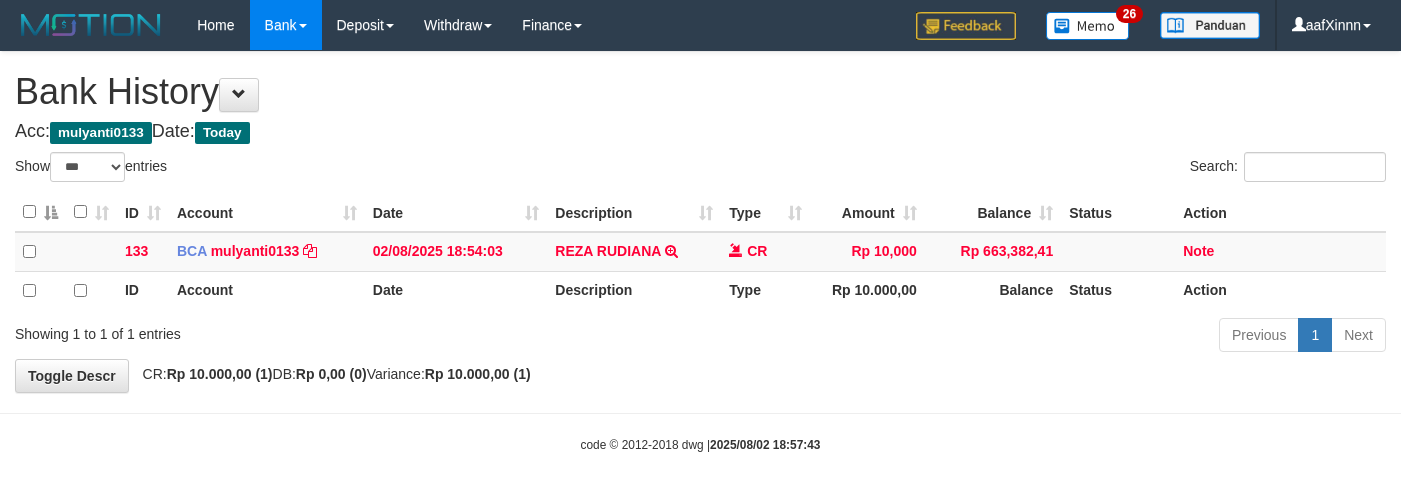 scroll, scrollTop: 0, scrollLeft: 0, axis: both 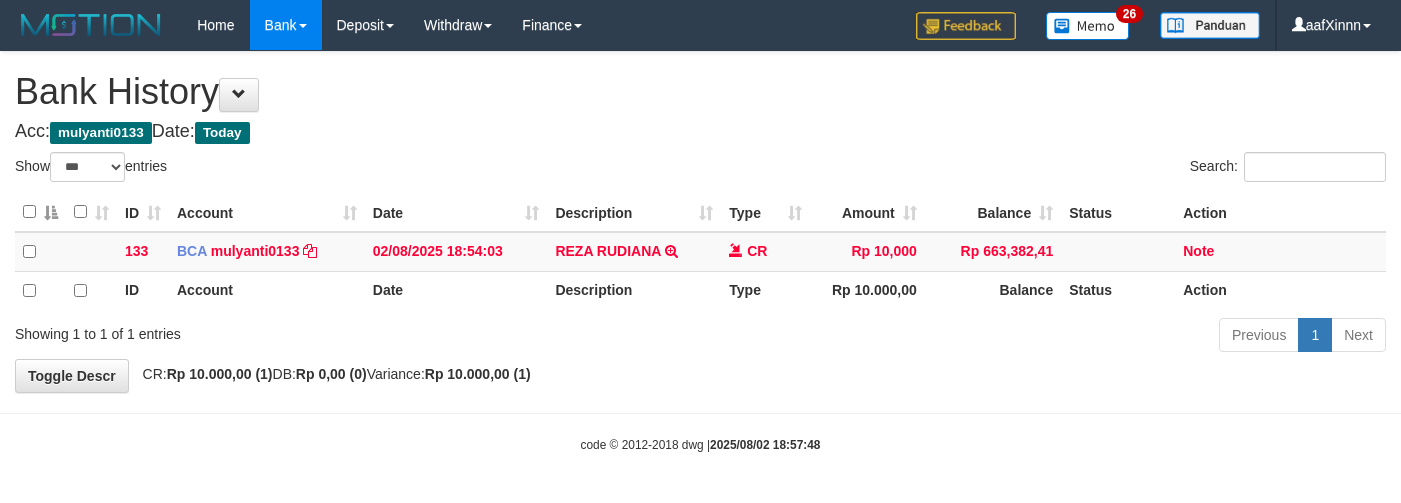 select on "***" 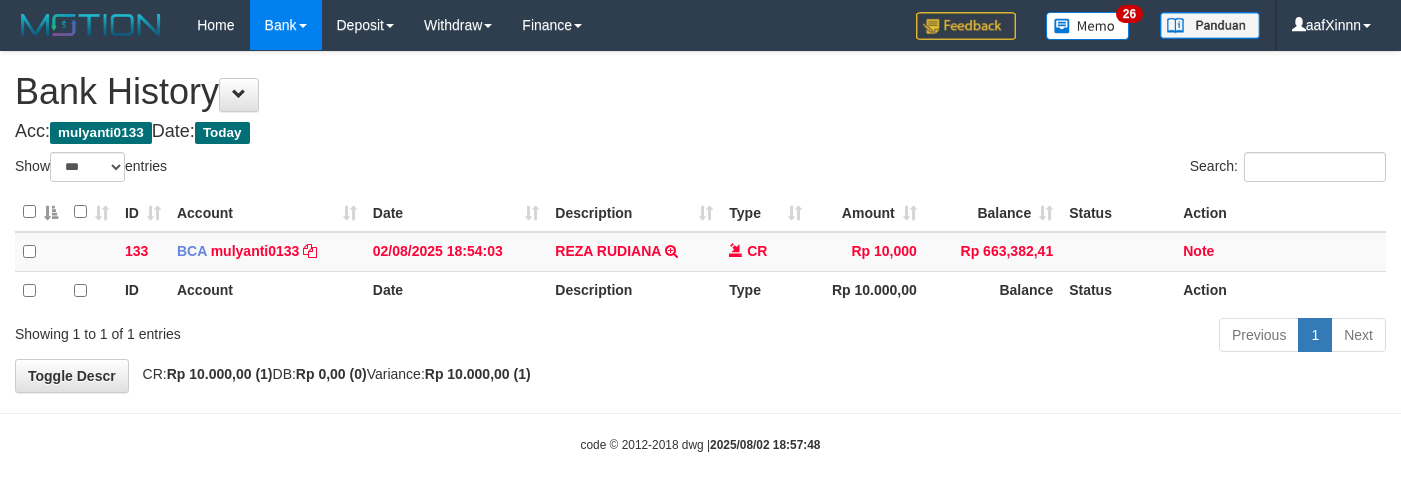 scroll, scrollTop: 0, scrollLeft: 0, axis: both 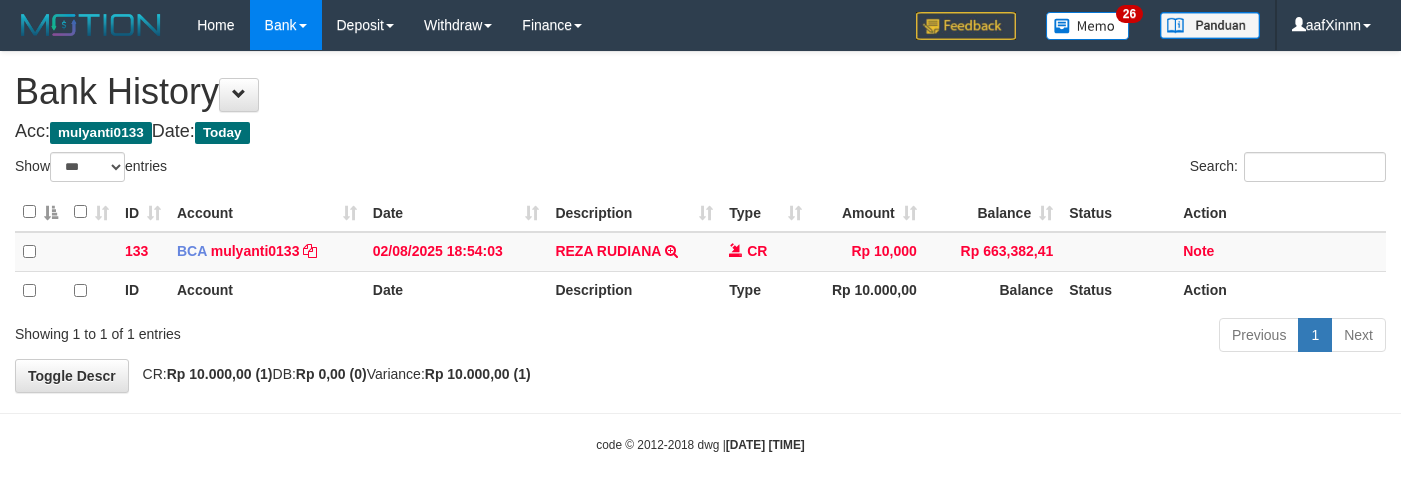 select on "***" 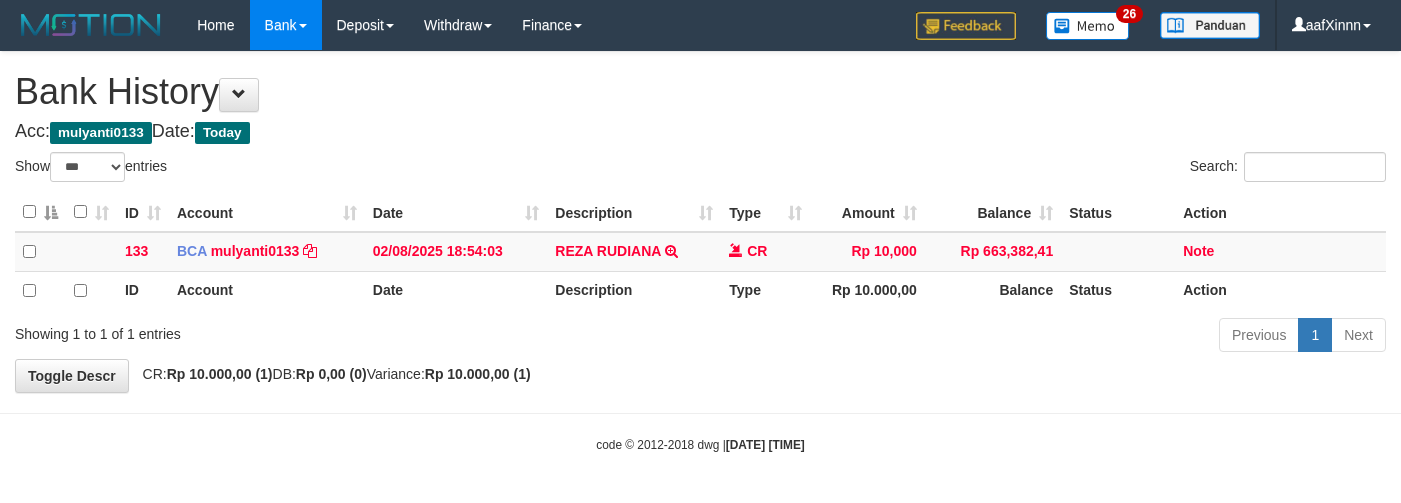 scroll, scrollTop: 0, scrollLeft: 0, axis: both 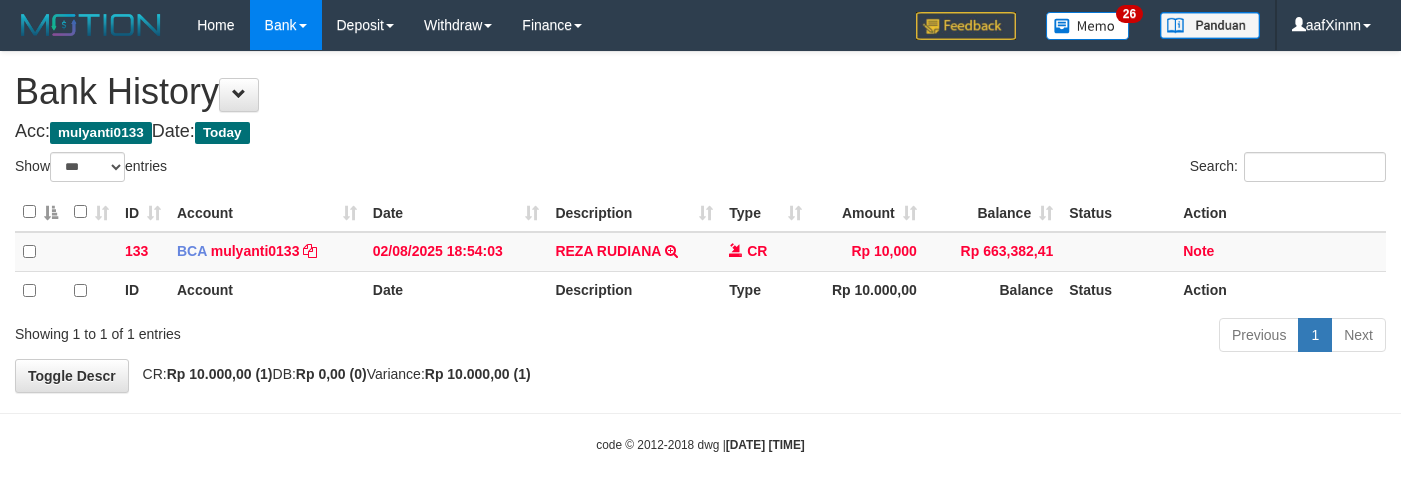 select on "***" 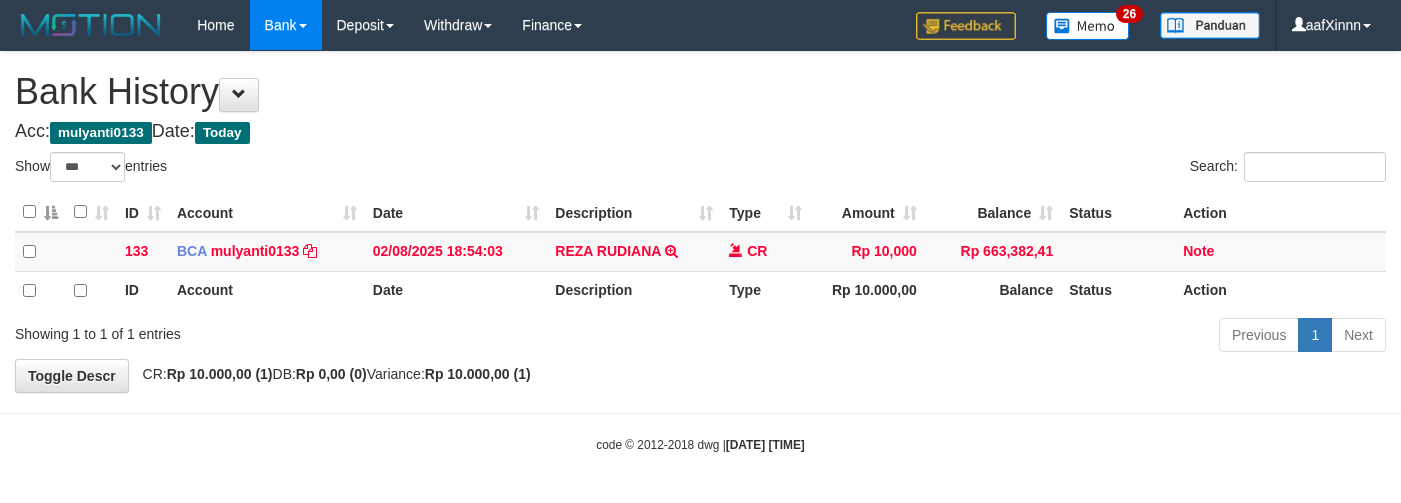scroll, scrollTop: 0, scrollLeft: 0, axis: both 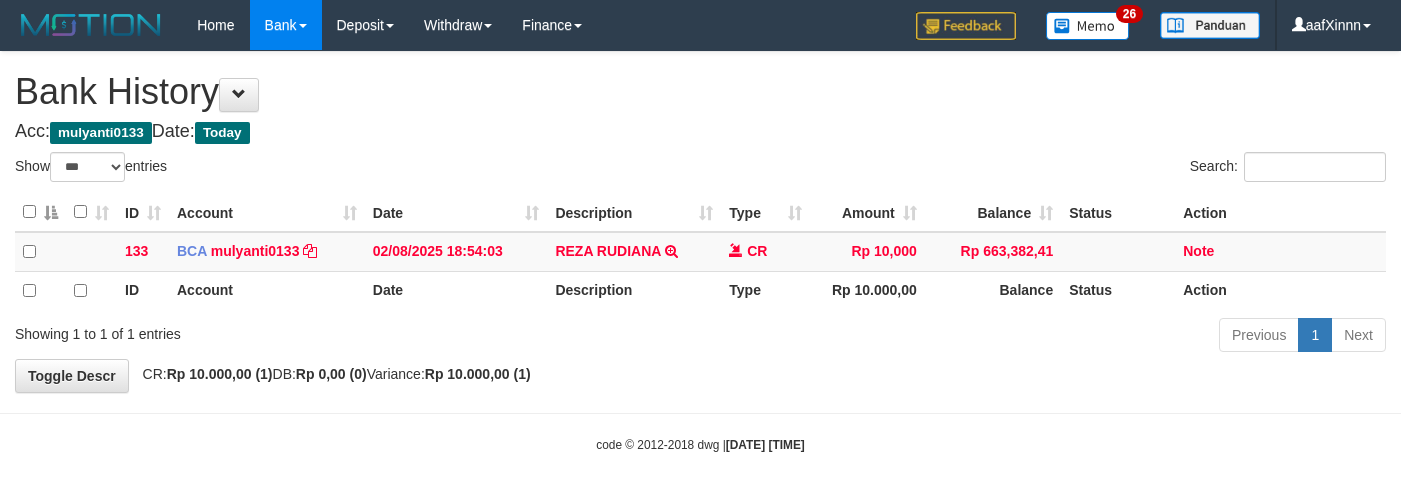 select on "***" 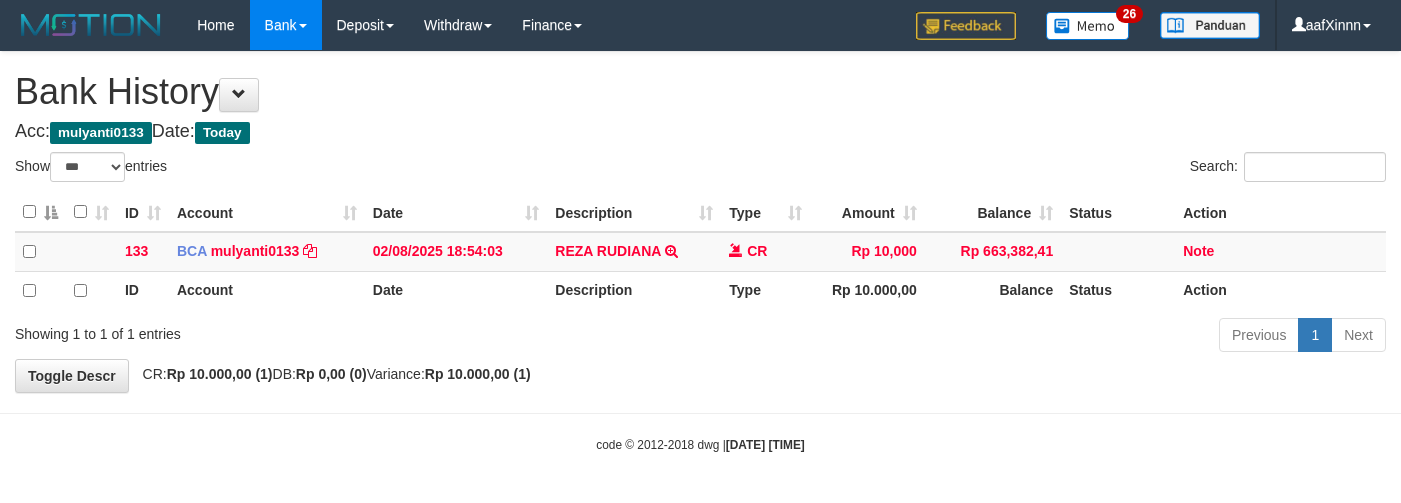 scroll, scrollTop: 0, scrollLeft: 0, axis: both 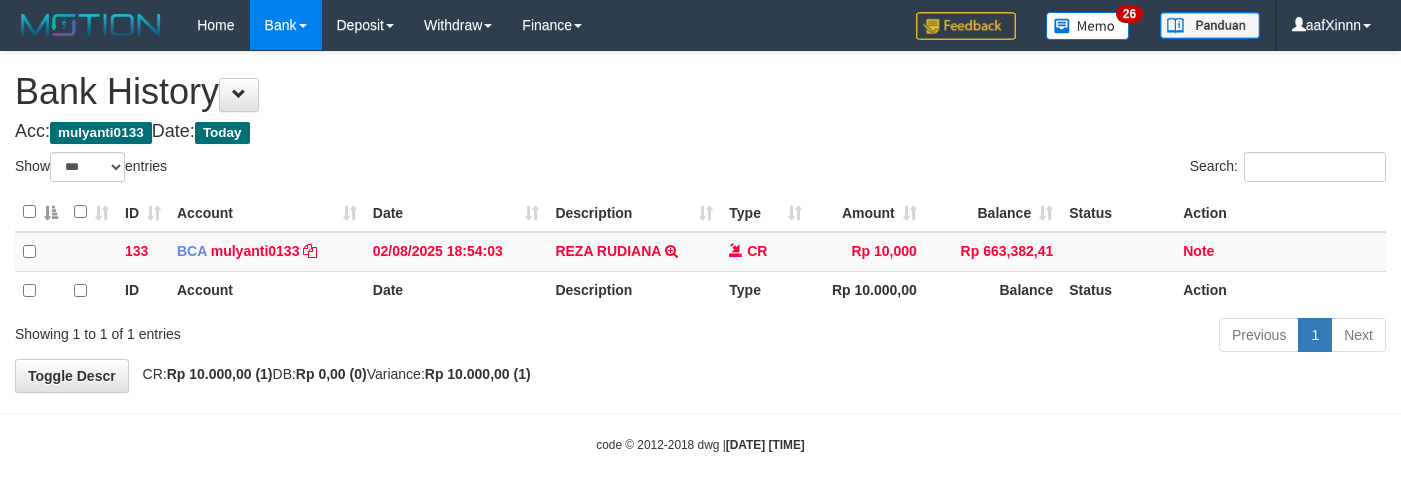 select on "***" 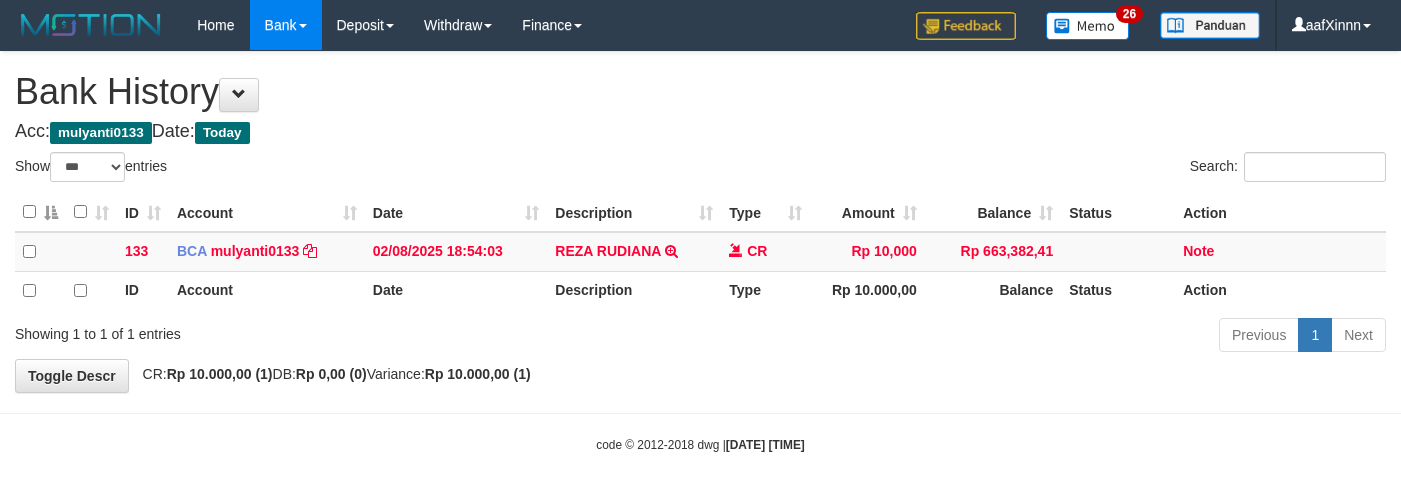 scroll, scrollTop: 0, scrollLeft: 0, axis: both 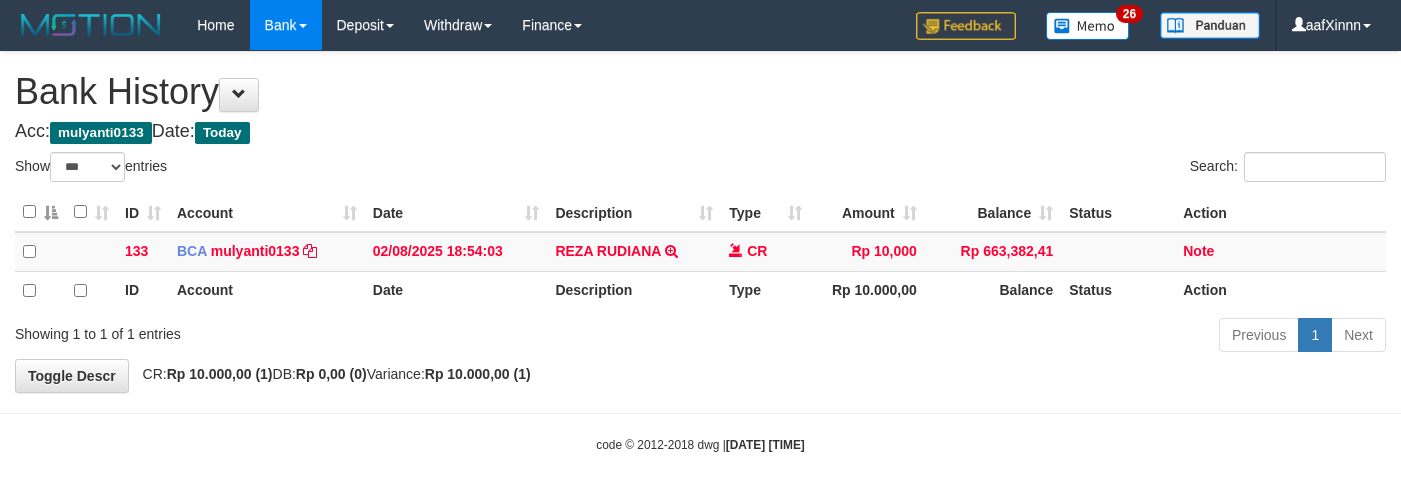 select on "***" 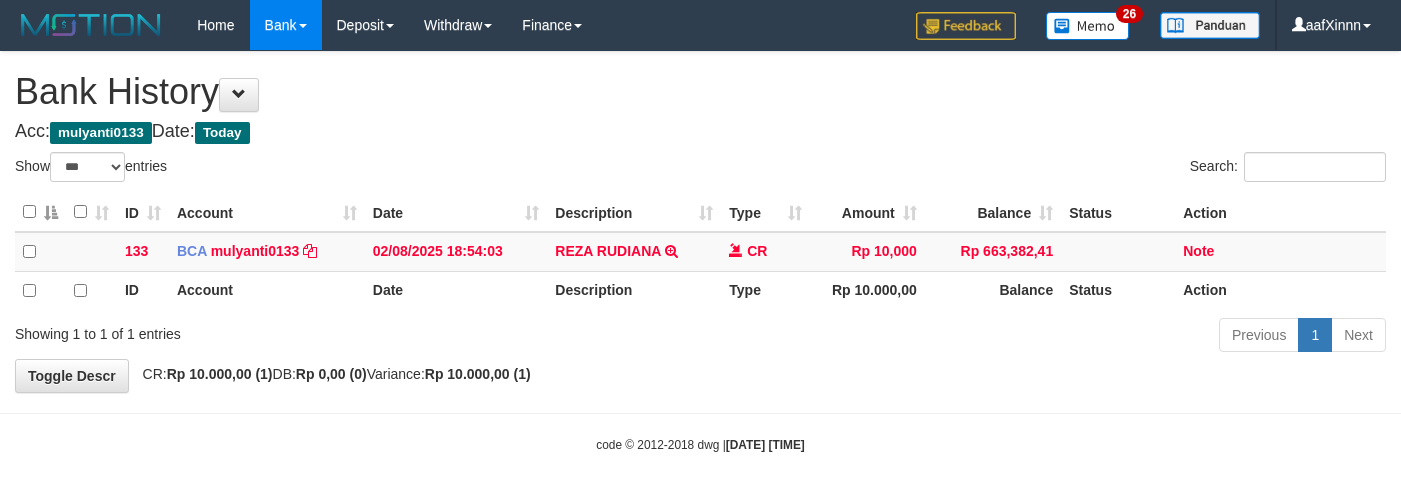 scroll, scrollTop: 0, scrollLeft: 0, axis: both 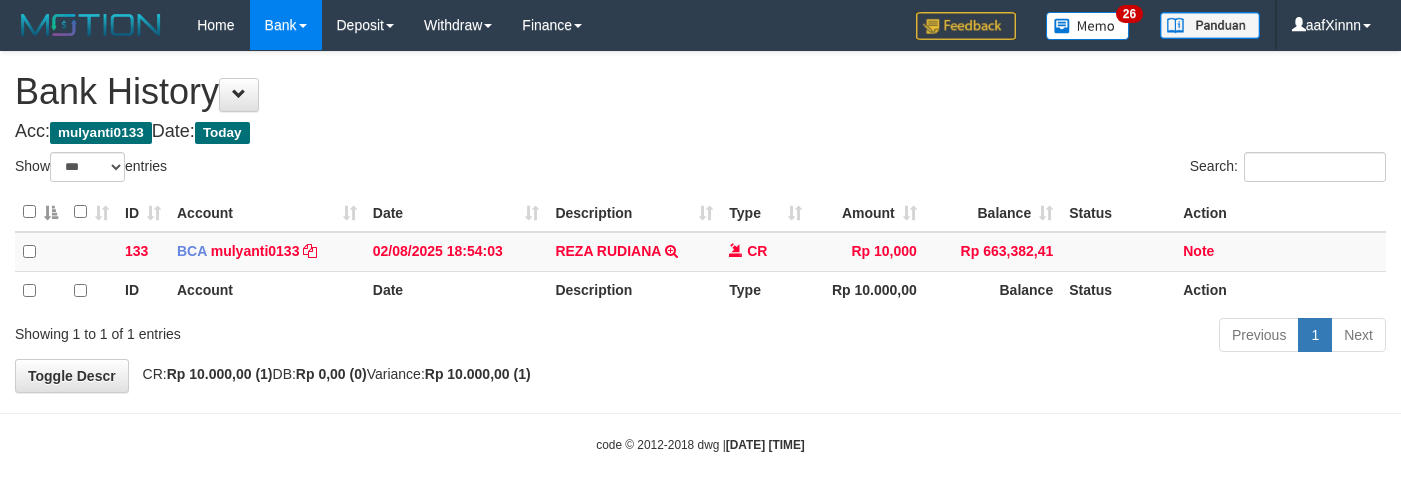 select on "***" 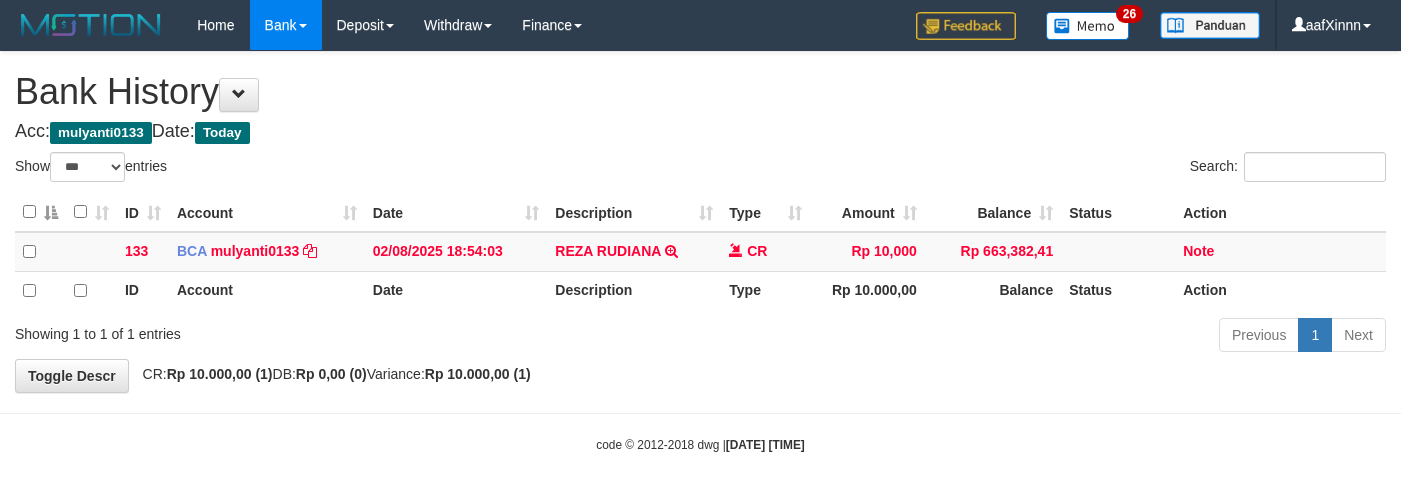 scroll, scrollTop: 0, scrollLeft: 0, axis: both 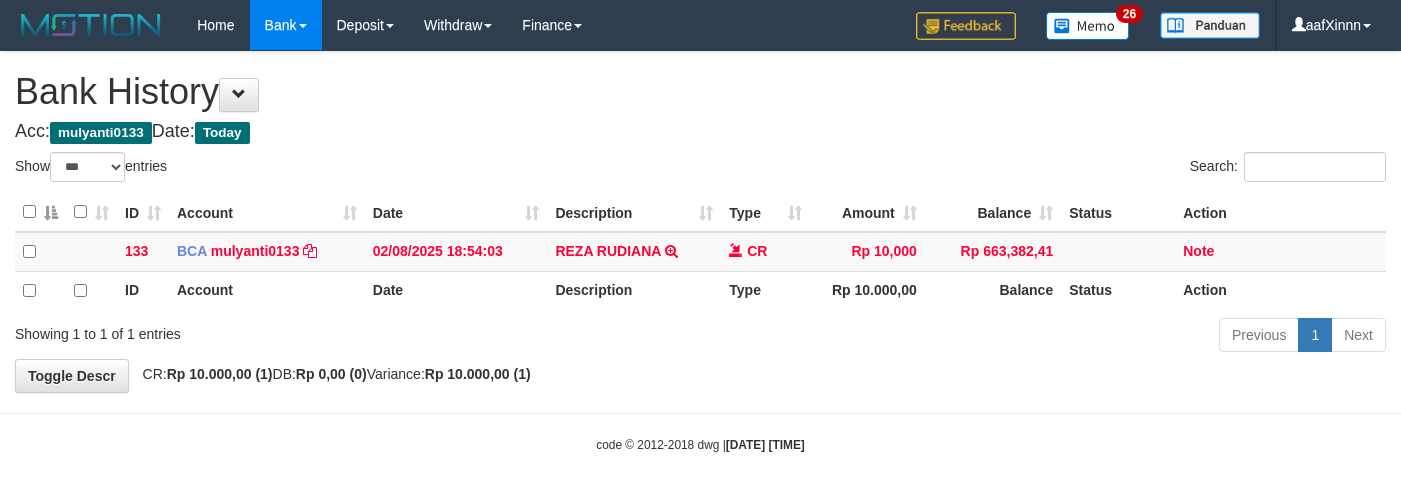 select on "***" 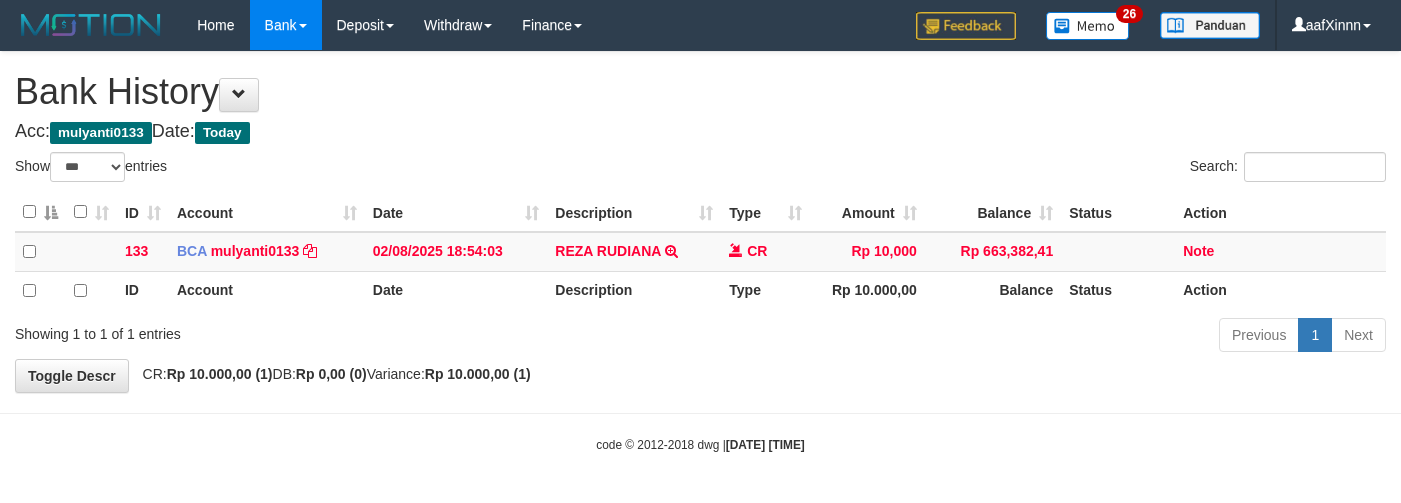 scroll, scrollTop: 0, scrollLeft: 0, axis: both 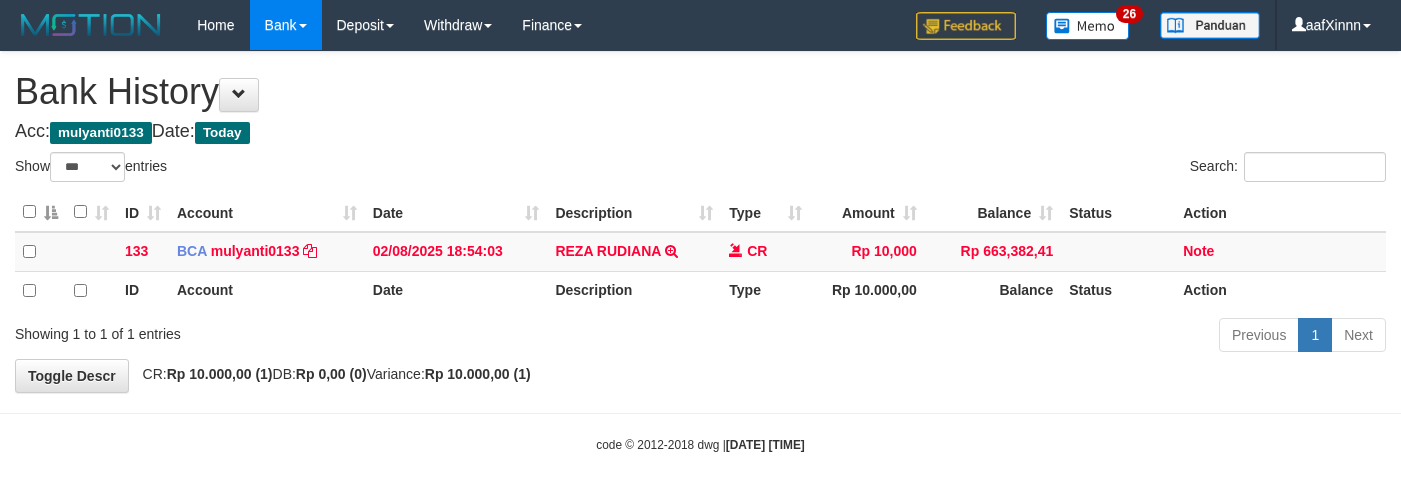select on "***" 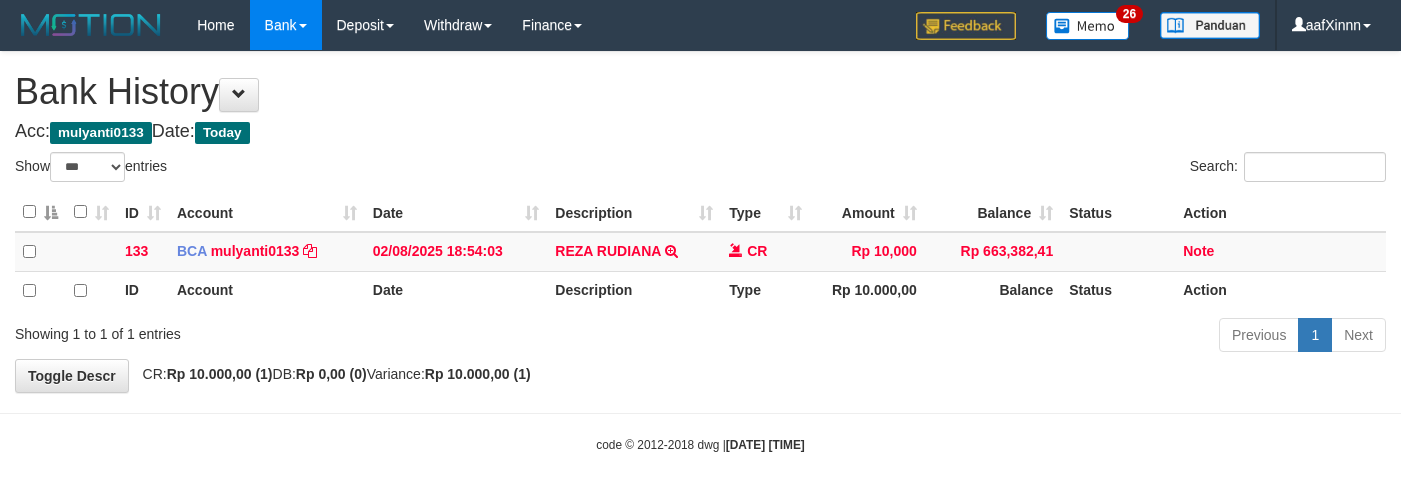 scroll, scrollTop: 0, scrollLeft: 0, axis: both 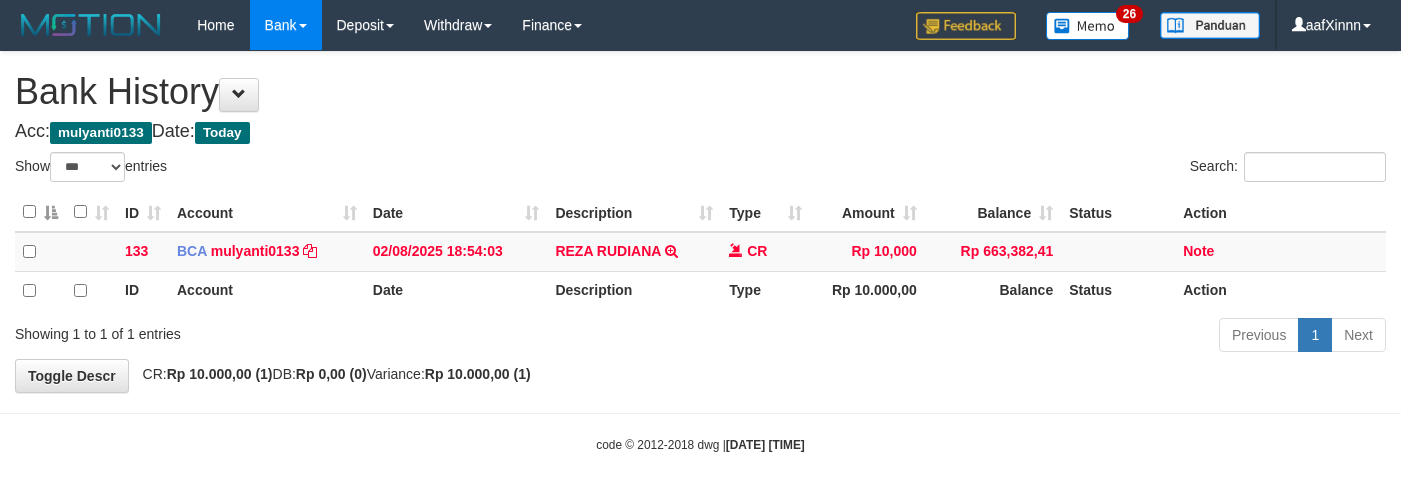 select on "***" 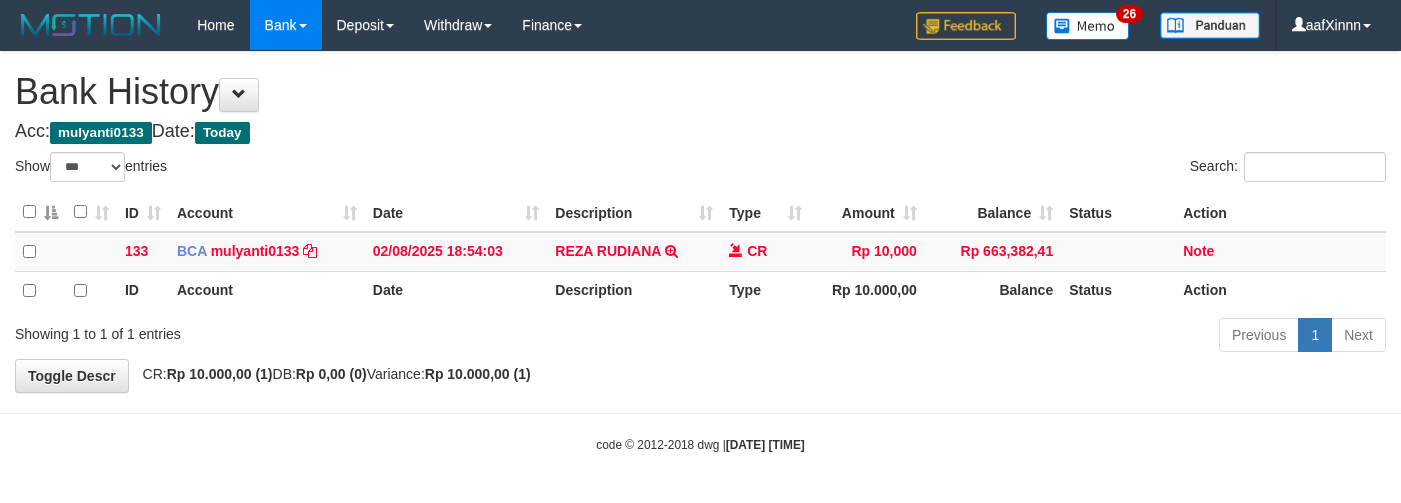 scroll, scrollTop: 0, scrollLeft: 0, axis: both 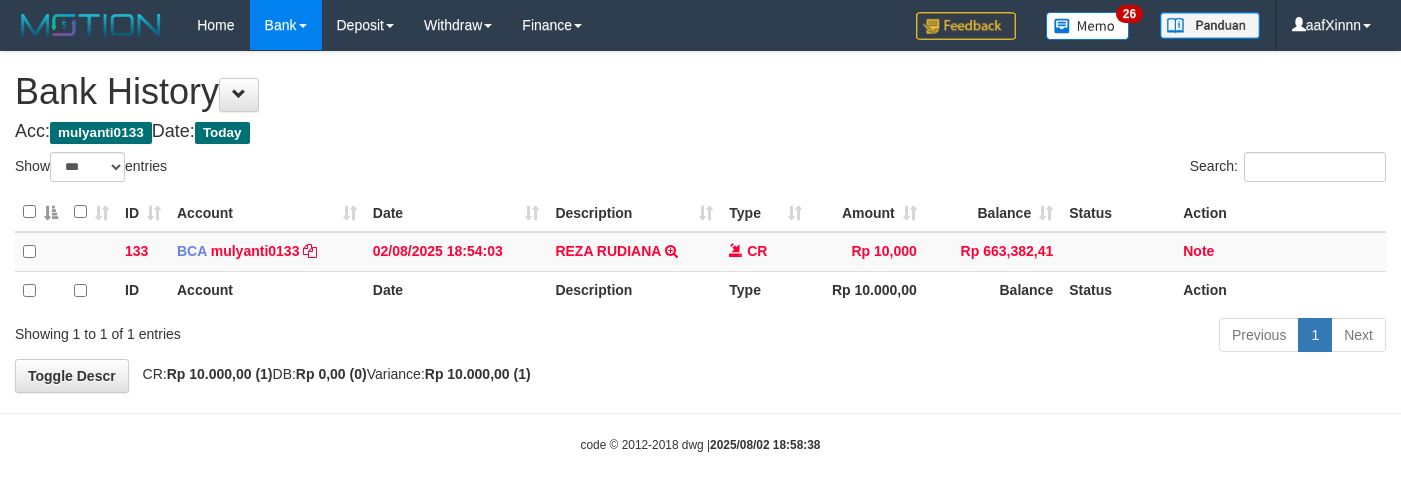 select on "***" 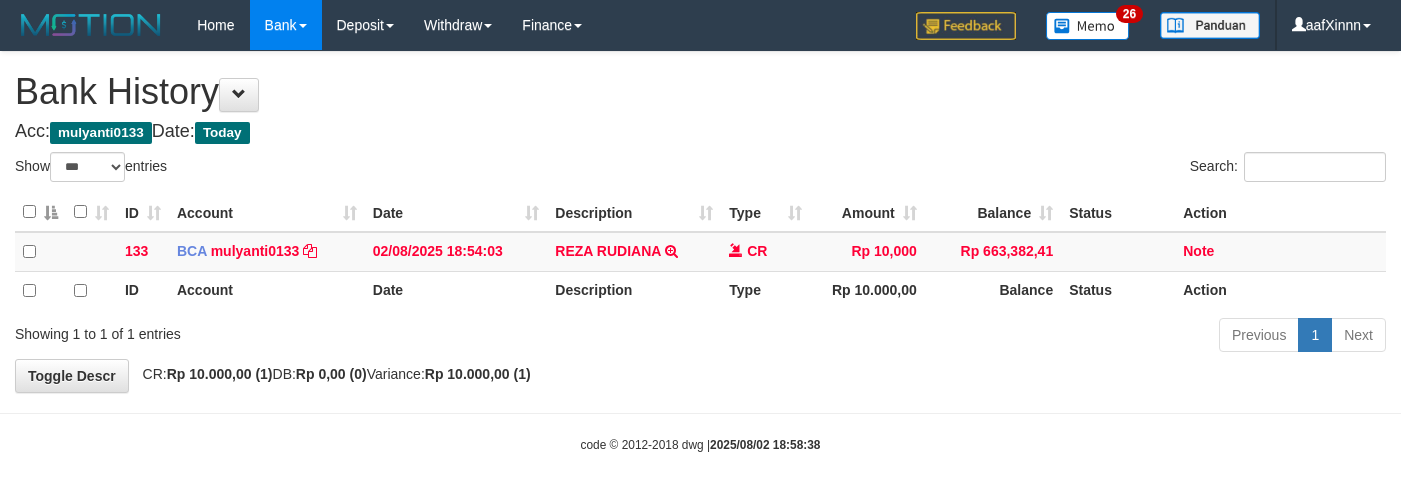 scroll, scrollTop: 0, scrollLeft: 0, axis: both 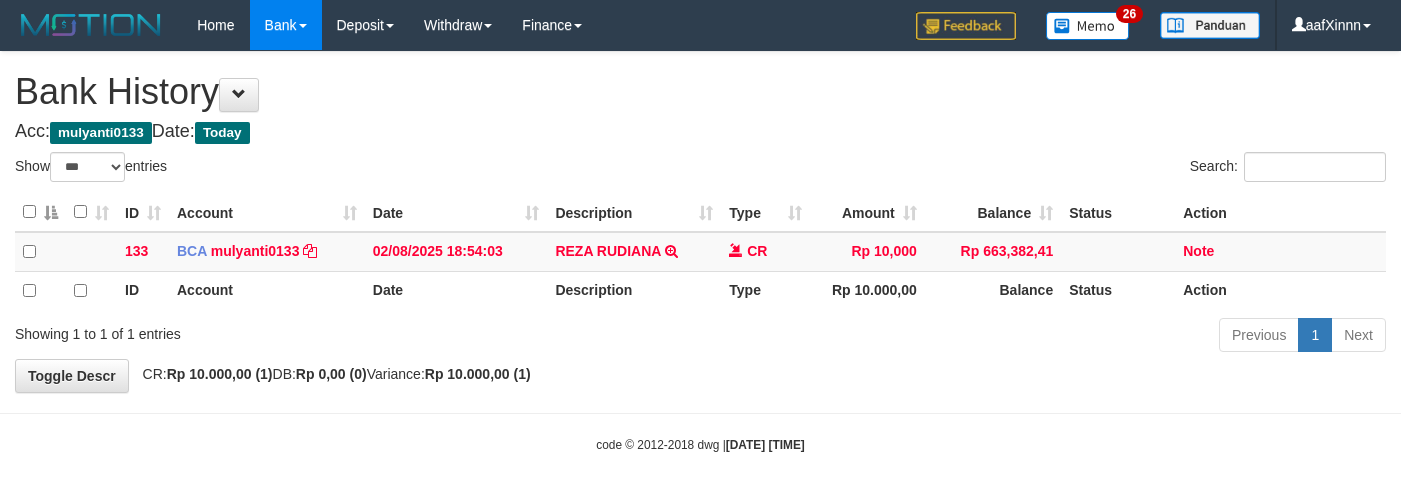 select on "***" 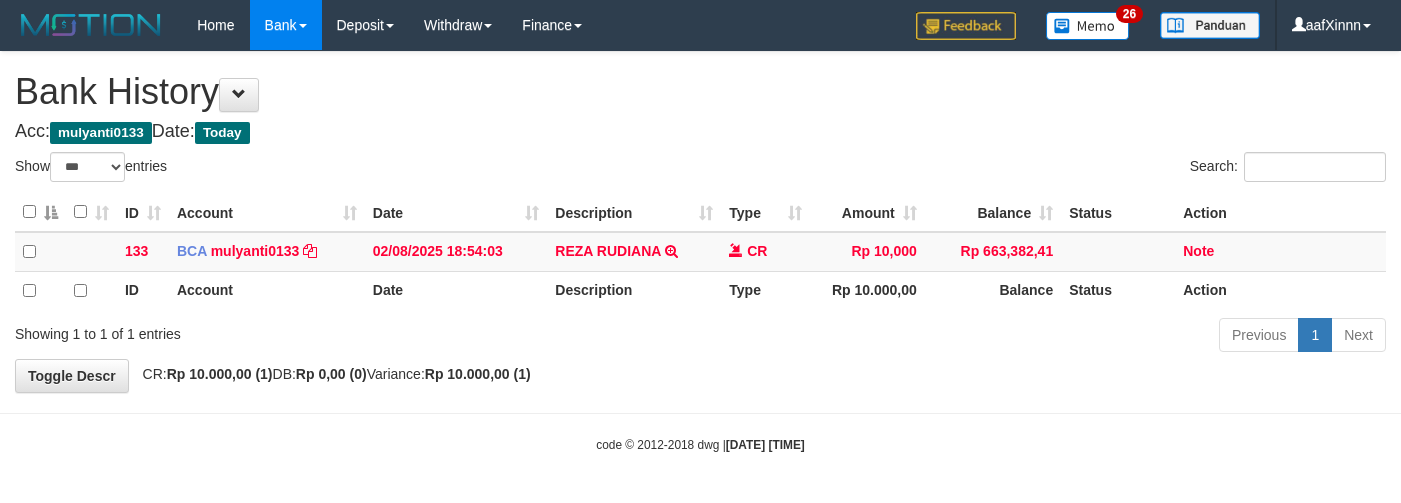 scroll, scrollTop: 0, scrollLeft: 0, axis: both 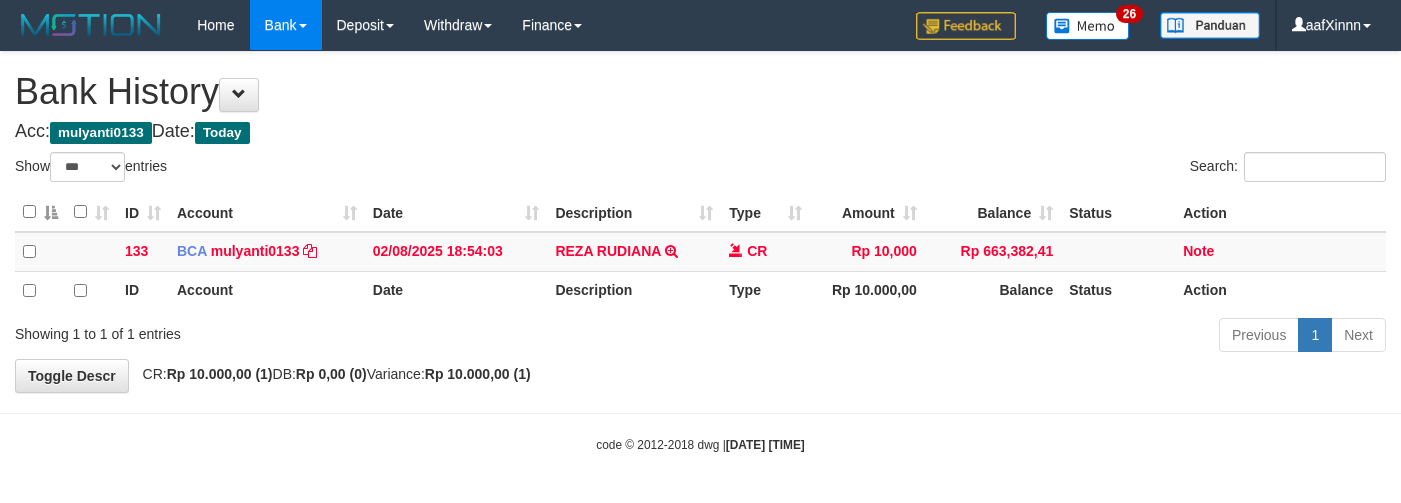 select on "***" 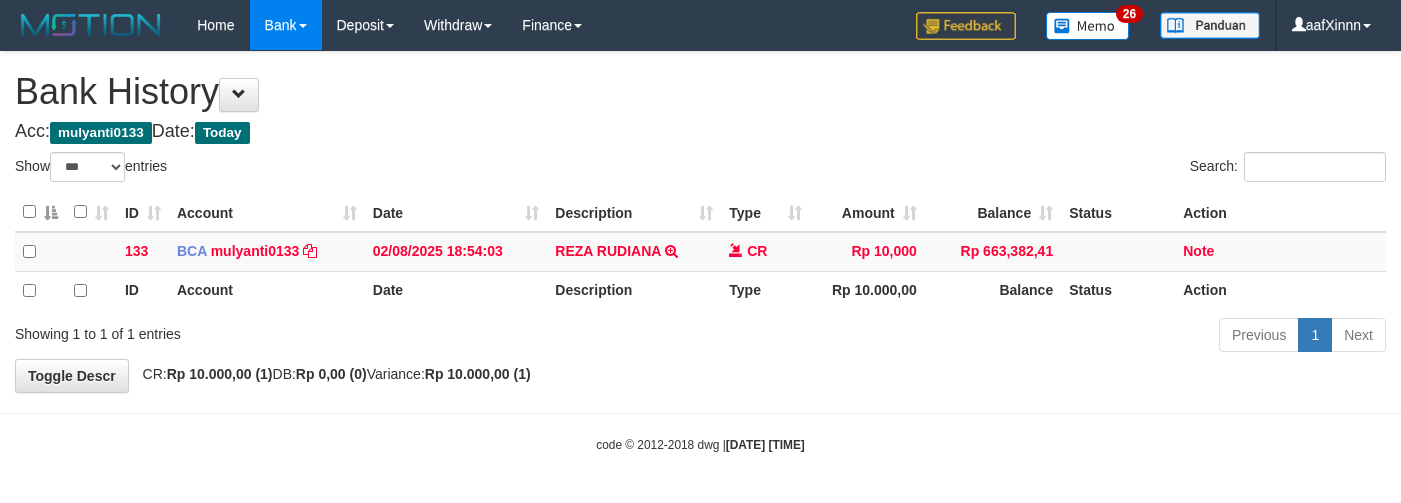 scroll, scrollTop: 0, scrollLeft: 0, axis: both 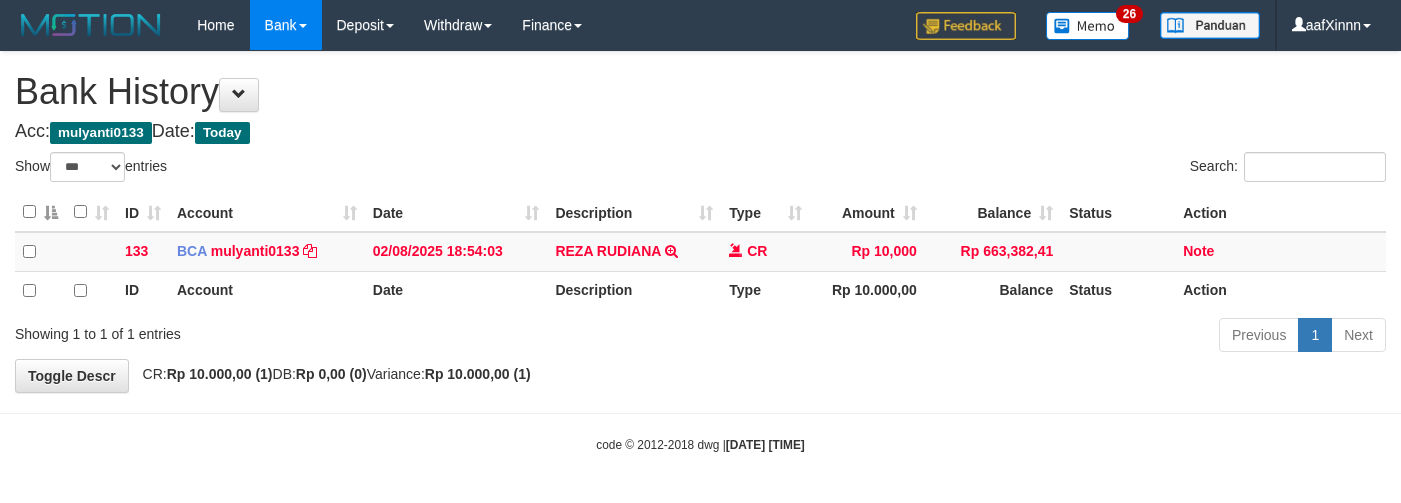 select on "***" 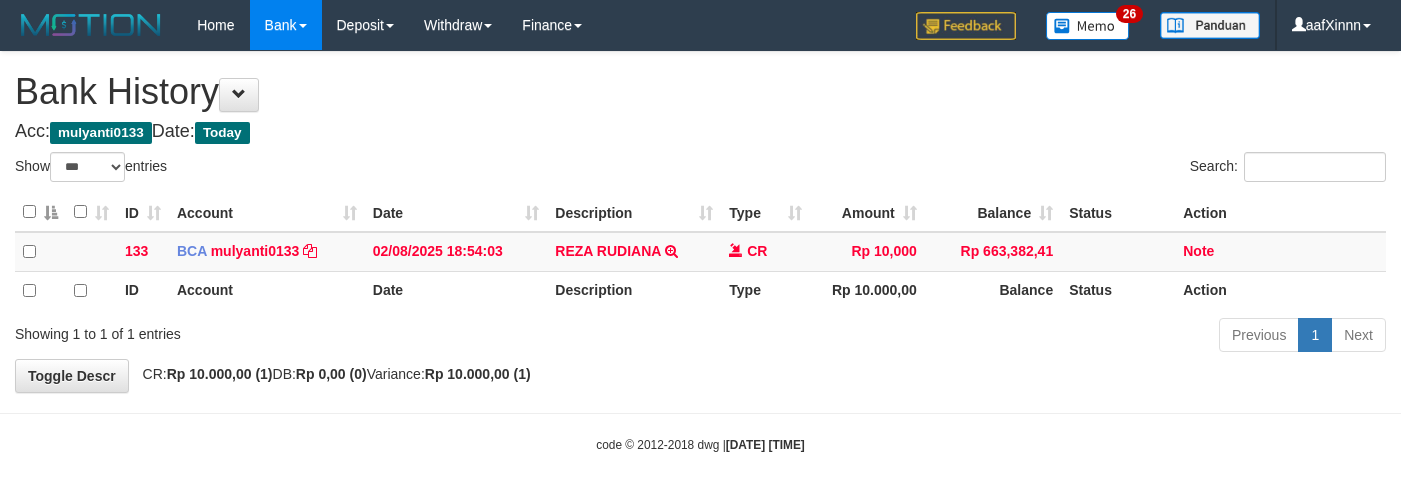 scroll, scrollTop: 0, scrollLeft: 0, axis: both 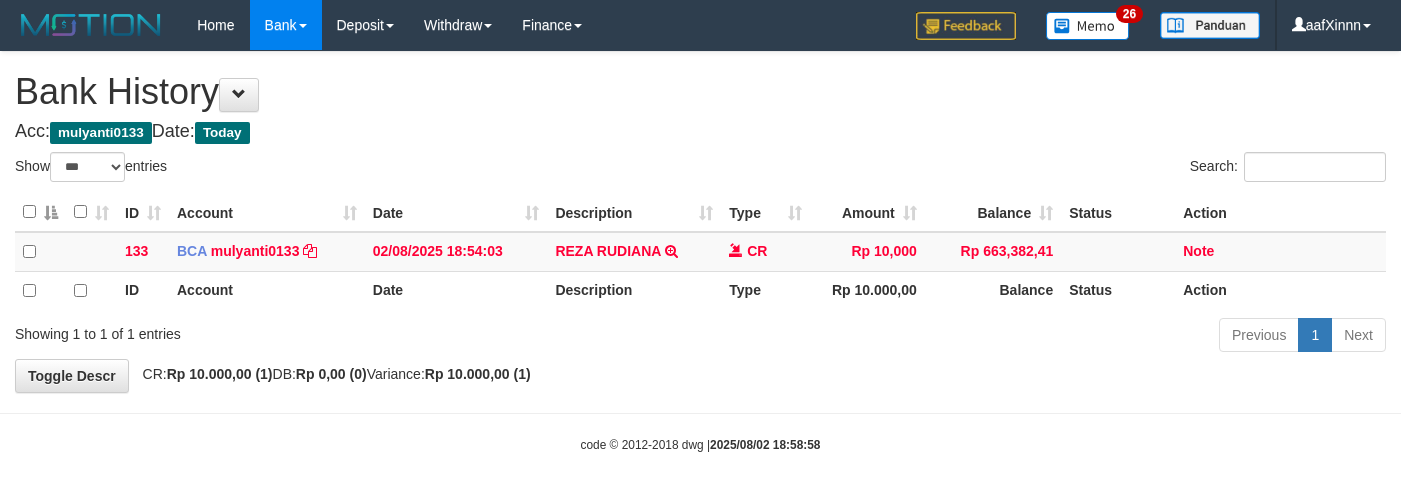 select on "***" 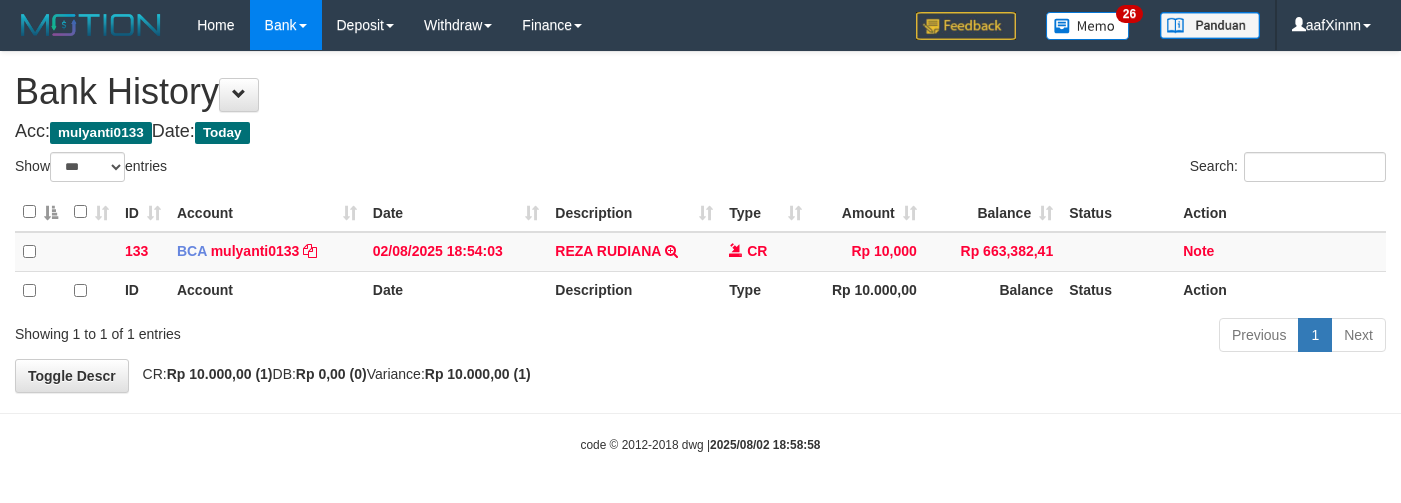 scroll, scrollTop: 0, scrollLeft: 0, axis: both 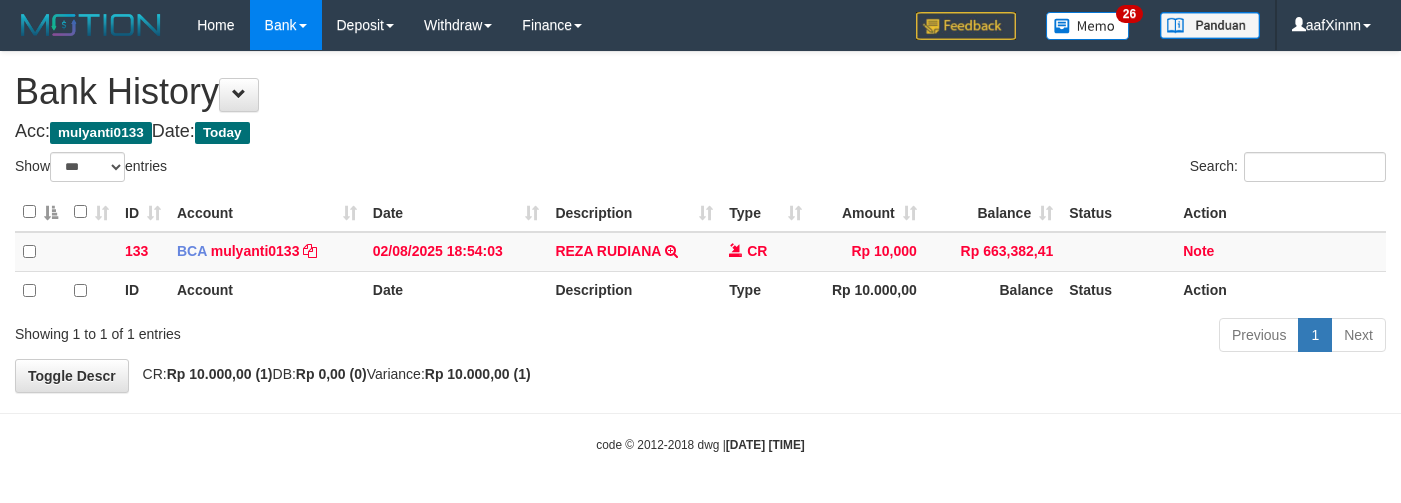 select on "***" 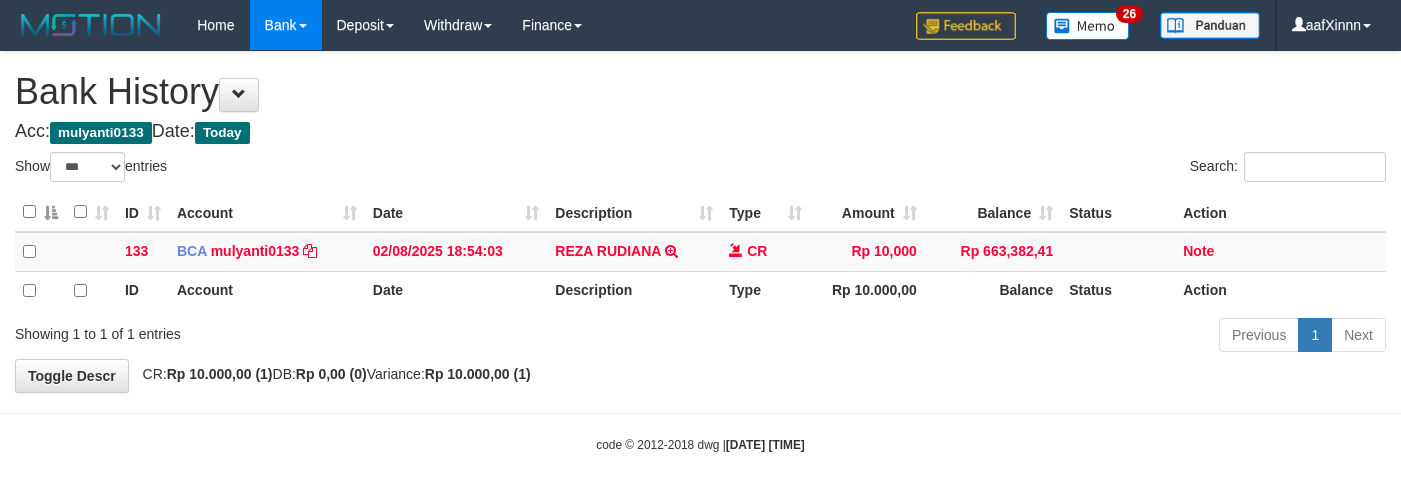 scroll, scrollTop: 0, scrollLeft: 0, axis: both 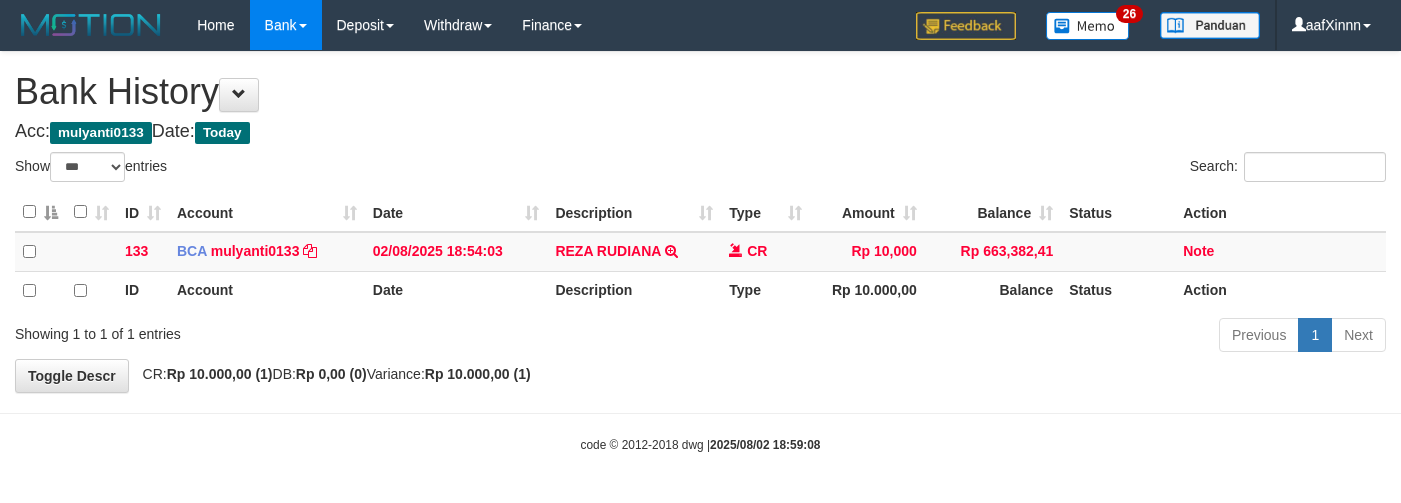 select on "***" 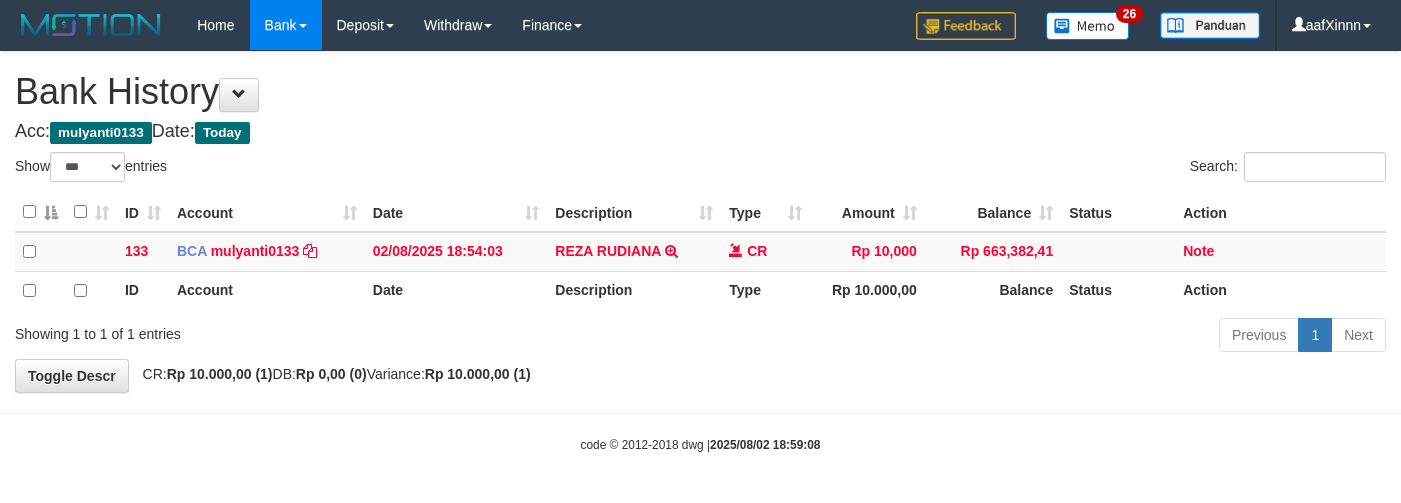 scroll, scrollTop: 0, scrollLeft: 0, axis: both 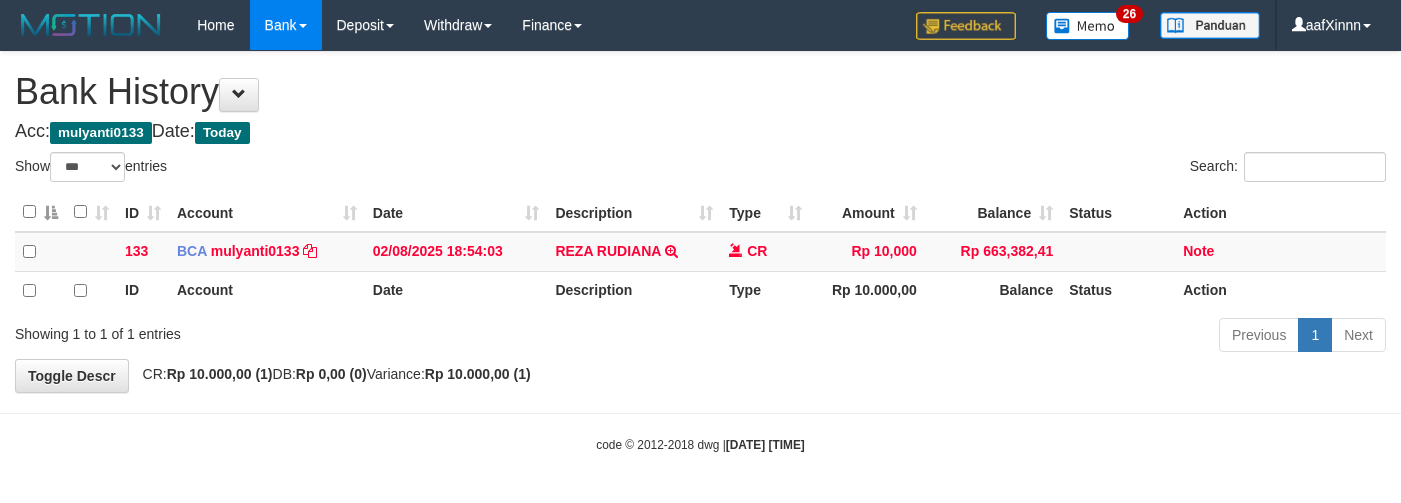 select on "***" 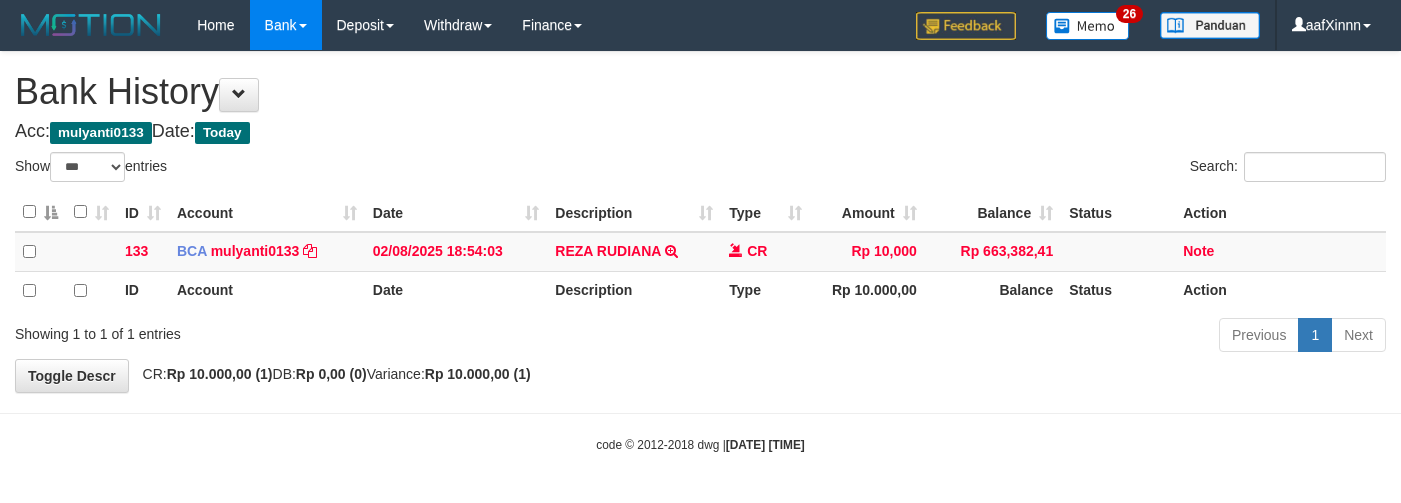 scroll, scrollTop: 0, scrollLeft: 0, axis: both 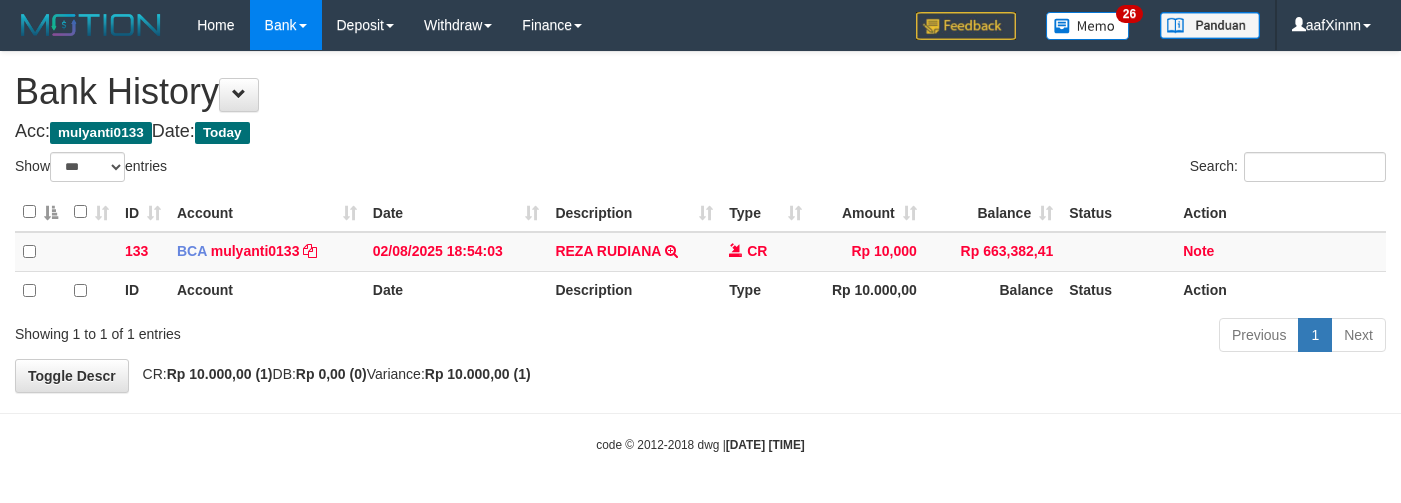 select on "***" 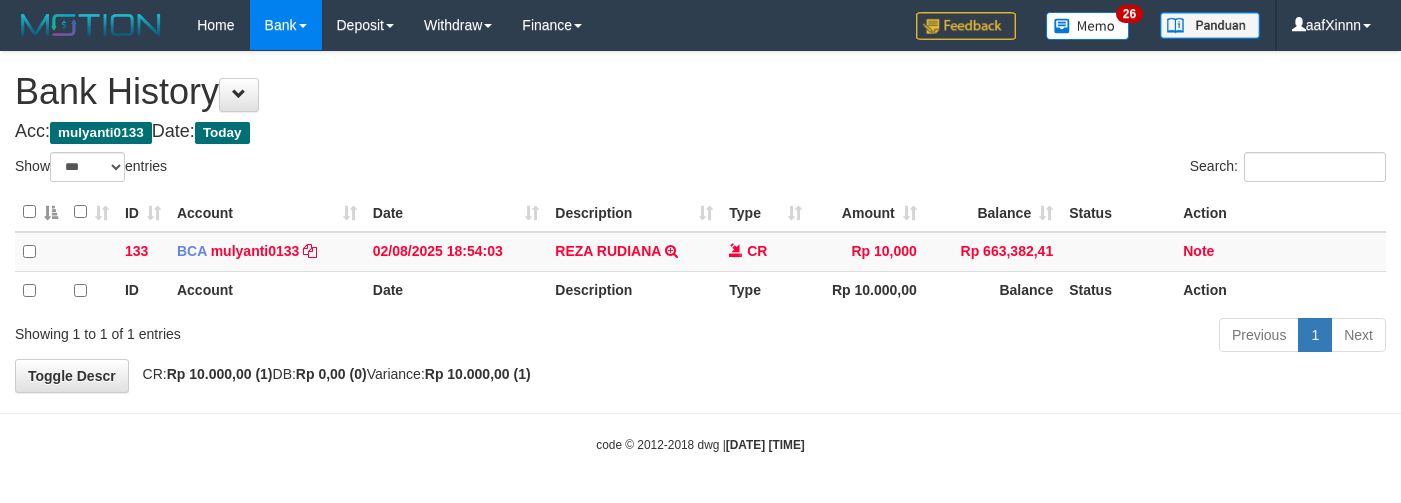 scroll, scrollTop: 0, scrollLeft: 0, axis: both 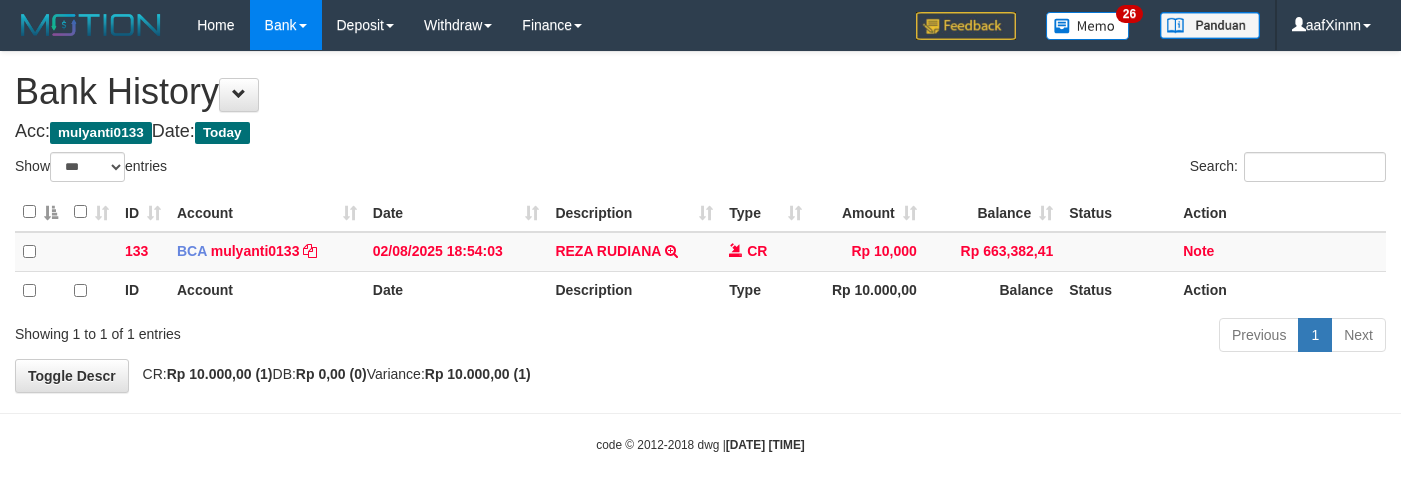 select on "***" 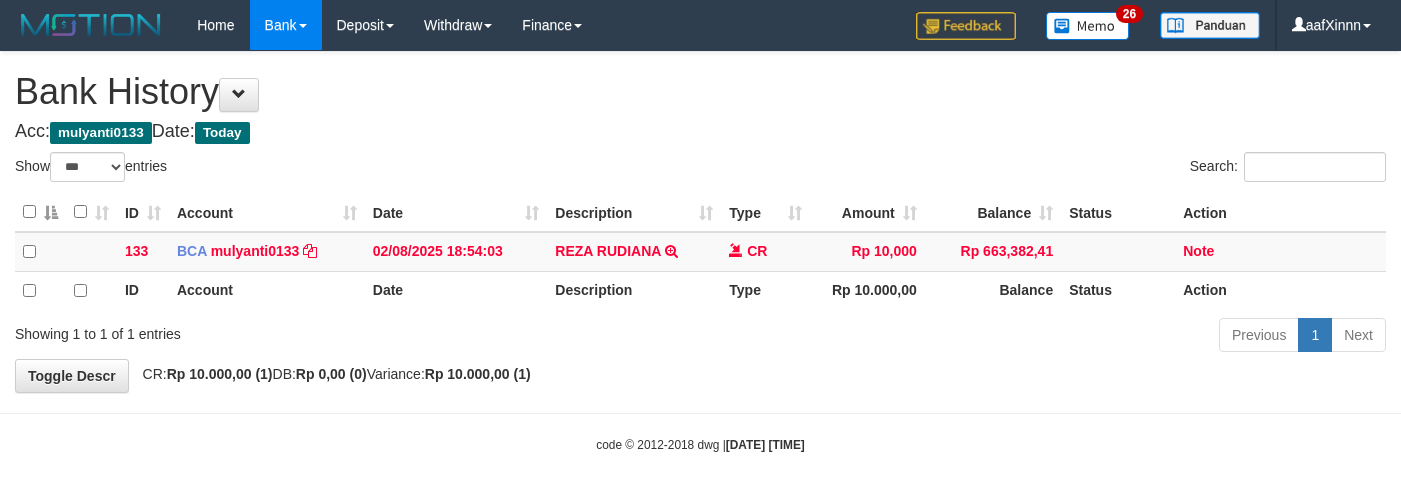 scroll, scrollTop: 0, scrollLeft: 0, axis: both 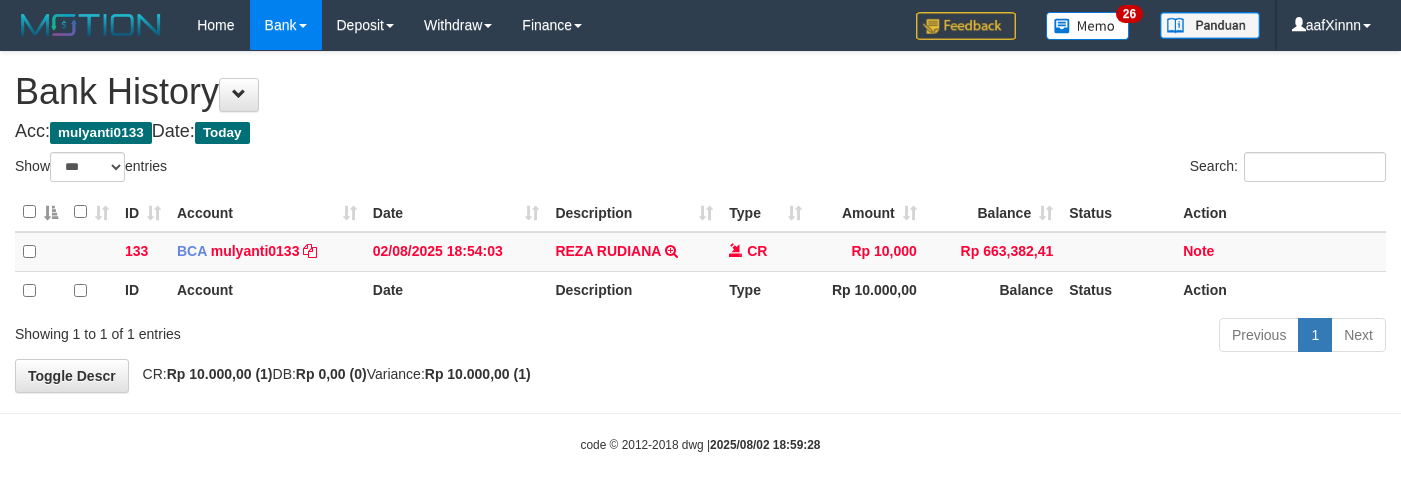 select on "***" 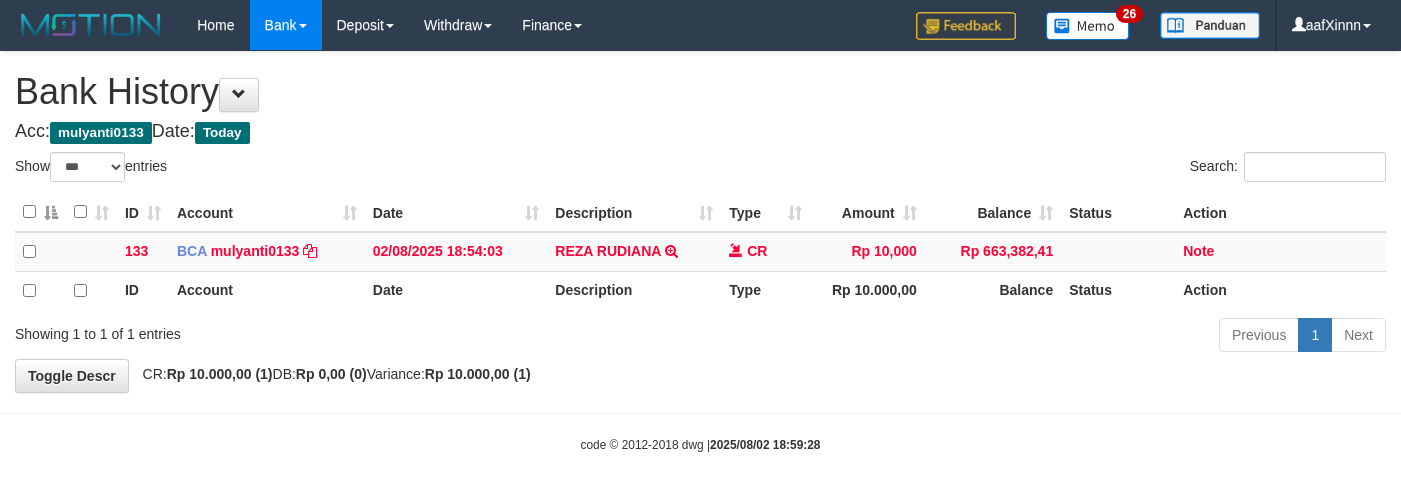 scroll, scrollTop: 0, scrollLeft: 0, axis: both 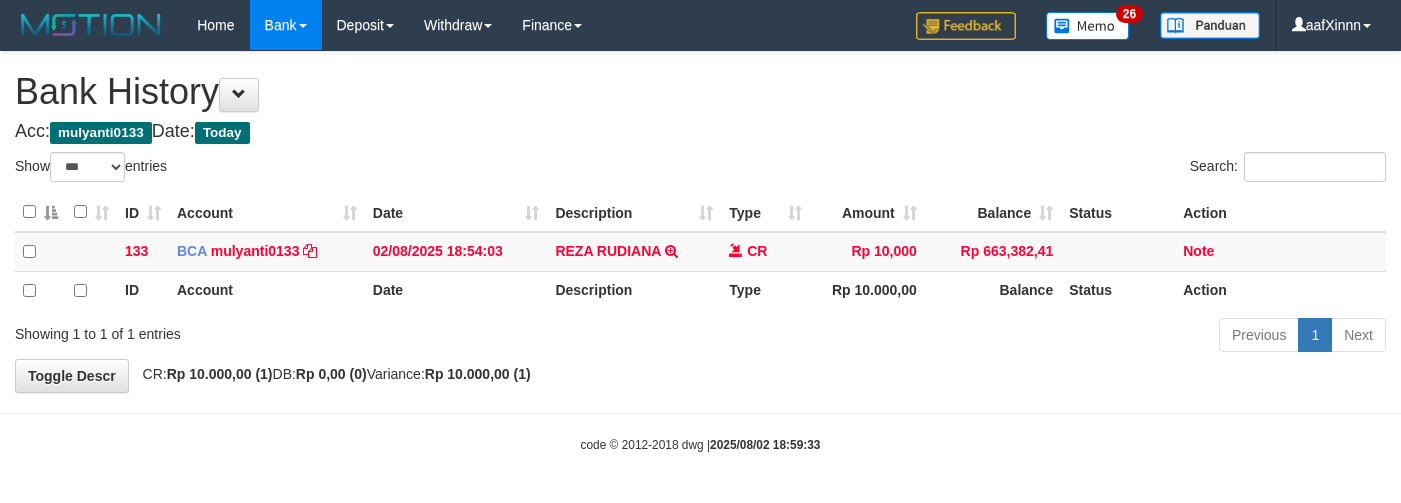 select on "***" 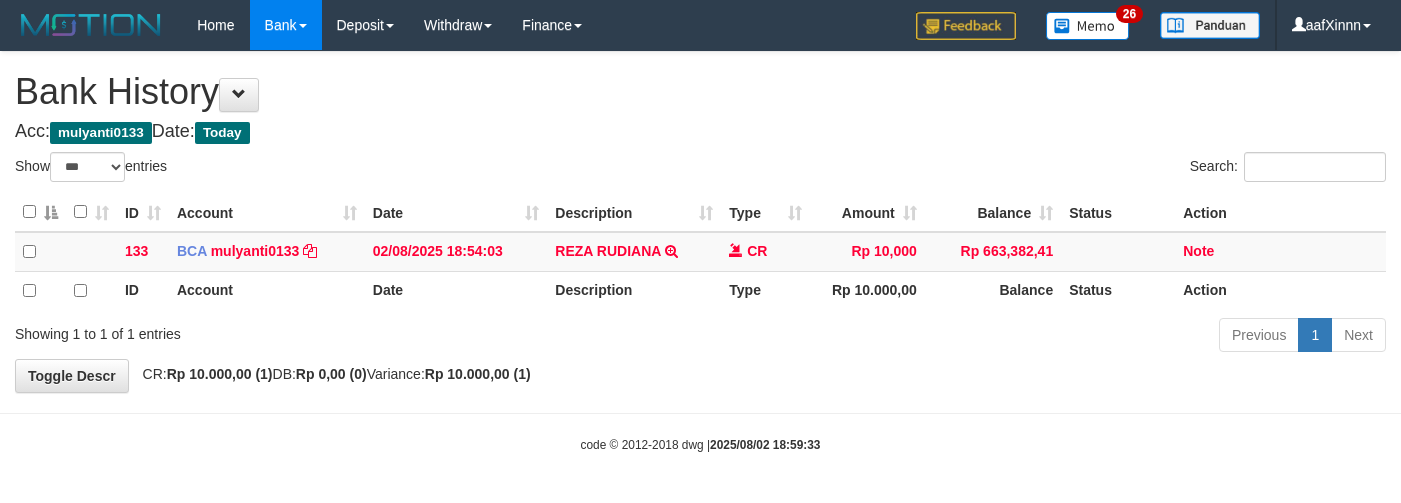 scroll, scrollTop: 0, scrollLeft: 0, axis: both 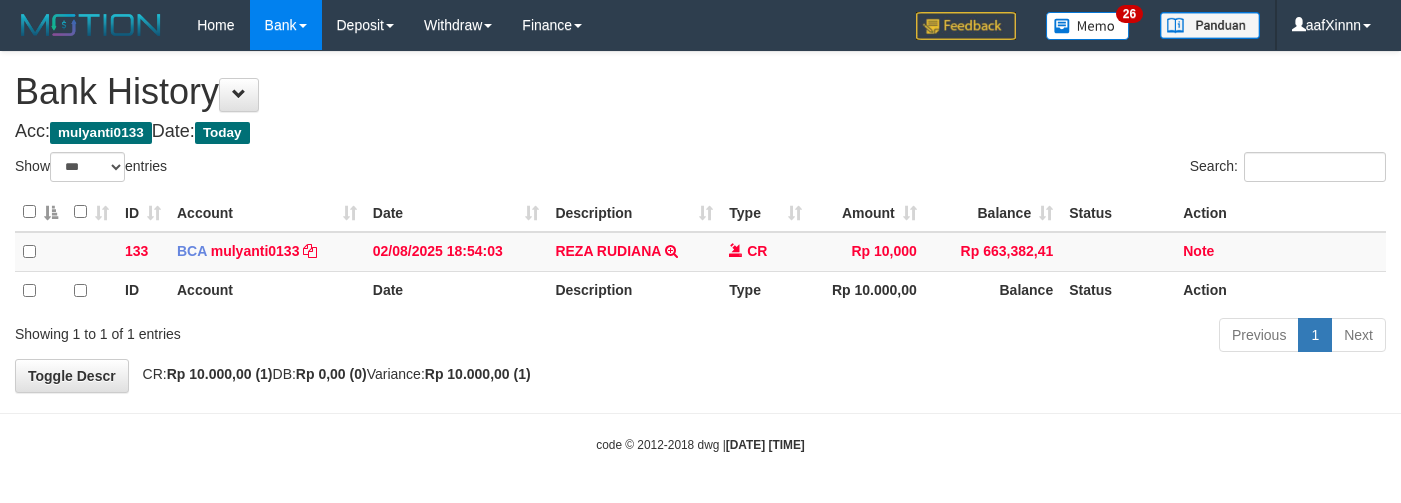 select on "***" 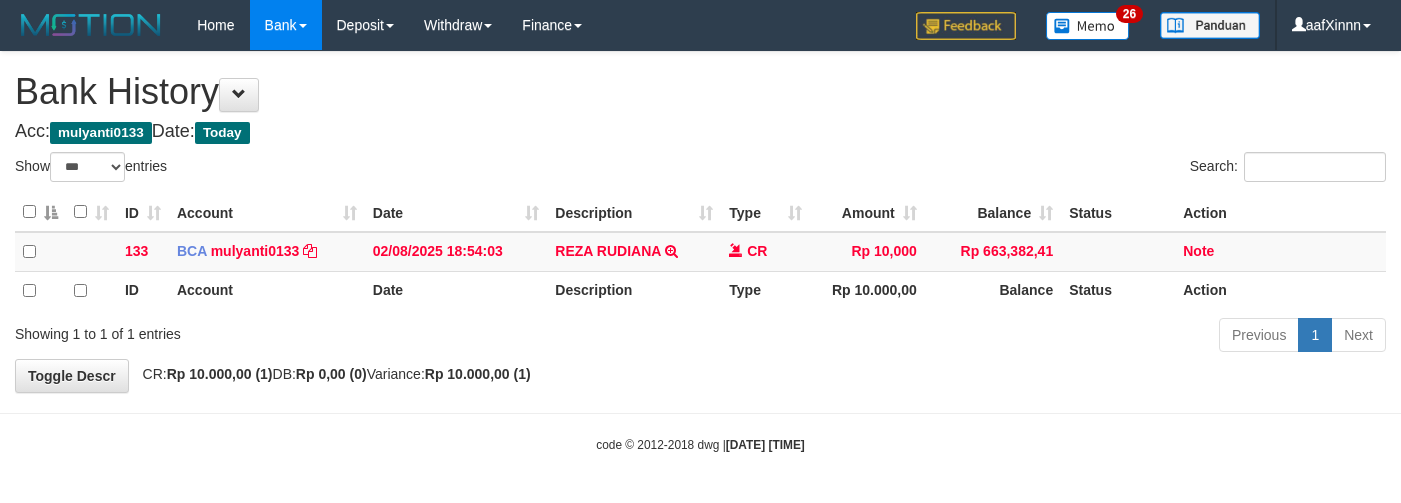 scroll, scrollTop: 0, scrollLeft: 0, axis: both 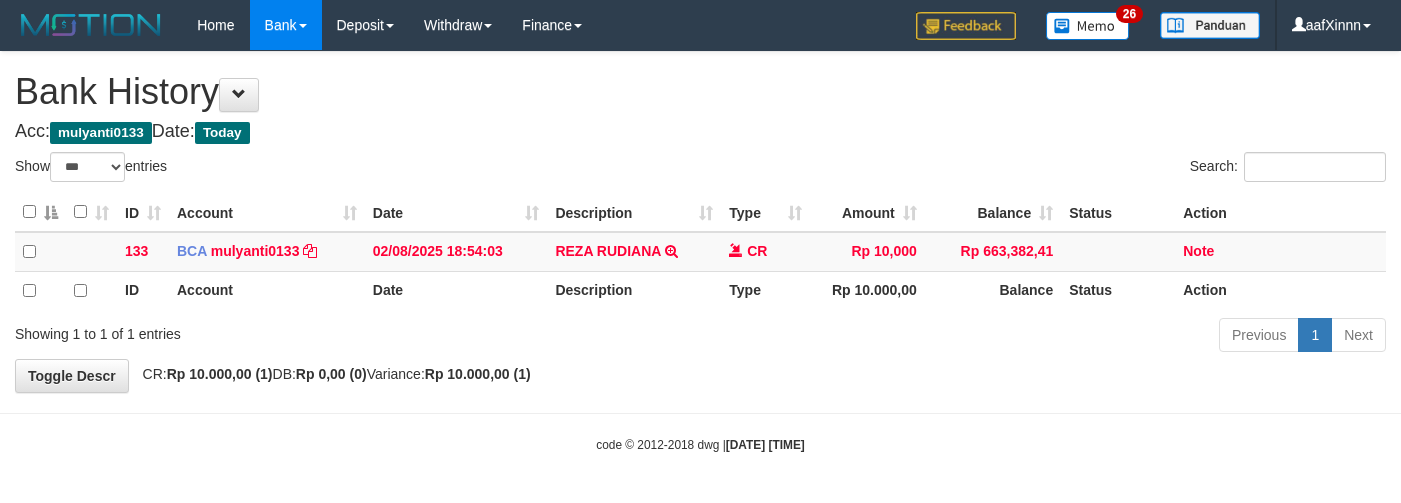 select on "***" 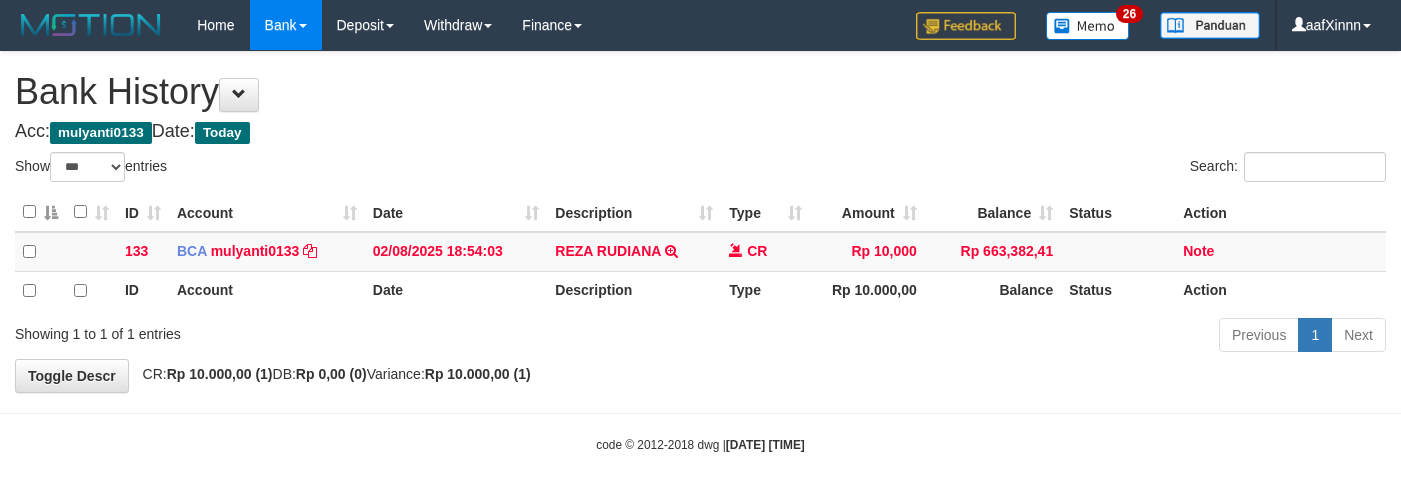 scroll, scrollTop: 0, scrollLeft: 0, axis: both 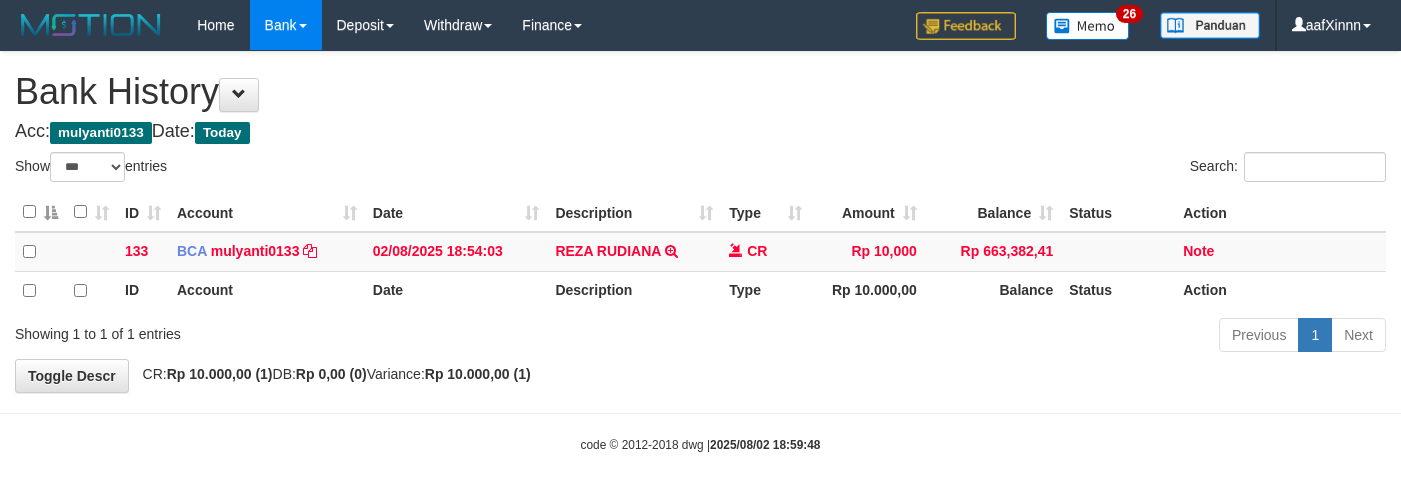 select on "***" 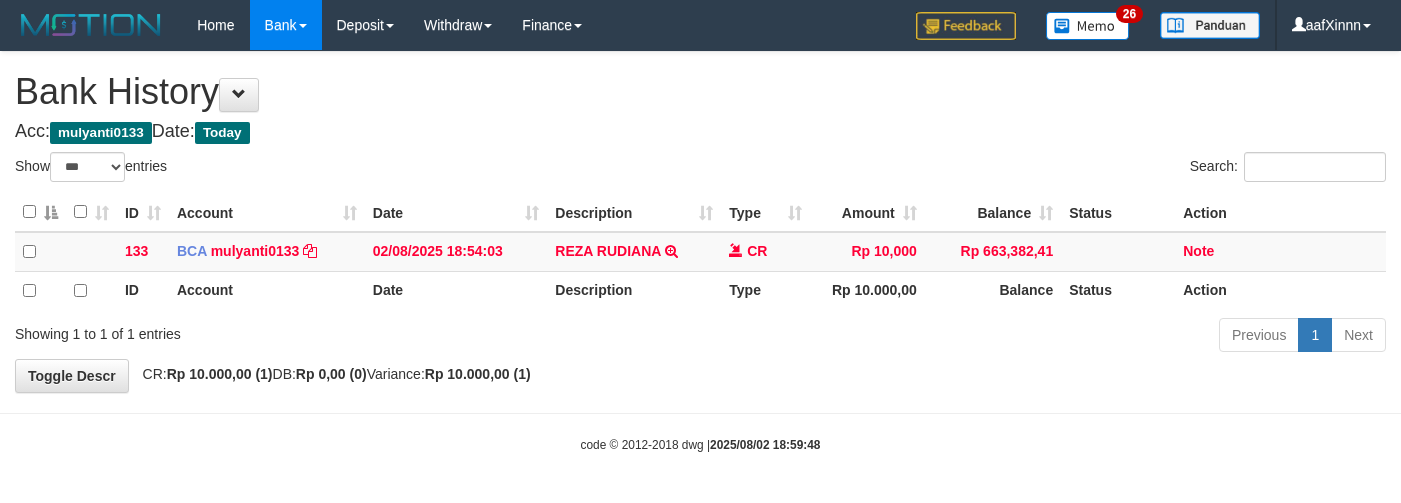 scroll, scrollTop: 0, scrollLeft: 0, axis: both 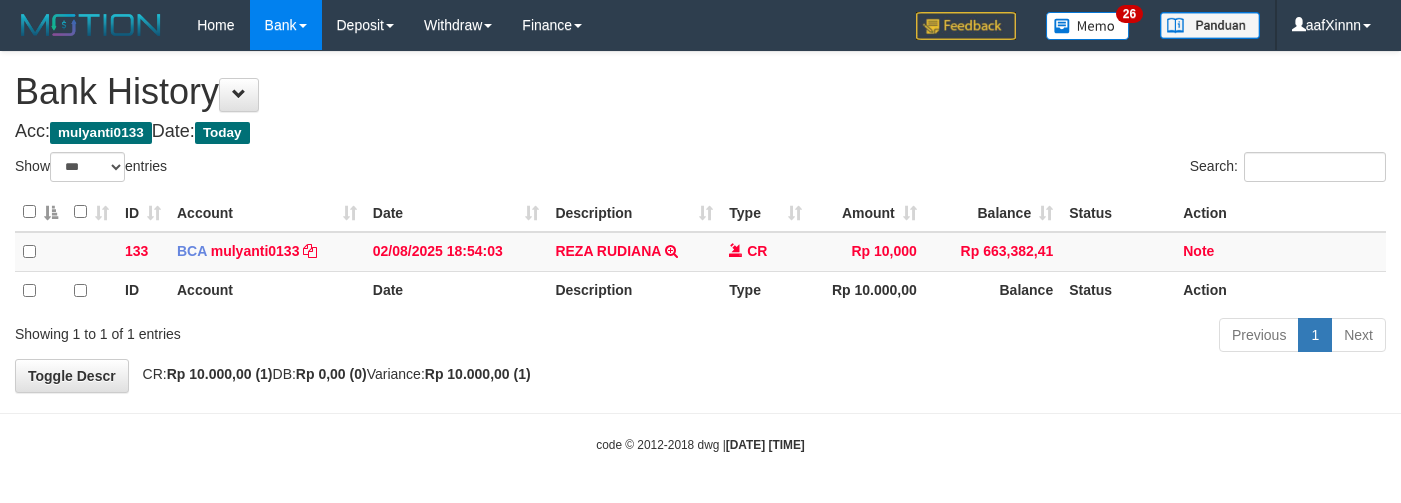 select on "***" 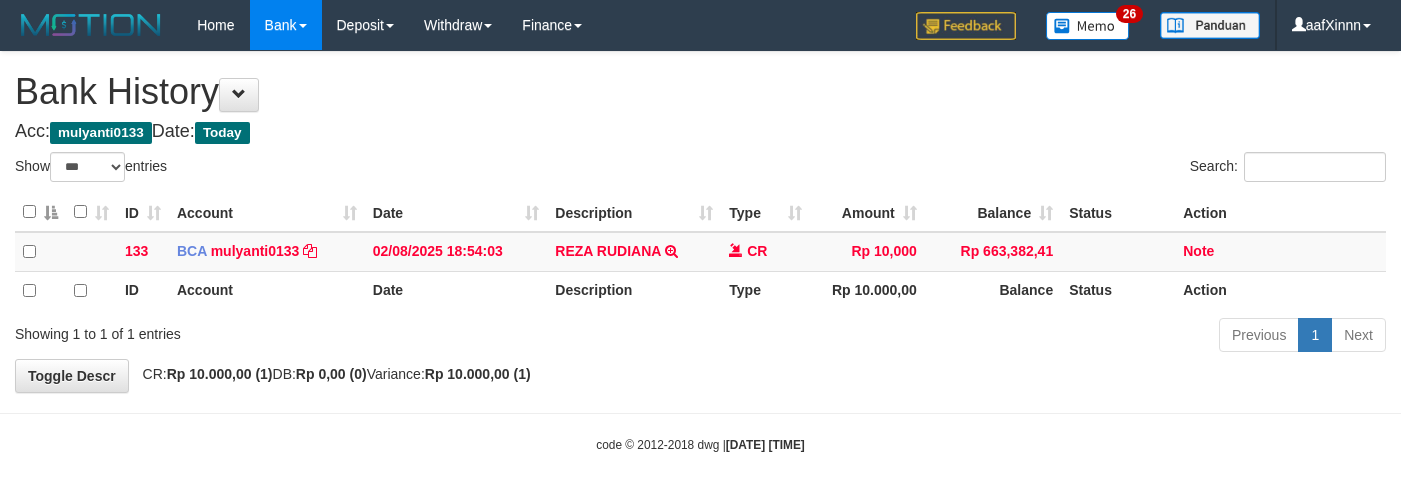 scroll, scrollTop: 0, scrollLeft: 0, axis: both 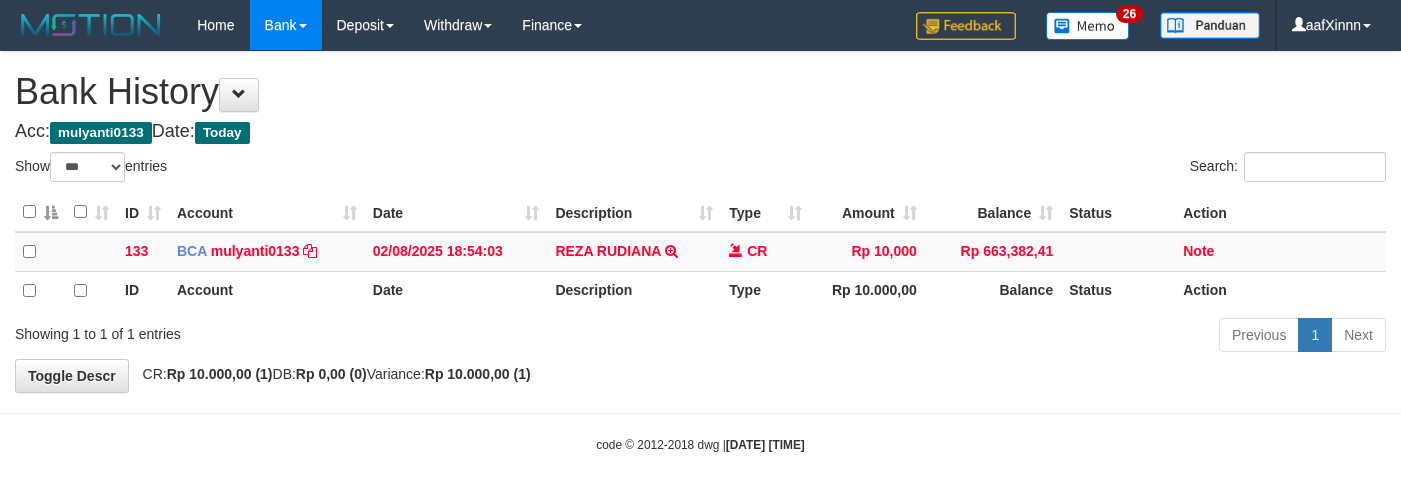 select on "***" 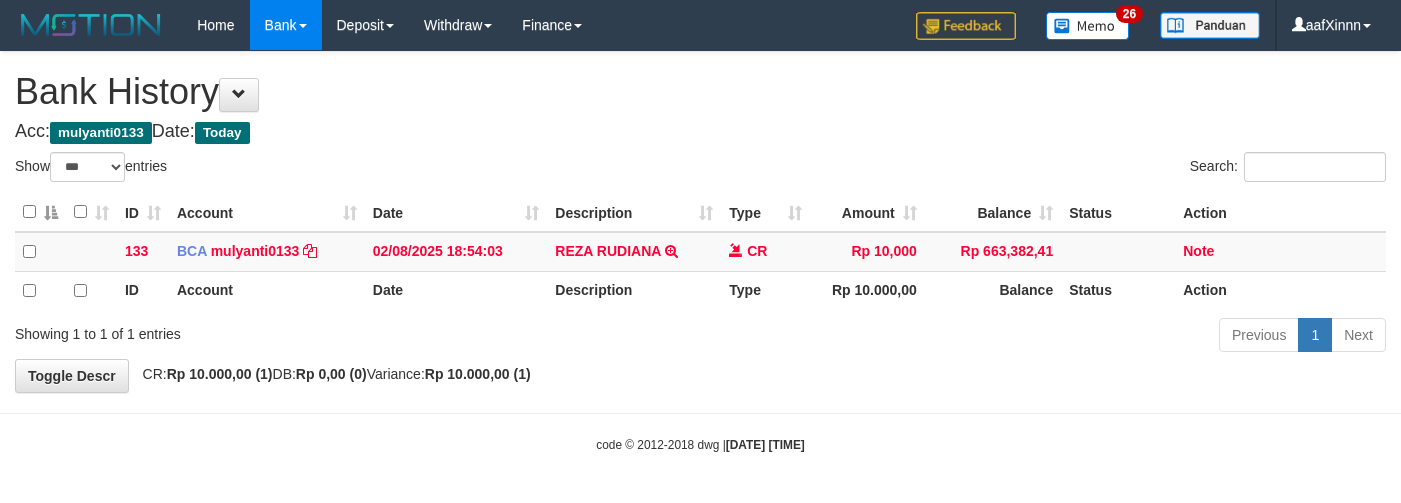 scroll, scrollTop: 0, scrollLeft: 0, axis: both 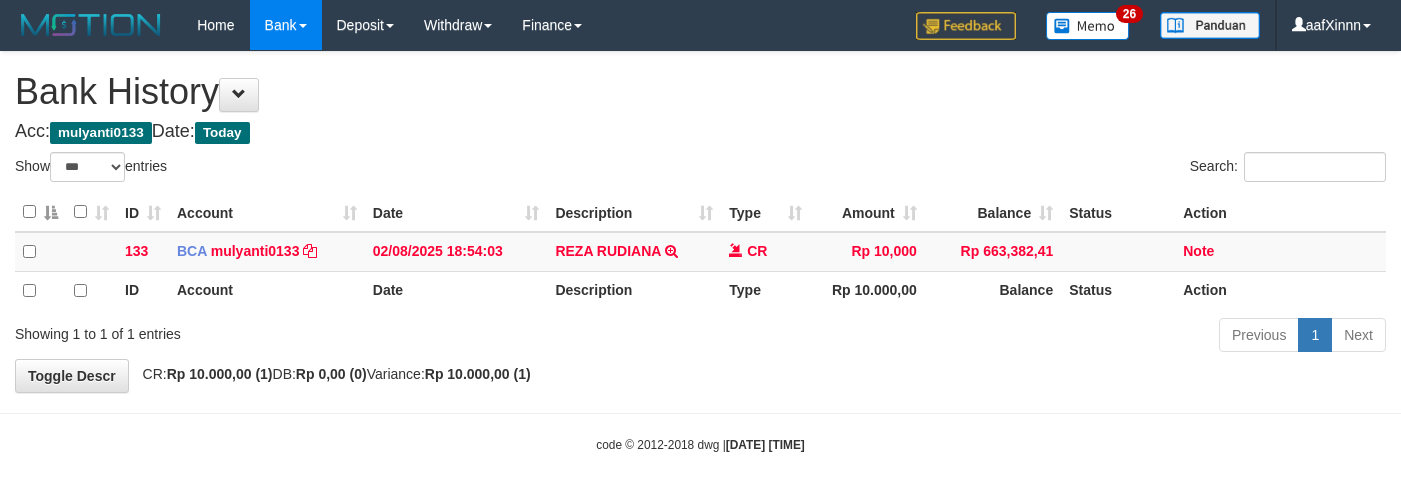 select on "***" 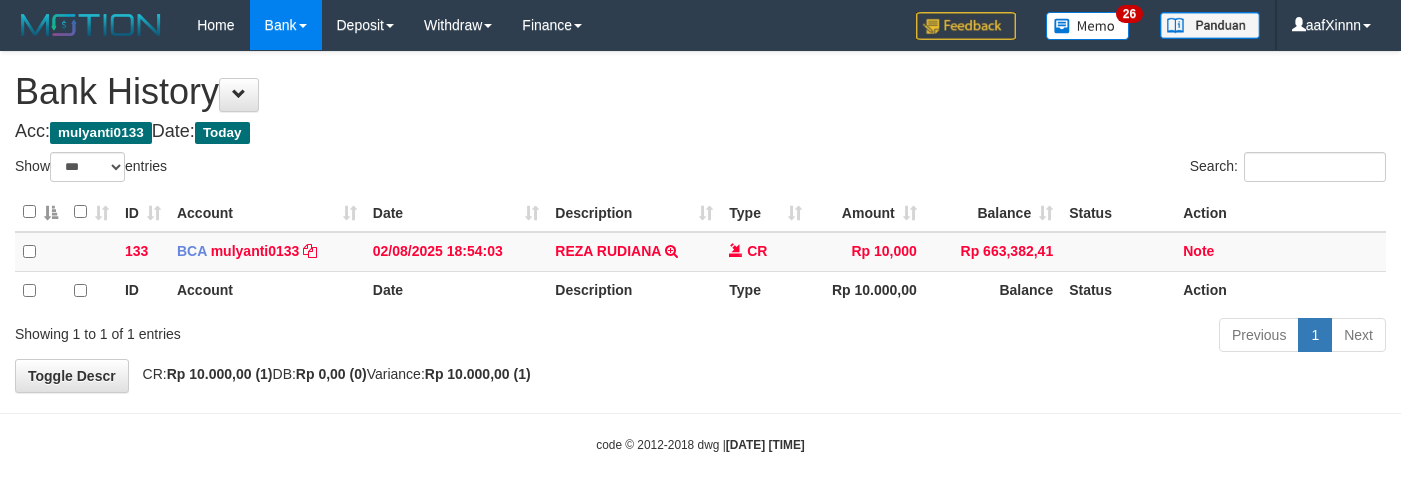 scroll, scrollTop: 0, scrollLeft: 0, axis: both 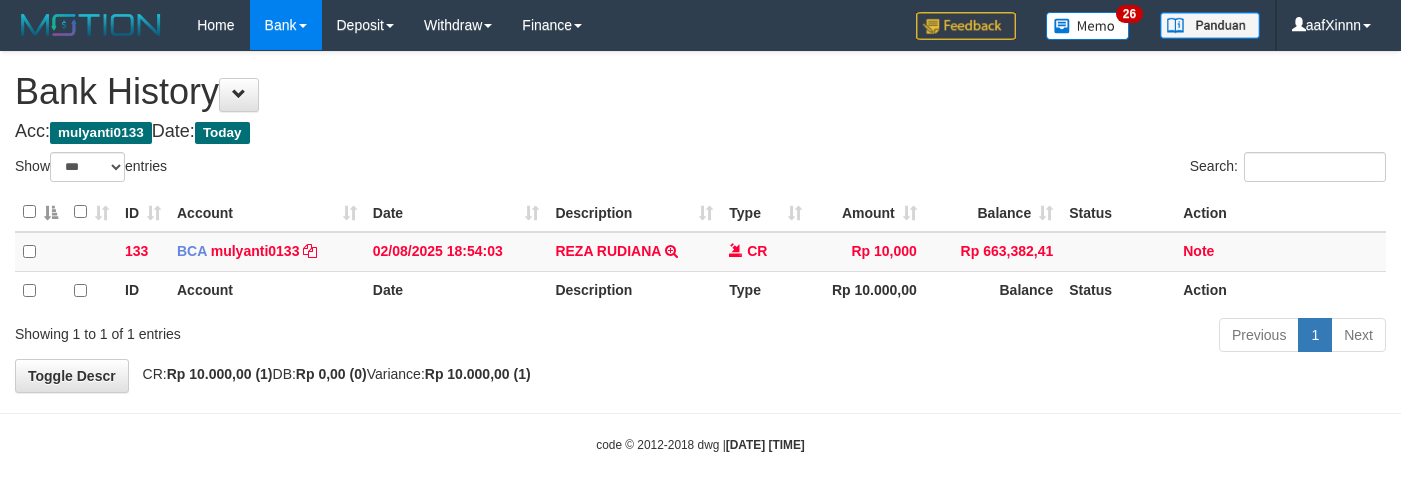 select on "***" 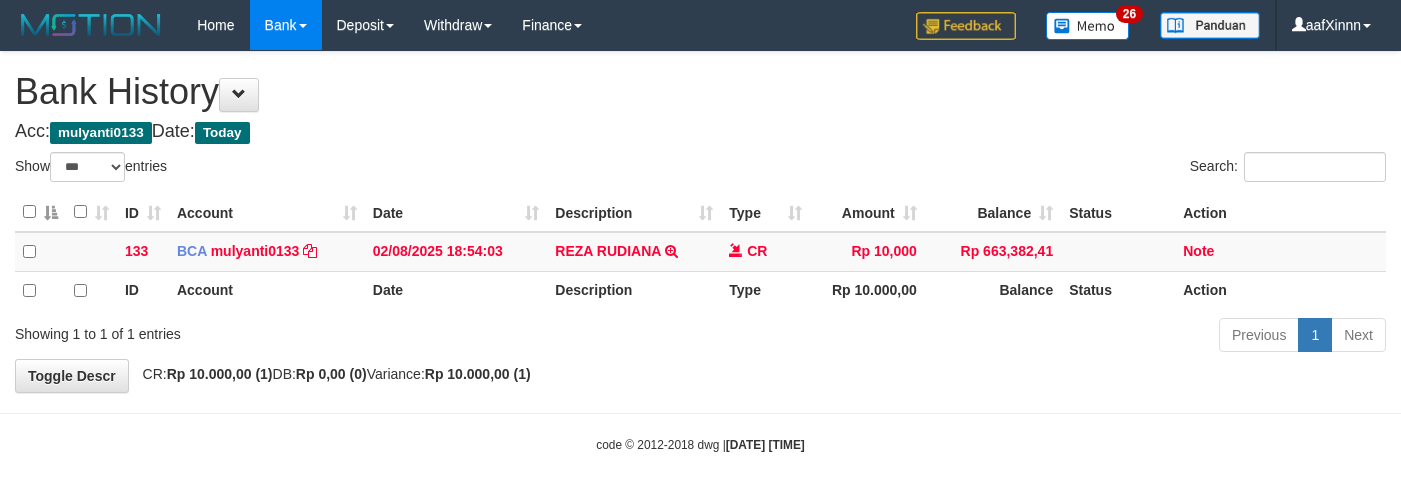 scroll, scrollTop: 0, scrollLeft: 0, axis: both 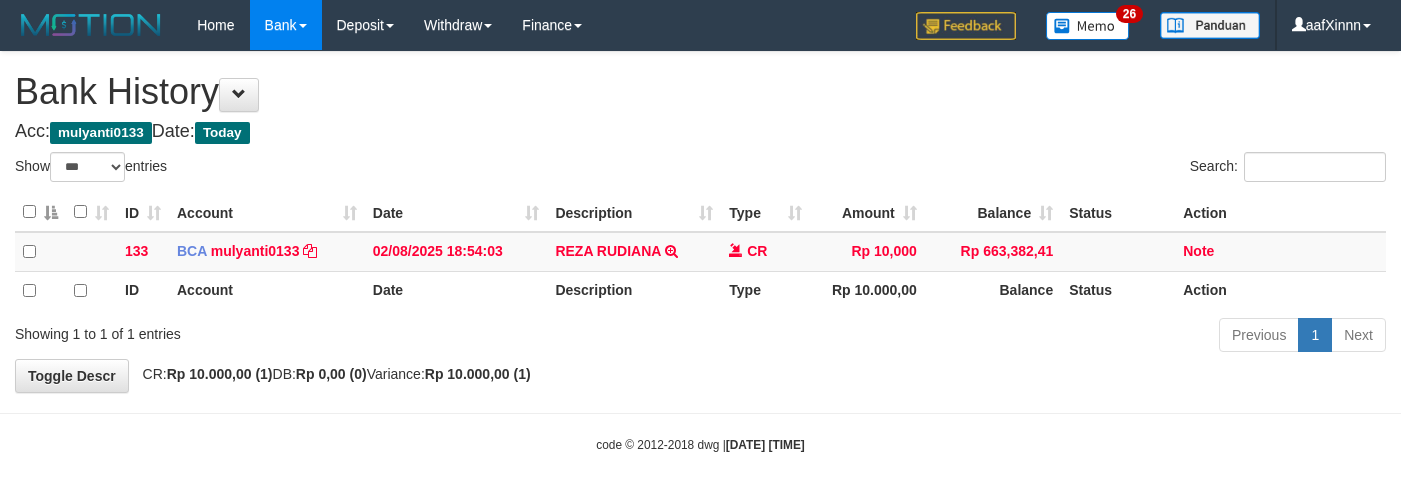 select on "***" 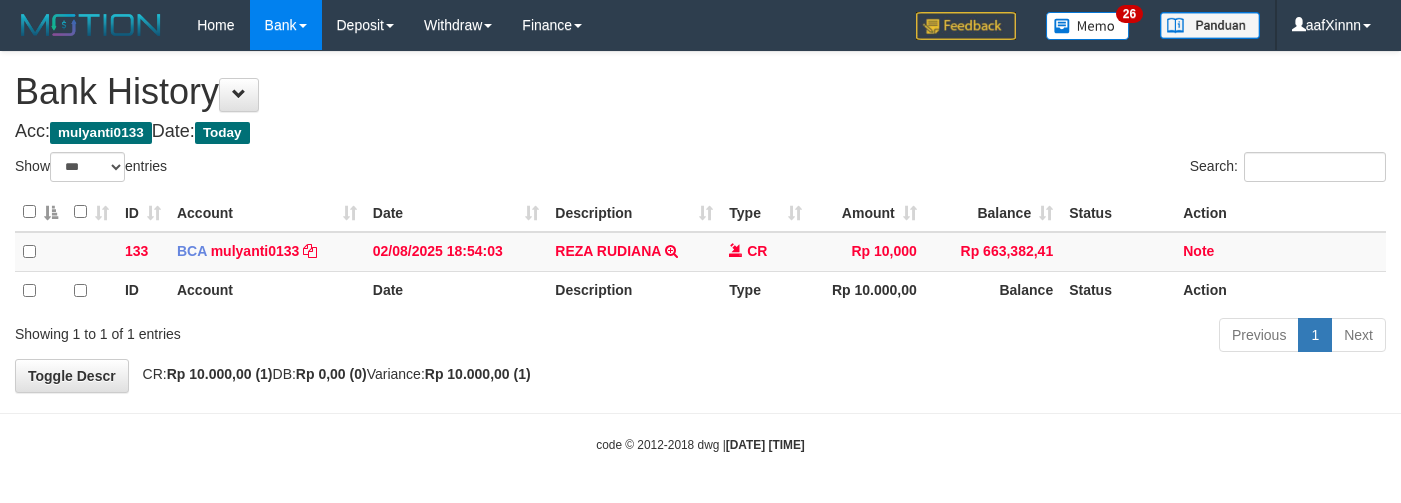 scroll, scrollTop: 0, scrollLeft: 0, axis: both 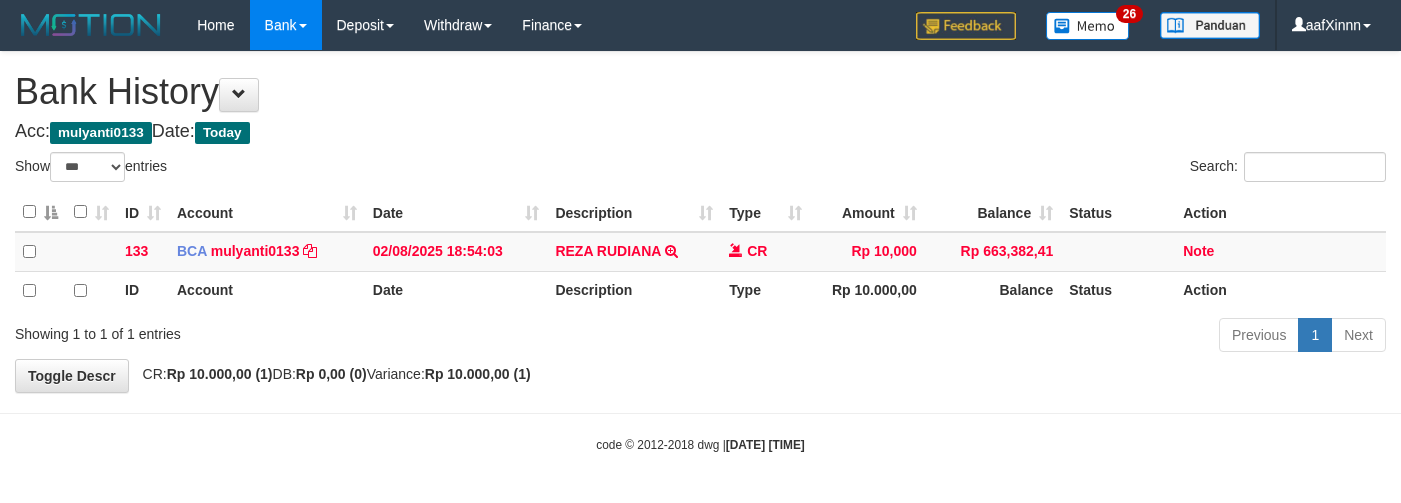 select on "***" 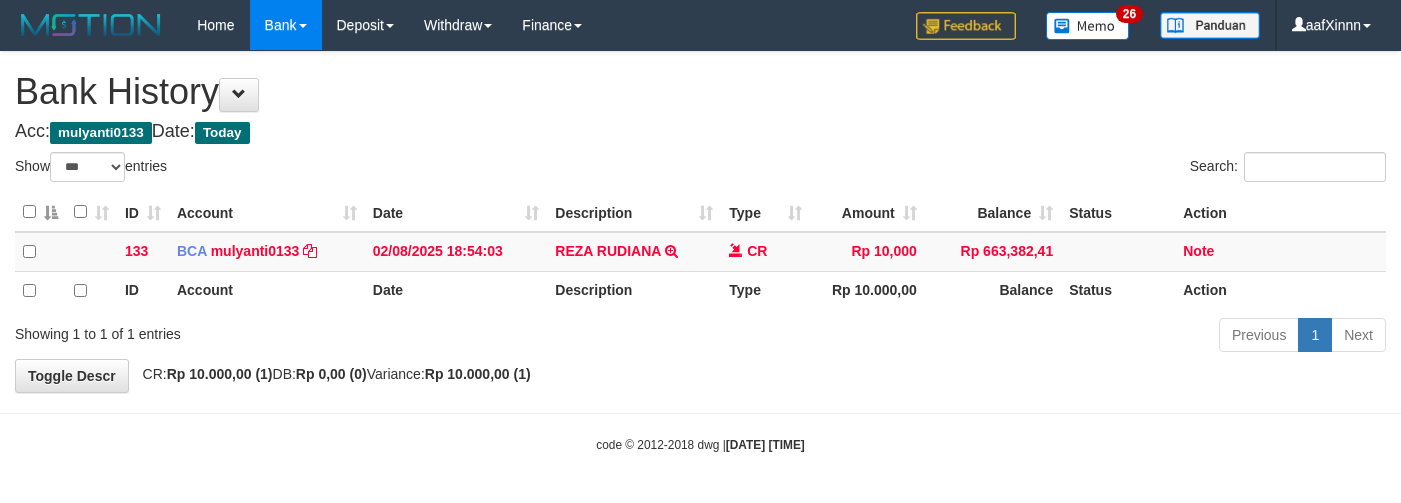 scroll, scrollTop: 0, scrollLeft: 0, axis: both 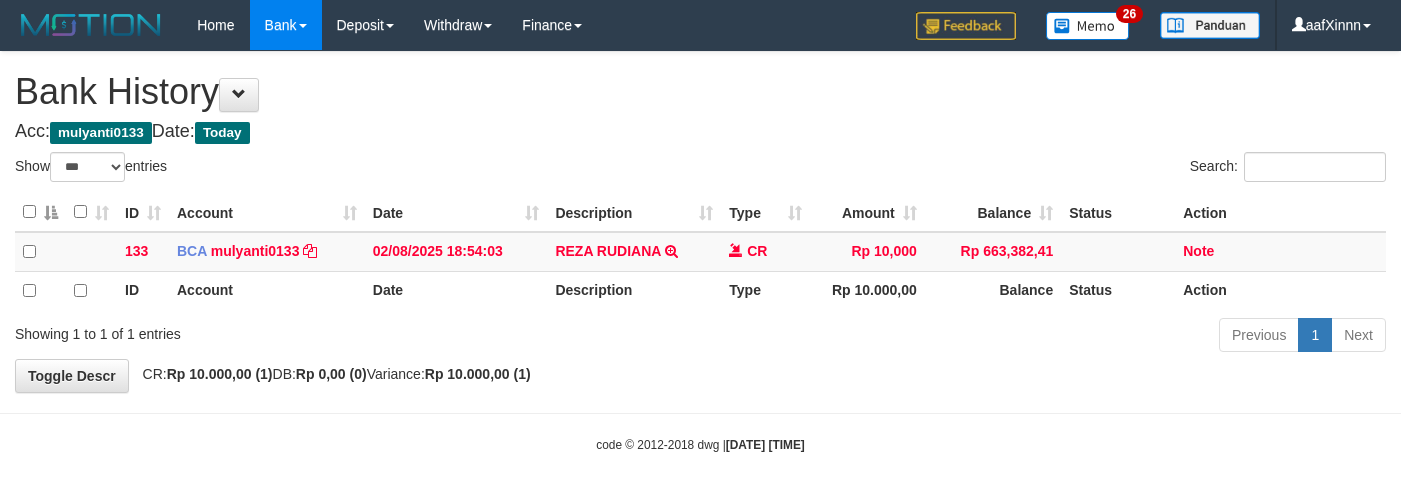 select on "***" 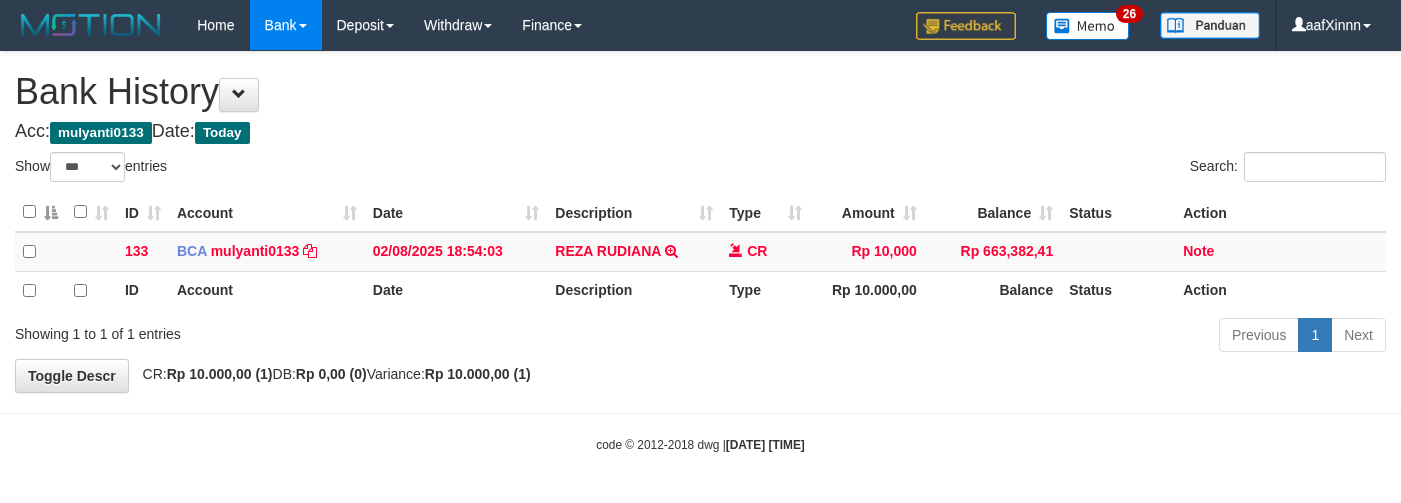 scroll, scrollTop: 0, scrollLeft: 0, axis: both 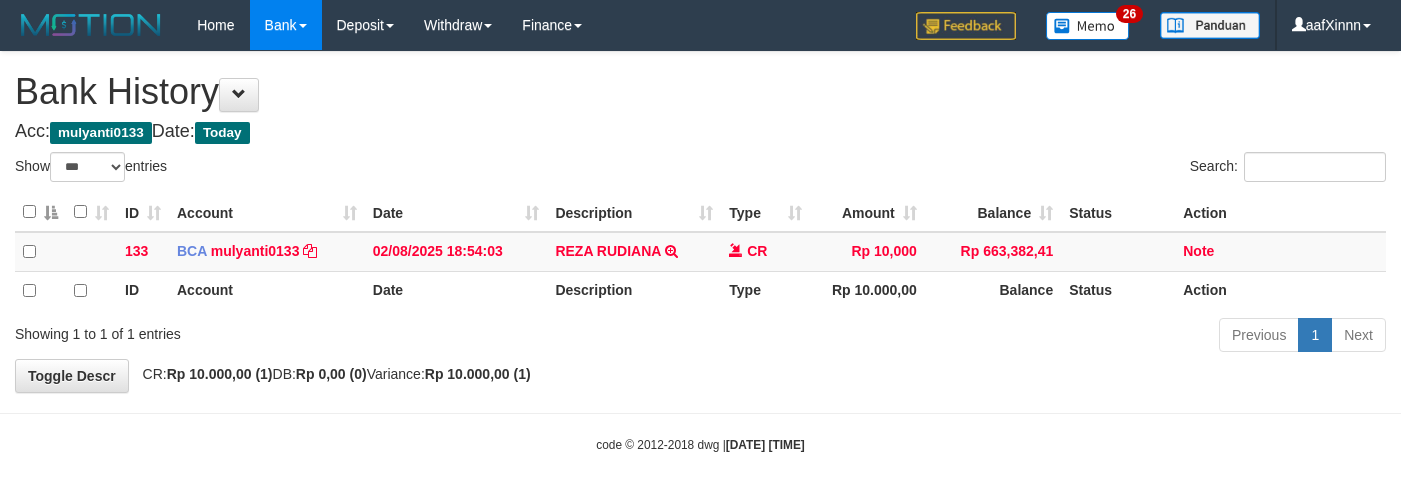 select on "***" 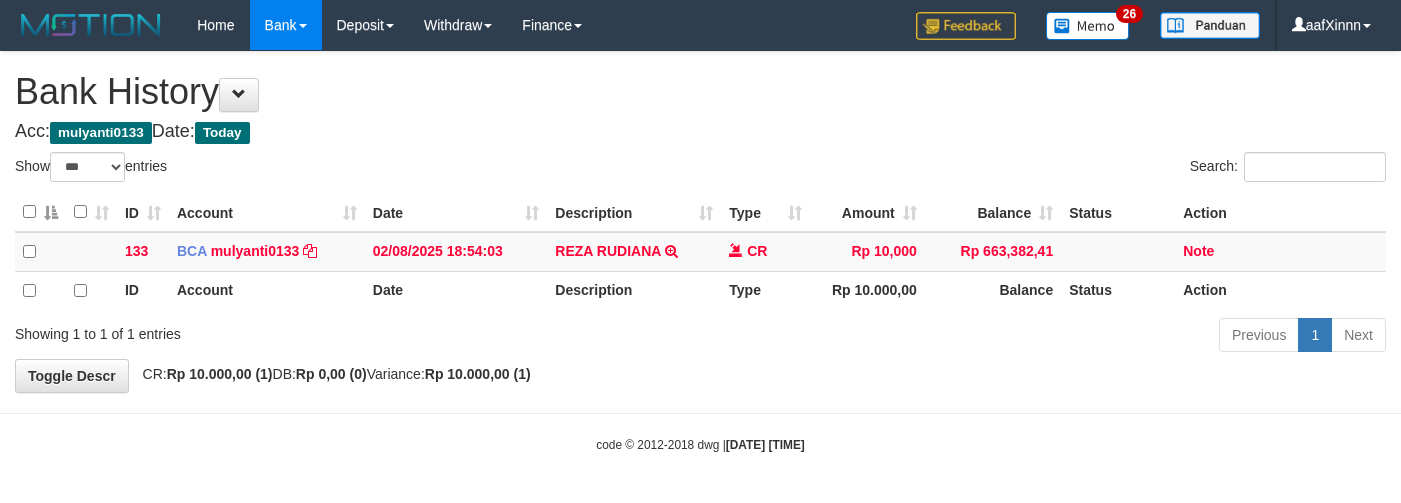 scroll, scrollTop: 0, scrollLeft: 0, axis: both 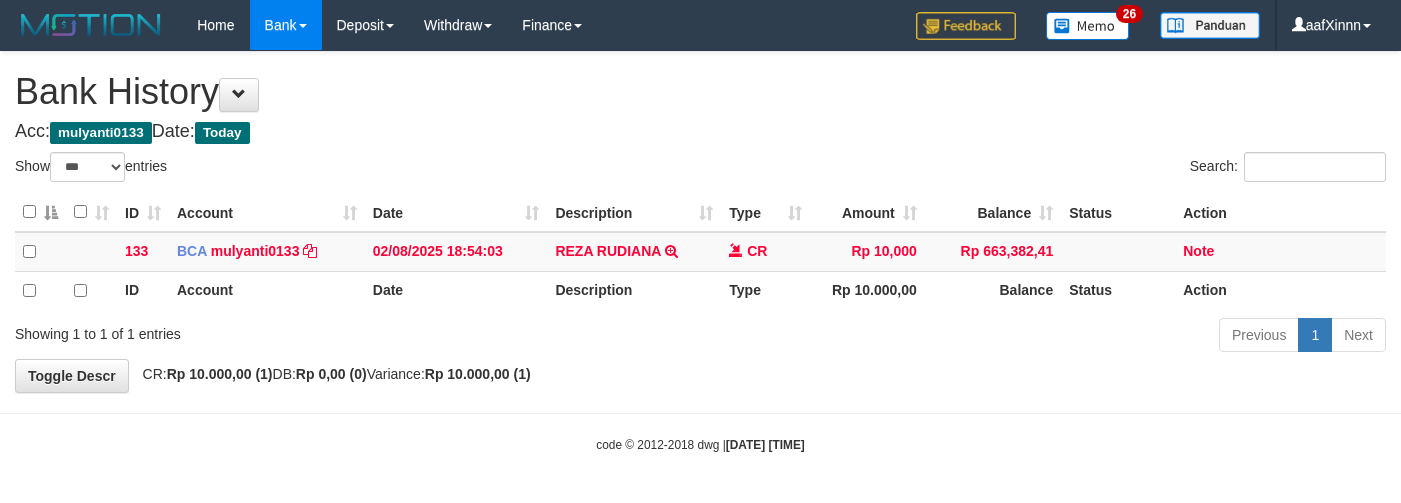 select on "***" 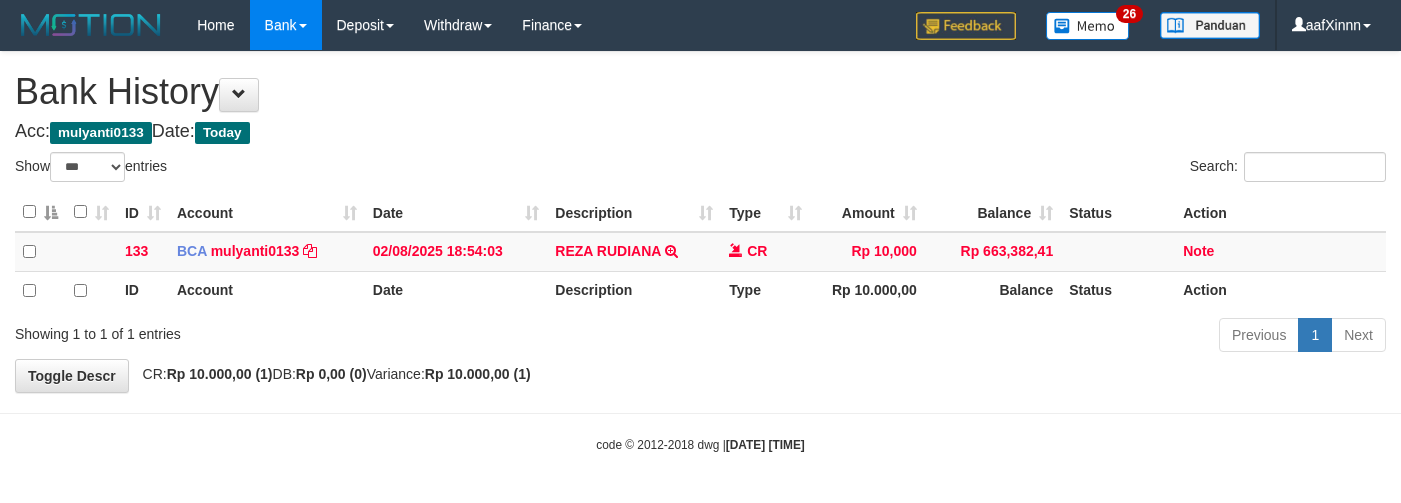 scroll, scrollTop: 0, scrollLeft: 0, axis: both 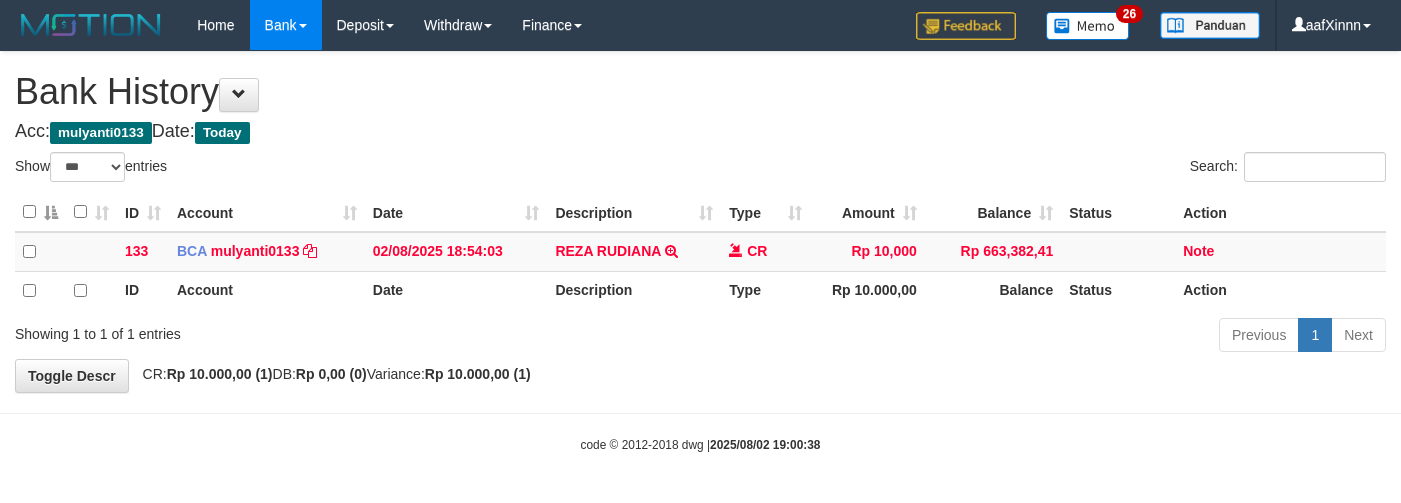 select on "***" 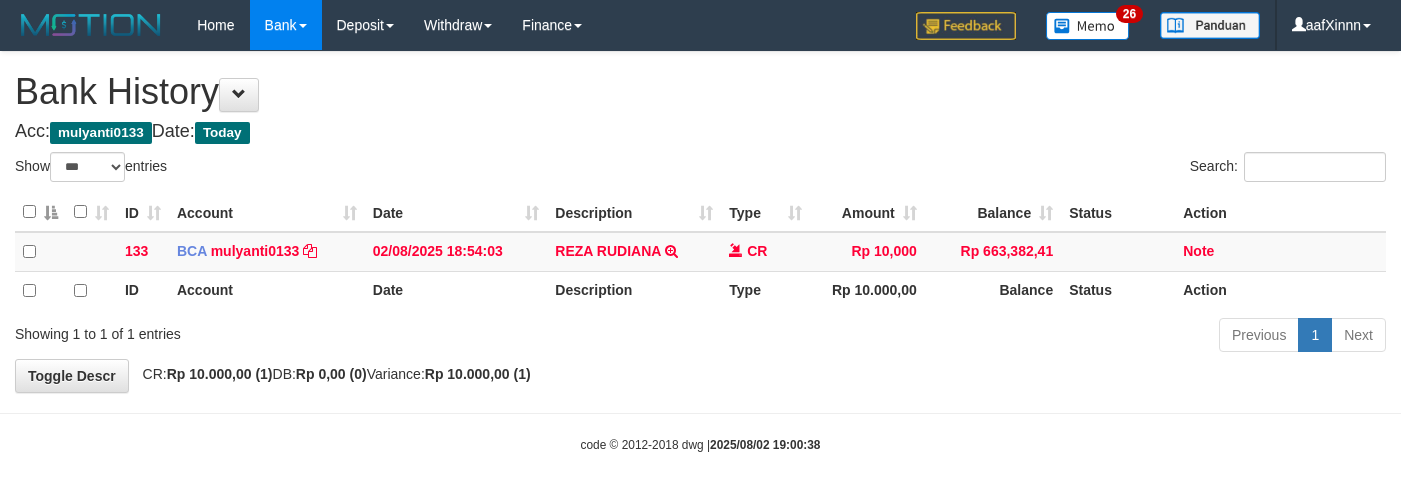 scroll, scrollTop: 0, scrollLeft: 0, axis: both 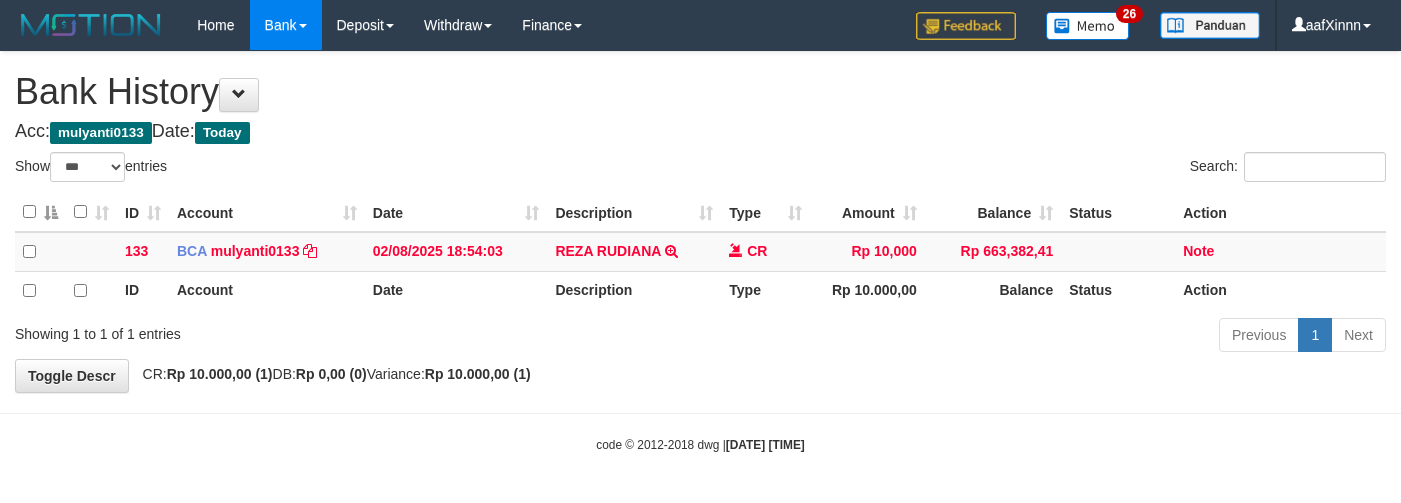 select on "***" 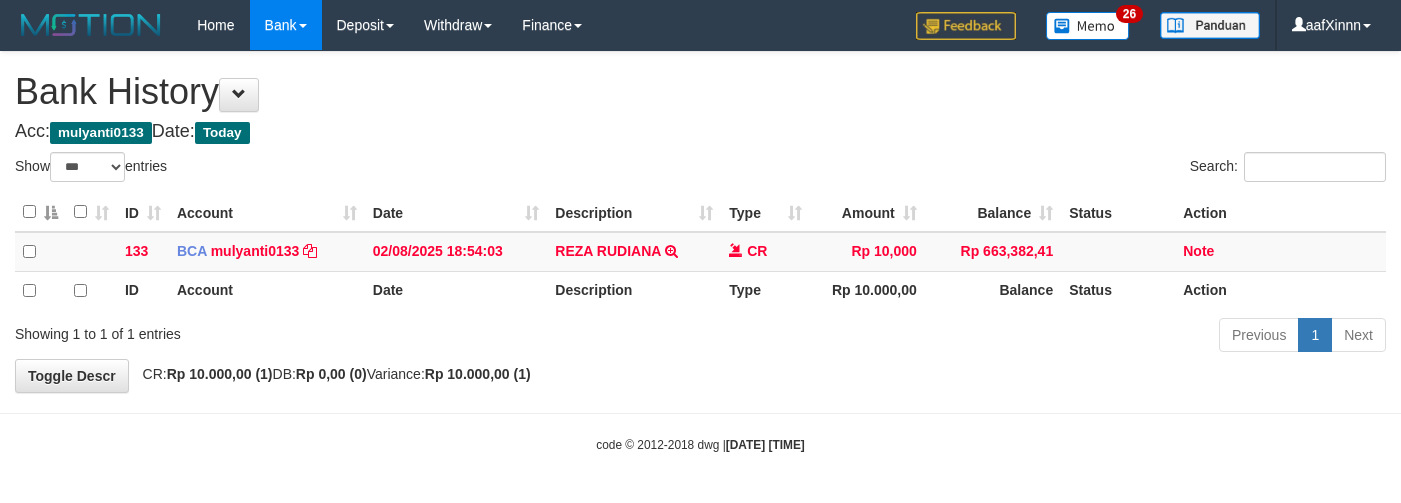 scroll, scrollTop: 0, scrollLeft: 0, axis: both 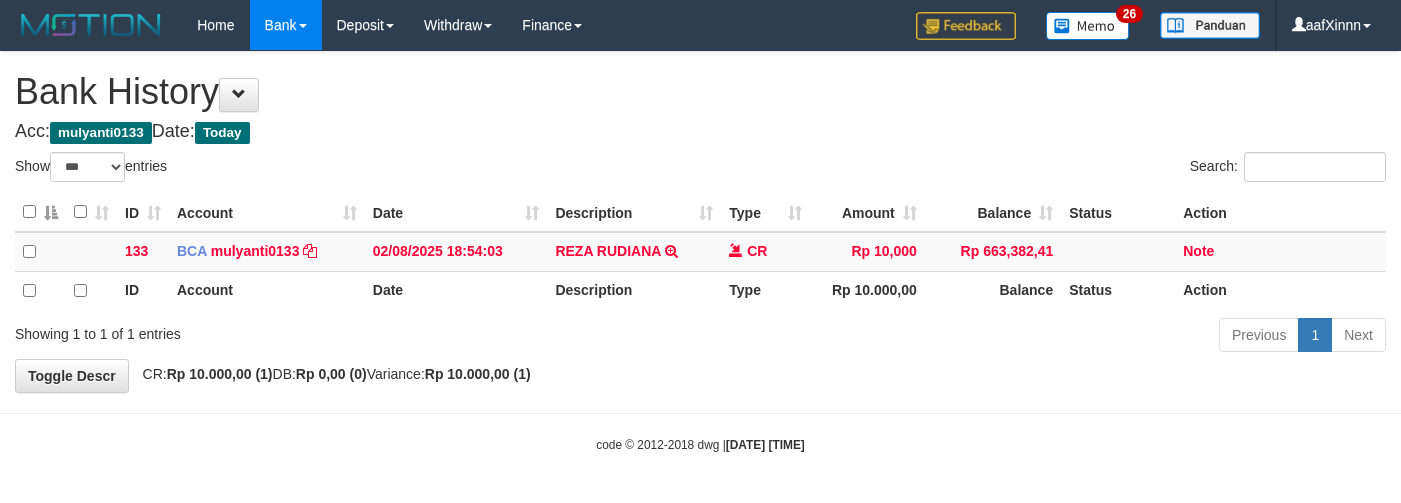 select on "***" 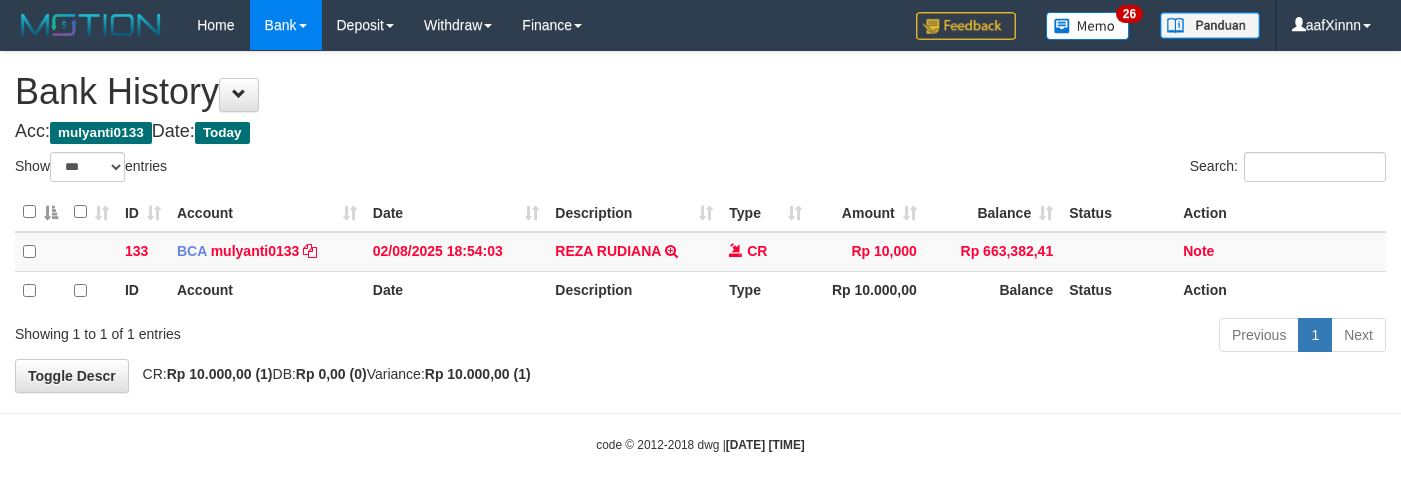 scroll, scrollTop: 0, scrollLeft: 0, axis: both 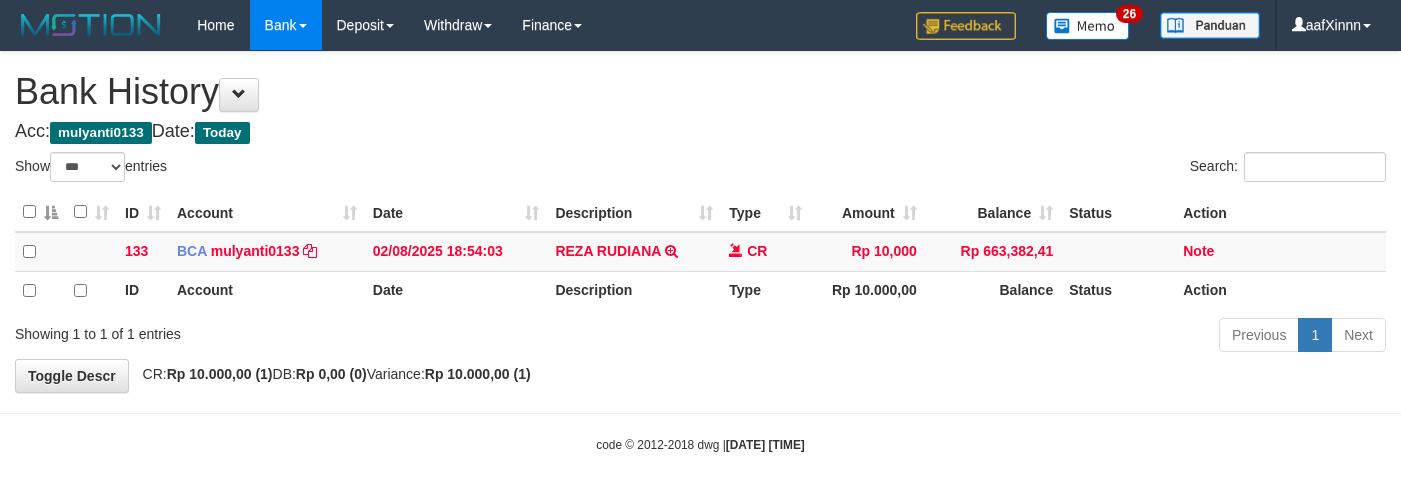 select on "***" 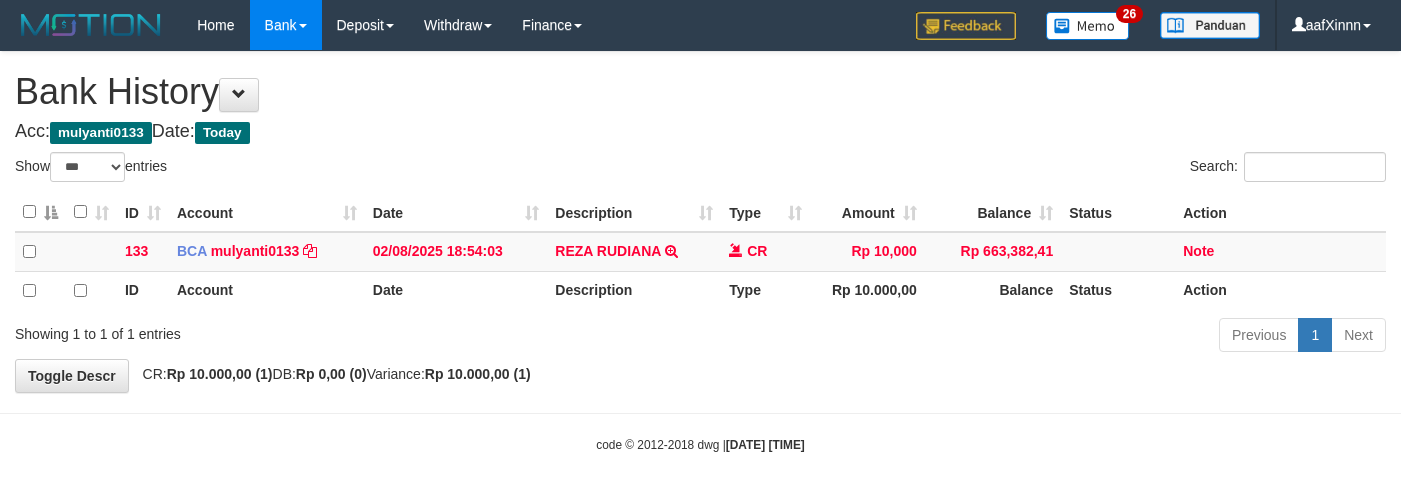 scroll, scrollTop: 0, scrollLeft: 0, axis: both 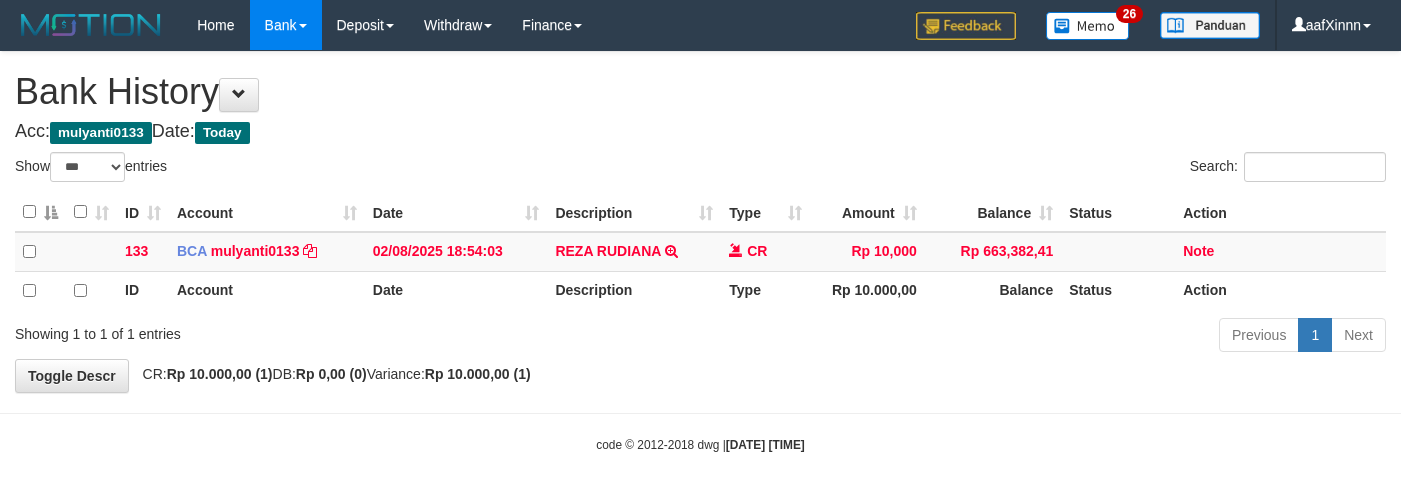 select on "***" 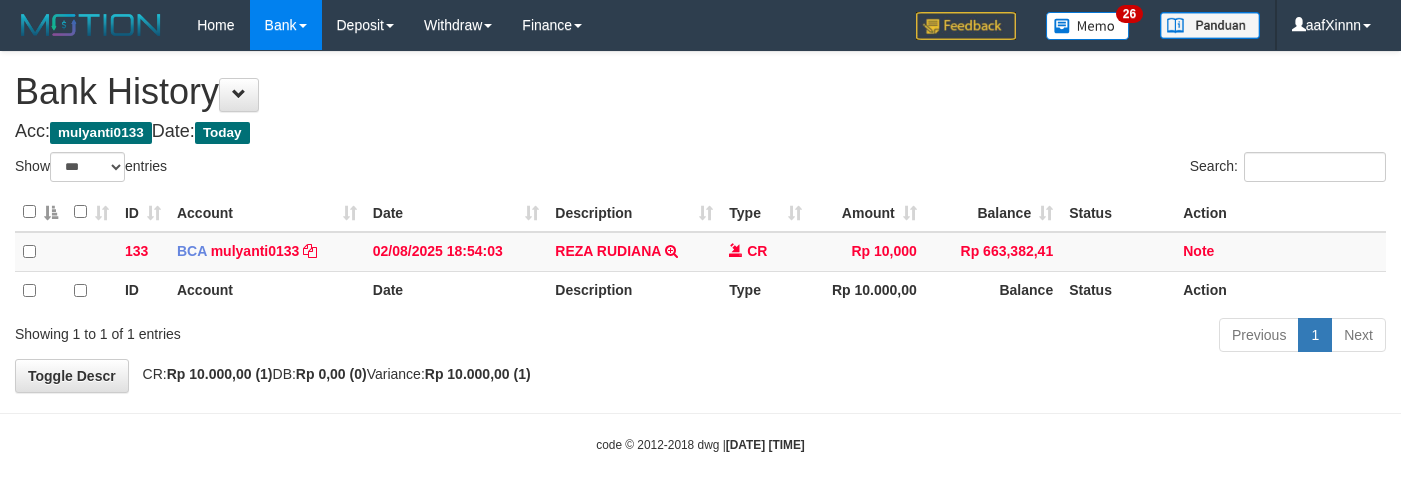 scroll, scrollTop: 0, scrollLeft: 0, axis: both 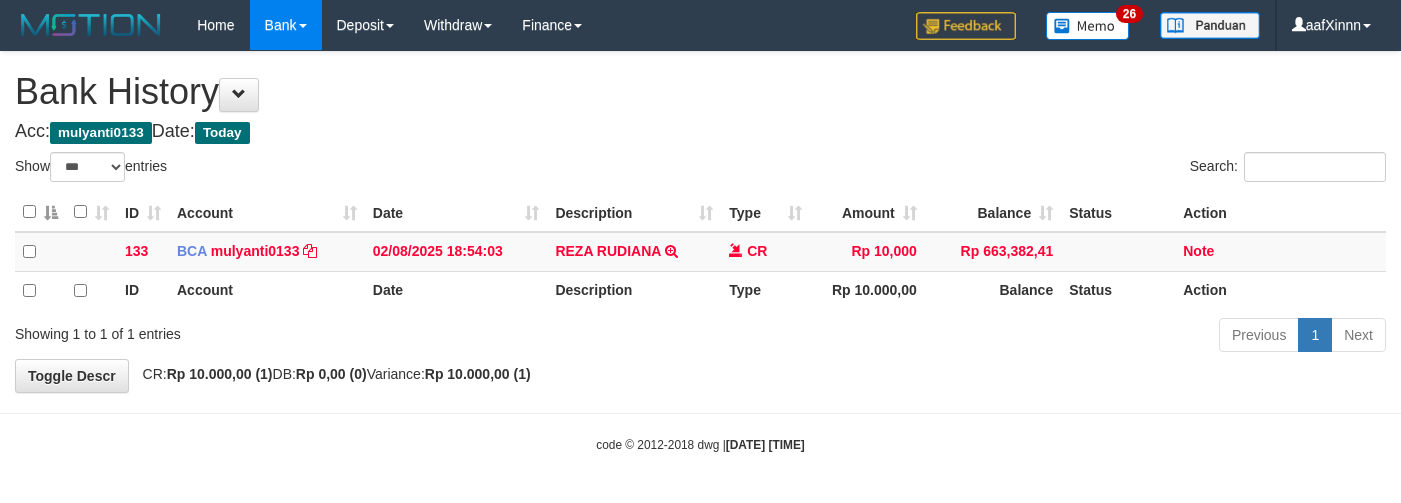 select on "***" 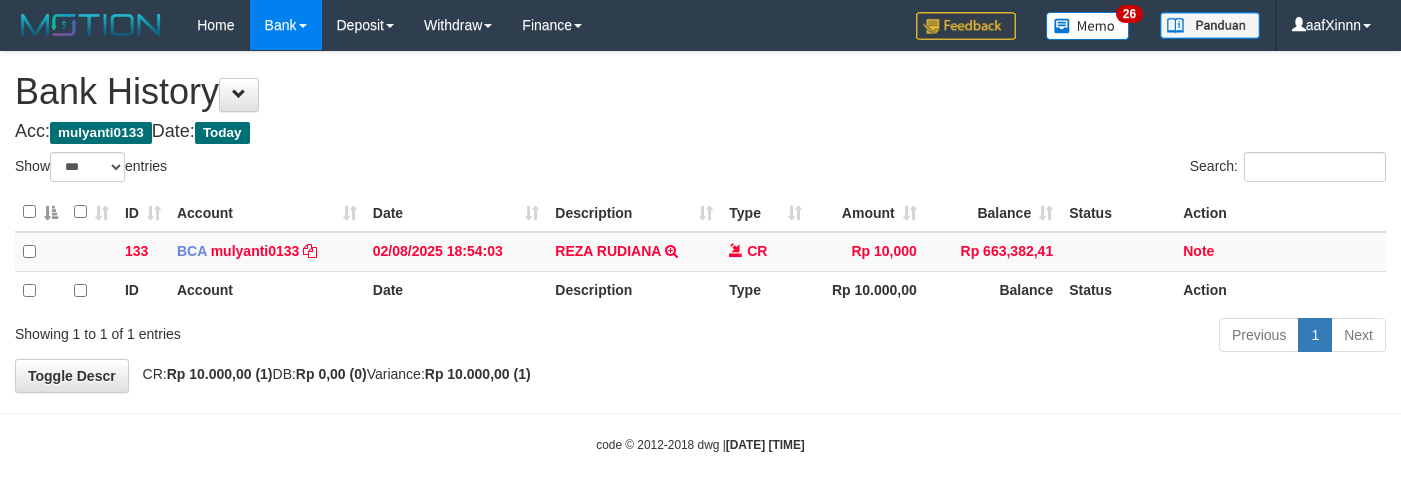 scroll, scrollTop: 0, scrollLeft: 0, axis: both 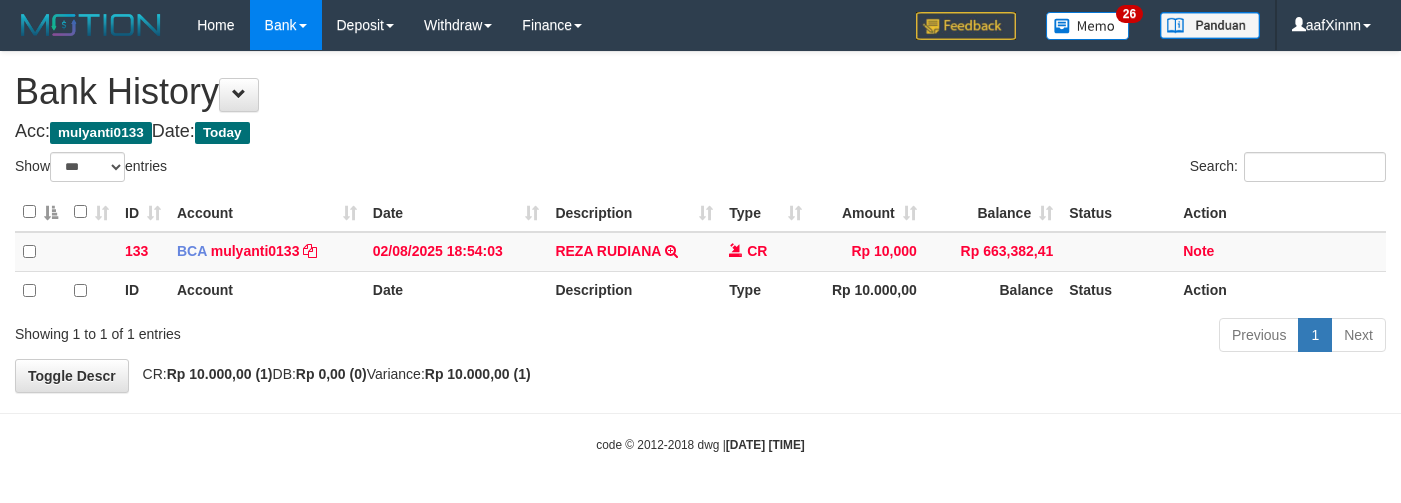 select on "***" 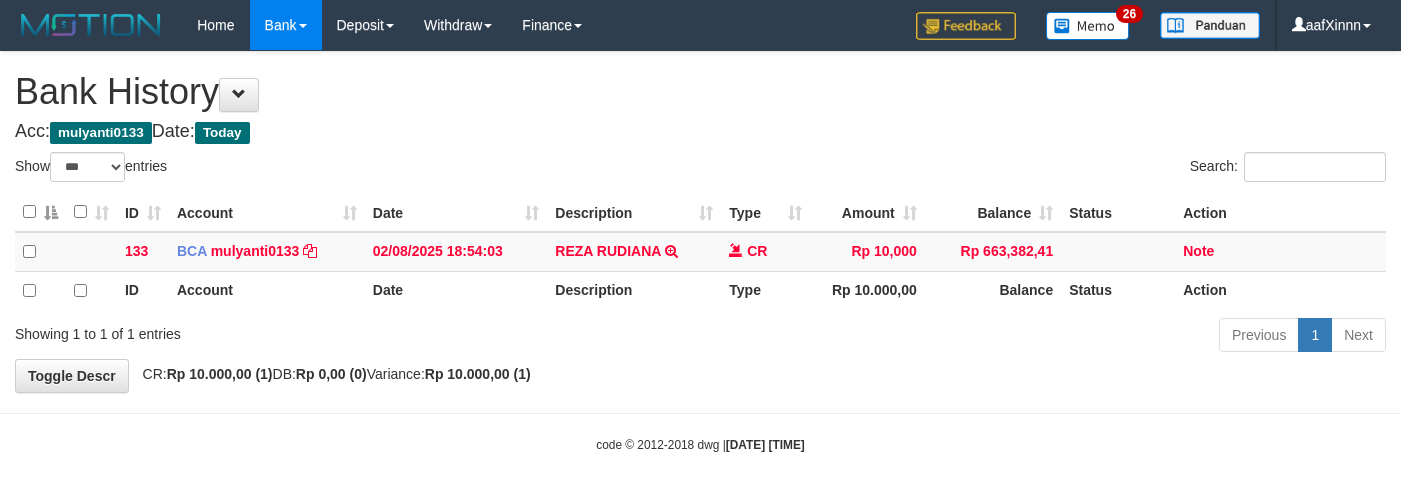 scroll, scrollTop: 0, scrollLeft: 0, axis: both 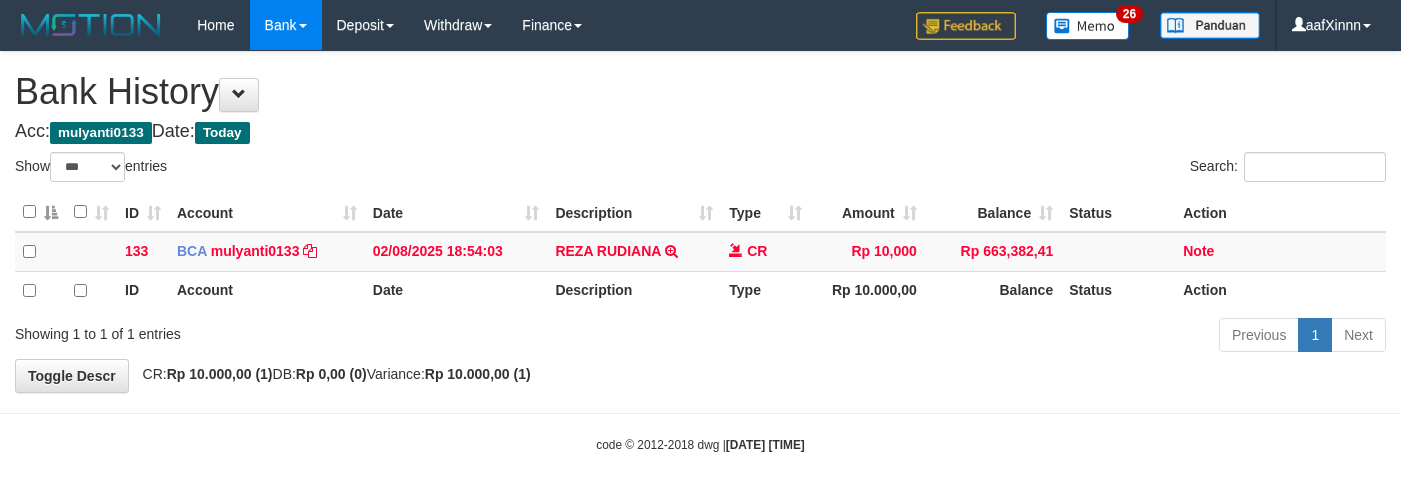 select on "***" 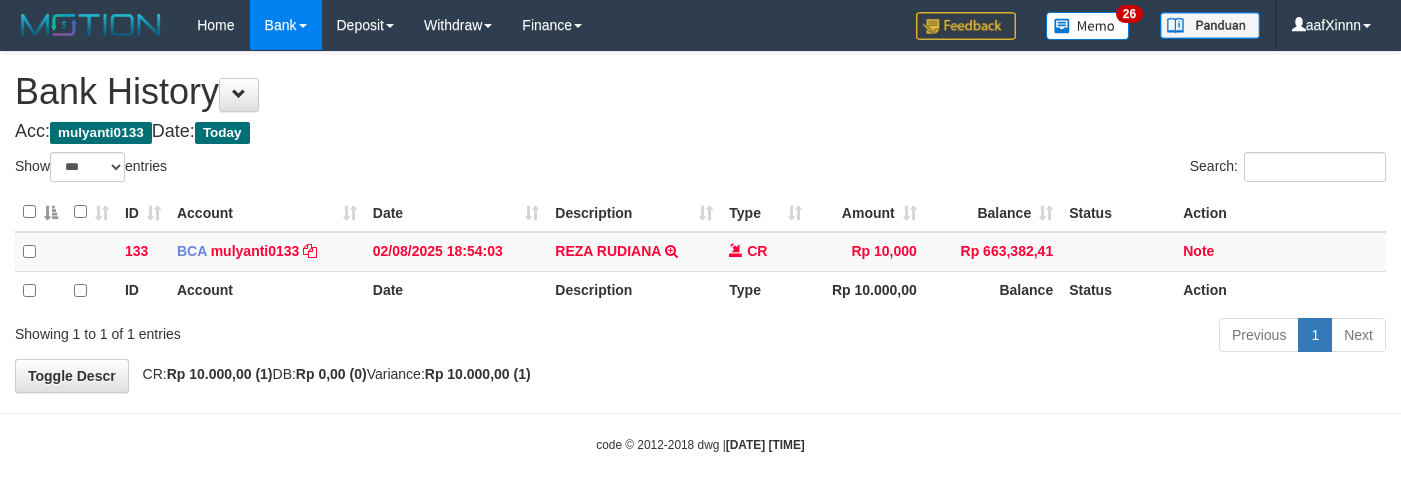 scroll, scrollTop: 0, scrollLeft: 0, axis: both 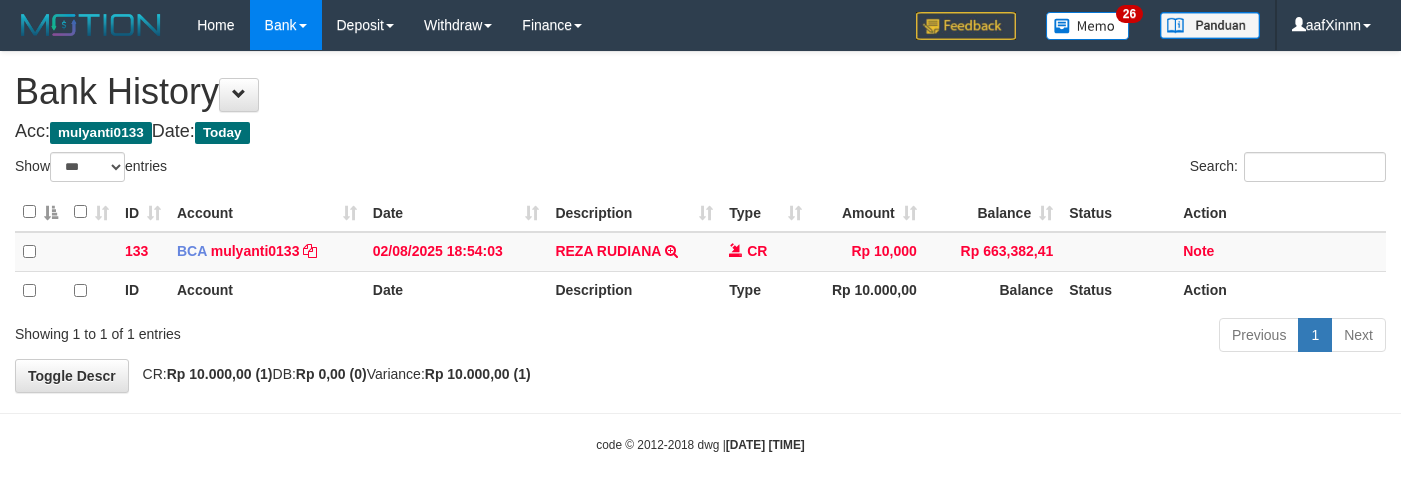 select on "***" 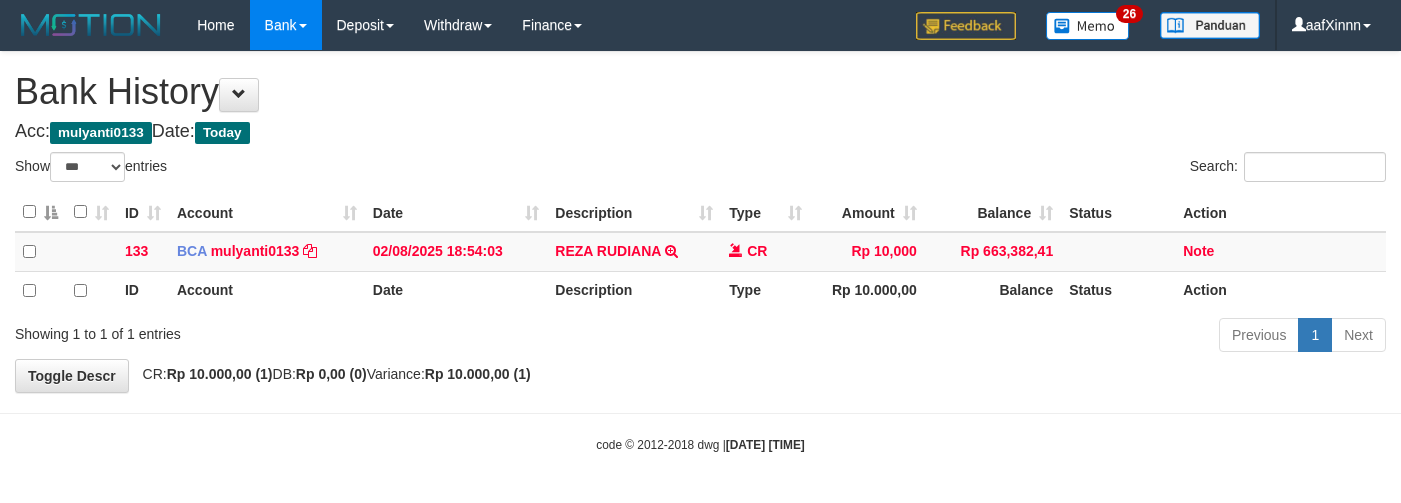 scroll, scrollTop: 0, scrollLeft: 0, axis: both 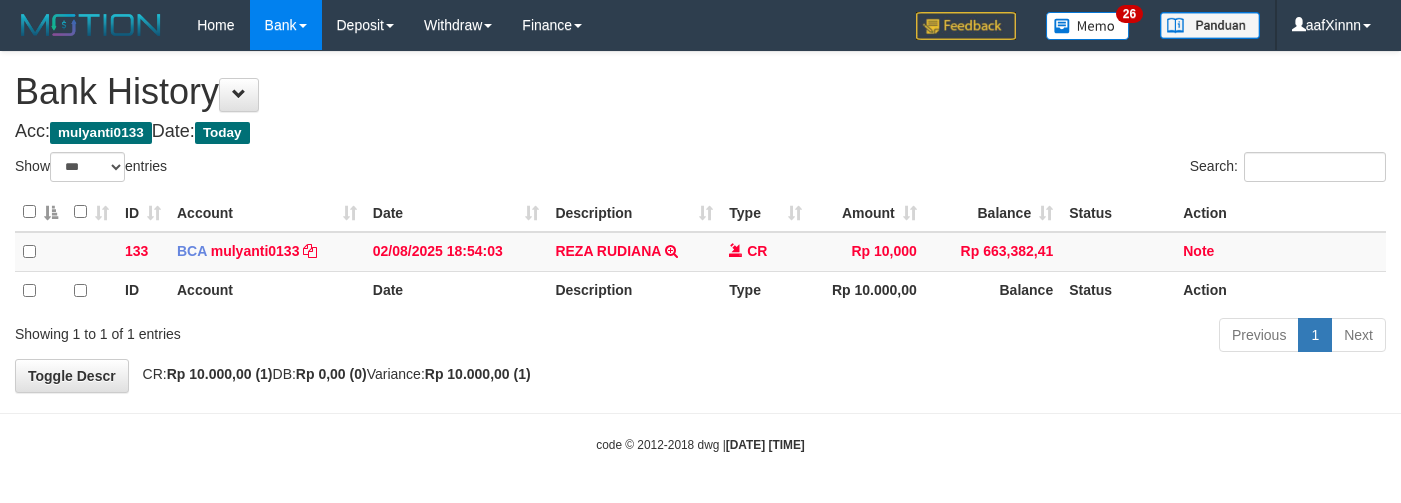 select on "***" 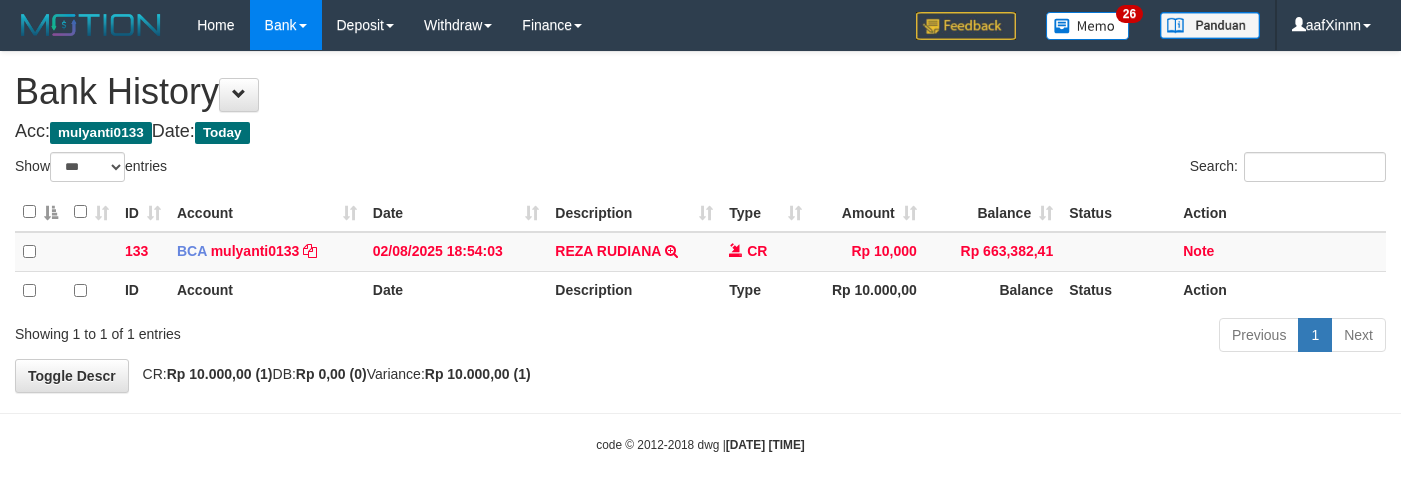 scroll, scrollTop: 0, scrollLeft: 0, axis: both 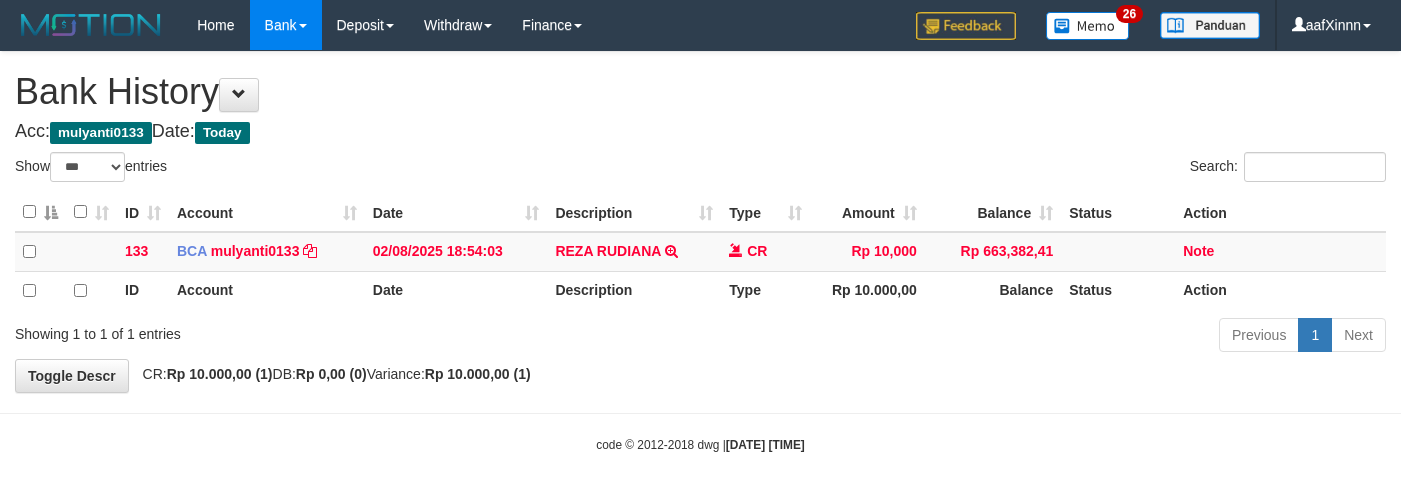 select on "***" 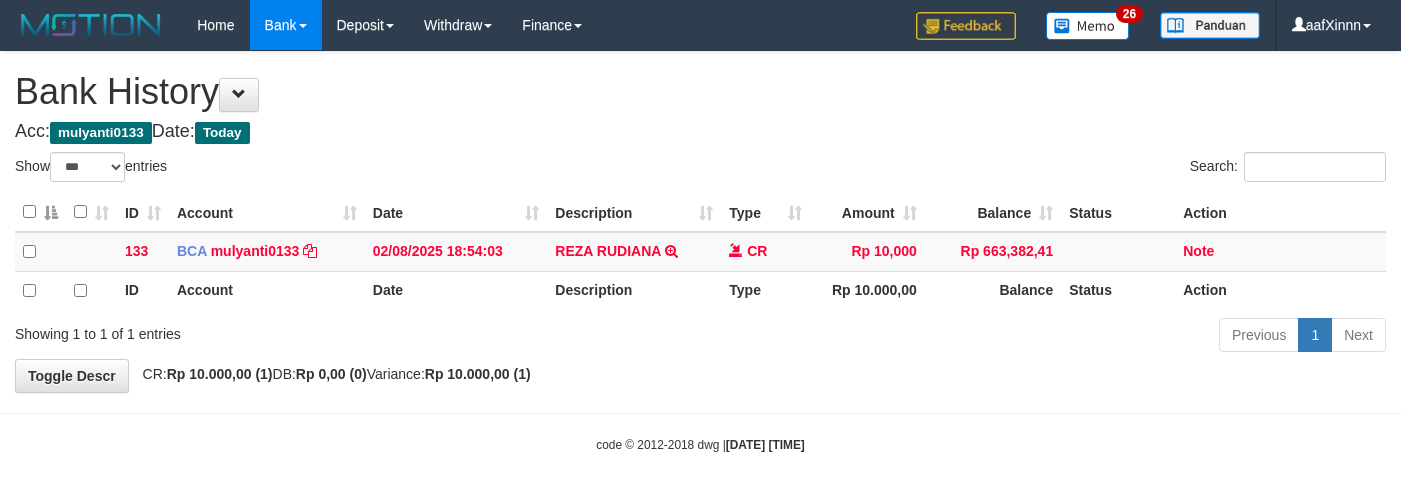 scroll, scrollTop: 0, scrollLeft: 0, axis: both 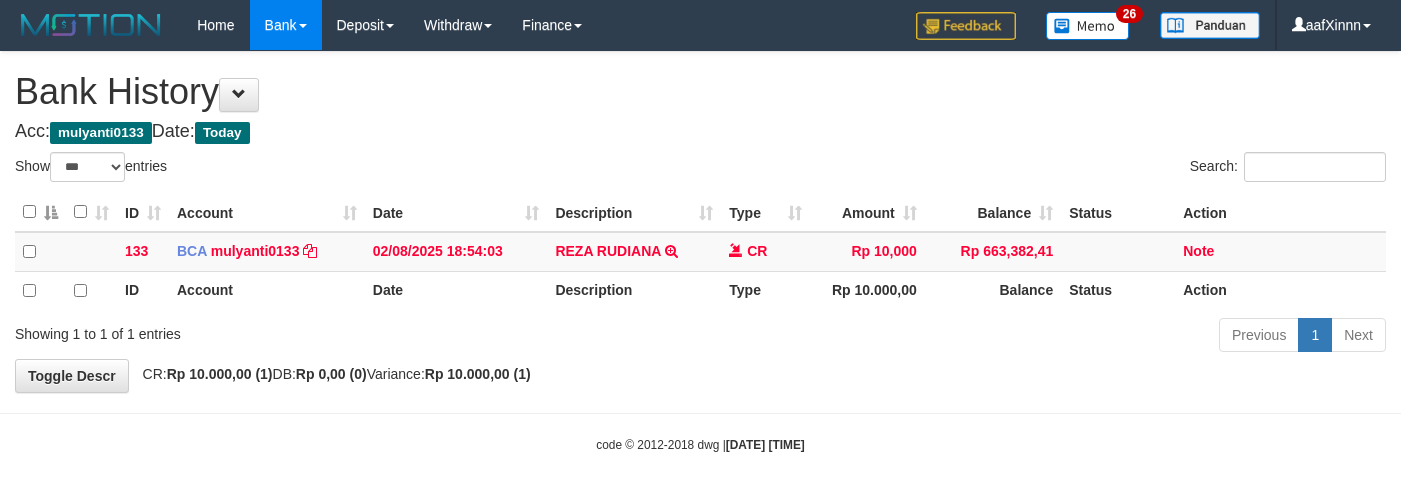 select on "***" 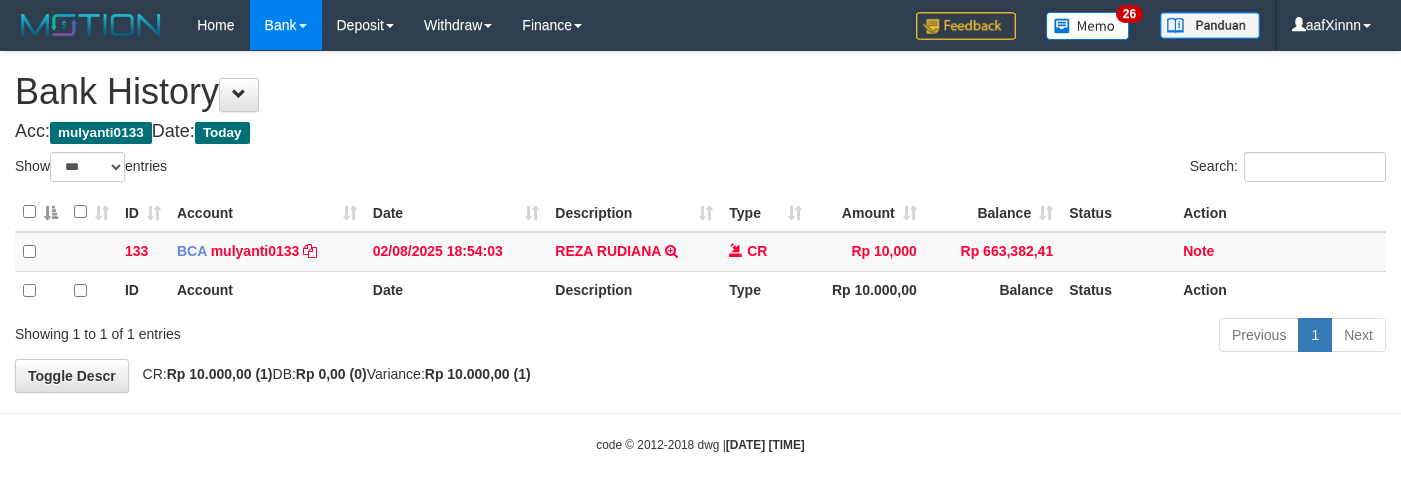 scroll, scrollTop: 0, scrollLeft: 0, axis: both 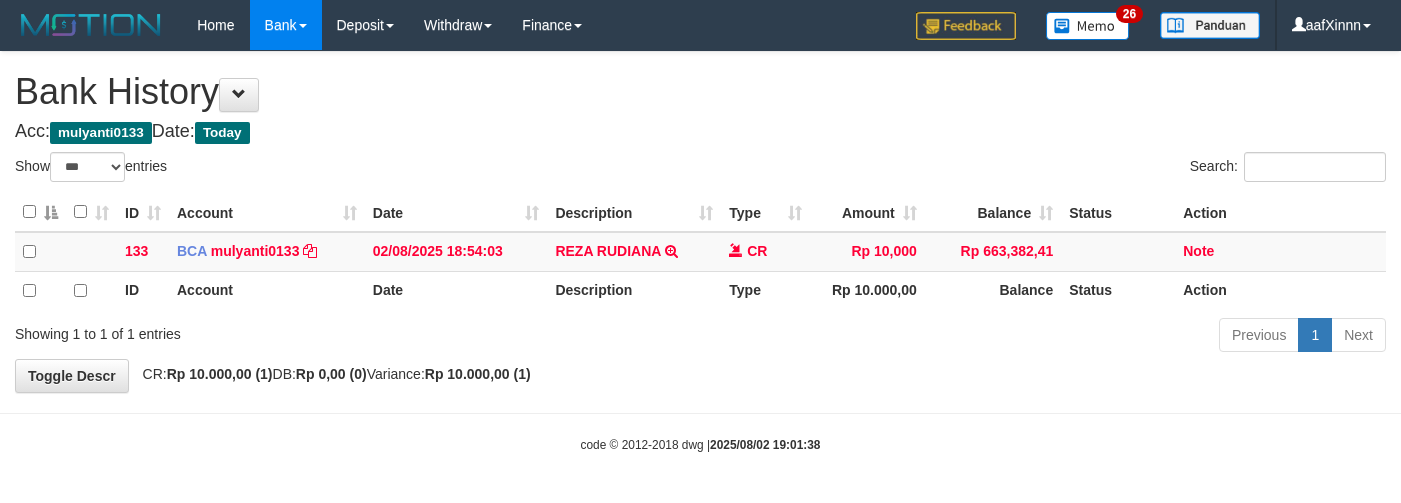 select on "***" 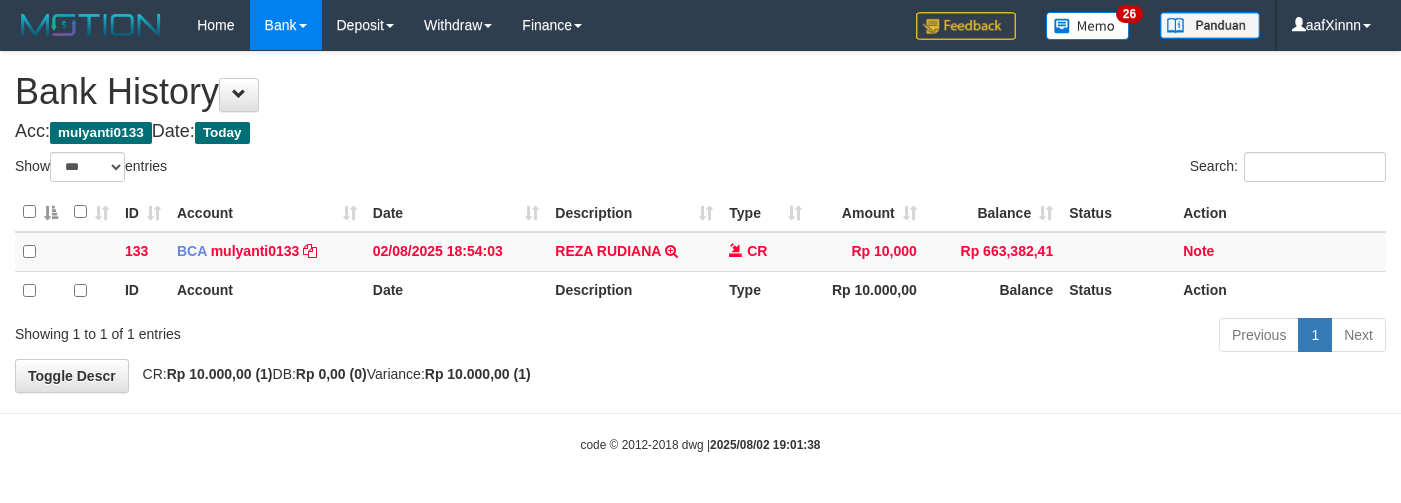scroll, scrollTop: 0, scrollLeft: 0, axis: both 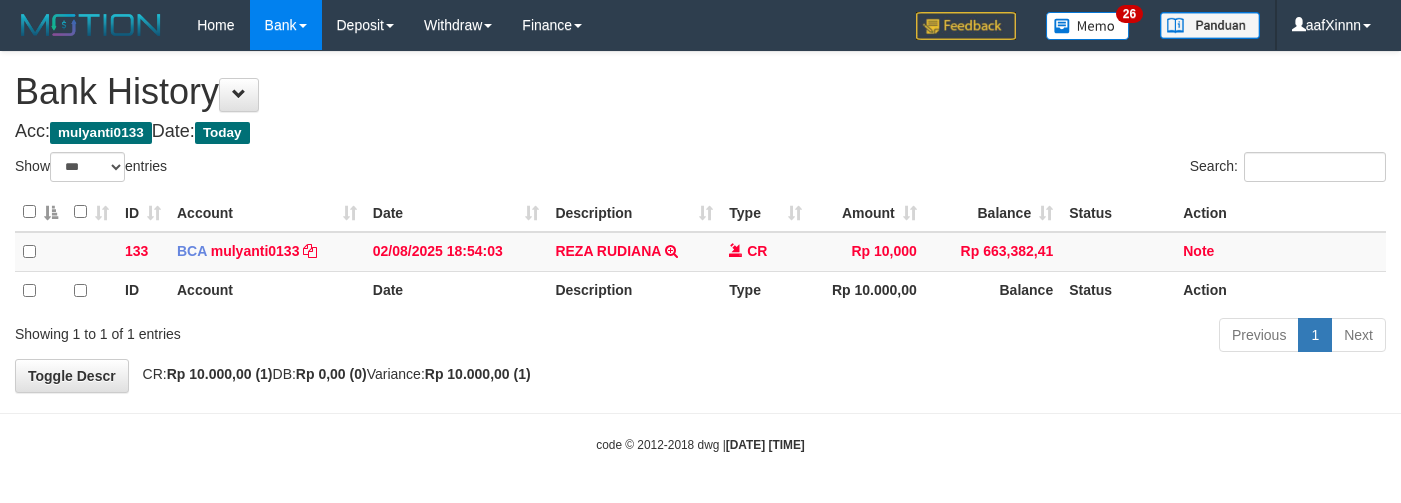 select on "***" 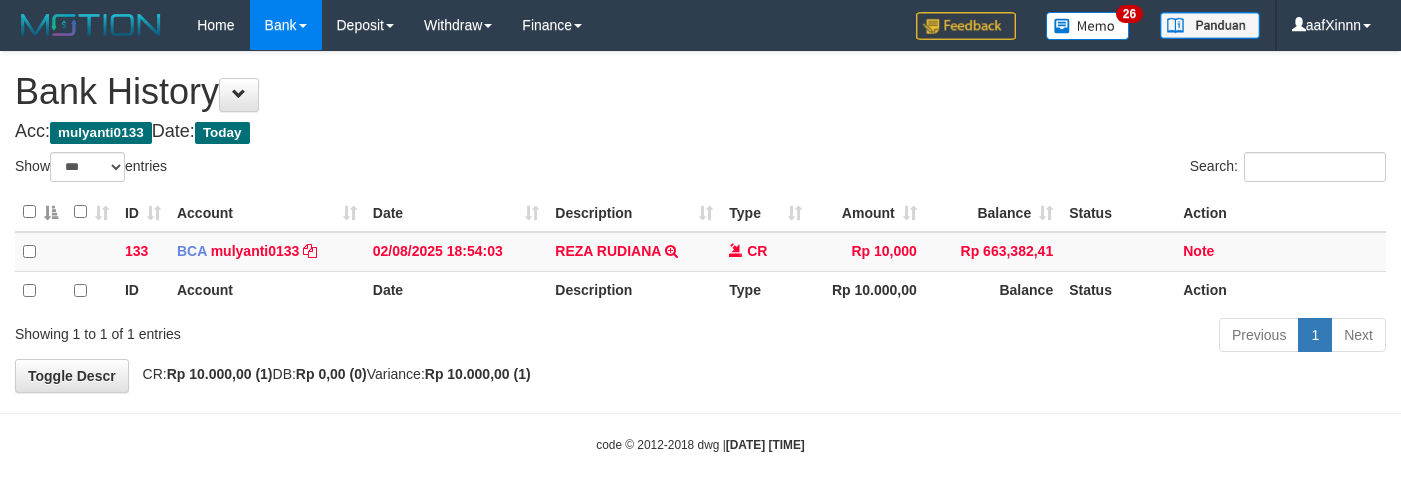 scroll, scrollTop: 0, scrollLeft: 0, axis: both 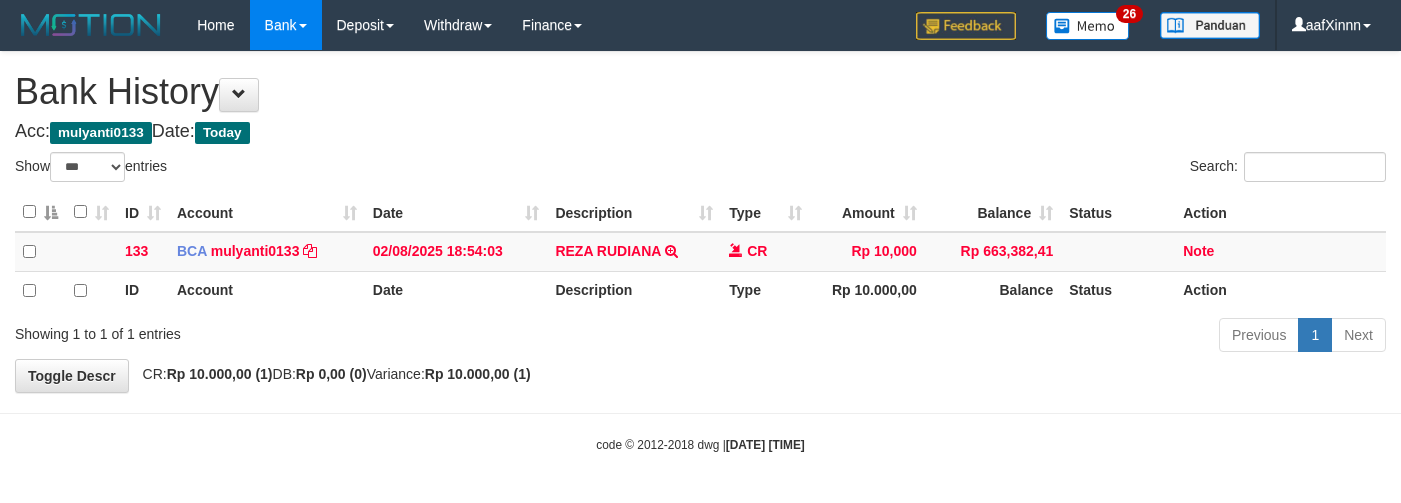 select on "***" 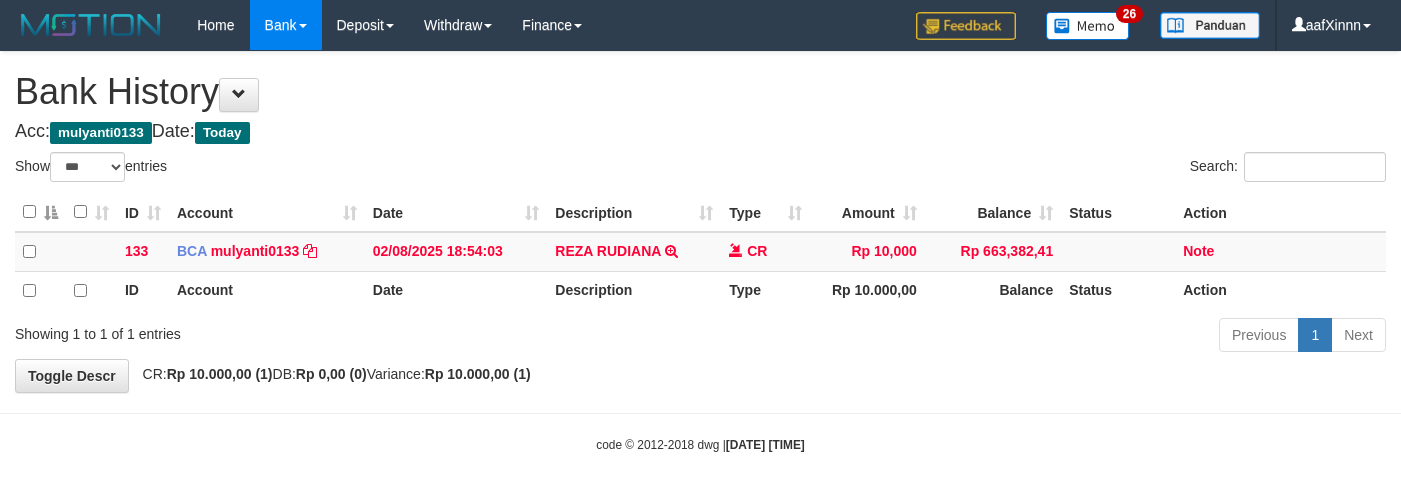 scroll, scrollTop: 0, scrollLeft: 0, axis: both 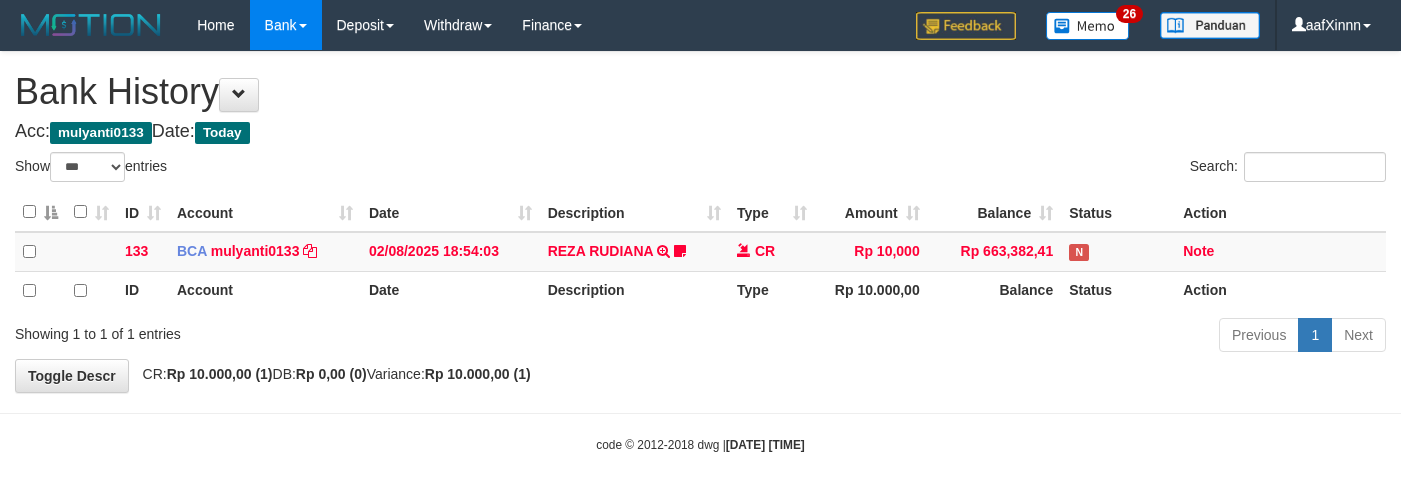 select on "***" 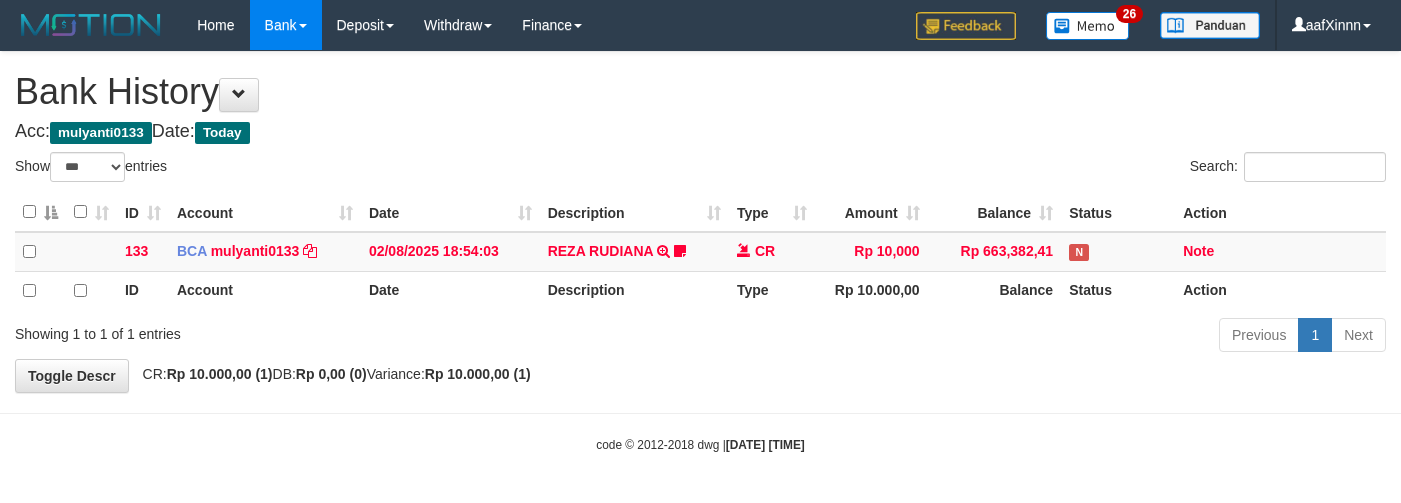 scroll, scrollTop: 0, scrollLeft: 0, axis: both 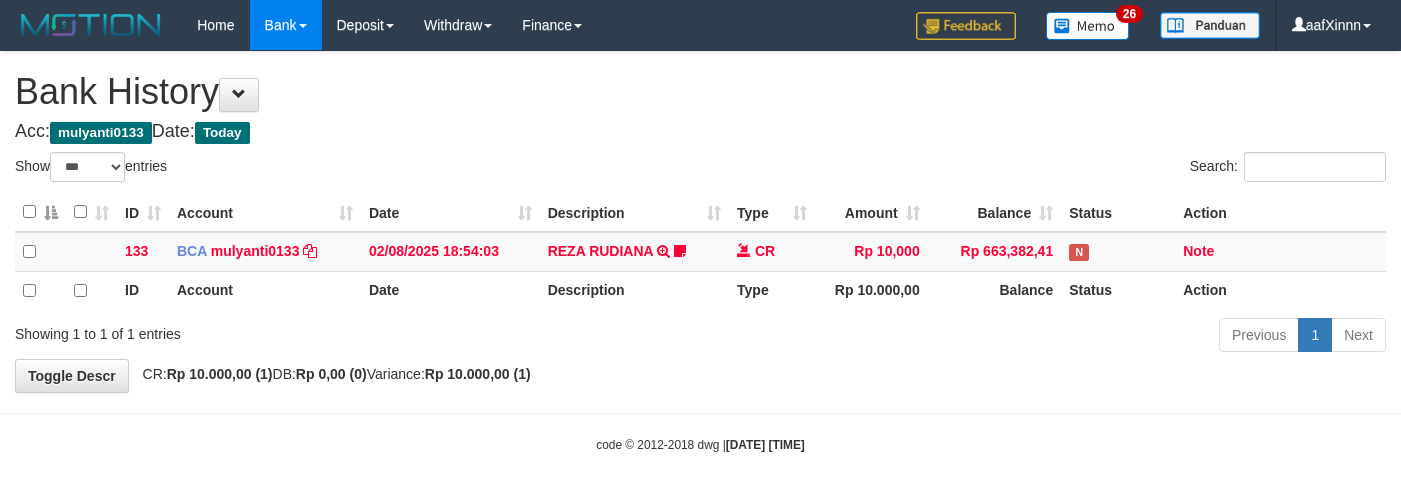 select on "***" 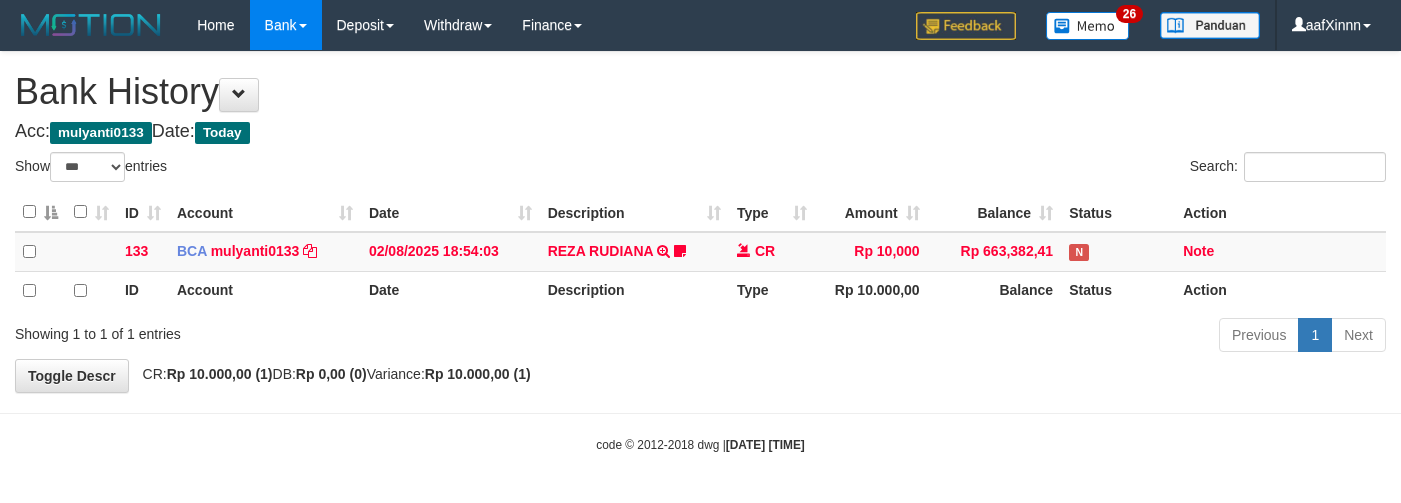 scroll, scrollTop: 0, scrollLeft: 0, axis: both 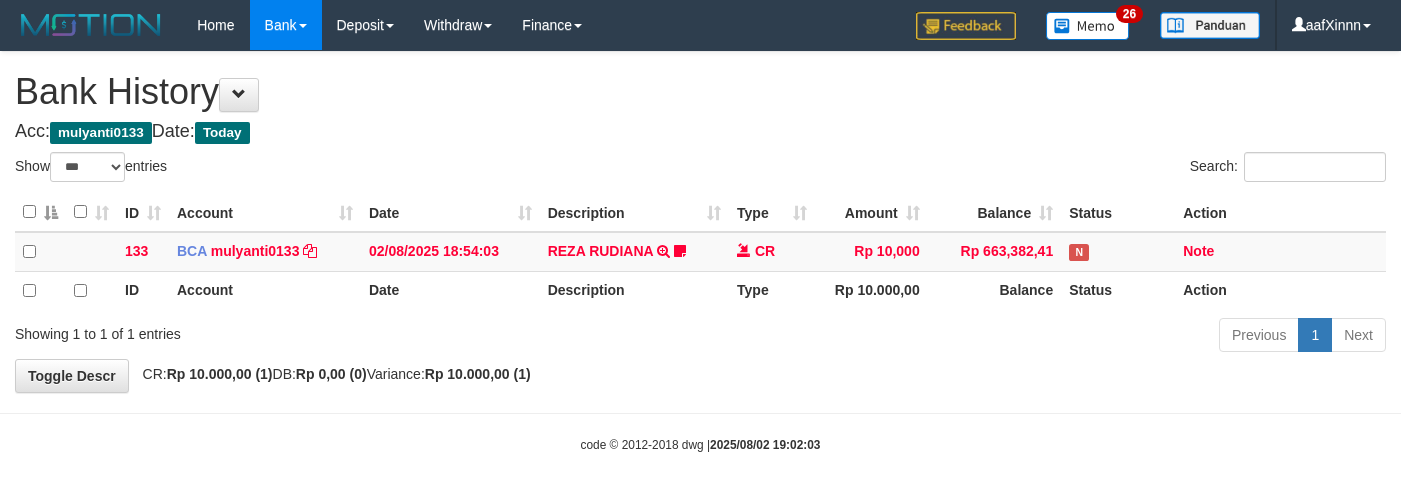 select on "***" 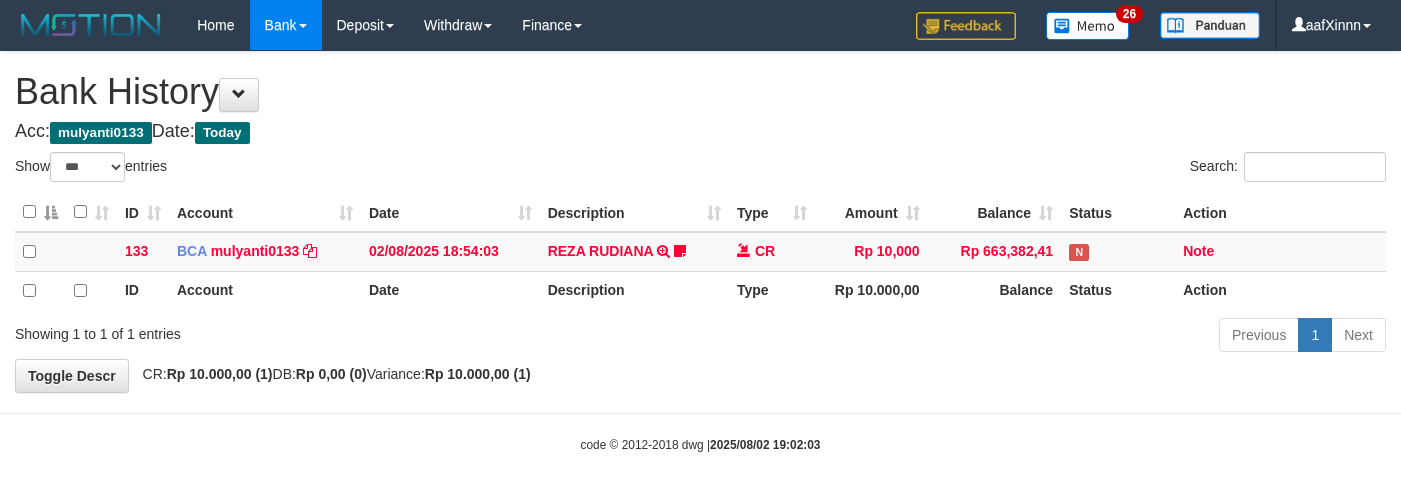 scroll, scrollTop: 0, scrollLeft: 0, axis: both 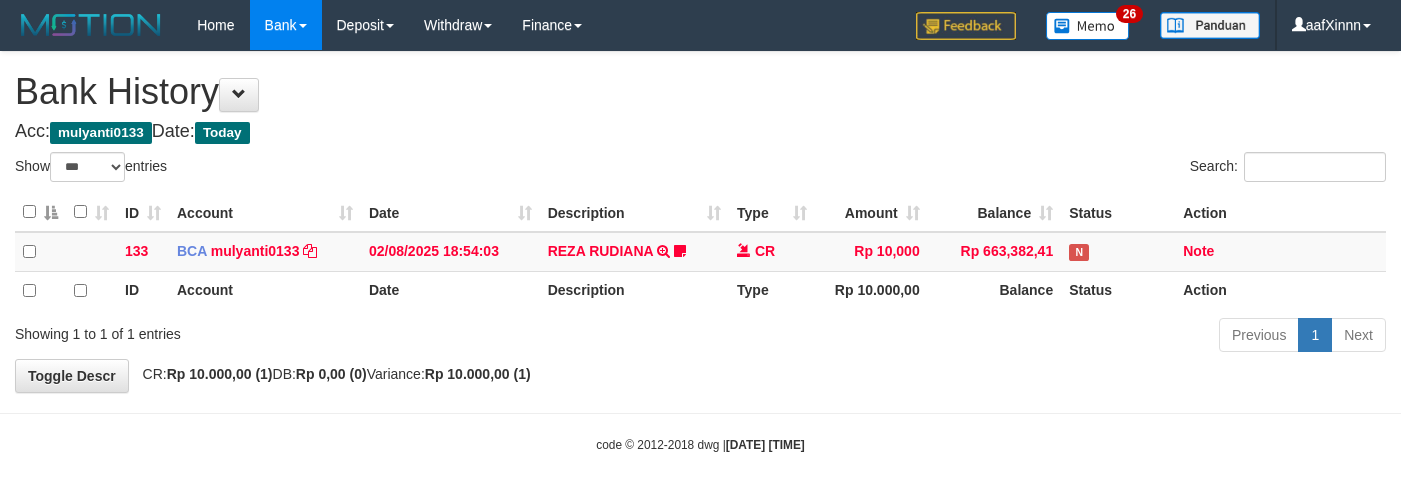 select on "***" 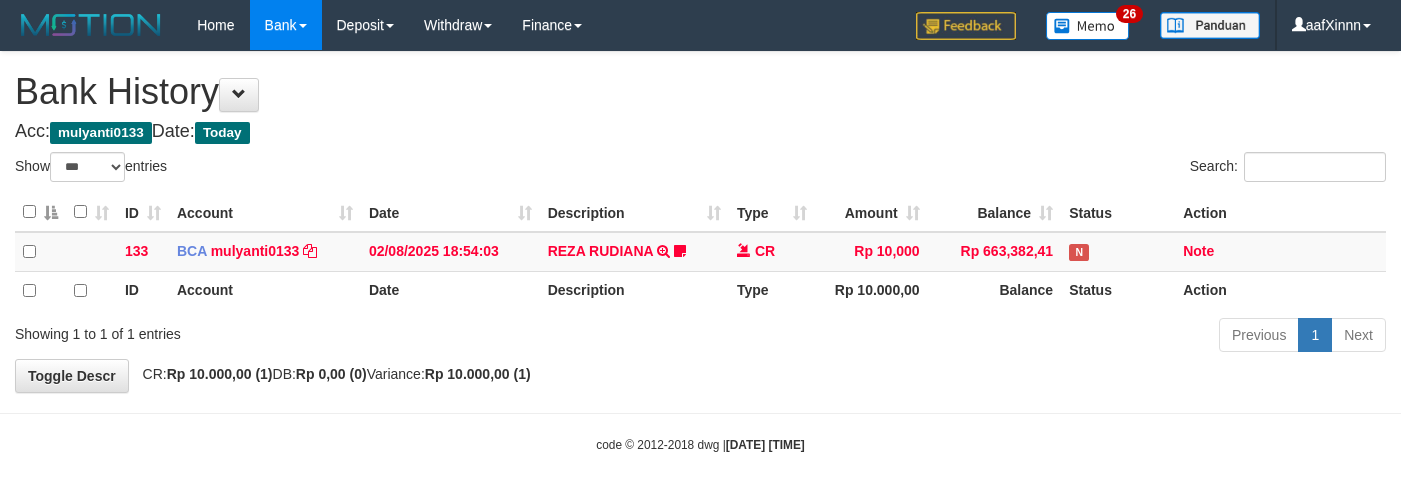 scroll, scrollTop: 0, scrollLeft: 0, axis: both 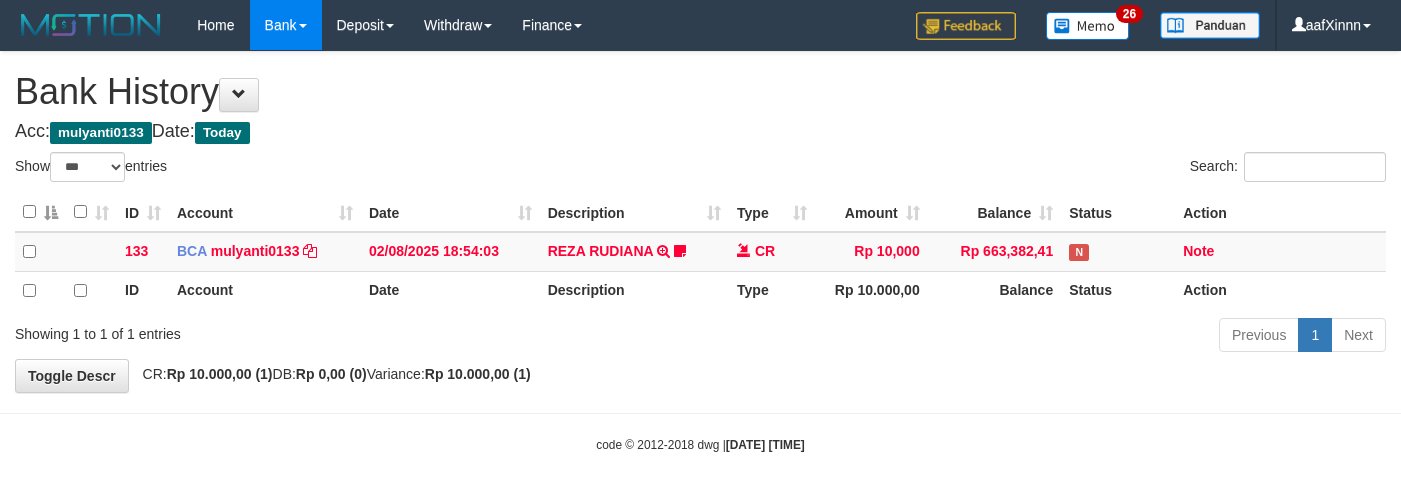select on "***" 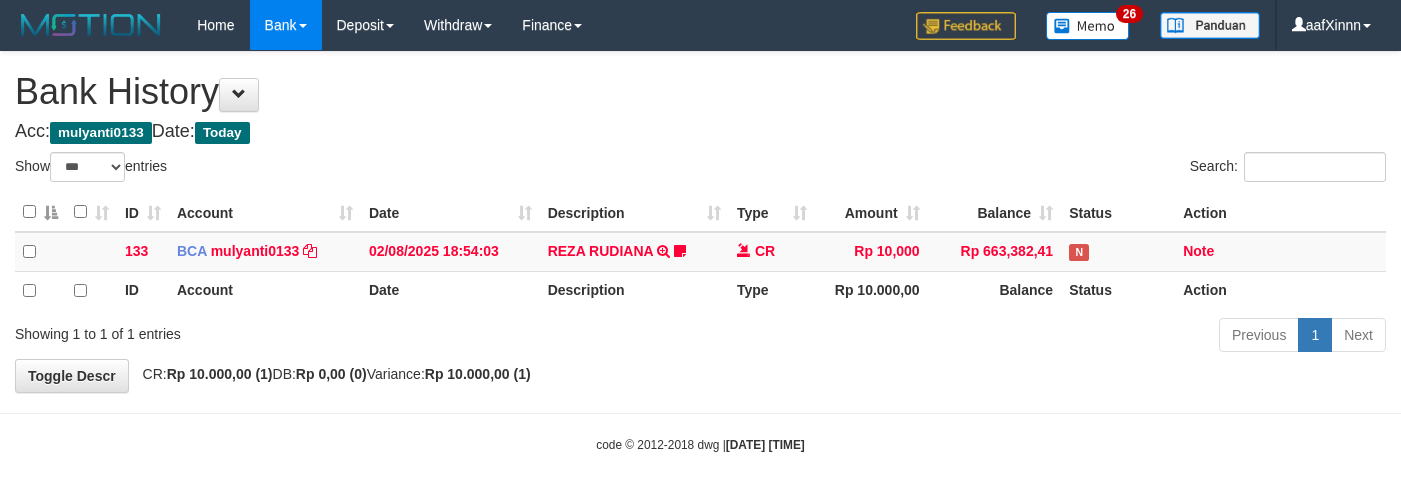 scroll, scrollTop: 0, scrollLeft: 0, axis: both 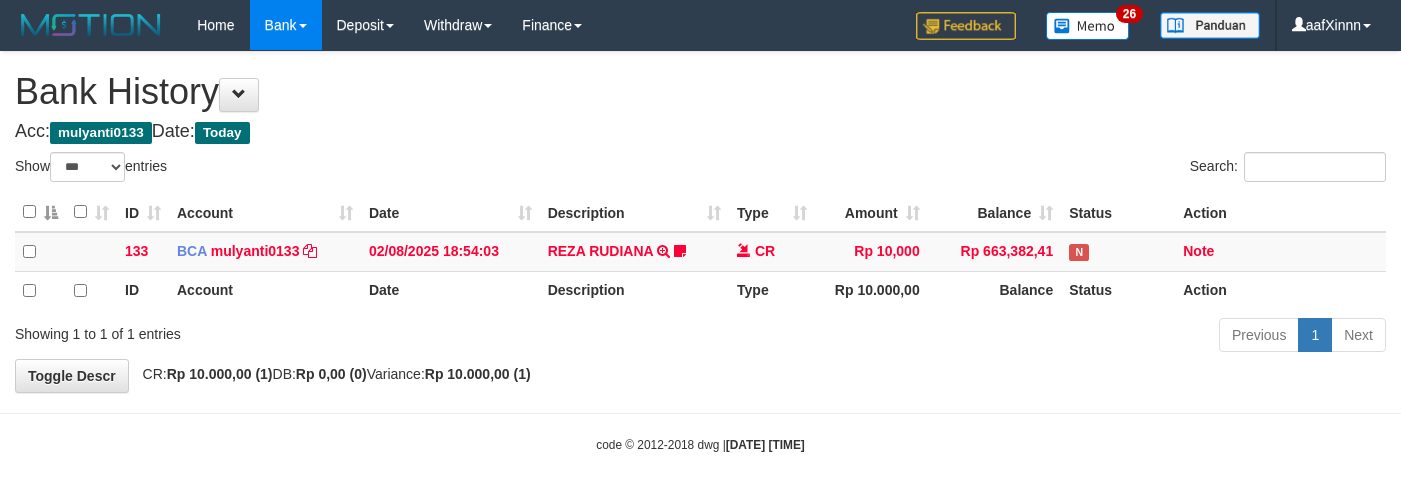 select on "***" 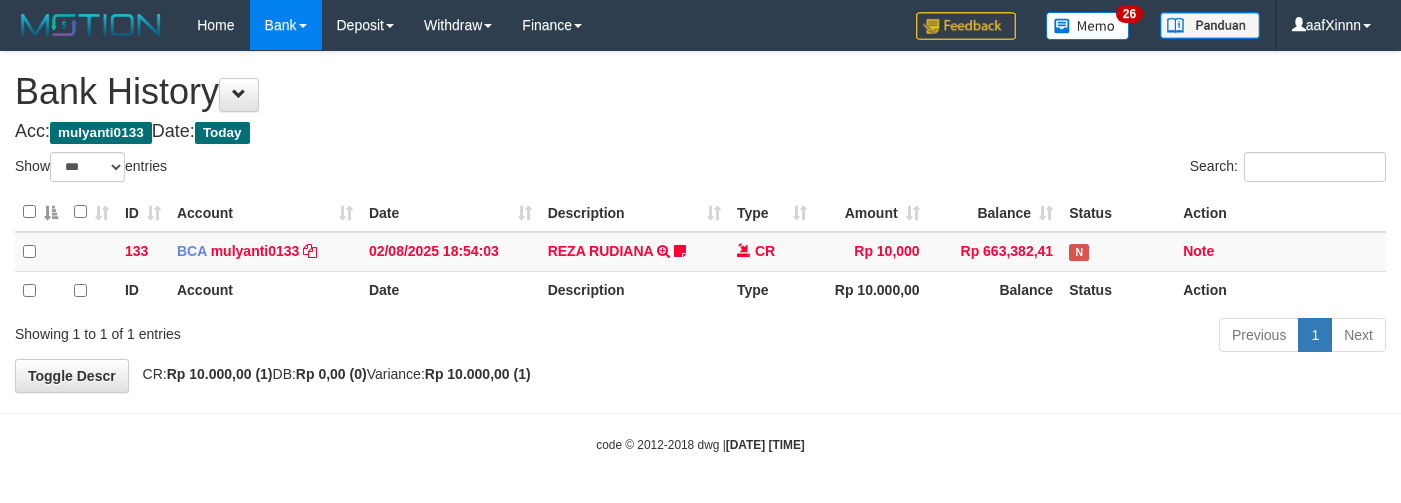scroll, scrollTop: 0, scrollLeft: 0, axis: both 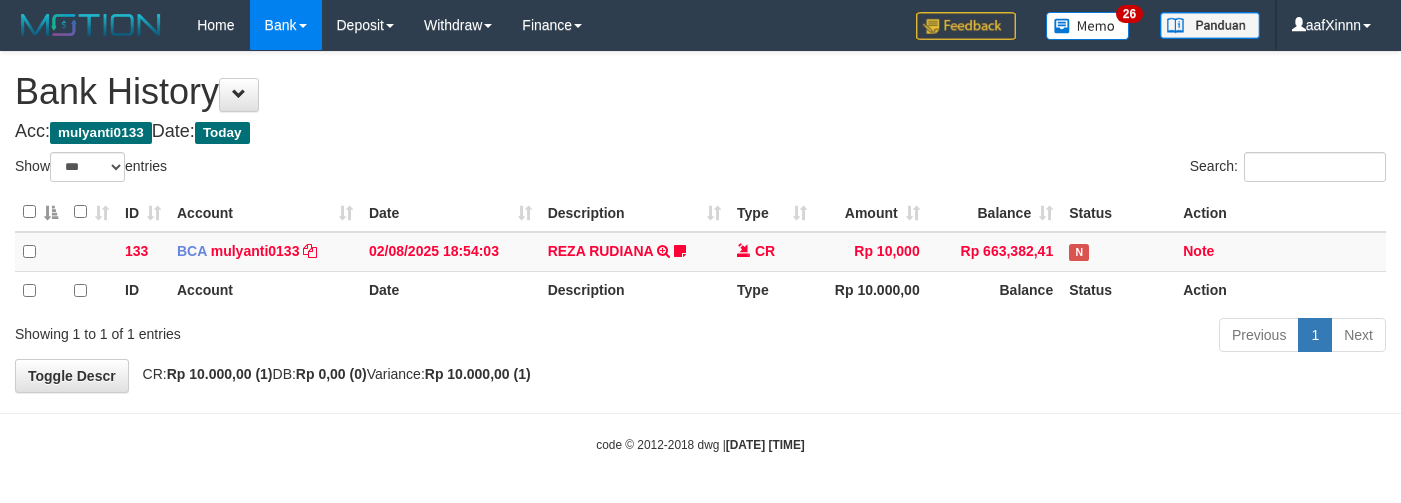 select on "***" 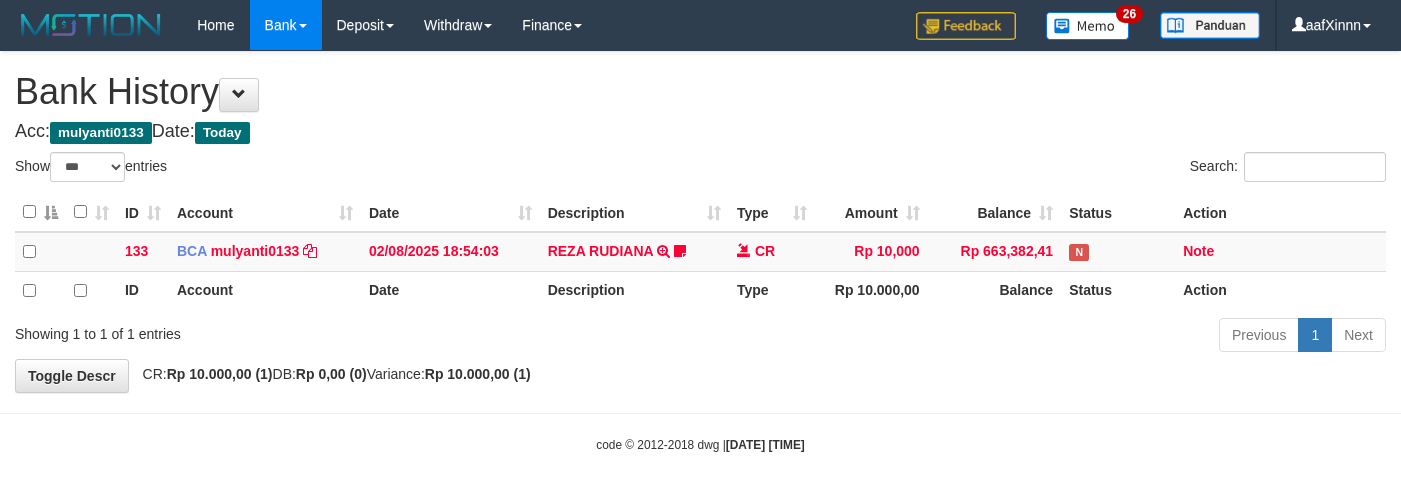 scroll, scrollTop: 0, scrollLeft: 0, axis: both 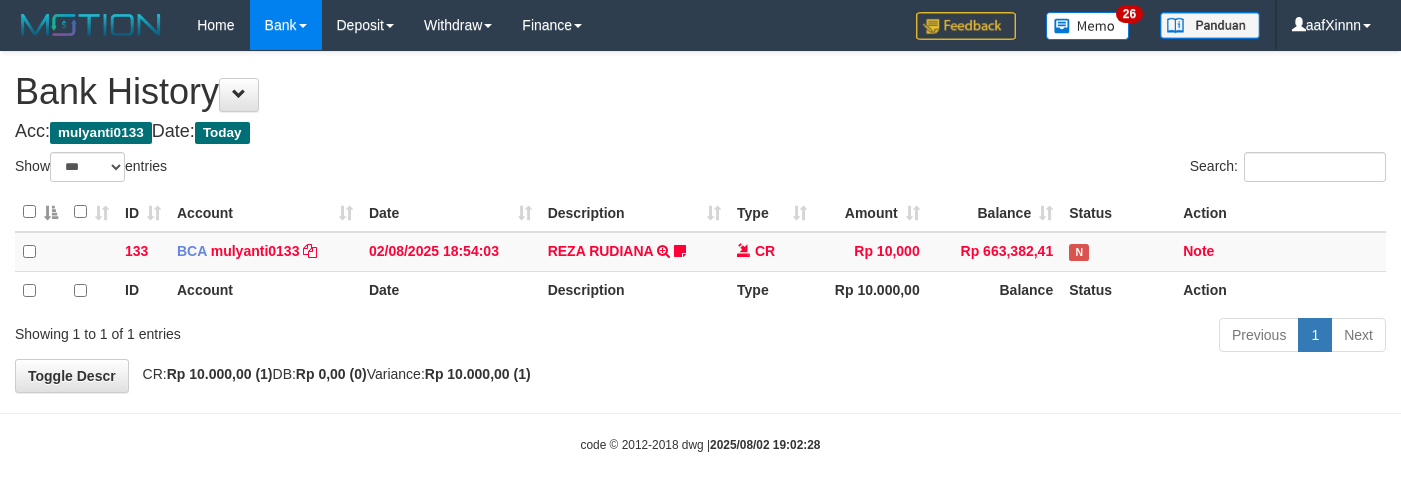 select on "***" 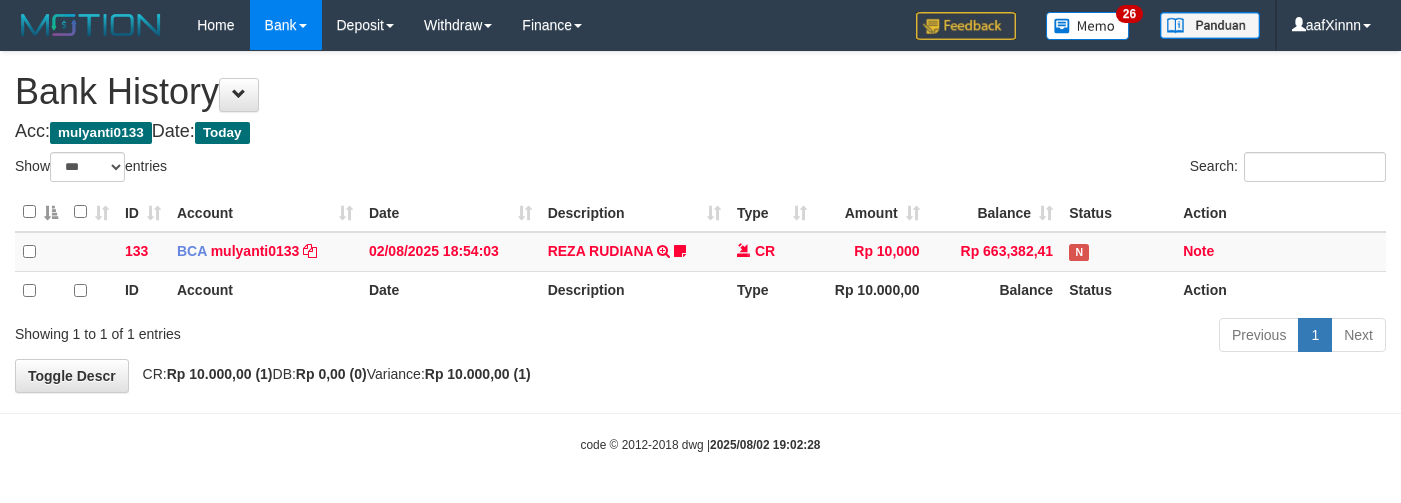 scroll, scrollTop: 0, scrollLeft: 0, axis: both 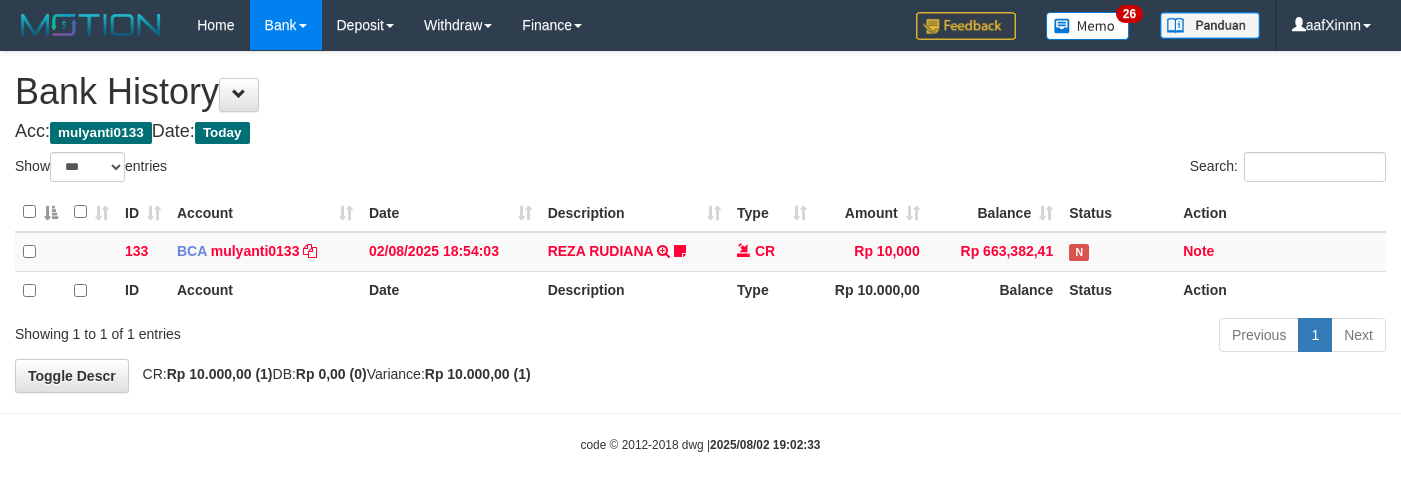 select on "***" 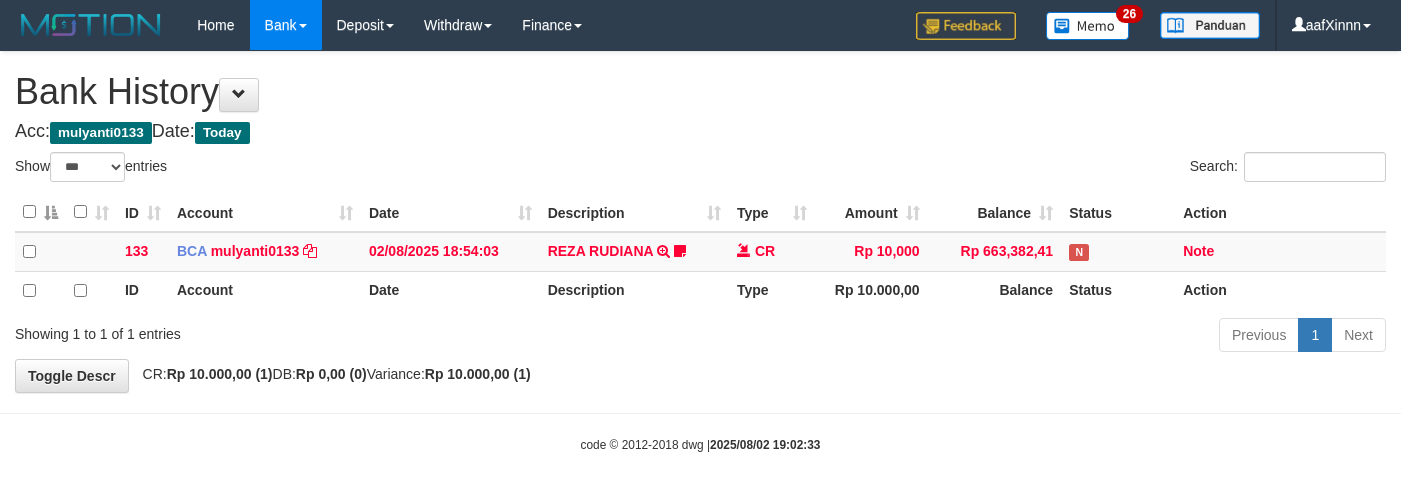 scroll, scrollTop: 0, scrollLeft: 0, axis: both 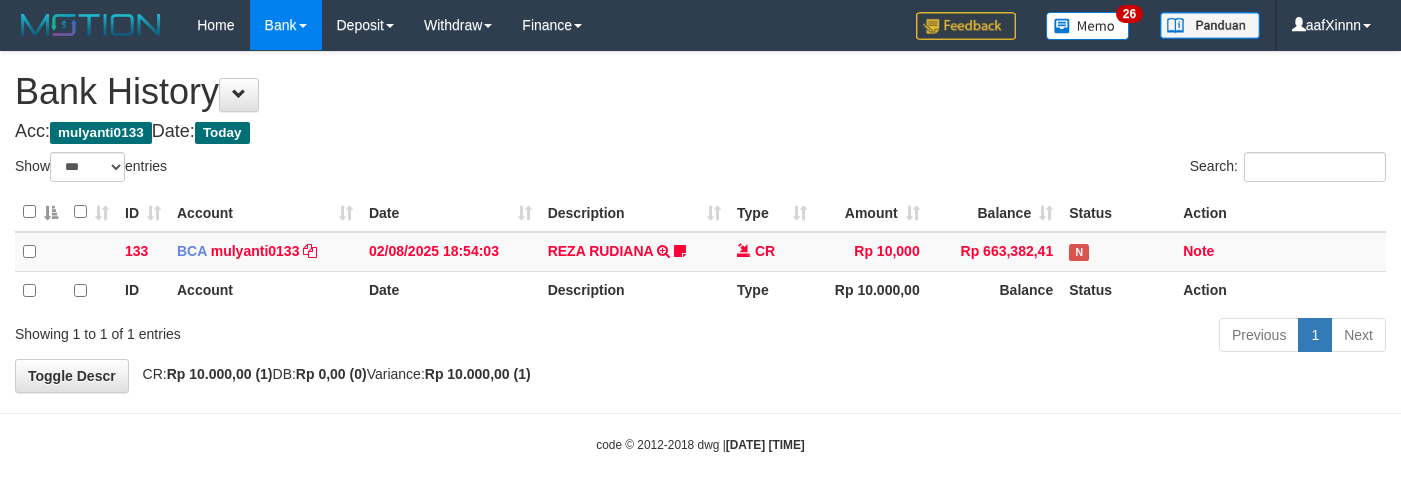 select on "***" 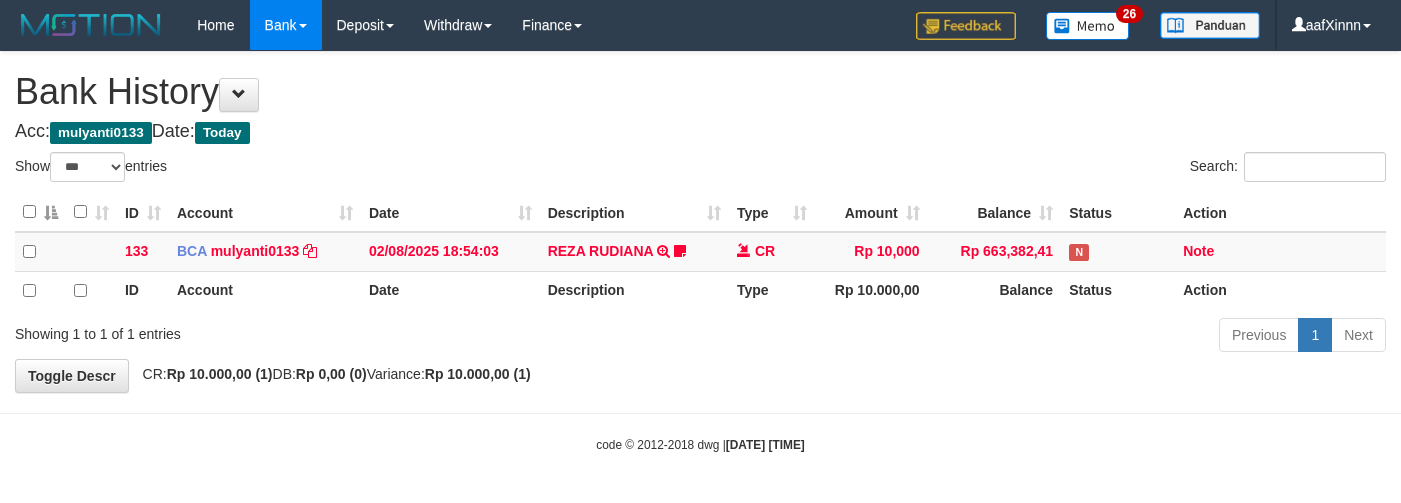 scroll, scrollTop: 0, scrollLeft: 0, axis: both 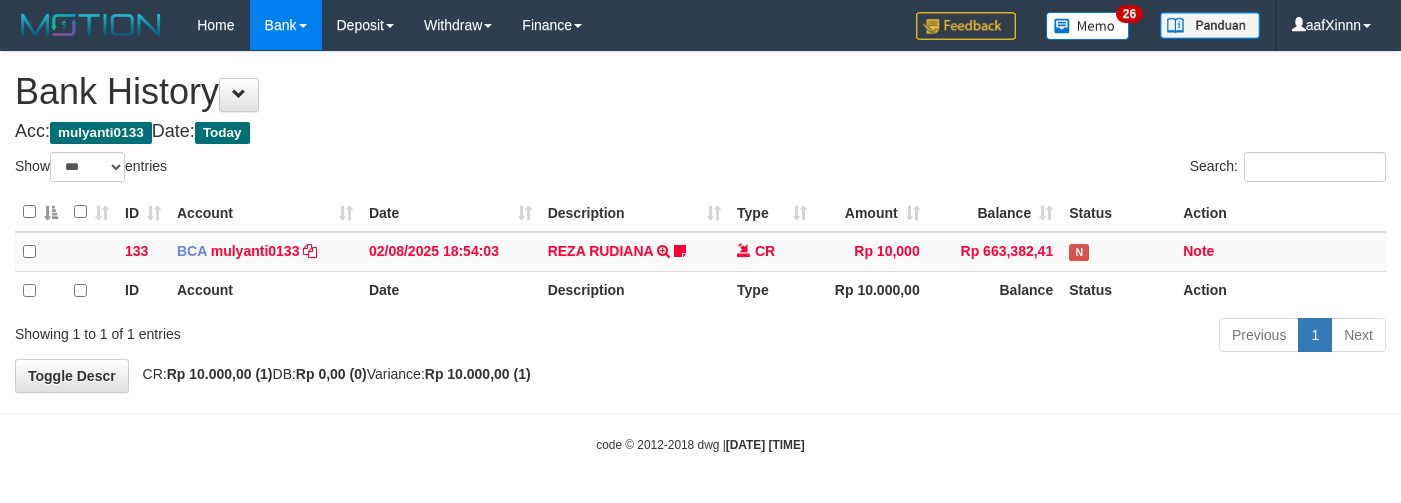 select on "***" 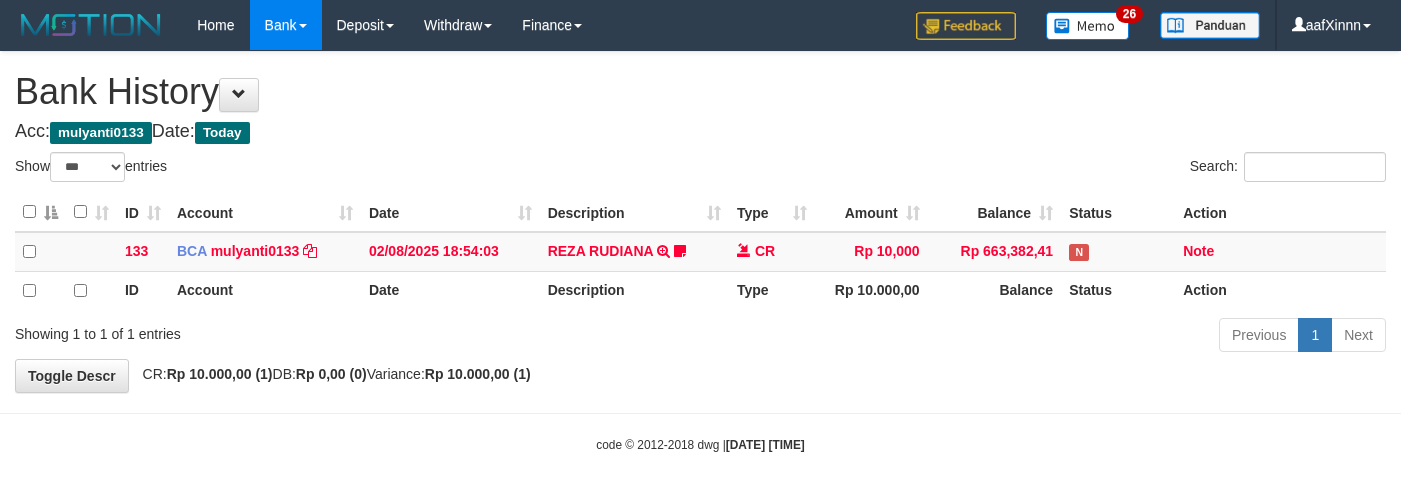 scroll, scrollTop: 0, scrollLeft: 0, axis: both 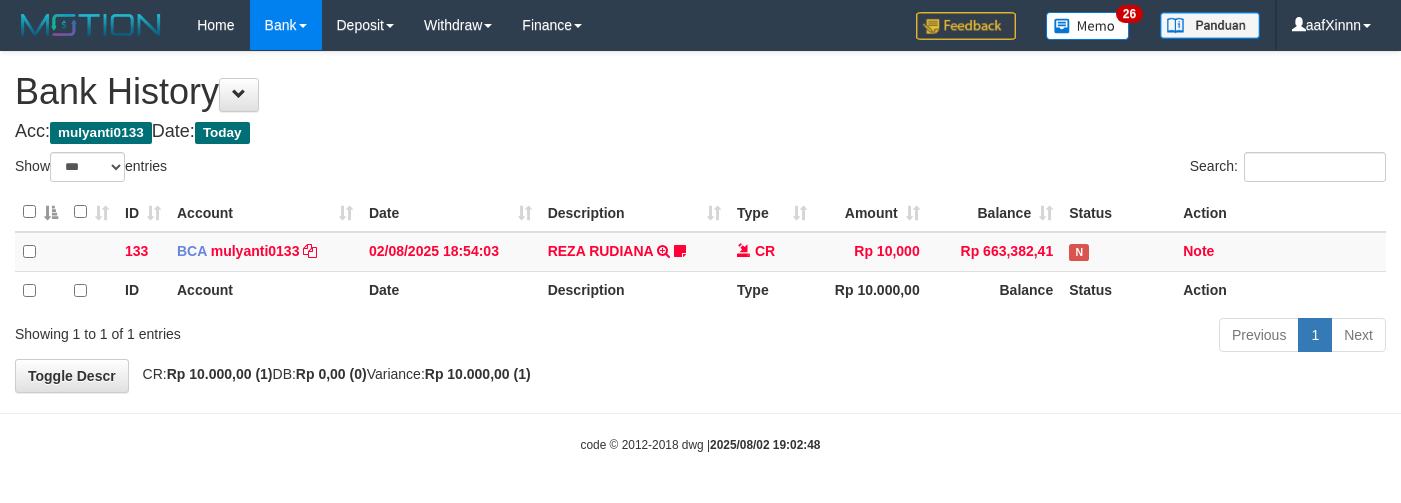 select on "***" 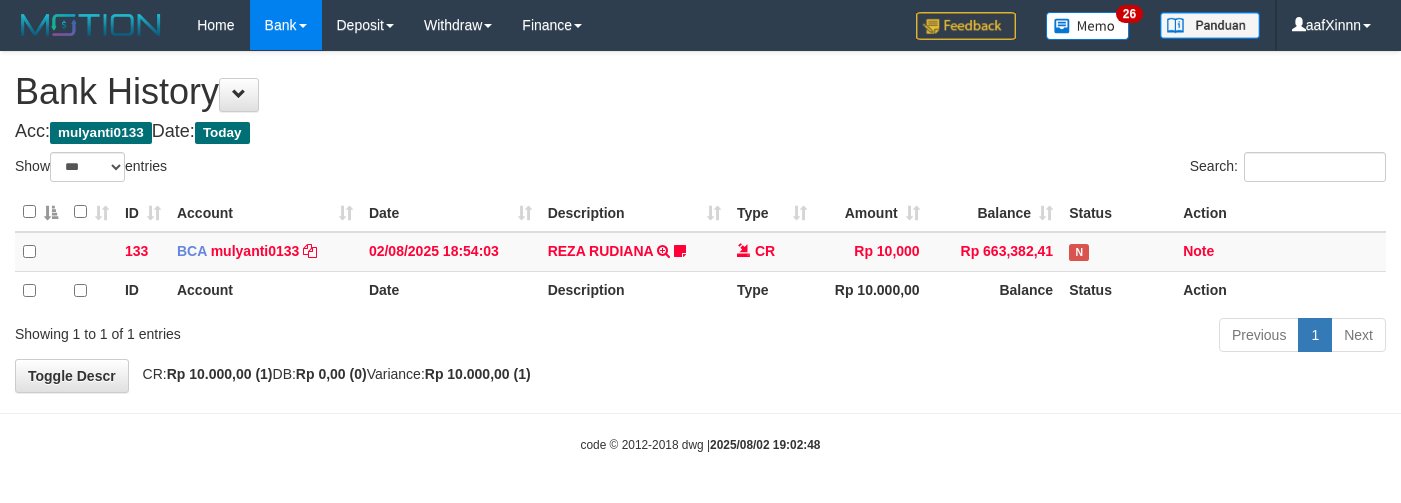 scroll, scrollTop: 0, scrollLeft: 0, axis: both 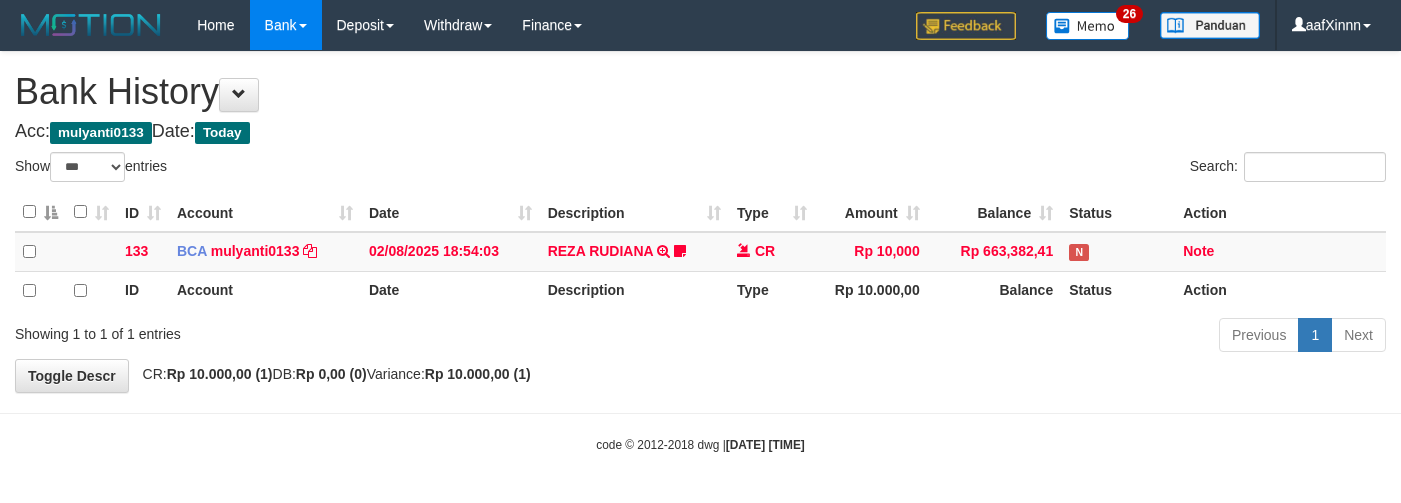 select on "***" 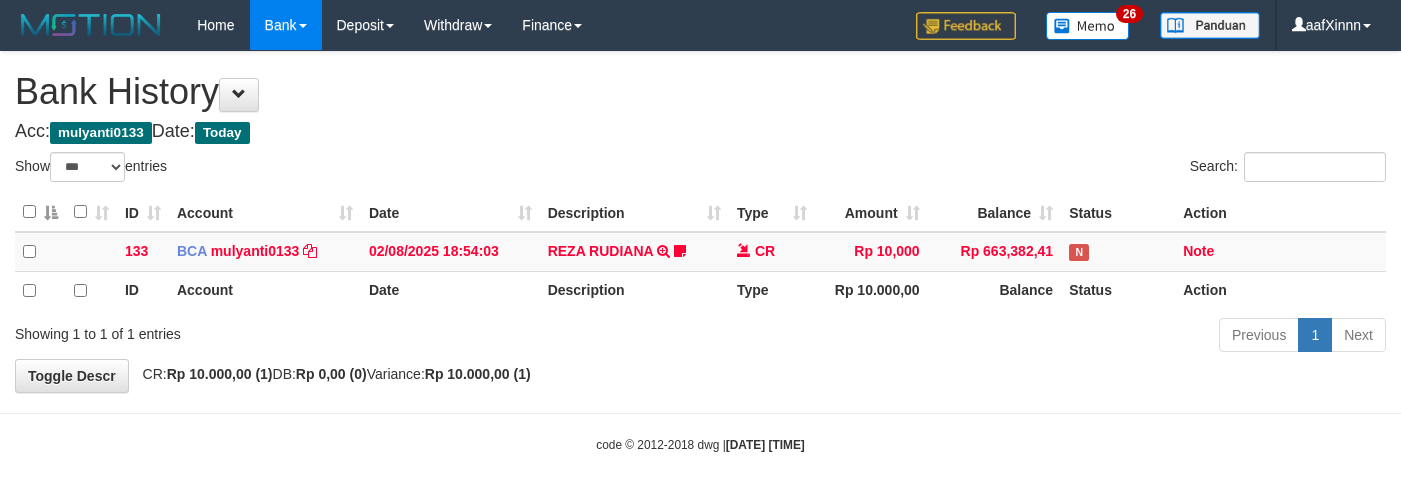 scroll, scrollTop: 0, scrollLeft: 0, axis: both 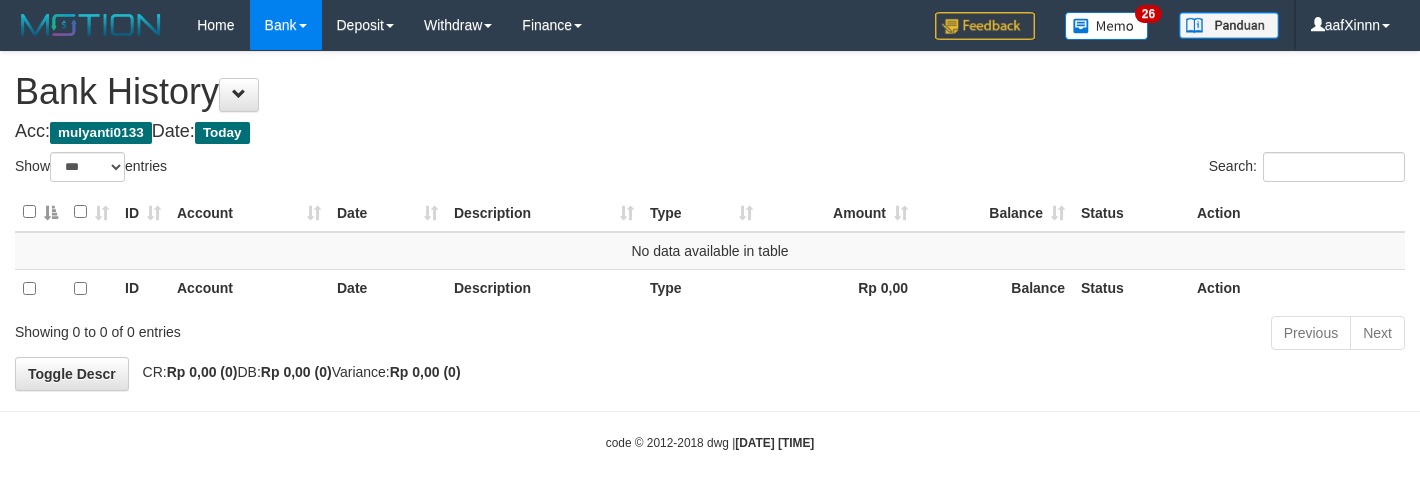 select on "***" 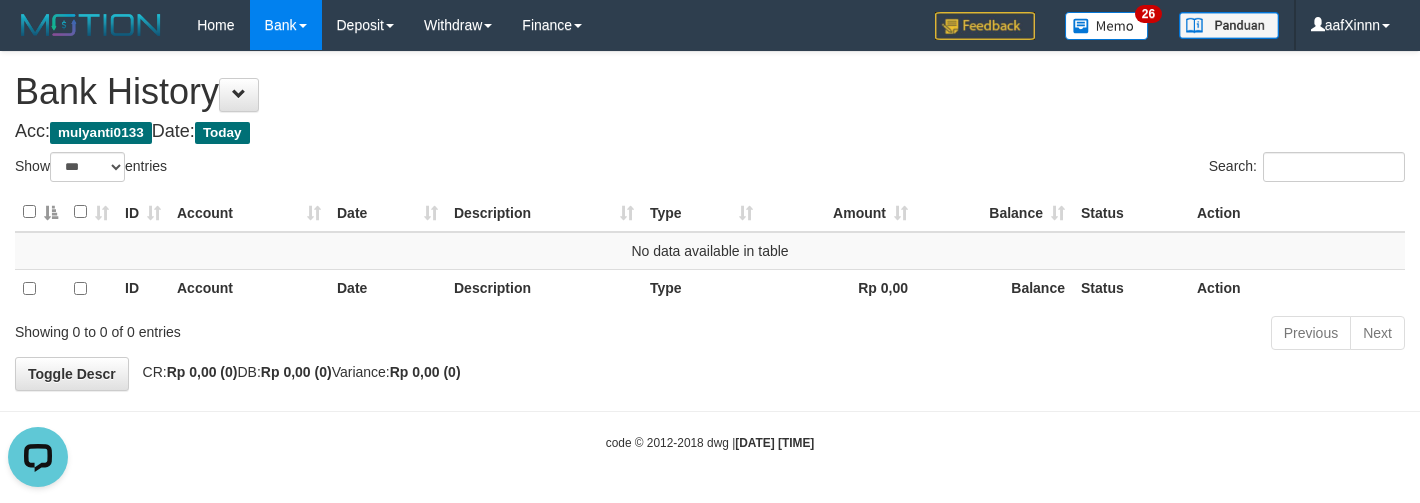 scroll, scrollTop: 0, scrollLeft: 0, axis: both 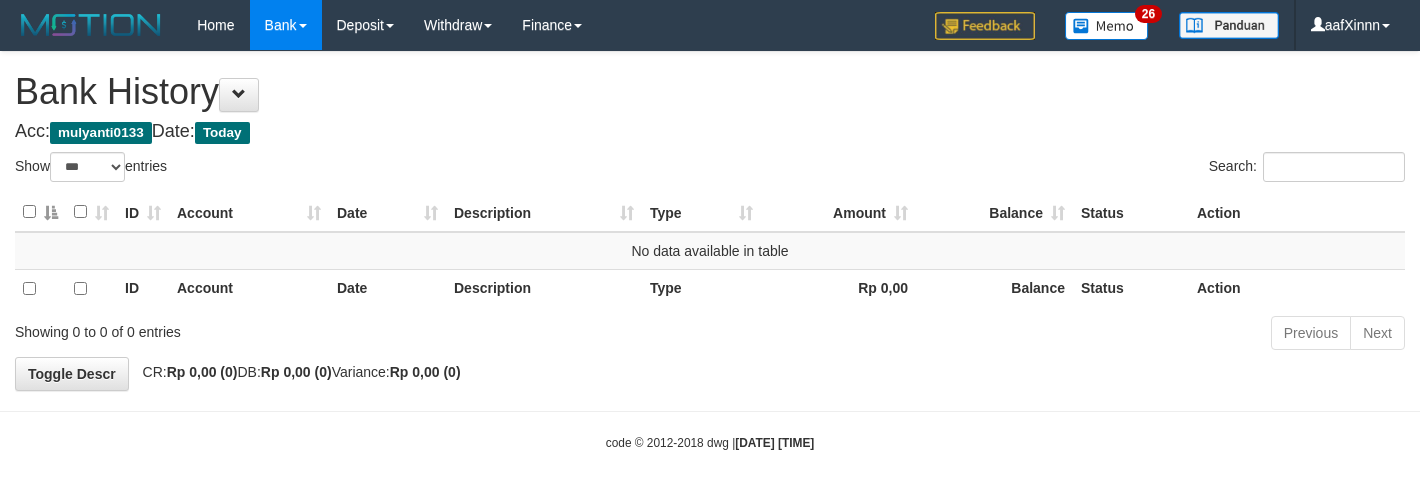 select on "***" 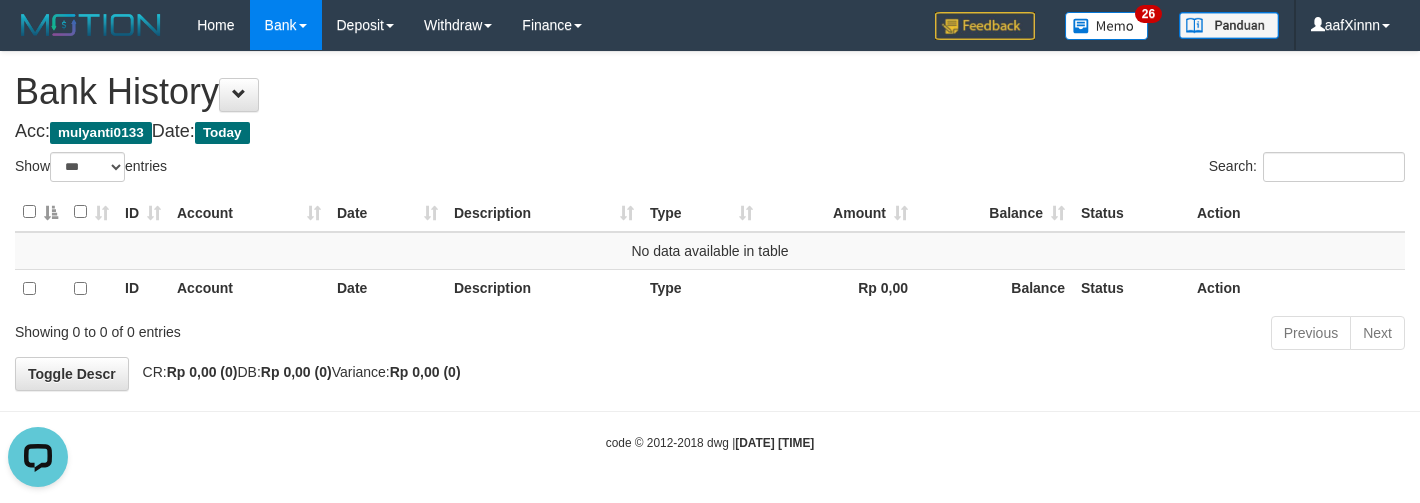 scroll, scrollTop: 0, scrollLeft: 0, axis: both 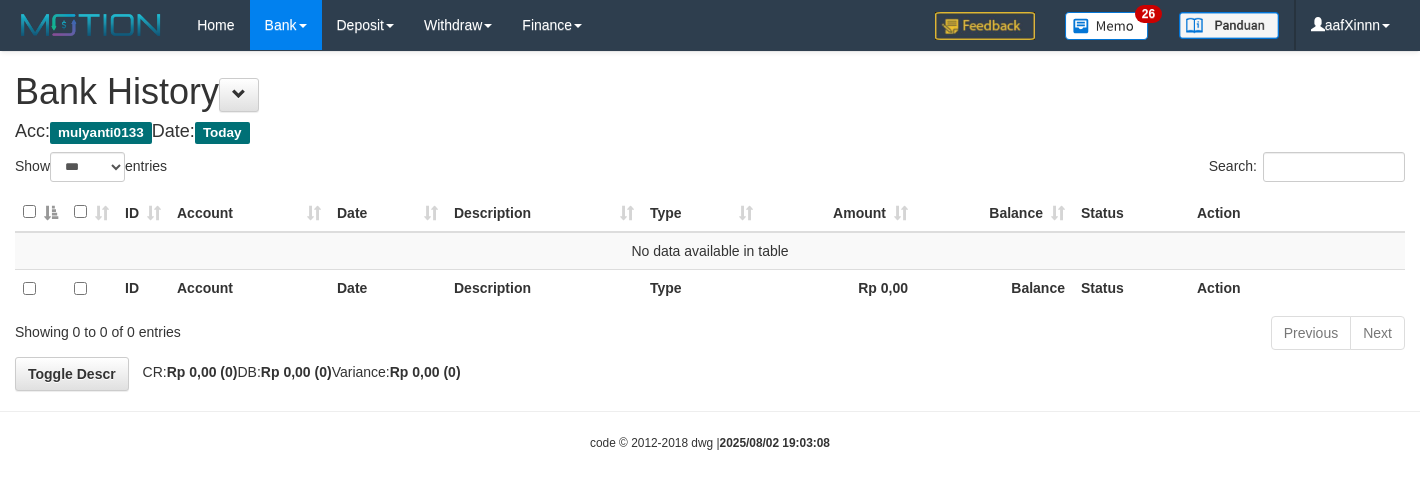 select on "***" 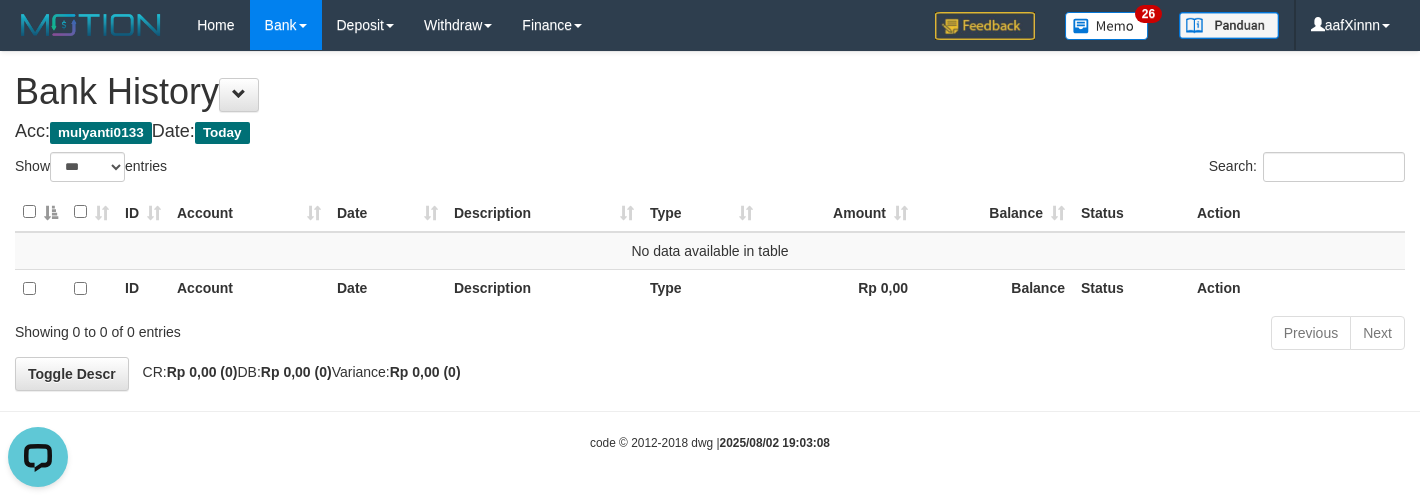 scroll, scrollTop: 0, scrollLeft: 0, axis: both 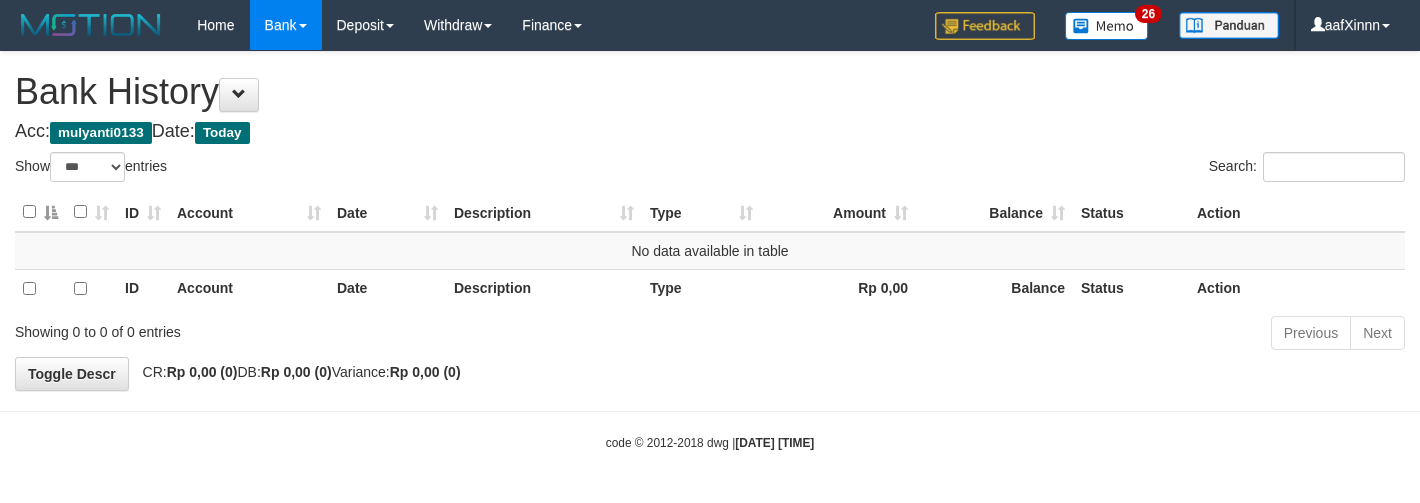 select on "***" 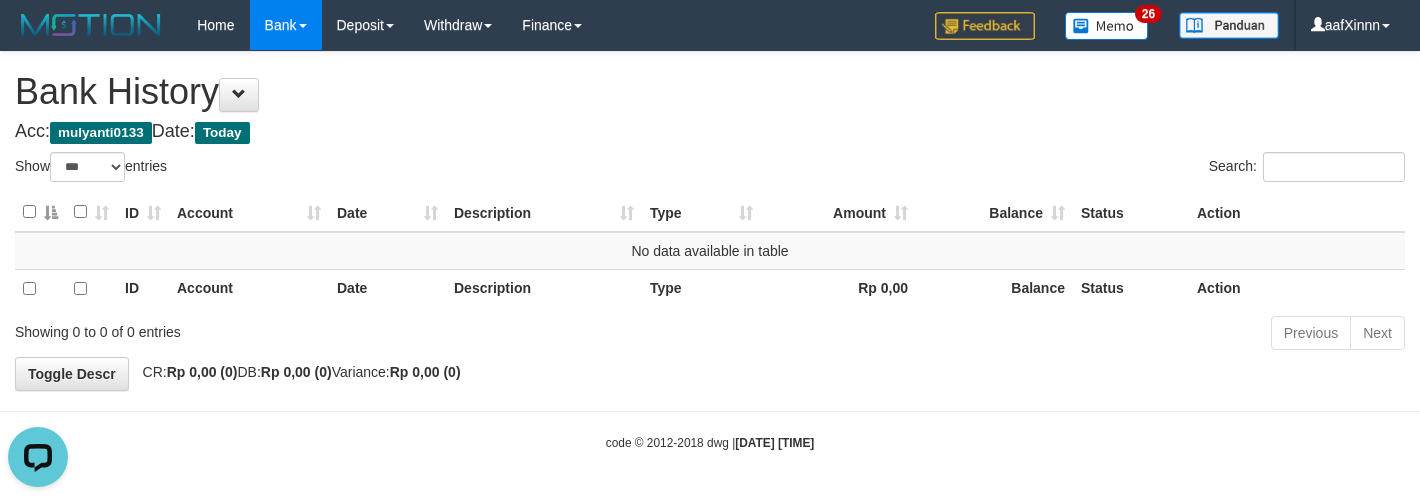scroll, scrollTop: 0, scrollLeft: 0, axis: both 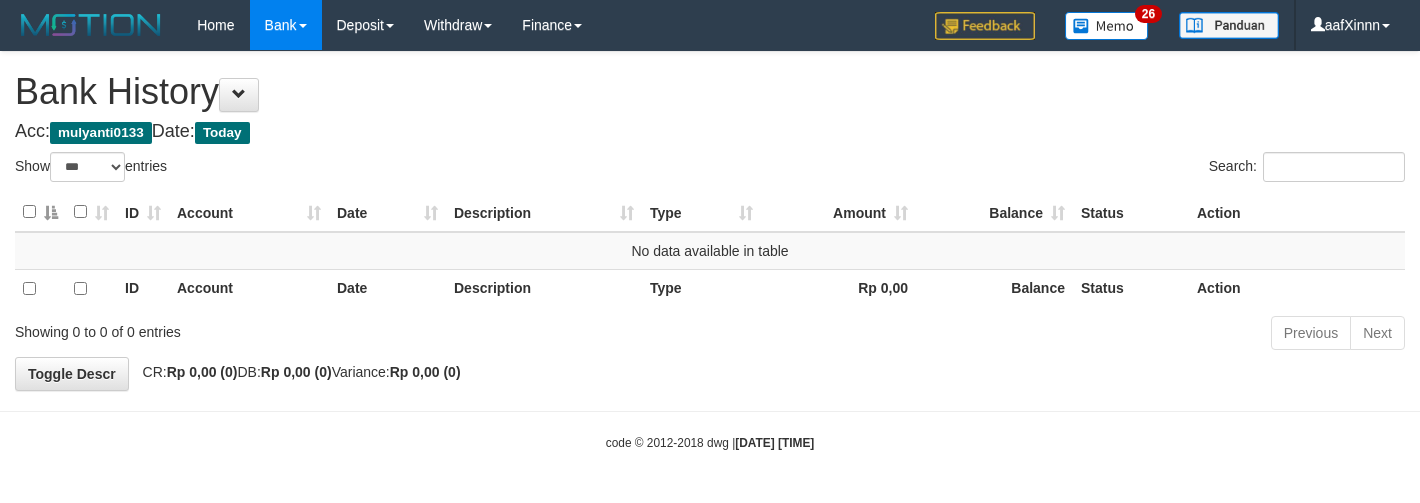 select on "***" 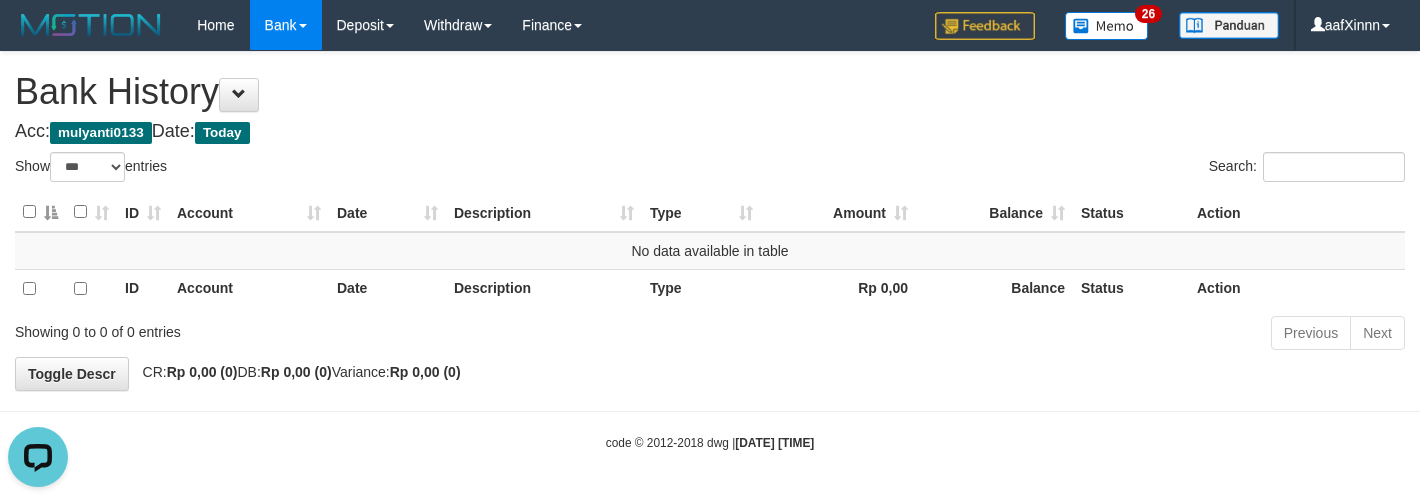 scroll, scrollTop: 0, scrollLeft: 0, axis: both 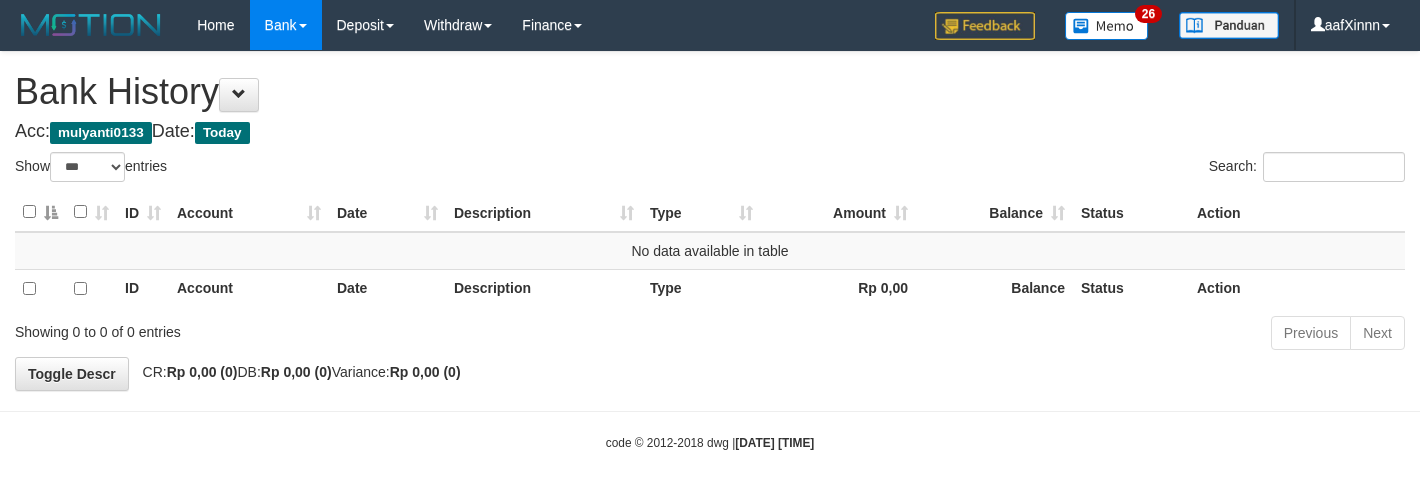 select on "***" 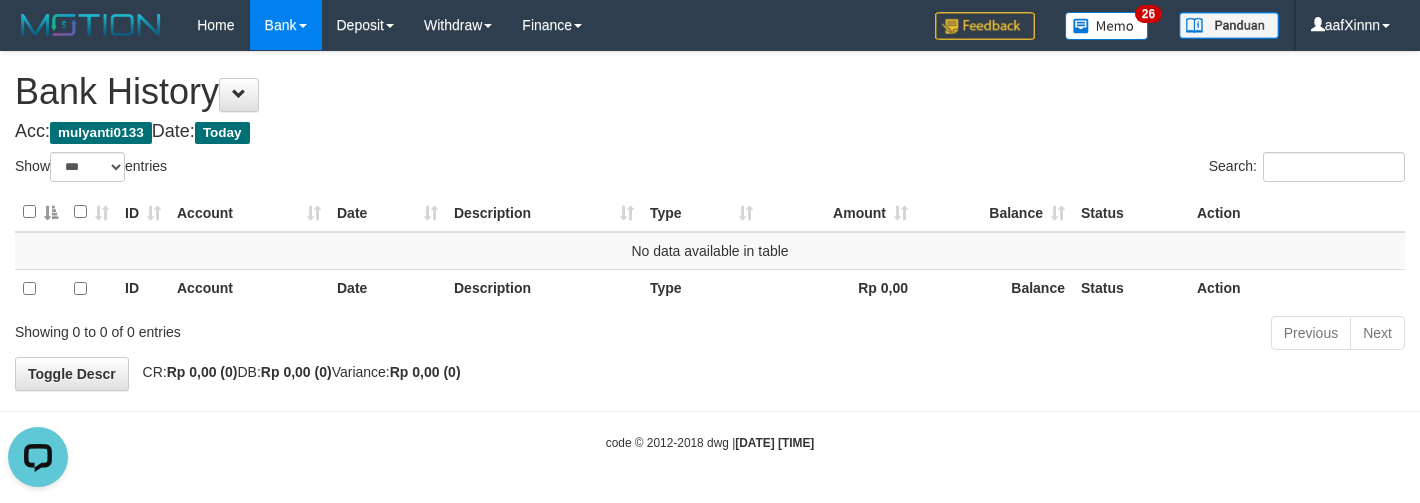 scroll, scrollTop: 0, scrollLeft: 0, axis: both 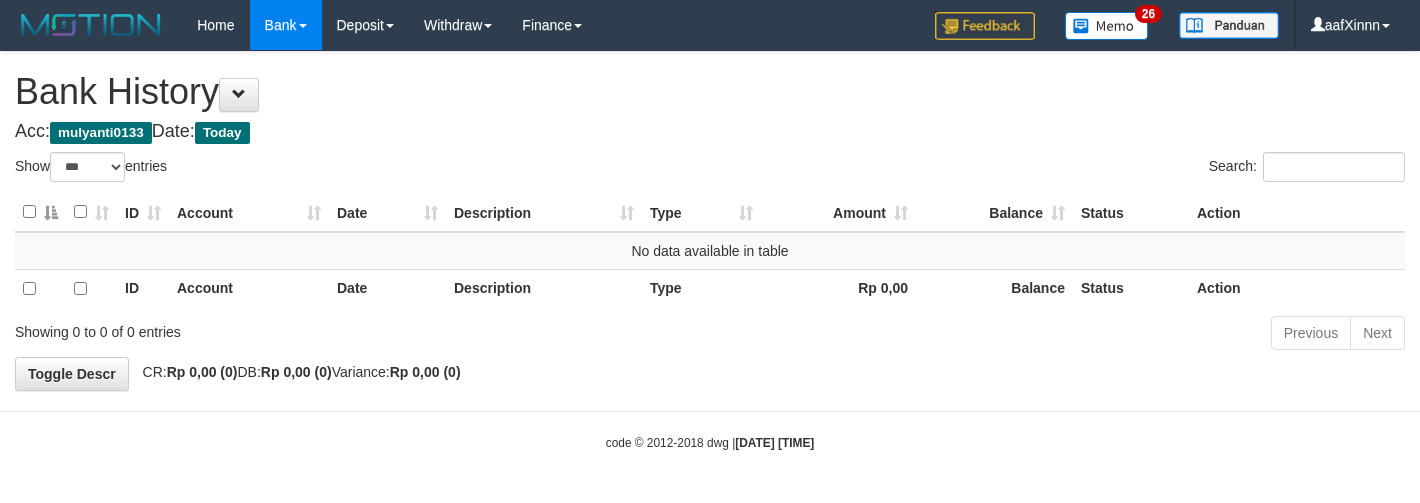 select on "***" 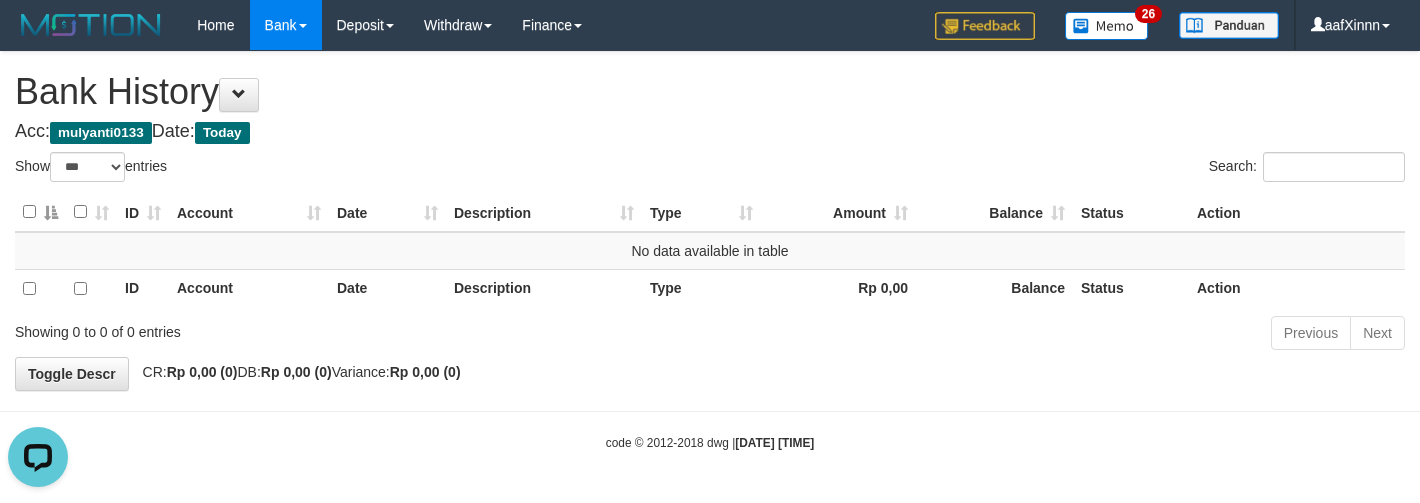 scroll, scrollTop: 0, scrollLeft: 0, axis: both 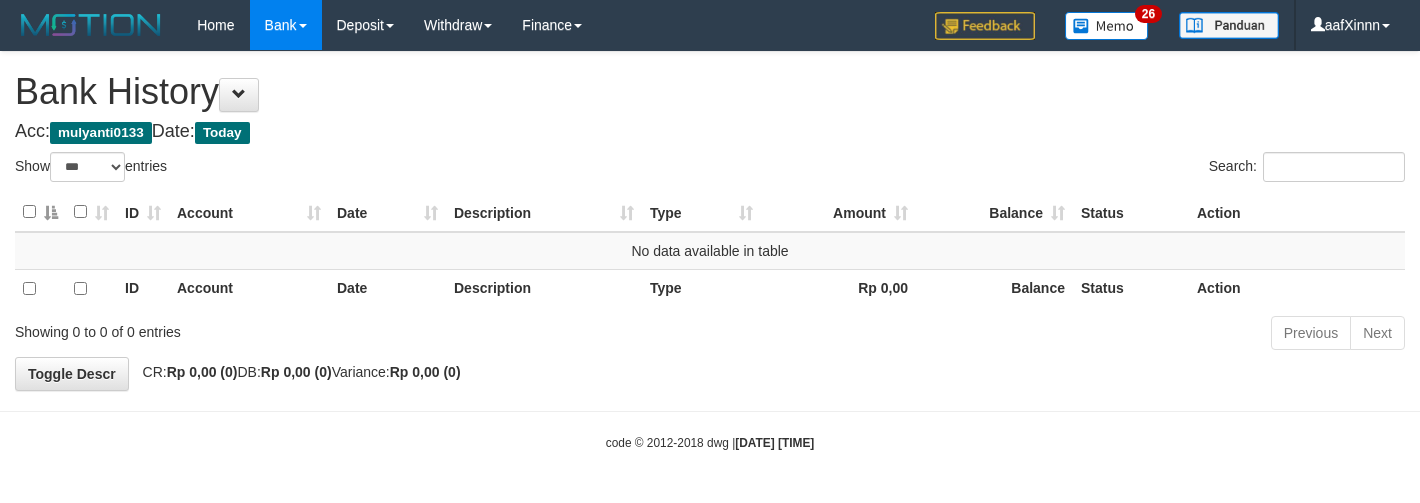 select on "***" 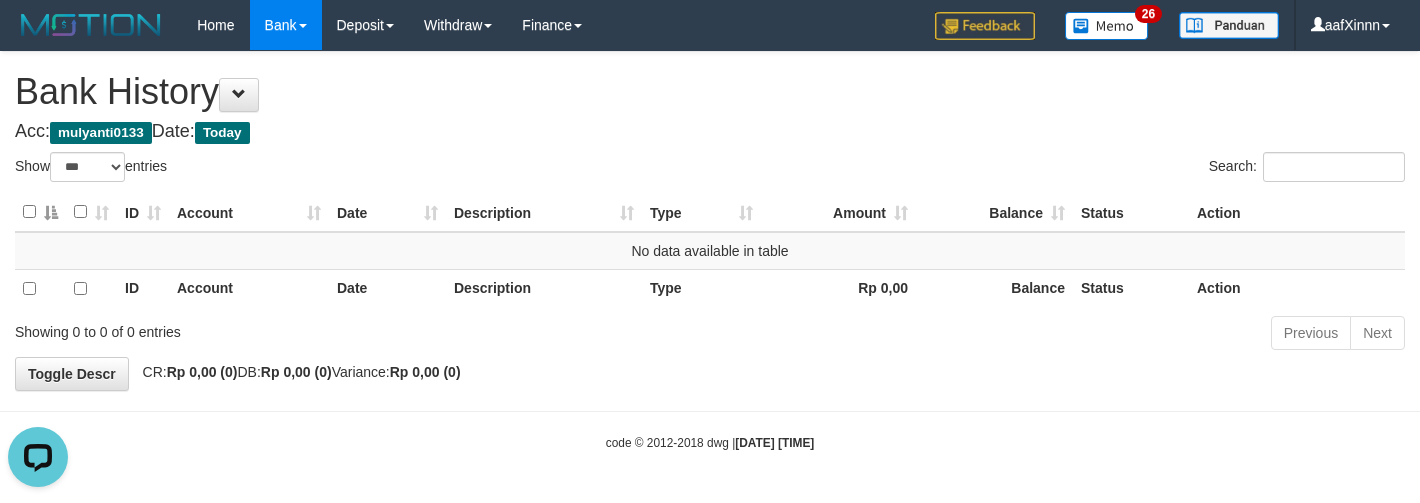 scroll, scrollTop: 0, scrollLeft: 0, axis: both 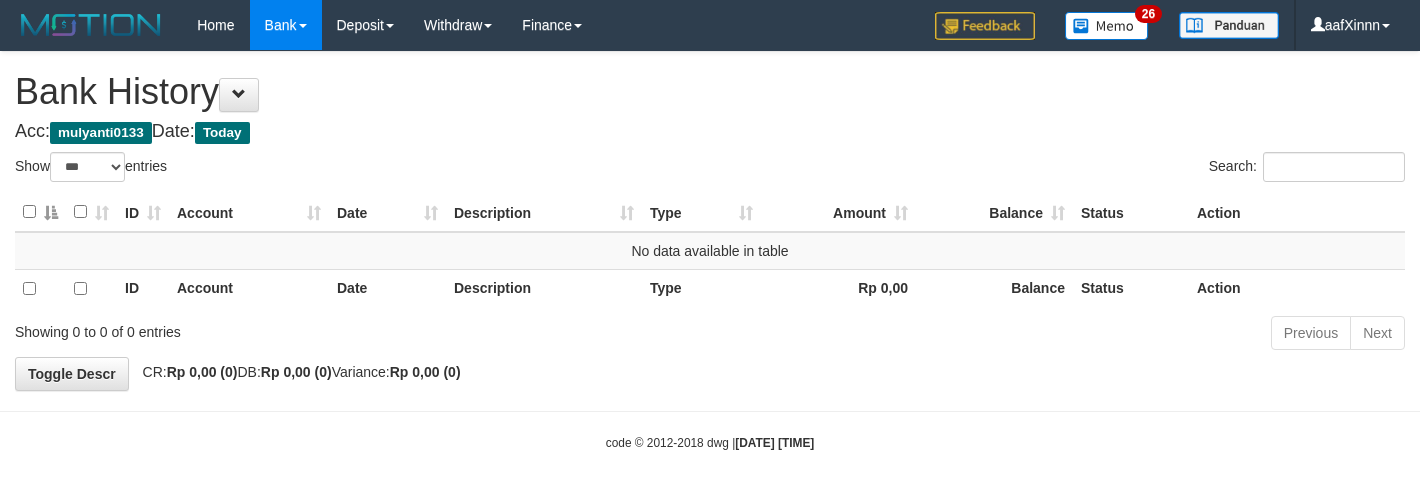 select on "***" 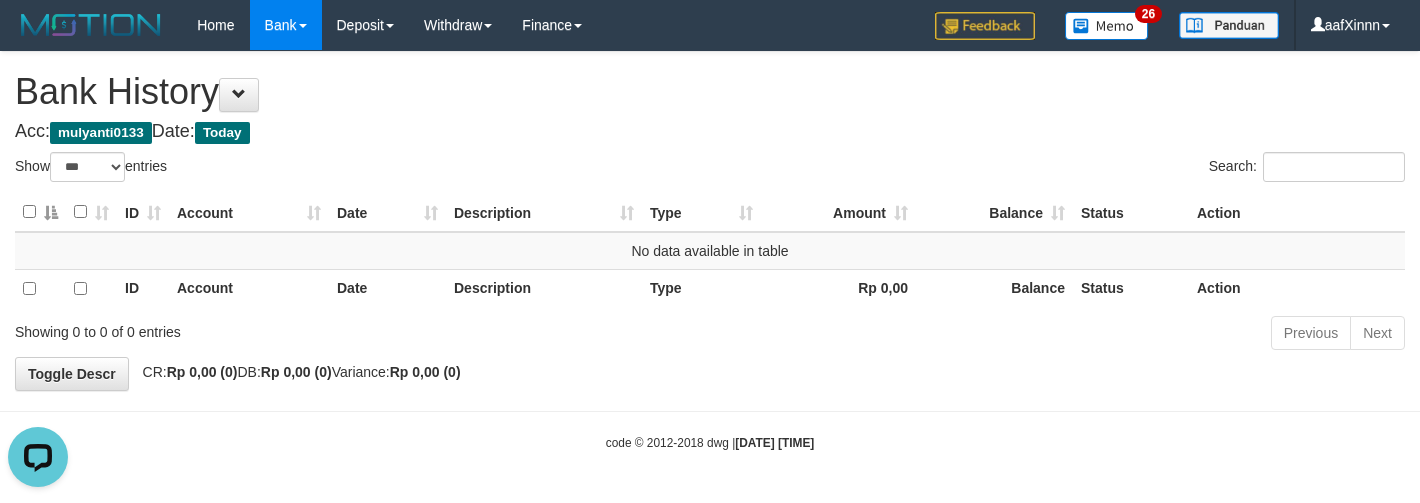 scroll, scrollTop: 0, scrollLeft: 0, axis: both 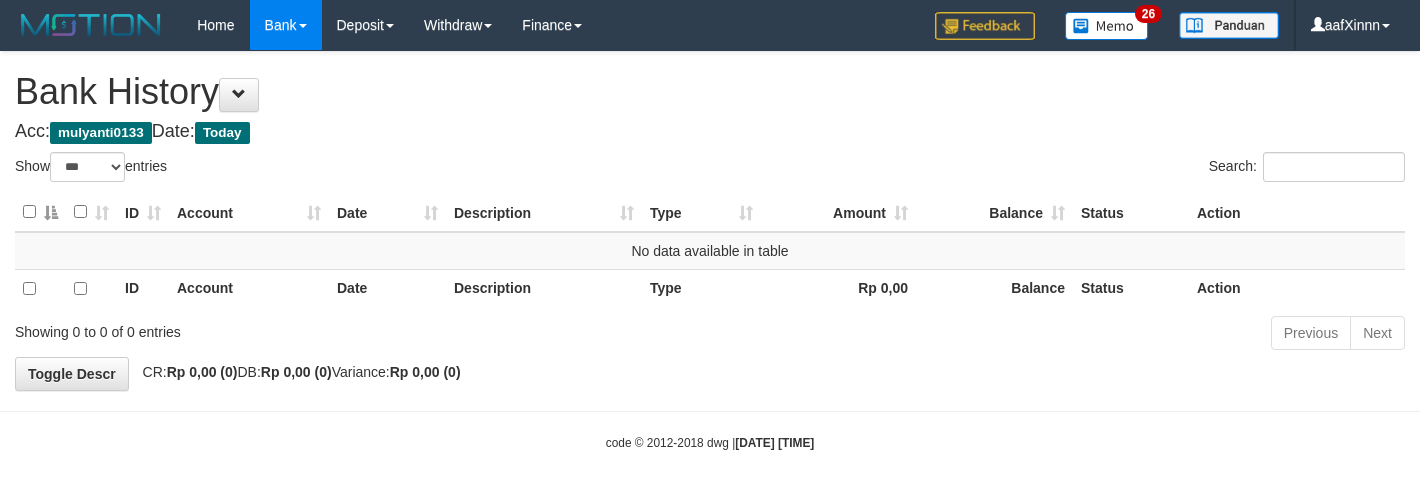select on "***" 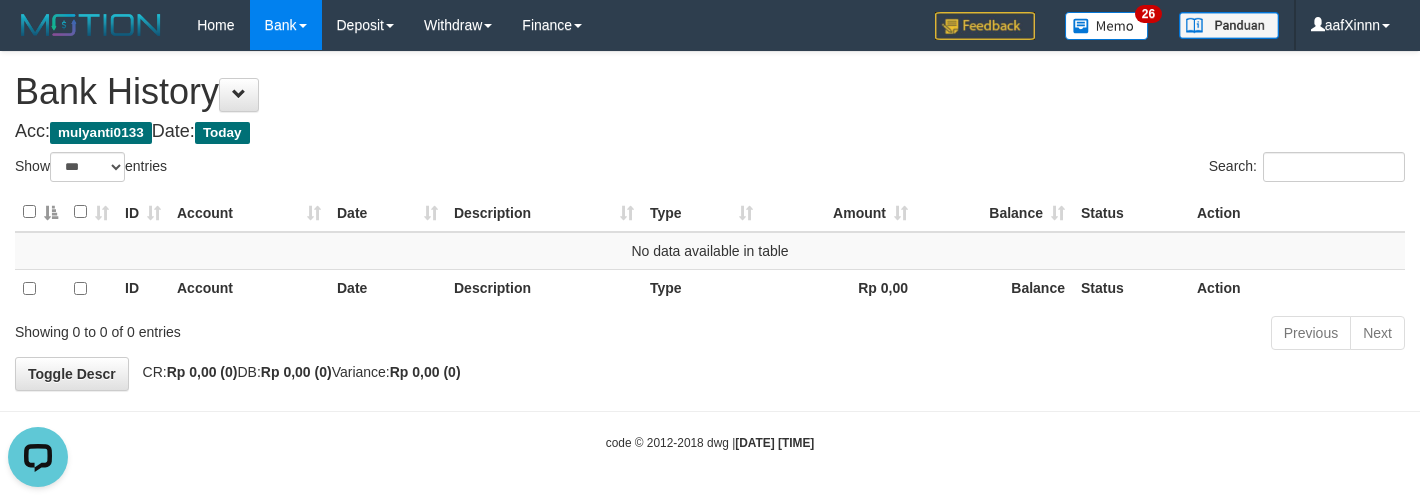 scroll, scrollTop: 0, scrollLeft: 0, axis: both 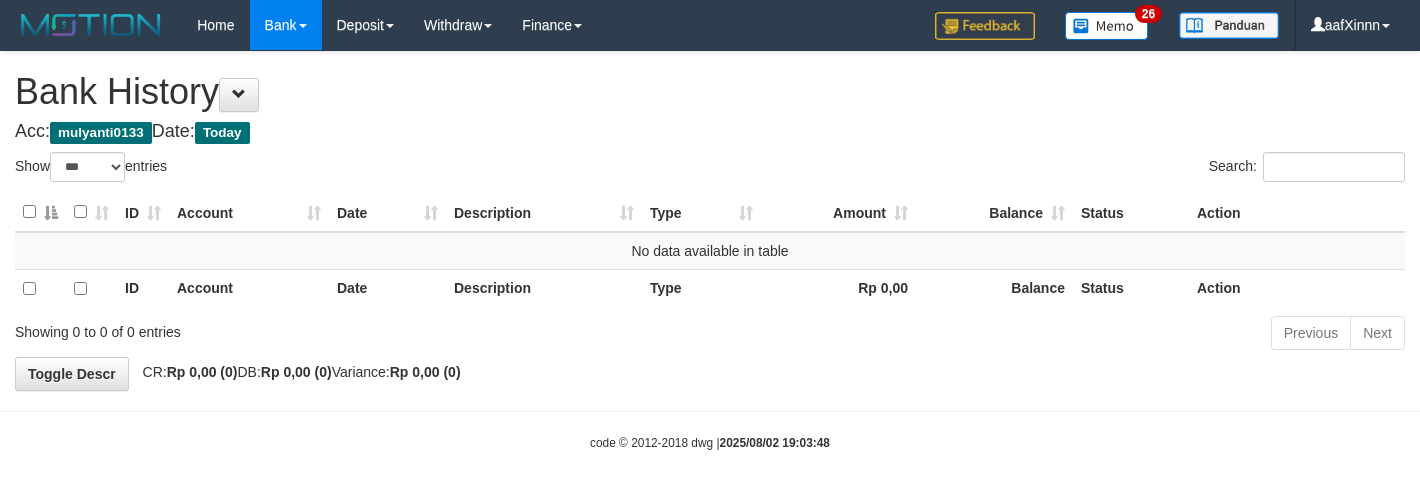 select on "***" 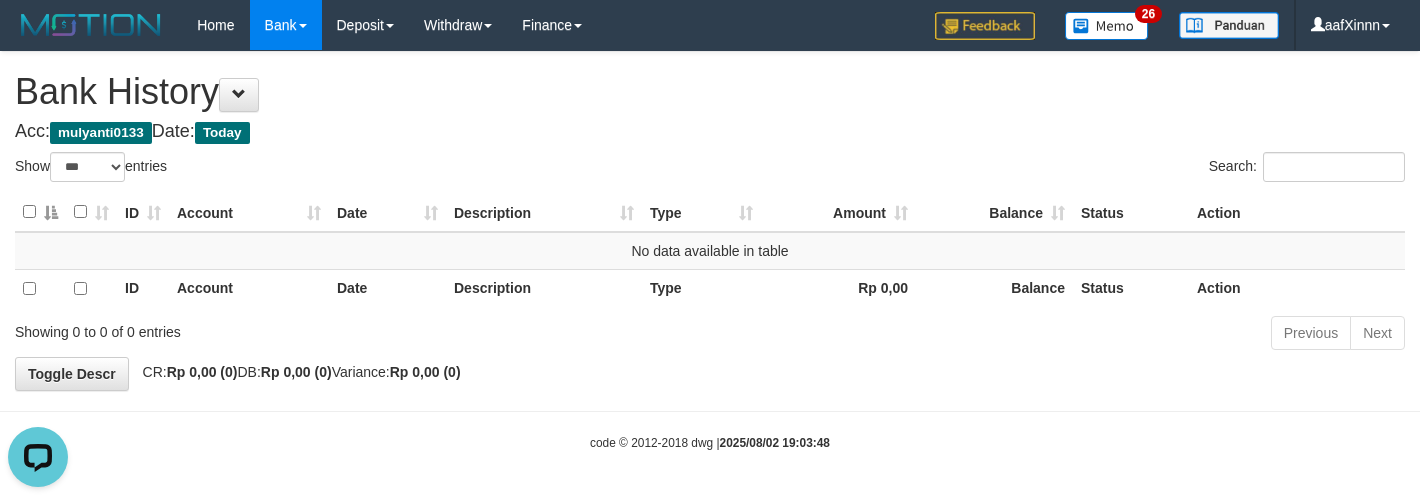 scroll, scrollTop: 0, scrollLeft: 0, axis: both 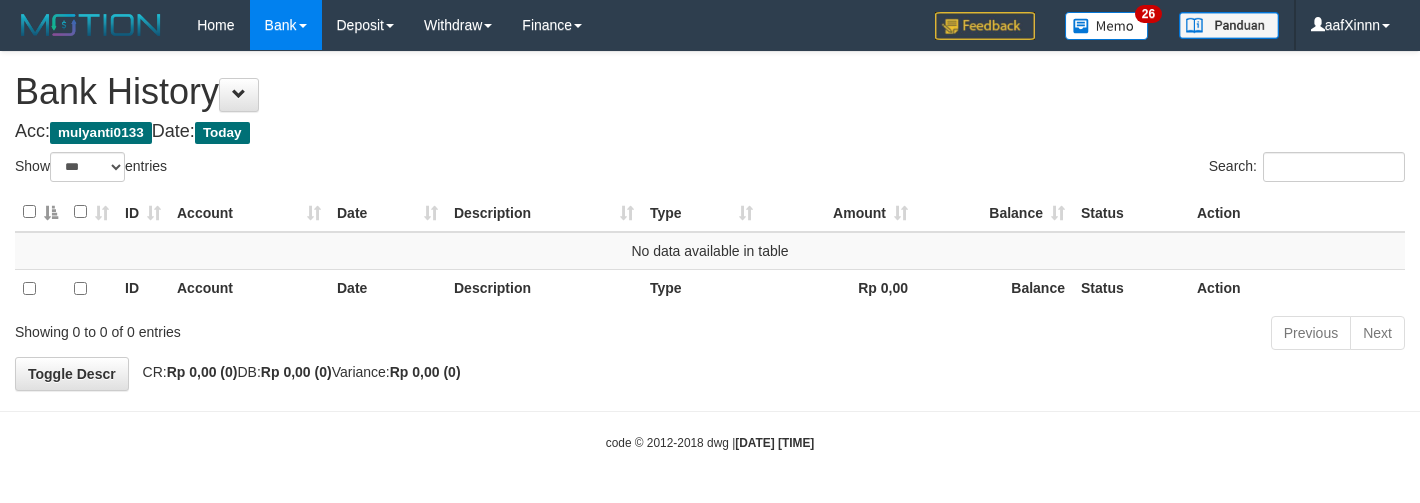 select on "***" 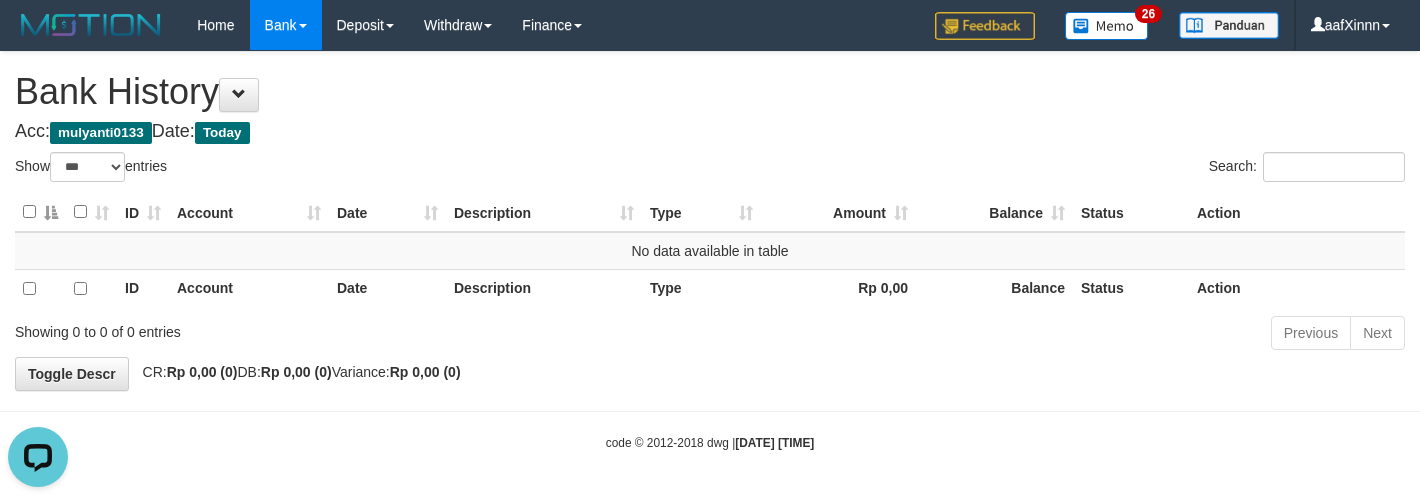 scroll, scrollTop: 0, scrollLeft: 0, axis: both 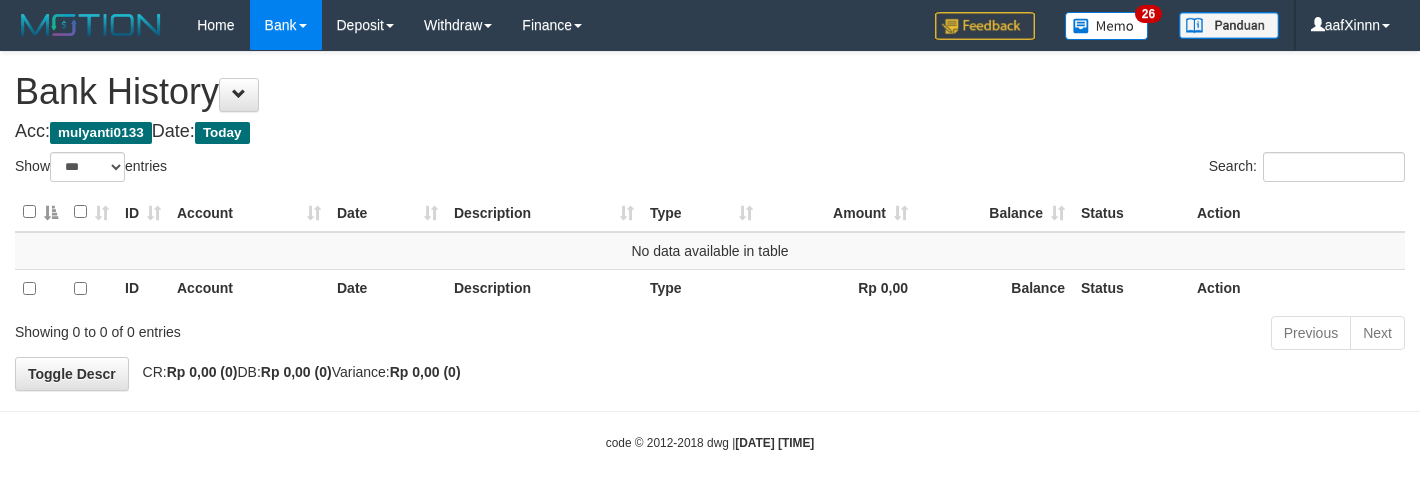 select on "***" 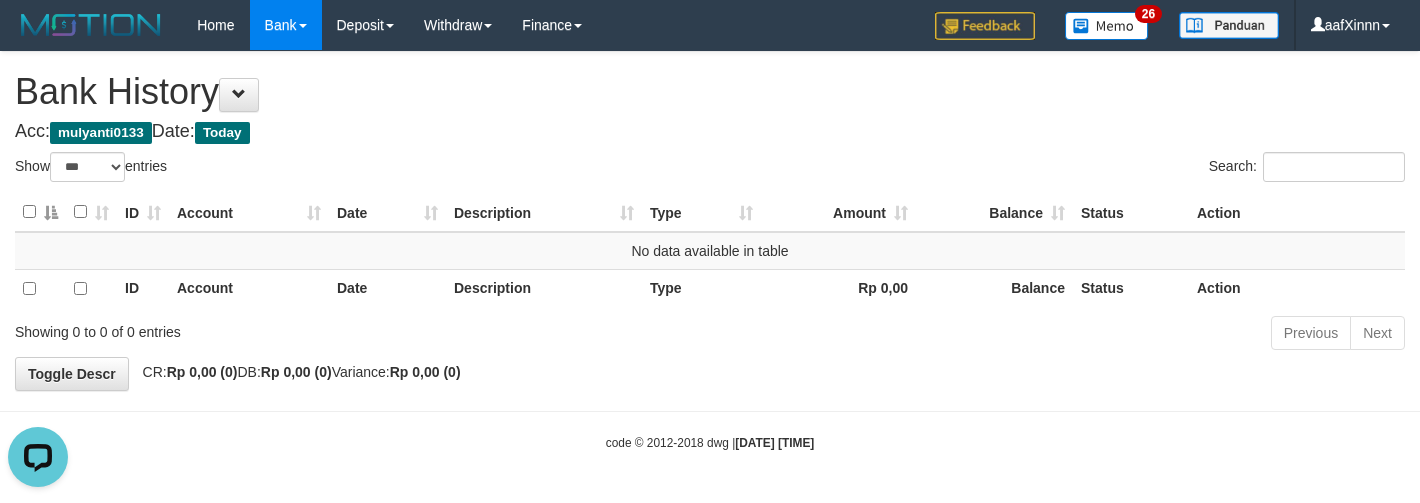 scroll, scrollTop: 0, scrollLeft: 0, axis: both 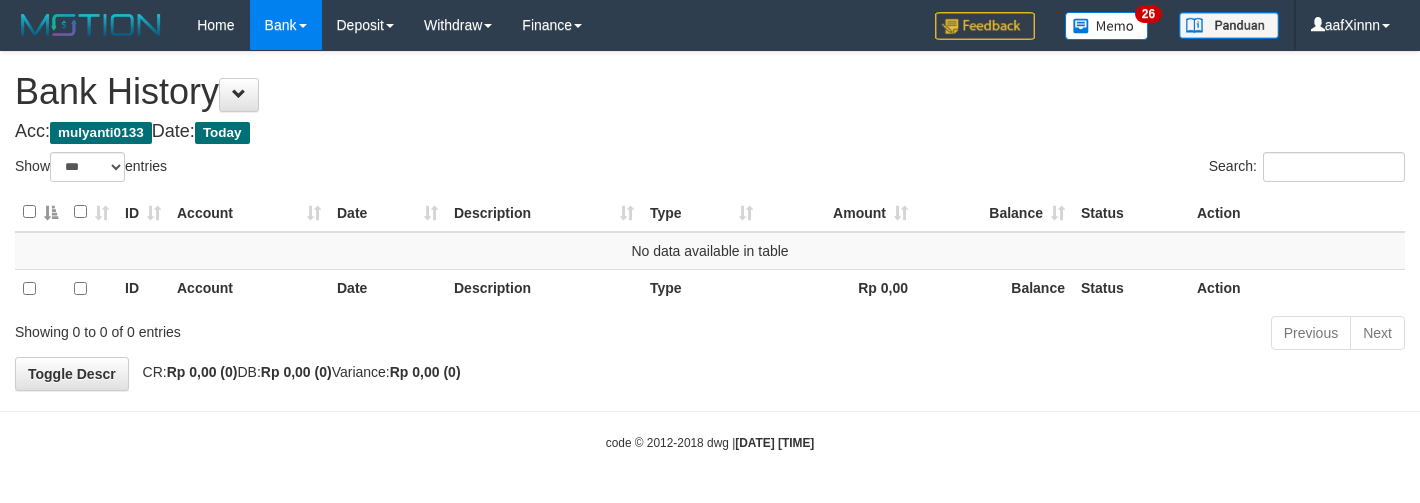select on "***" 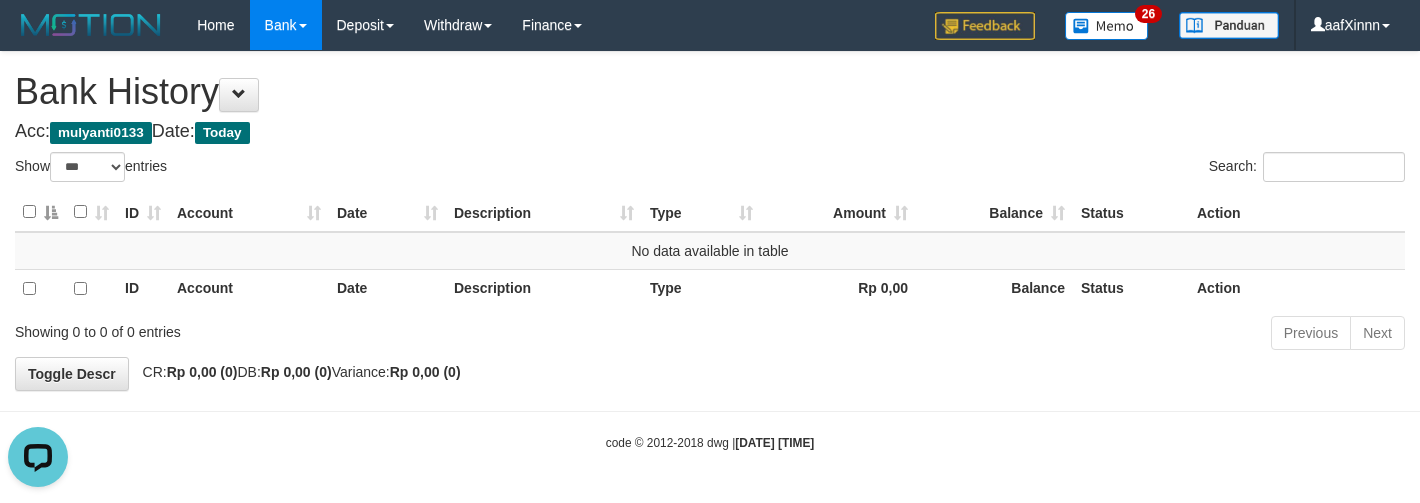 scroll, scrollTop: 0, scrollLeft: 0, axis: both 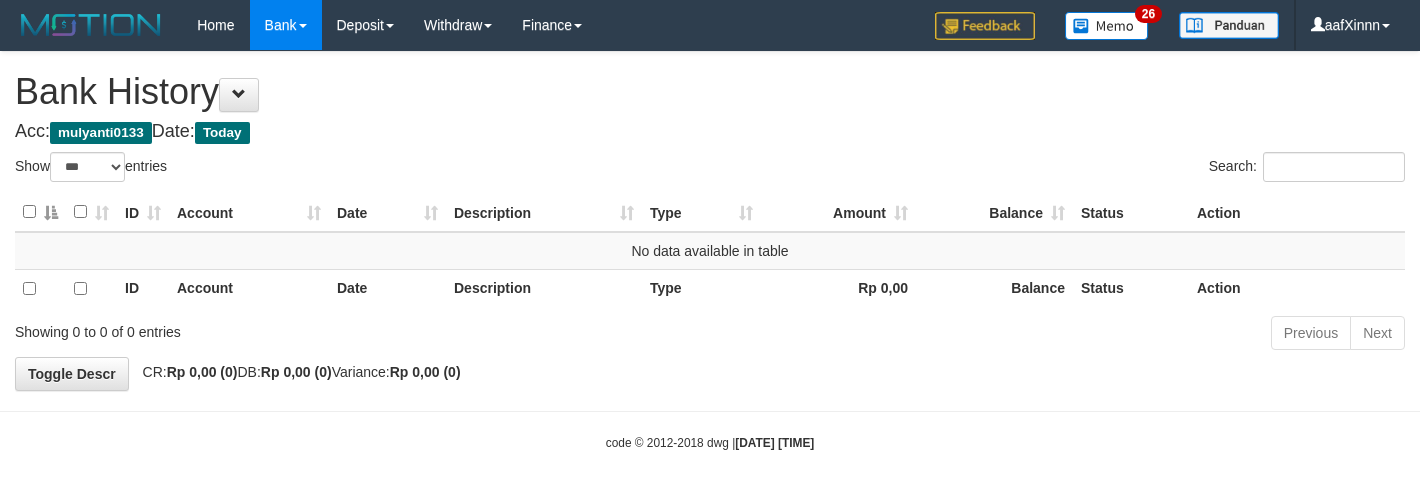 select on "***" 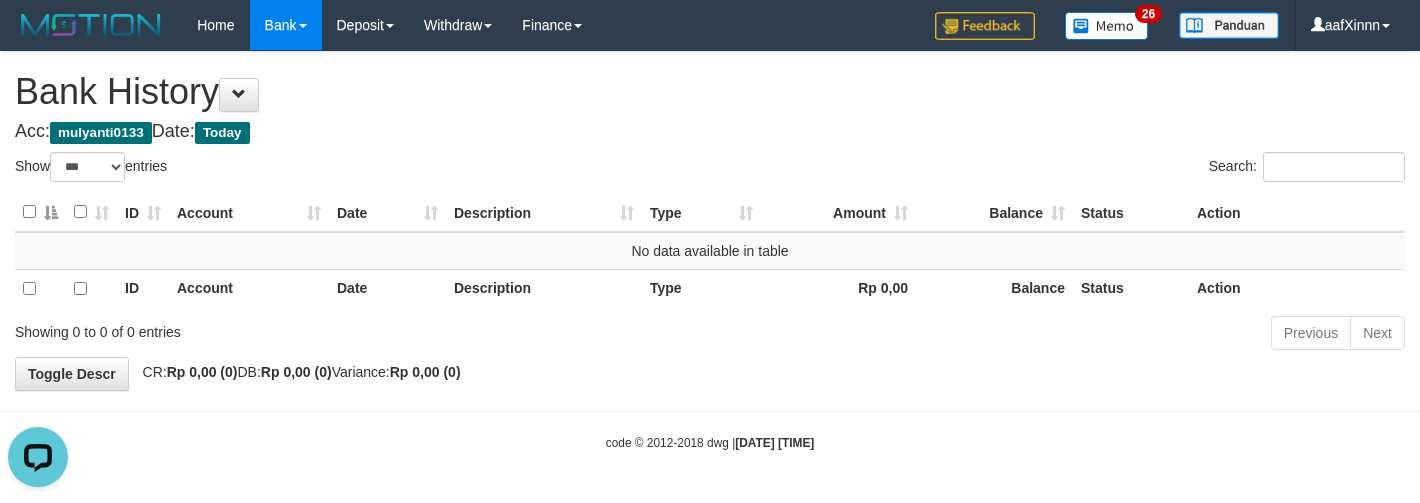 scroll, scrollTop: 0, scrollLeft: 0, axis: both 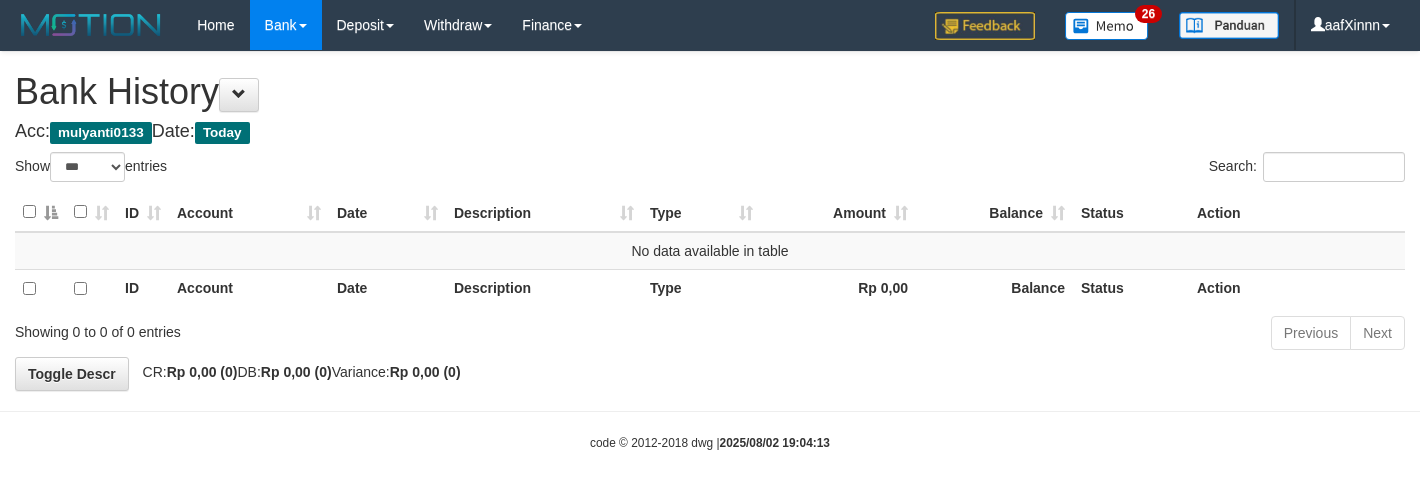 select on "***" 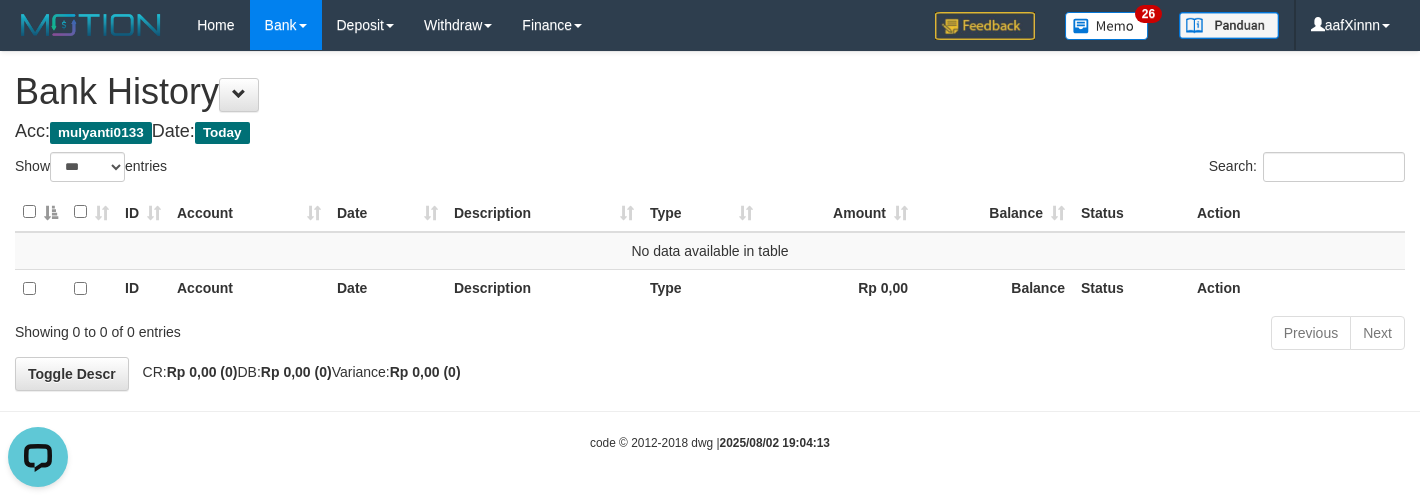 scroll, scrollTop: 0, scrollLeft: 0, axis: both 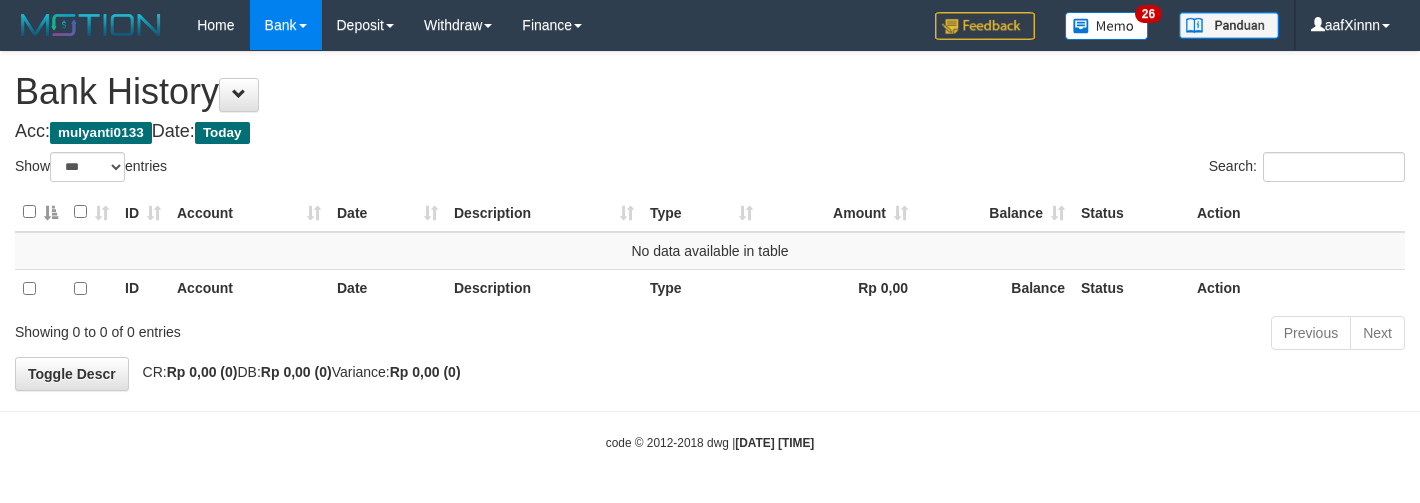 select on "***" 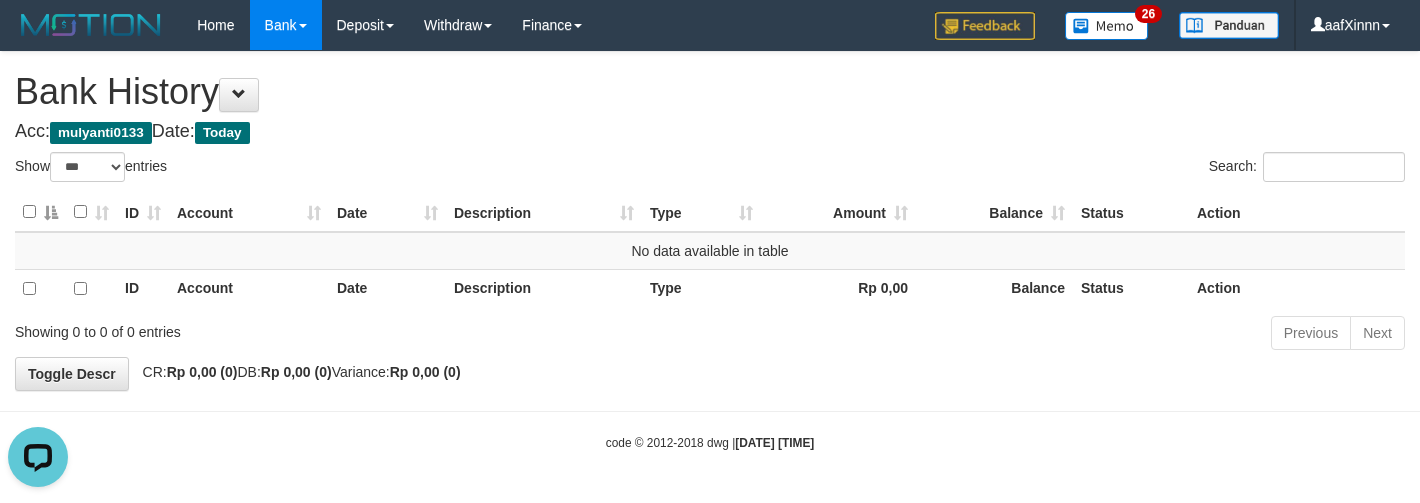 scroll, scrollTop: 0, scrollLeft: 0, axis: both 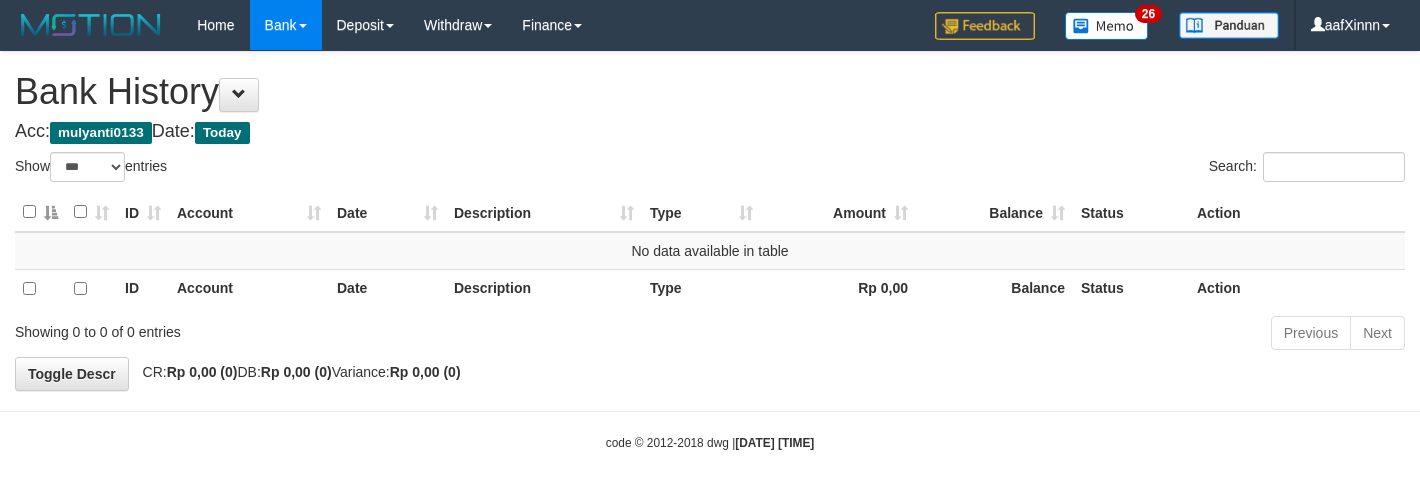 select on "***" 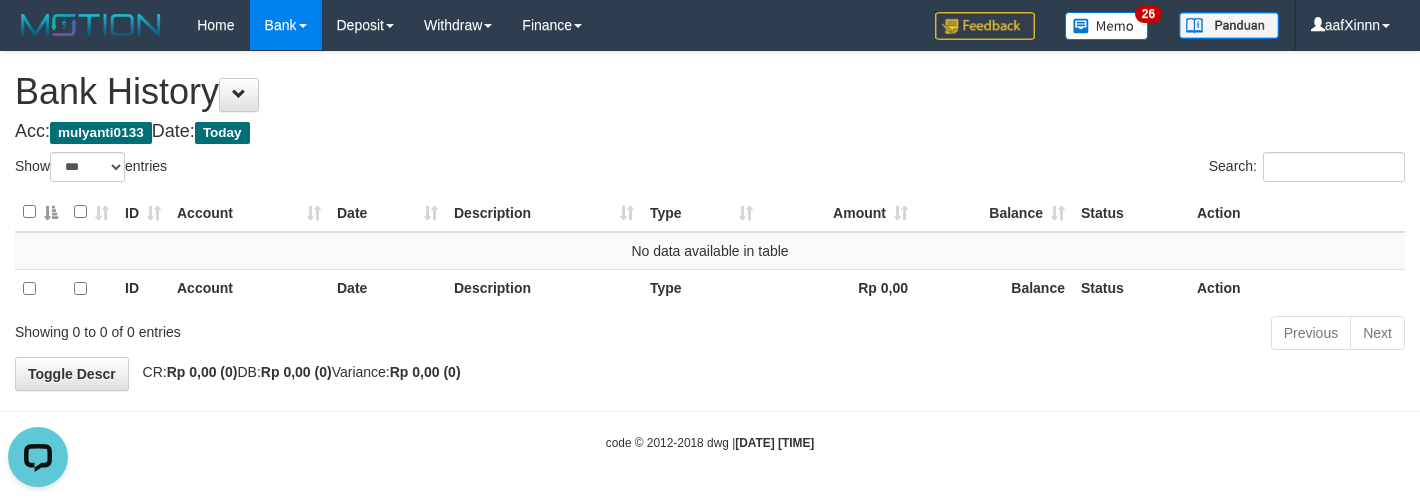 scroll, scrollTop: 0, scrollLeft: 0, axis: both 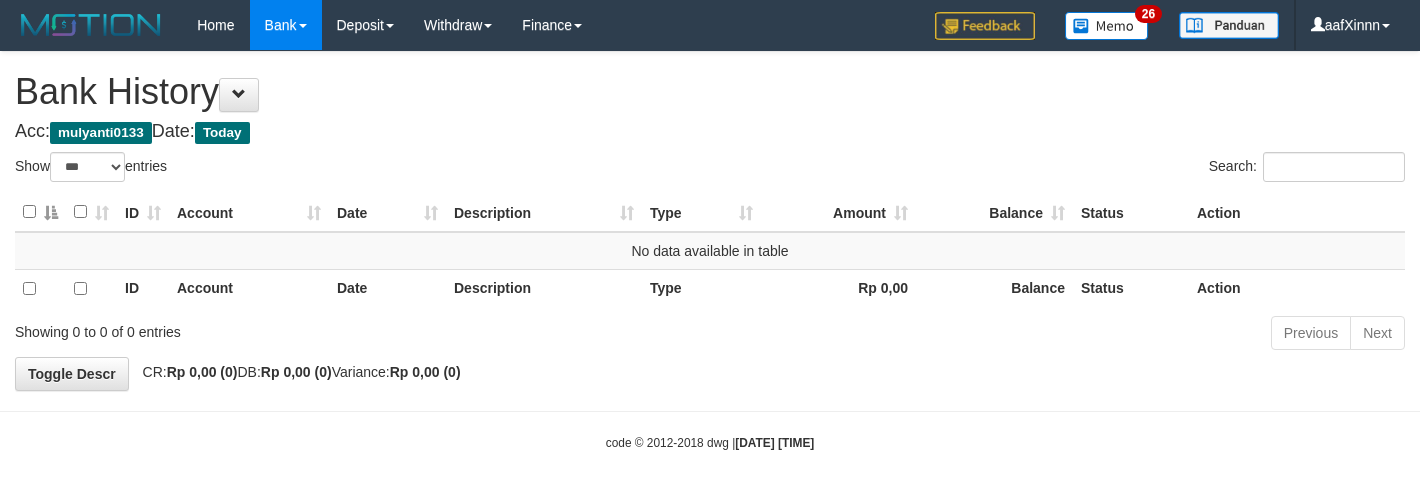 select on "***" 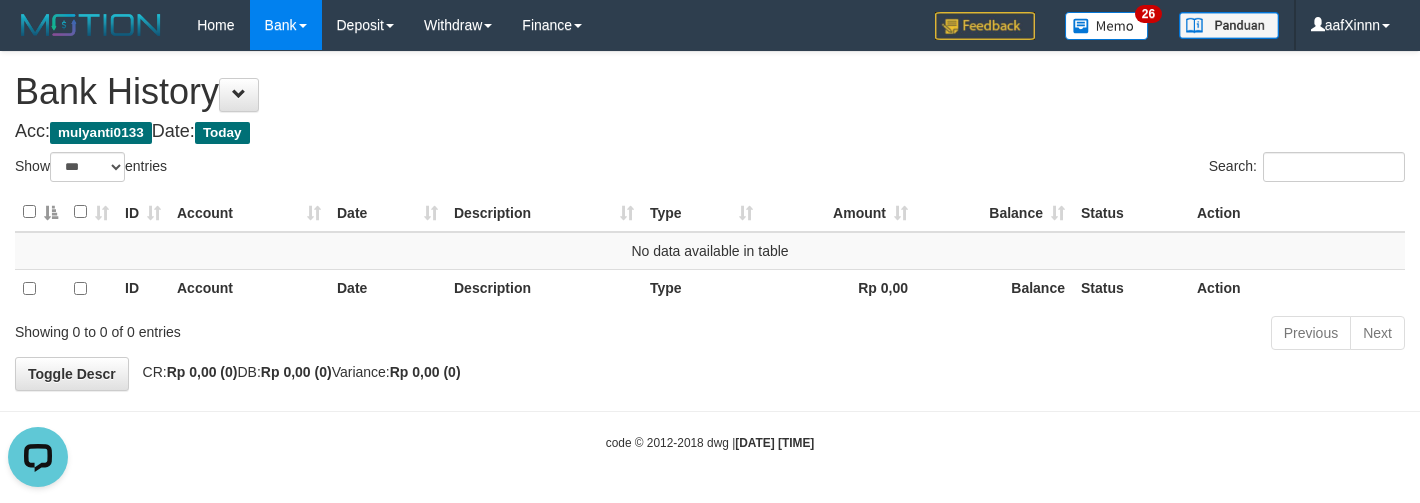 scroll, scrollTop: 0, scrollLeft: 0, axis: both 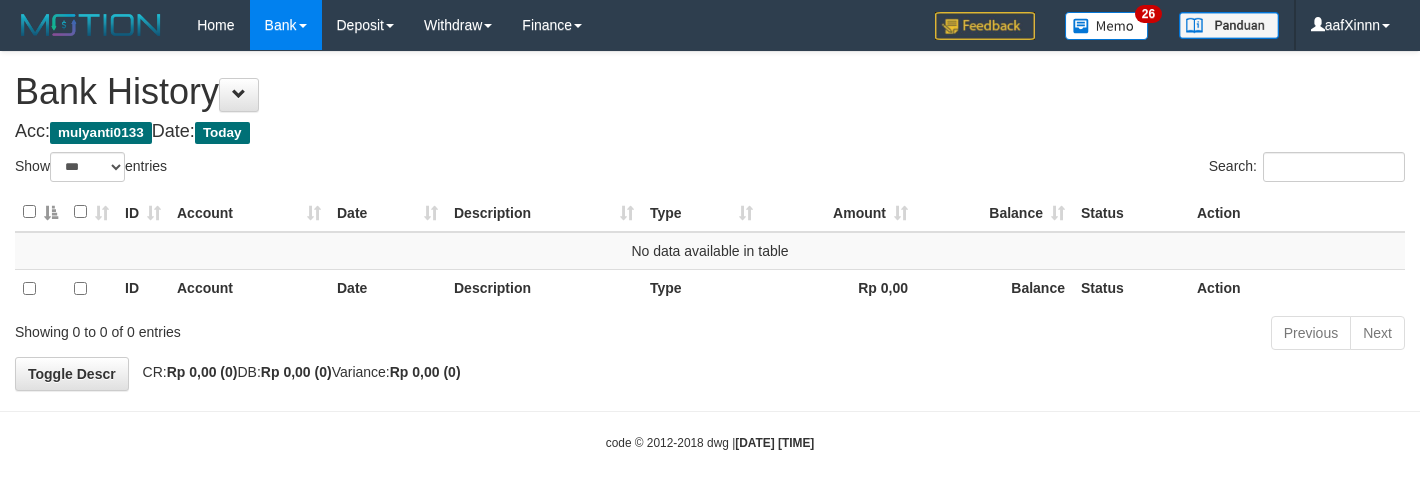 select on "***" 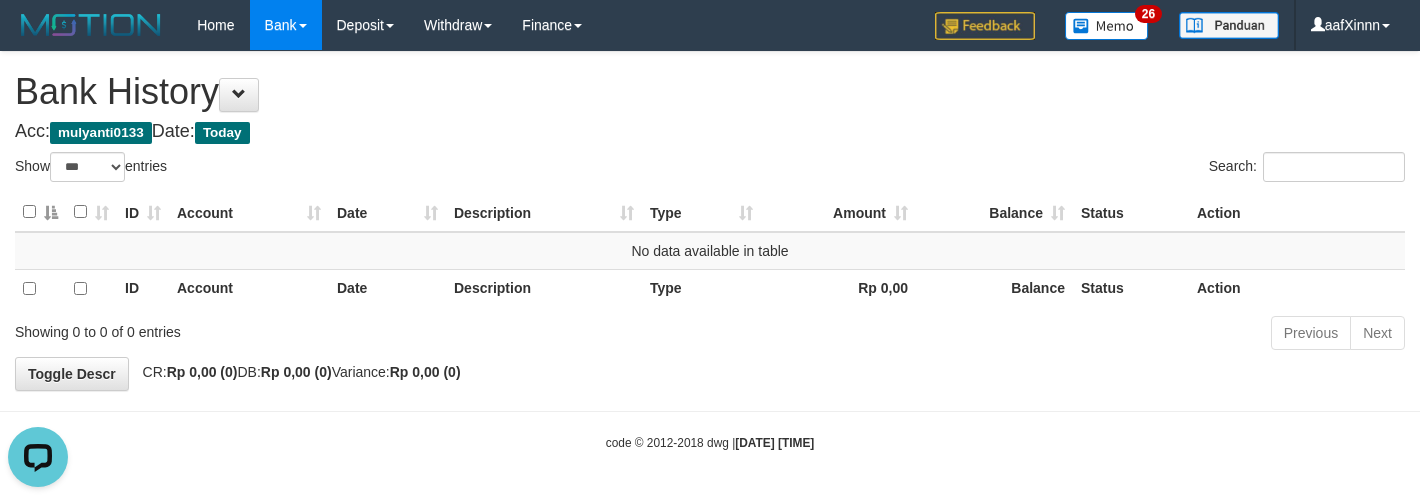 scroll, scrollTop: 0, scrollLeft: 0, axis: both 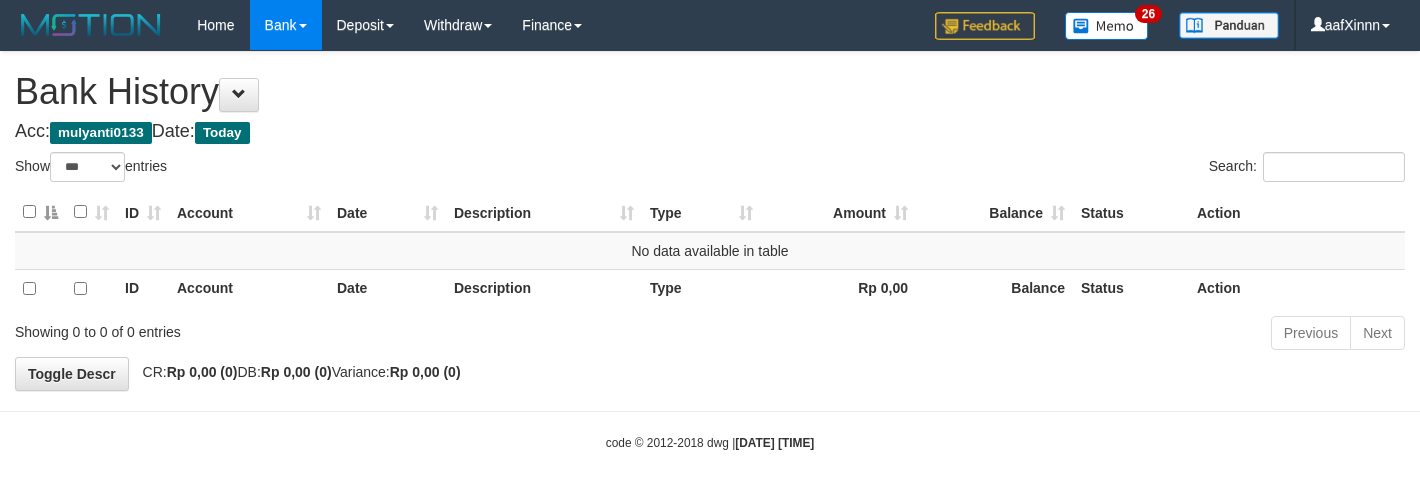 select on "***" 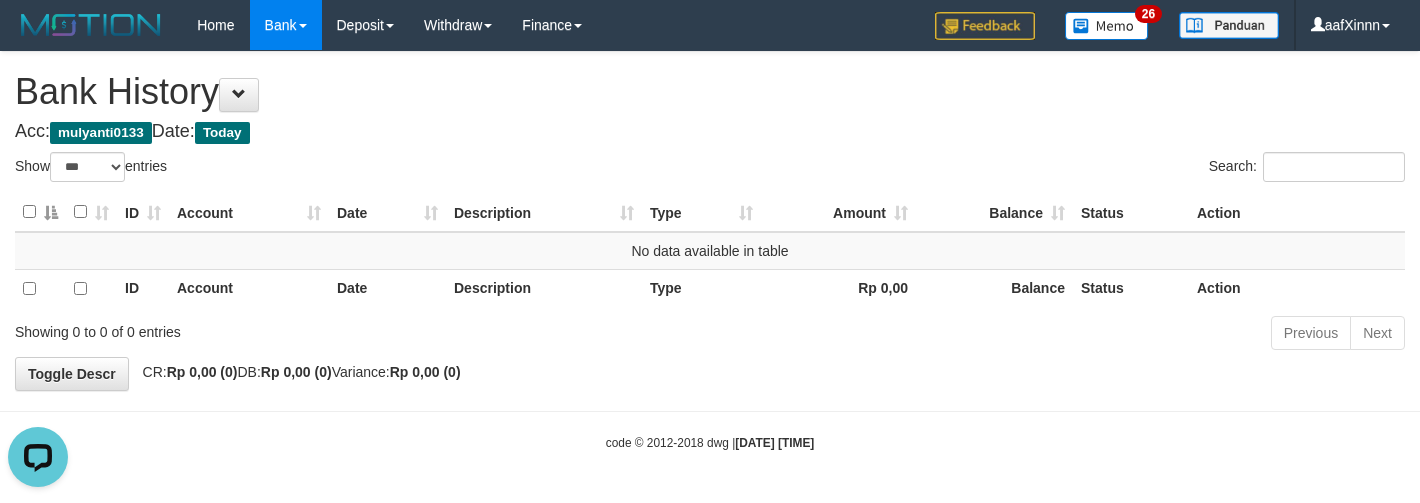 scroll, scrollTop: 0, scrollLeft: 0, axis: both 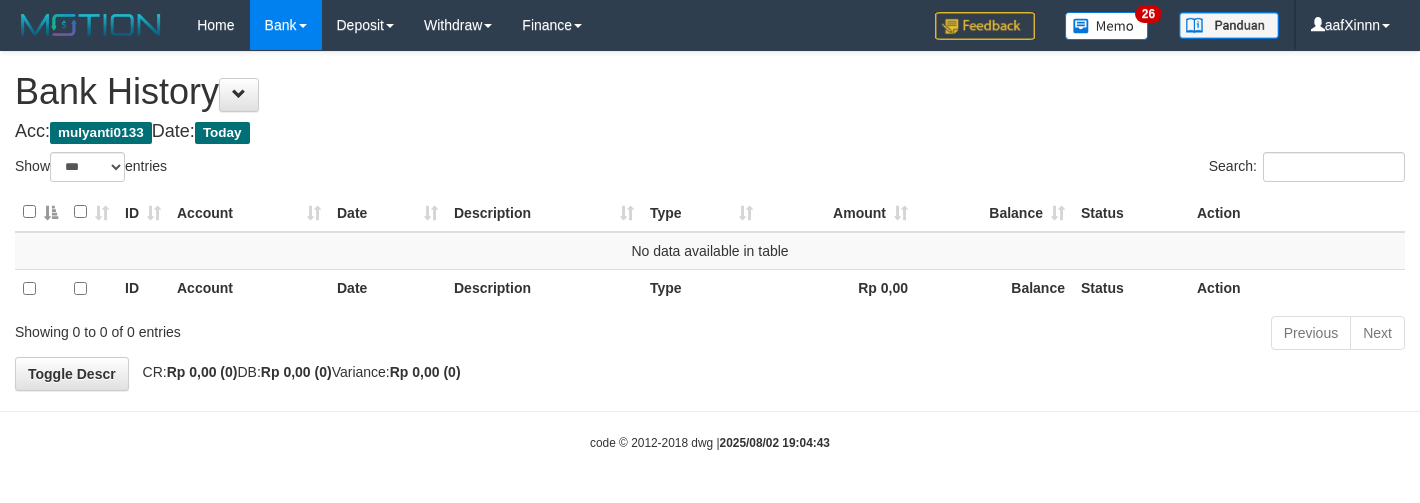 select on "***" 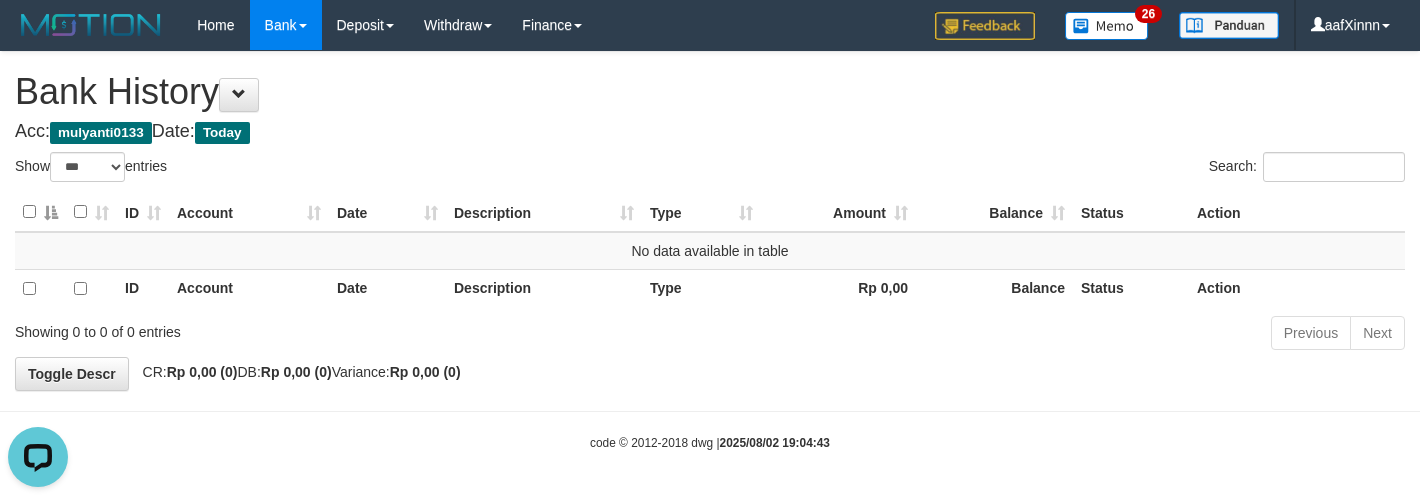 scroll, scrollTop: 0, scrollLeft: 0, axis: both 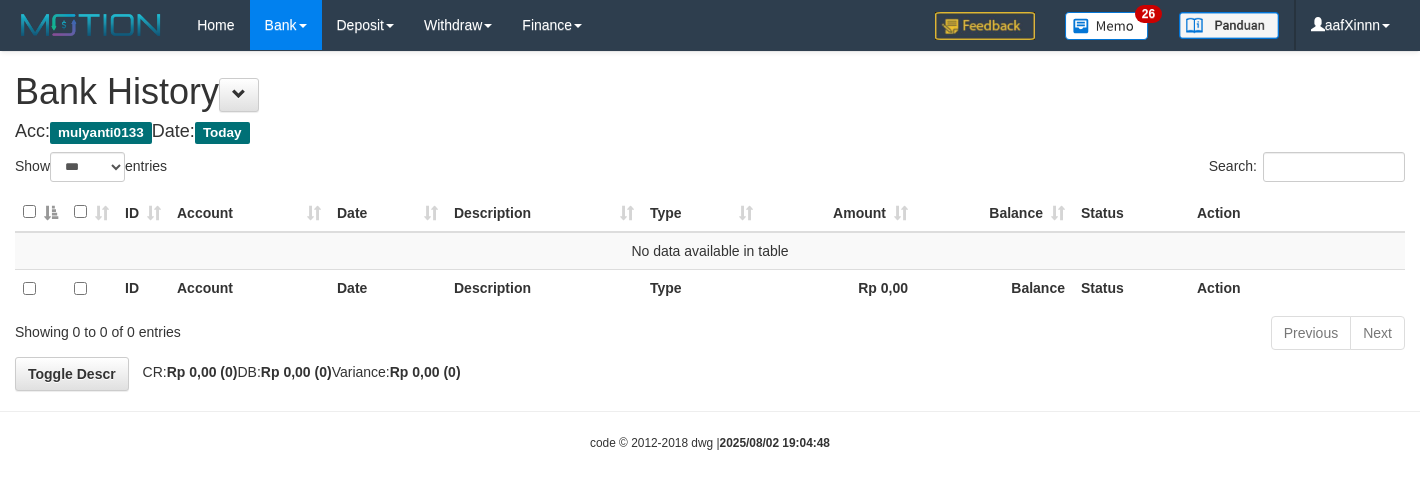 select on "***" 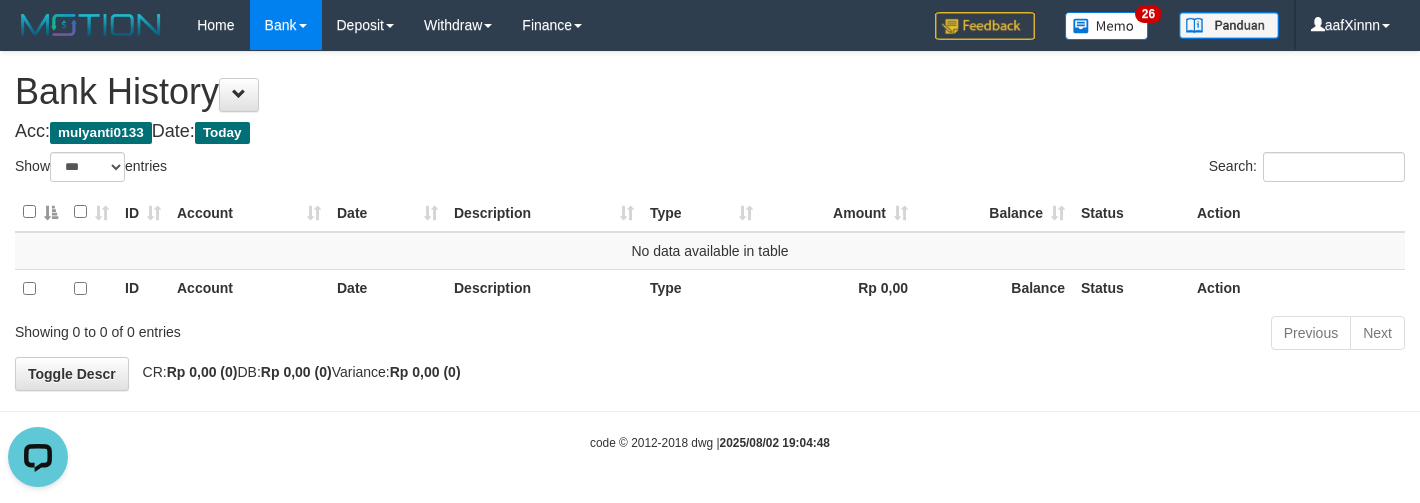 scroll, scrollTop: 0, scrollLeft: 0, axis: both 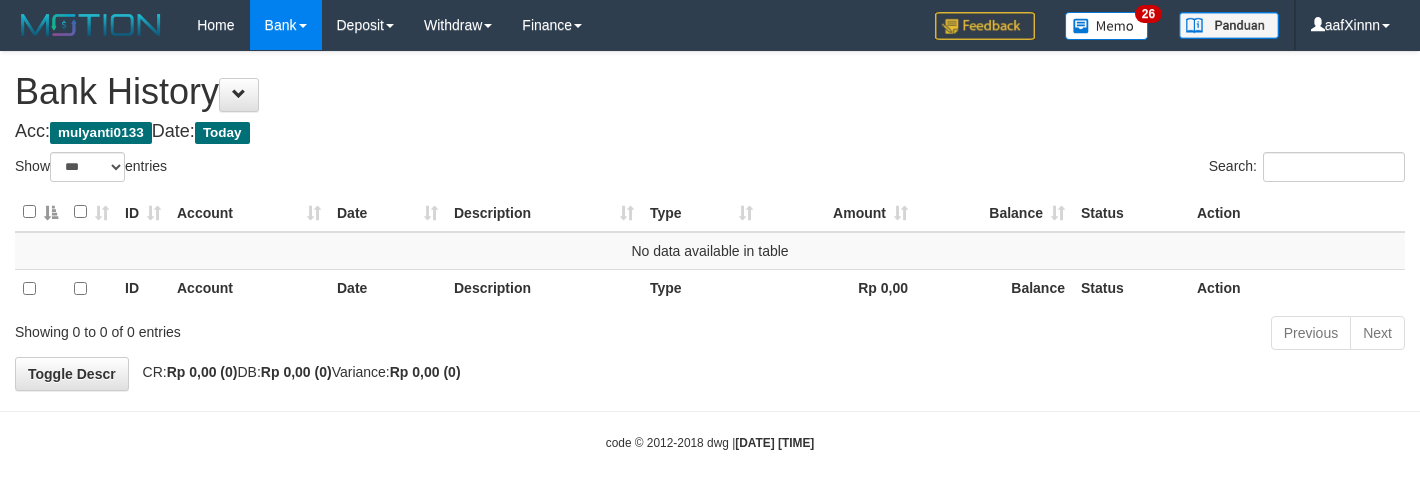 select on "***" 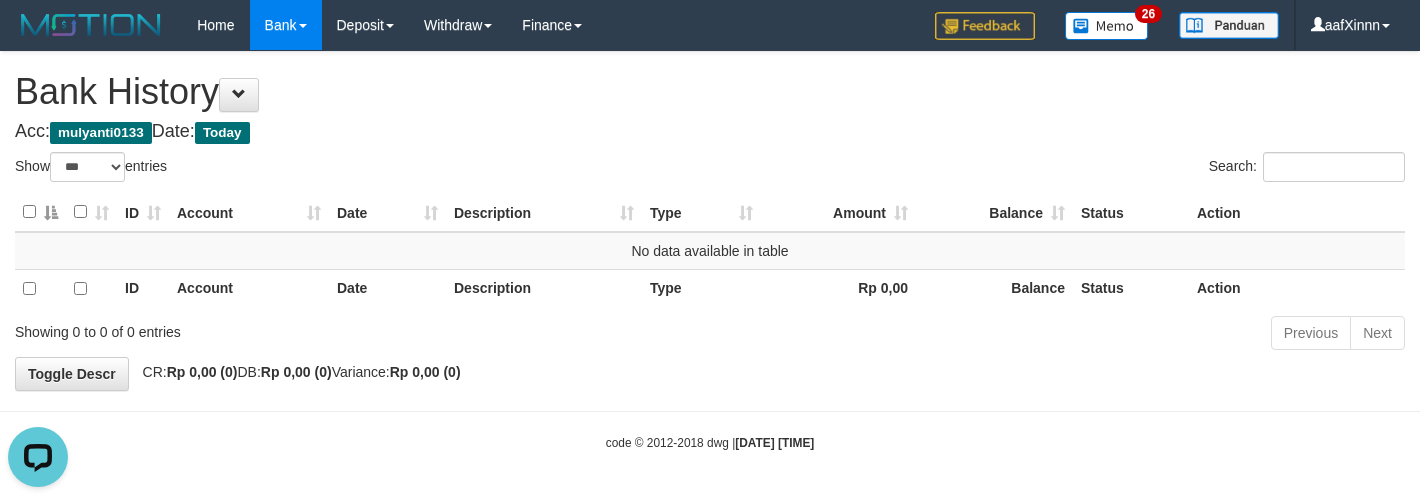 scroll, scrollTop: 0, scrollLeft: 0, axis: both 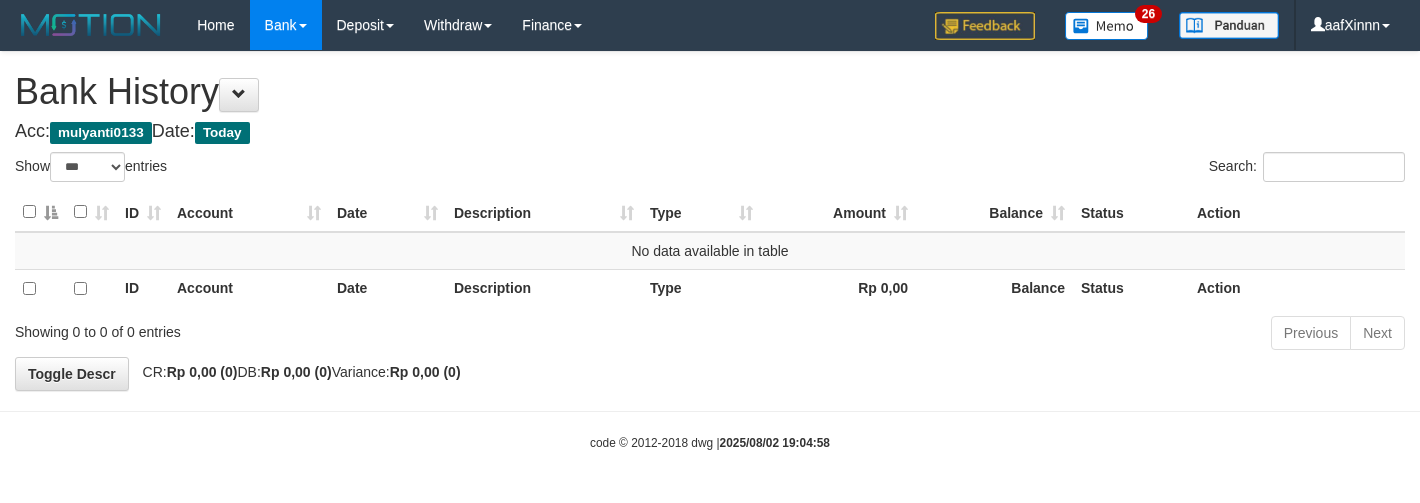 select on "***" 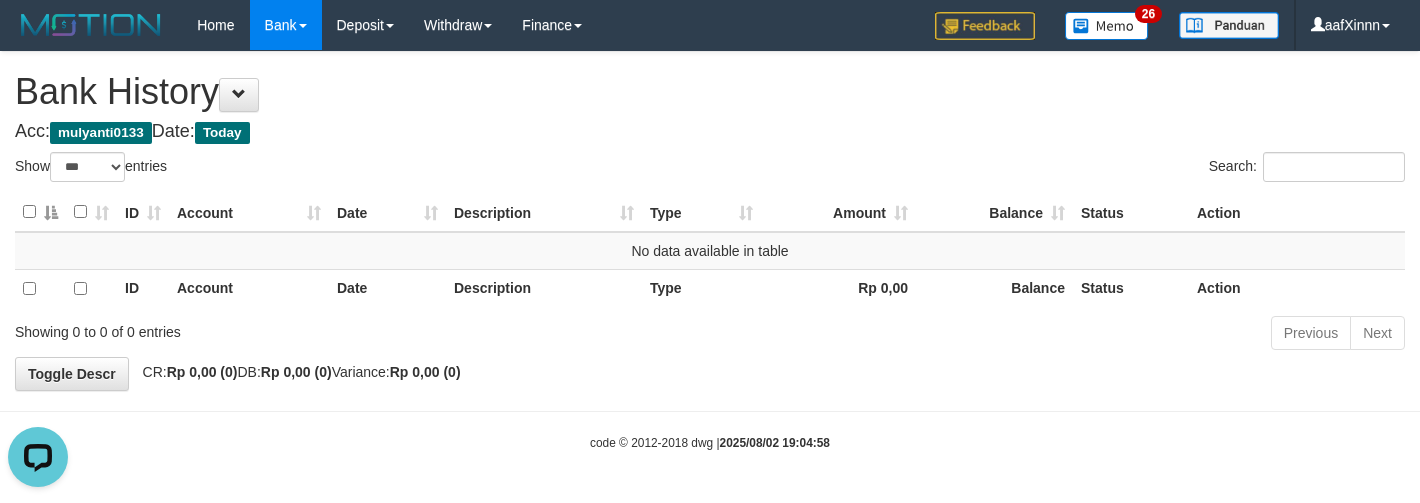 scroll, scrollTop: 0, scrollLeft: 0, axis: both 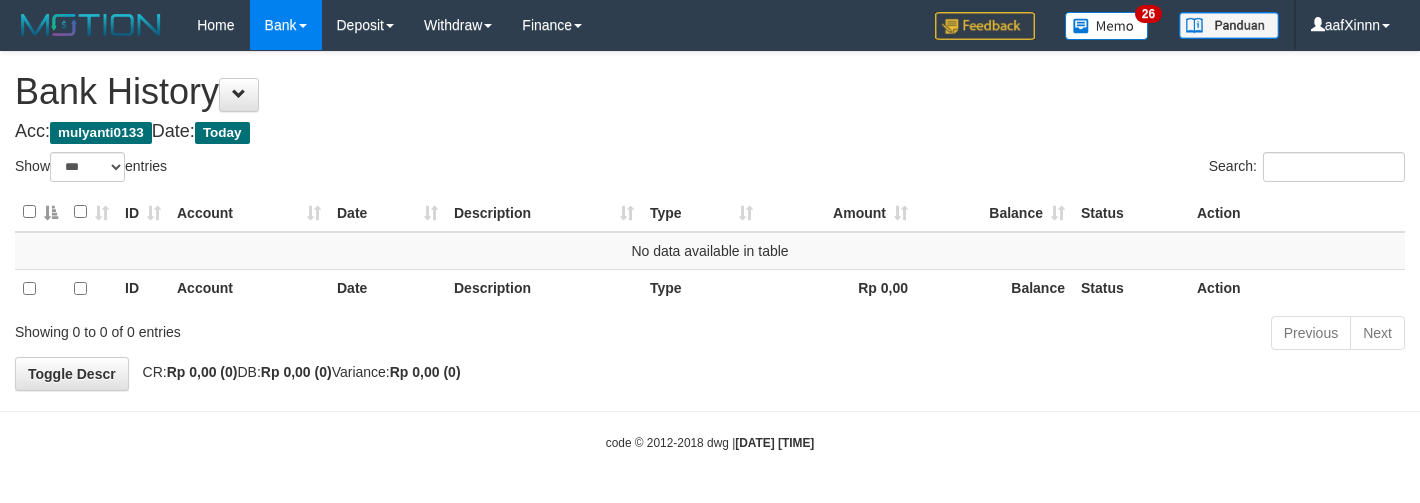select on "***" 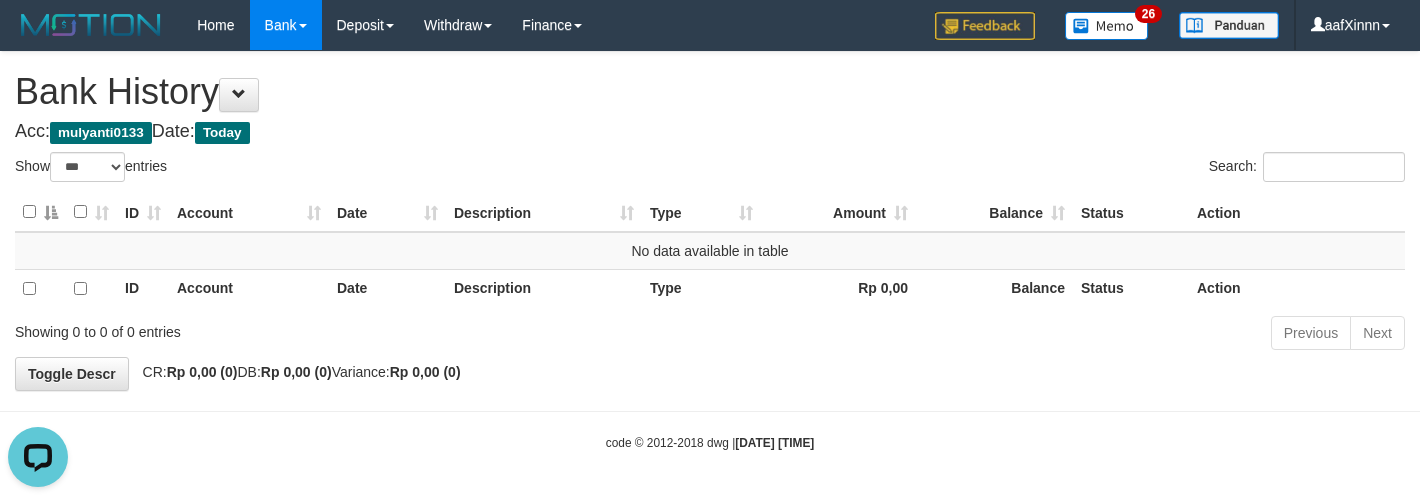 scroll, scrollTop: 0, scrollLeft: 0, axis: both 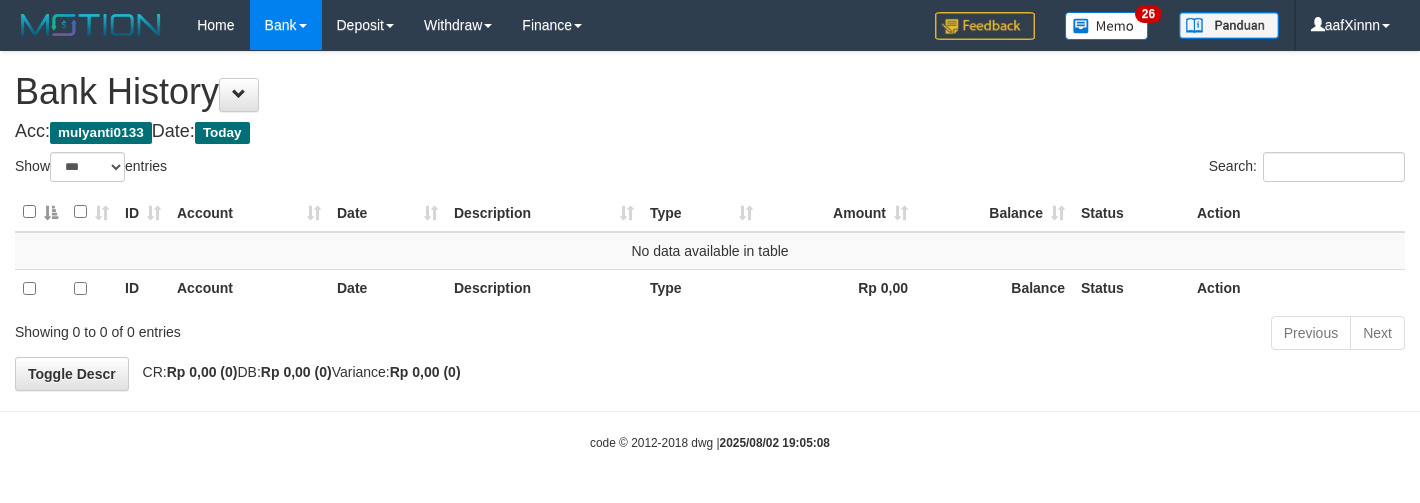 select on "***" 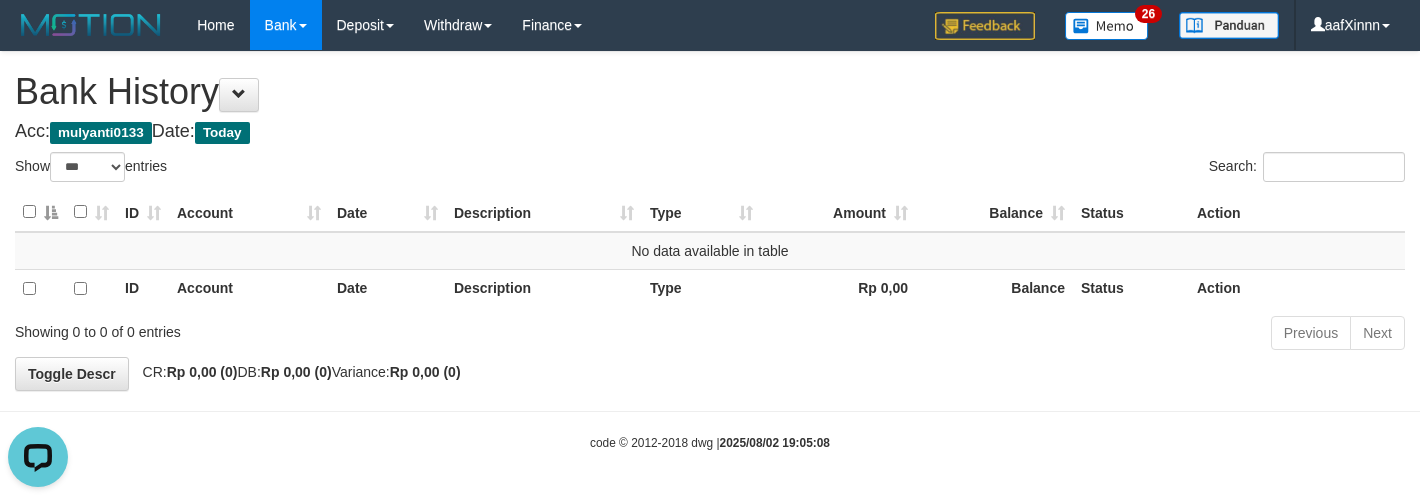 scroll, scrollTop: 0, scrollLeft: 0, axis: both 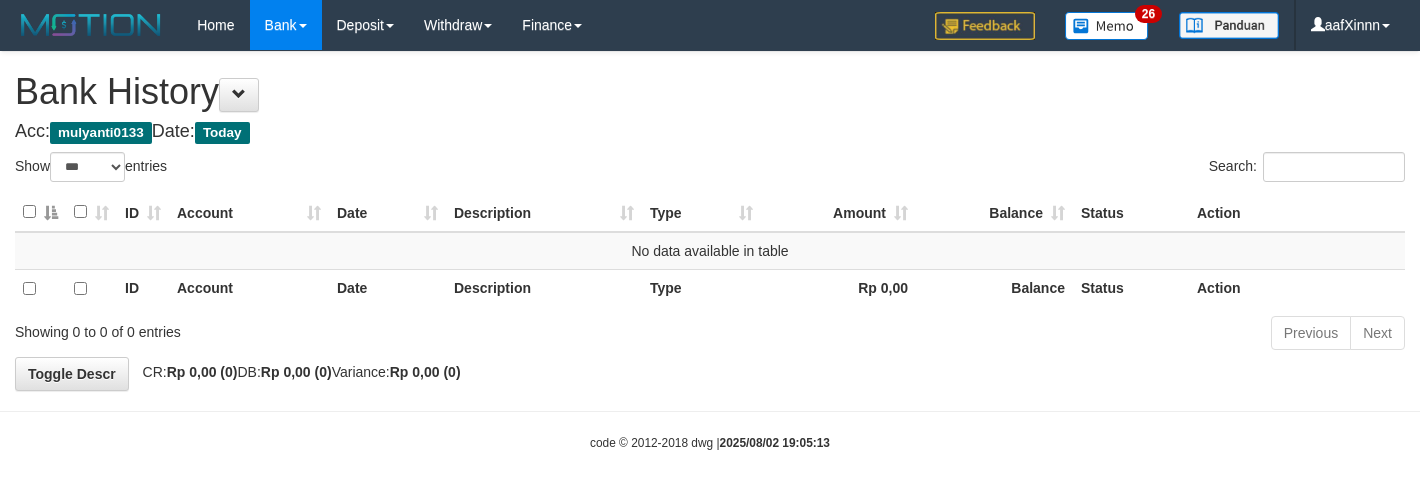 select on "***" 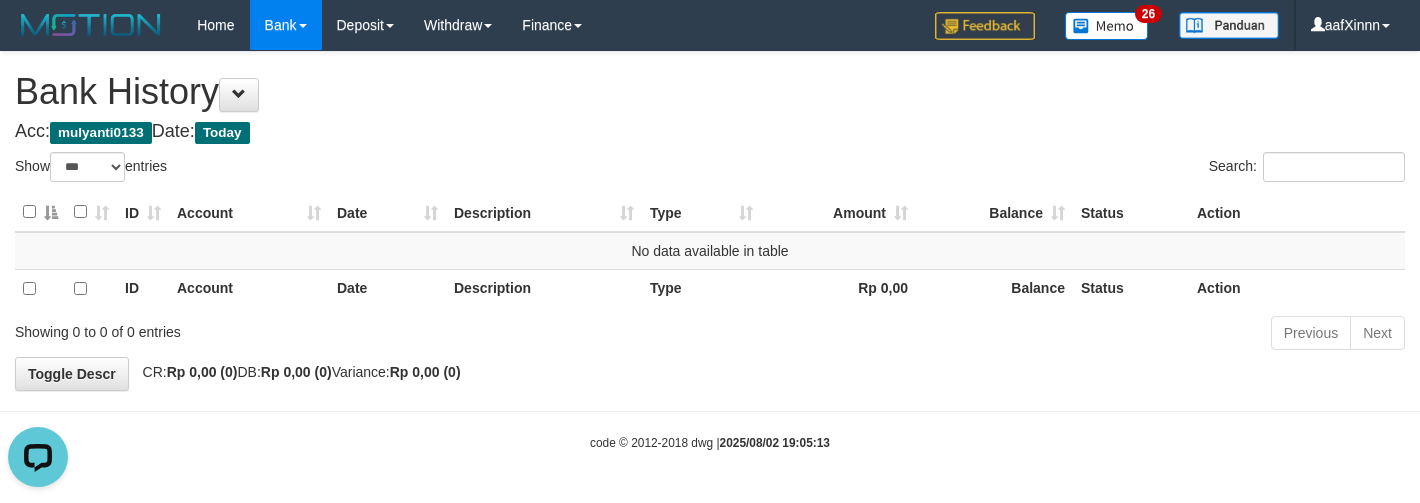 scroll, scrollTop: 0, scrollLeft: 0, axis: both 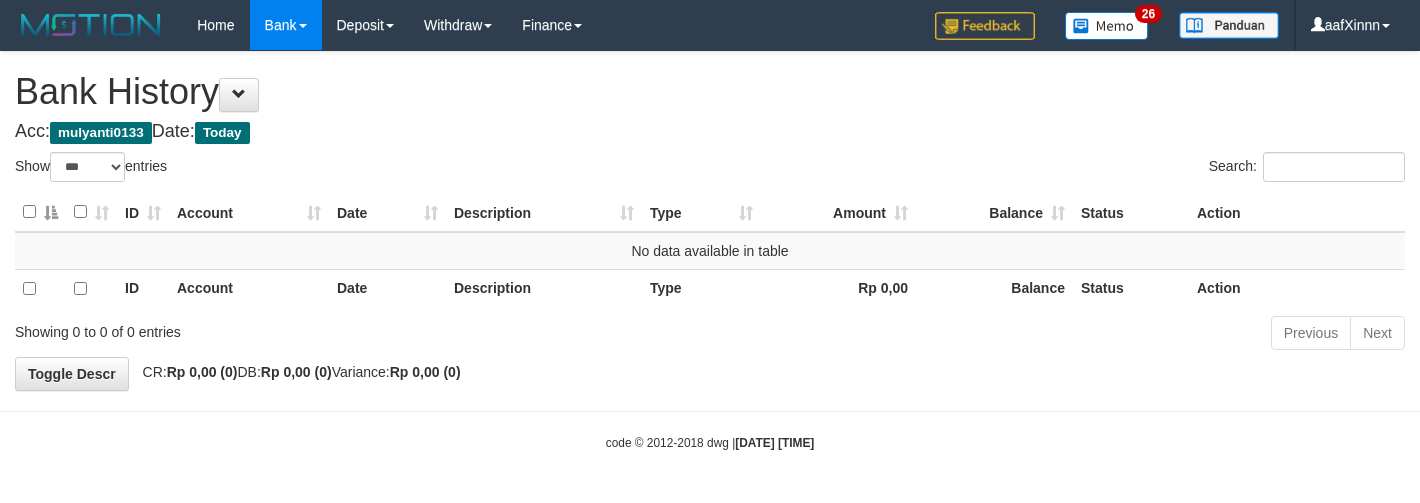select on "***" 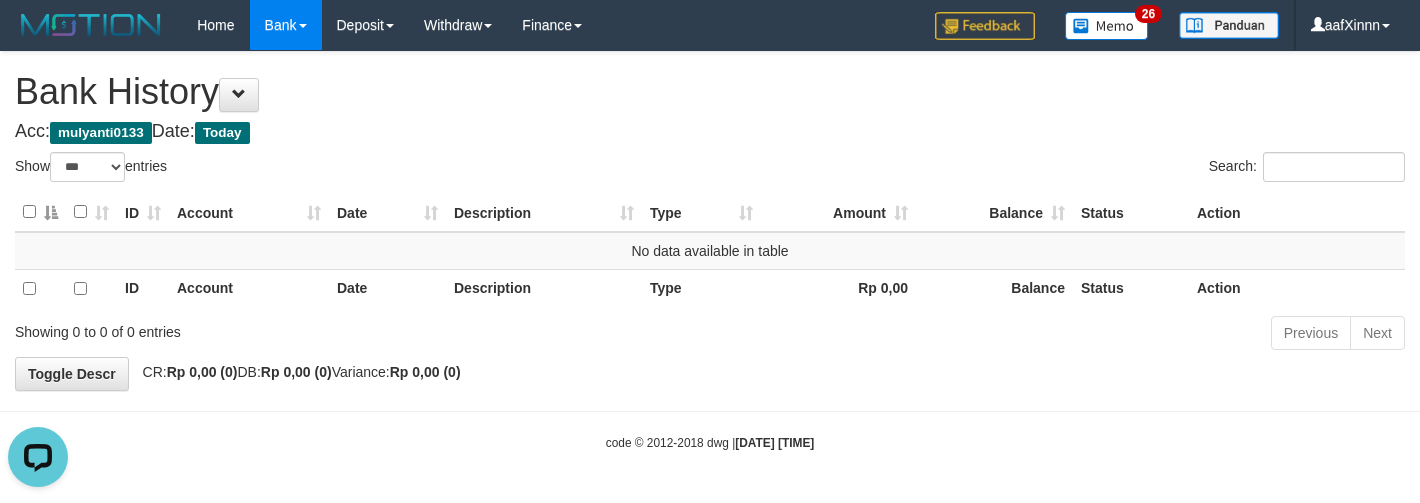 scroll, scrollTop: 0, scrollLeft: 0, axis: both 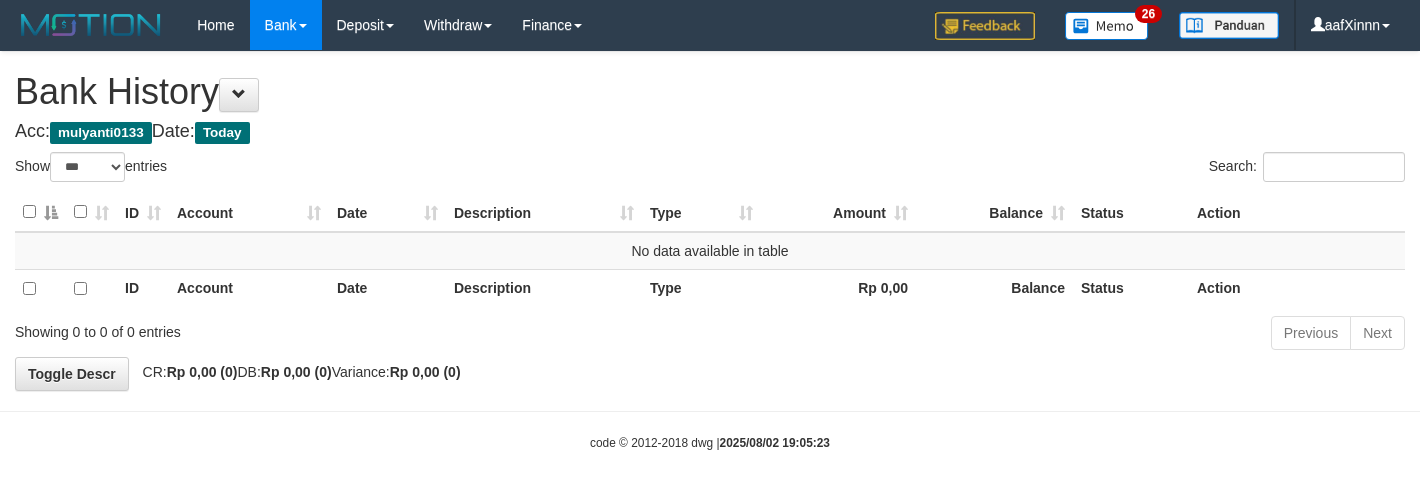 select on "***" 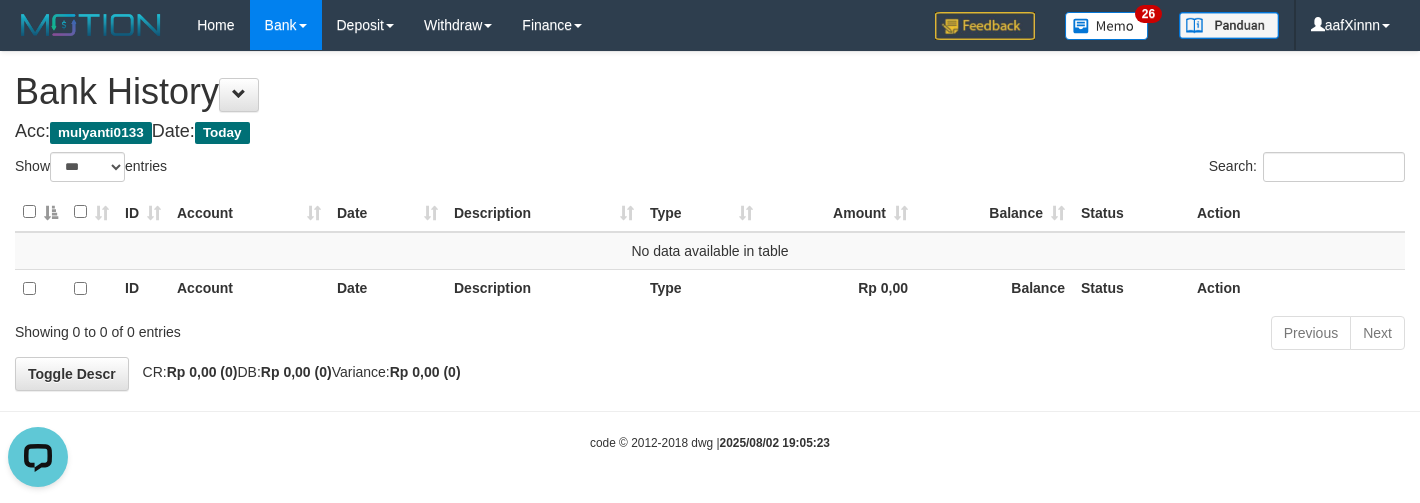 scroll, scrollTop: 0, scrollLeft: 0, axis: both 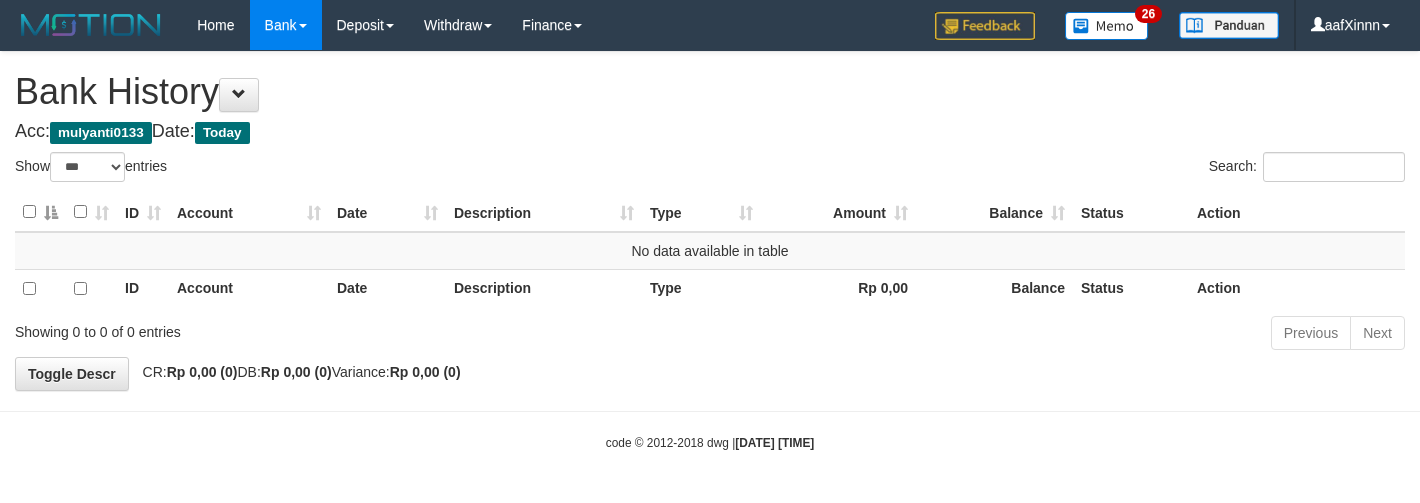 select on "***" 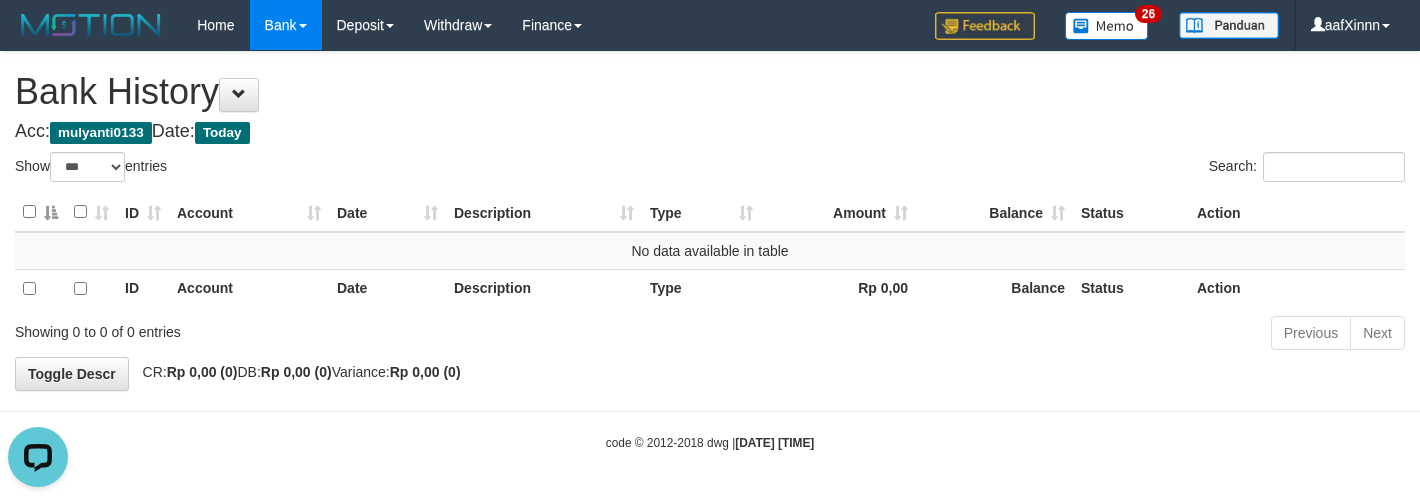 scroll, scrollTop: 0, scrollLeft: 0, axis: both 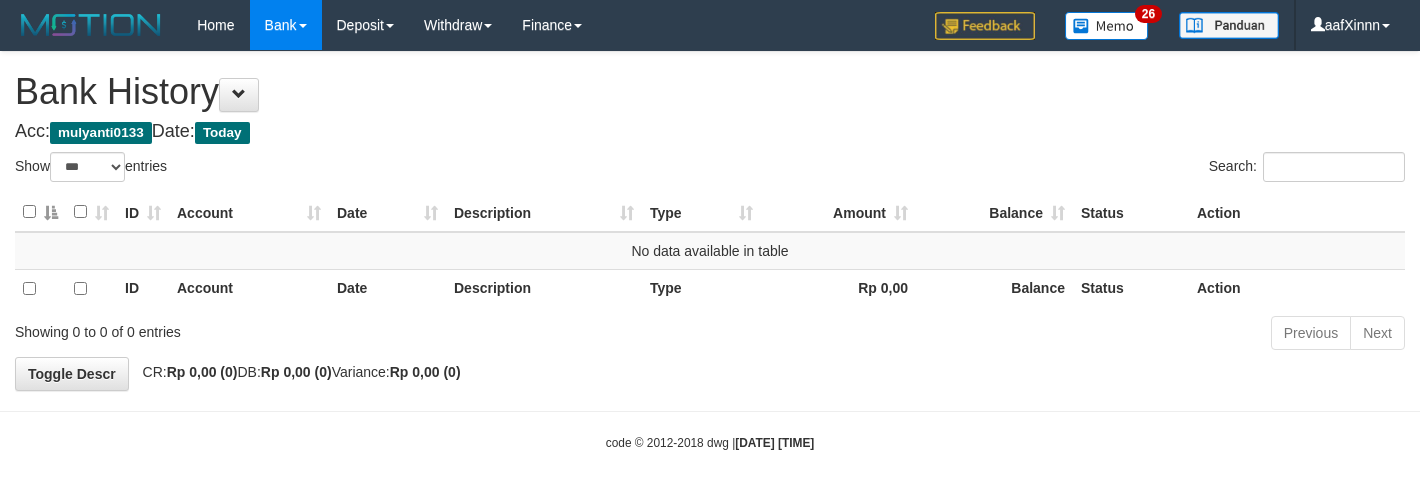 select on "***" 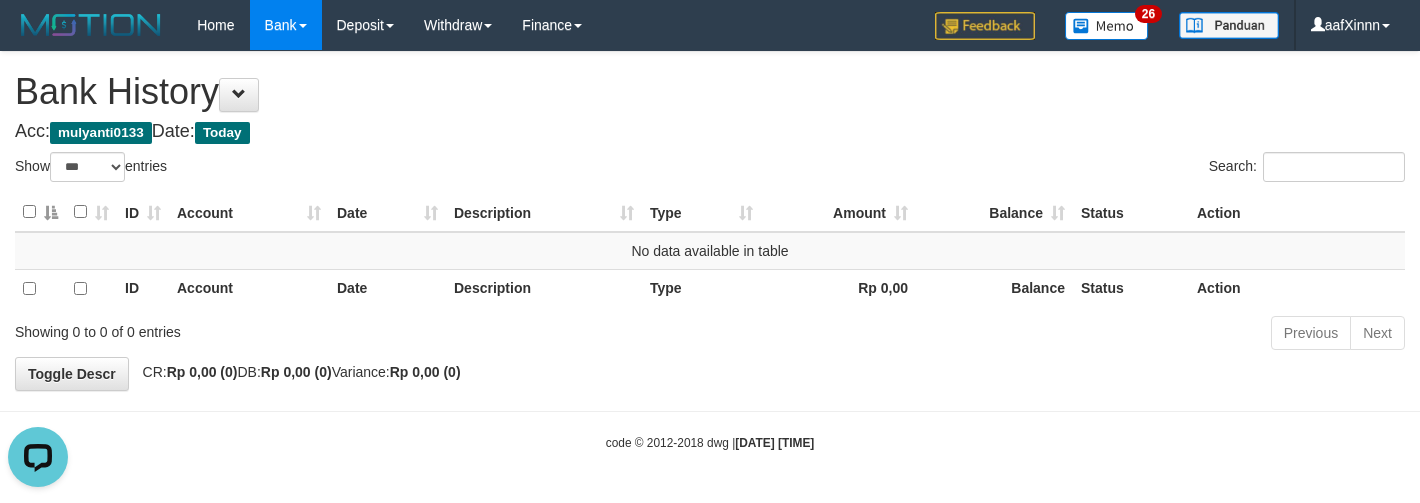 scroll, scrollTop: 0, scrollLeft: 0, axis: both 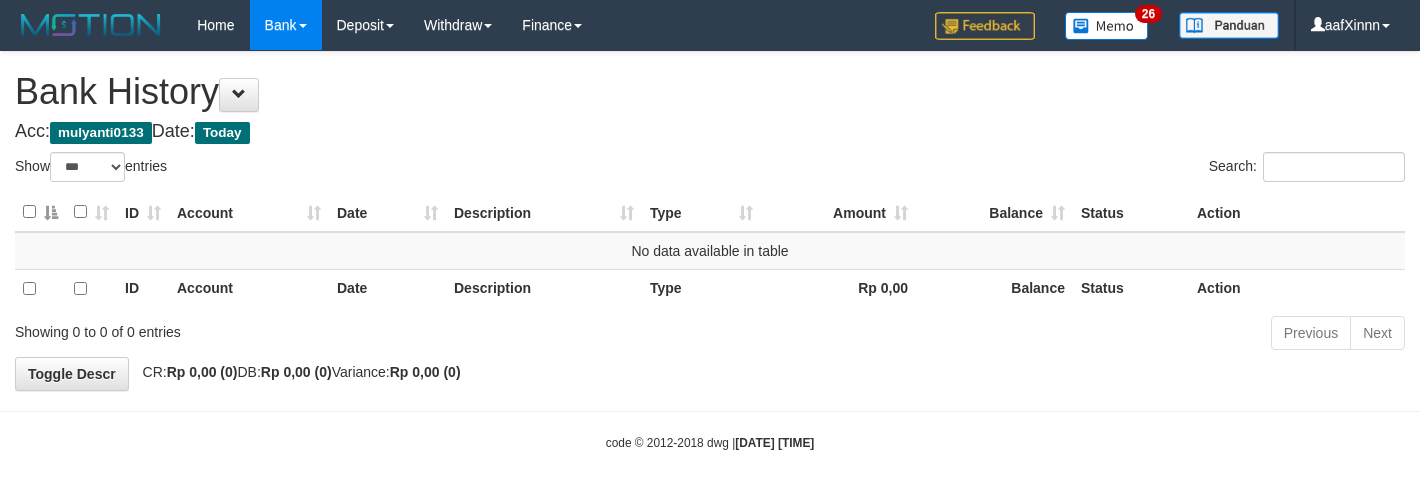 select on "***" 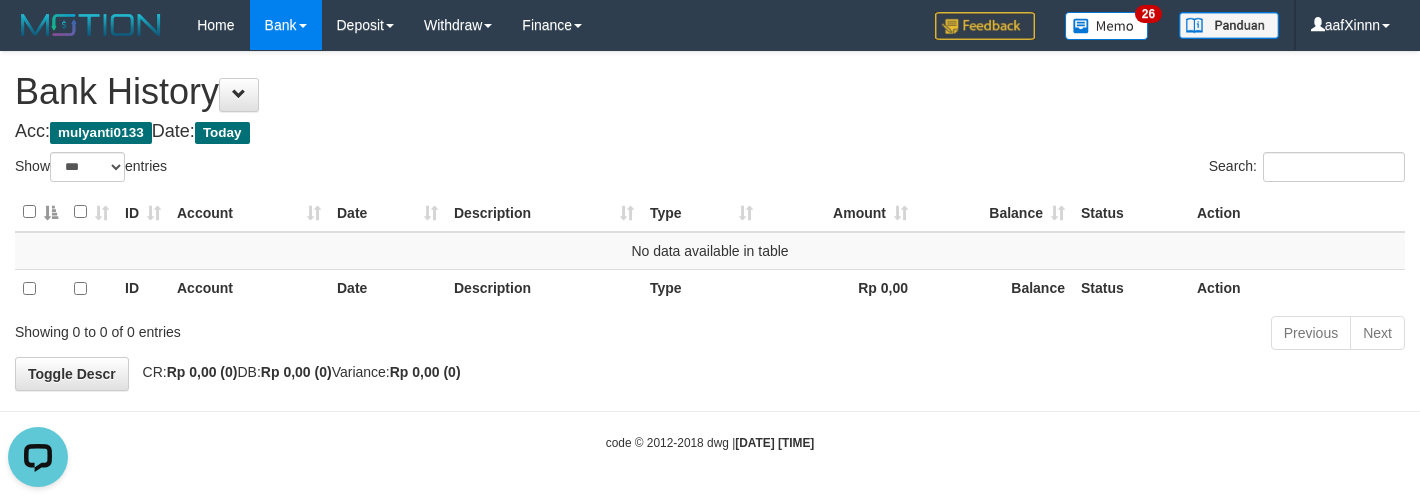scroll, scrollTop: 0, scrollLeft: 0, axis: both 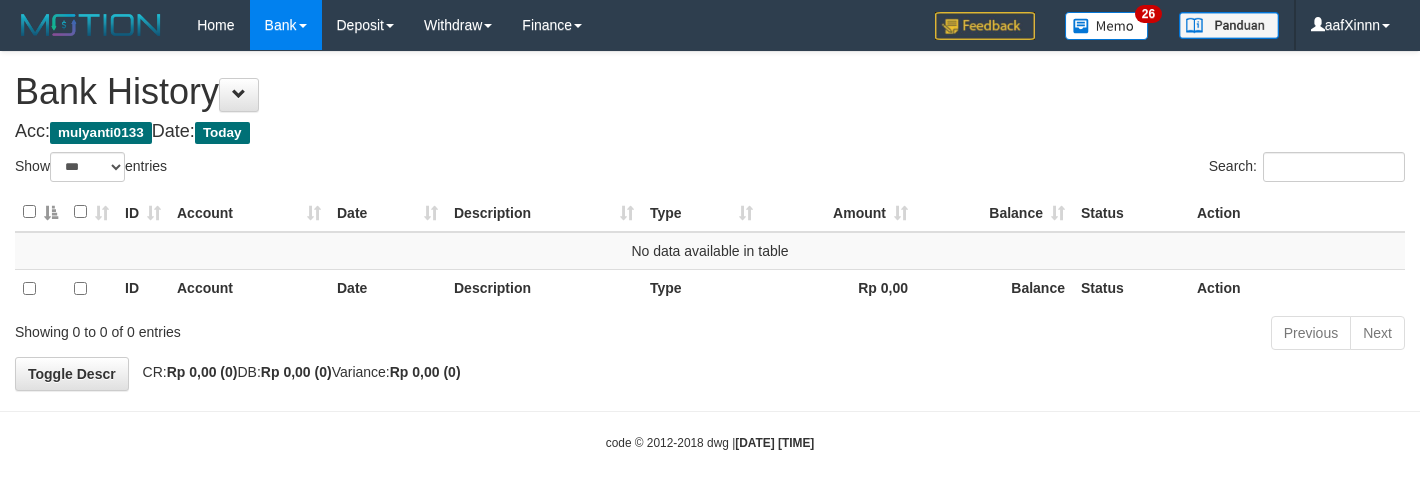 select on "***" 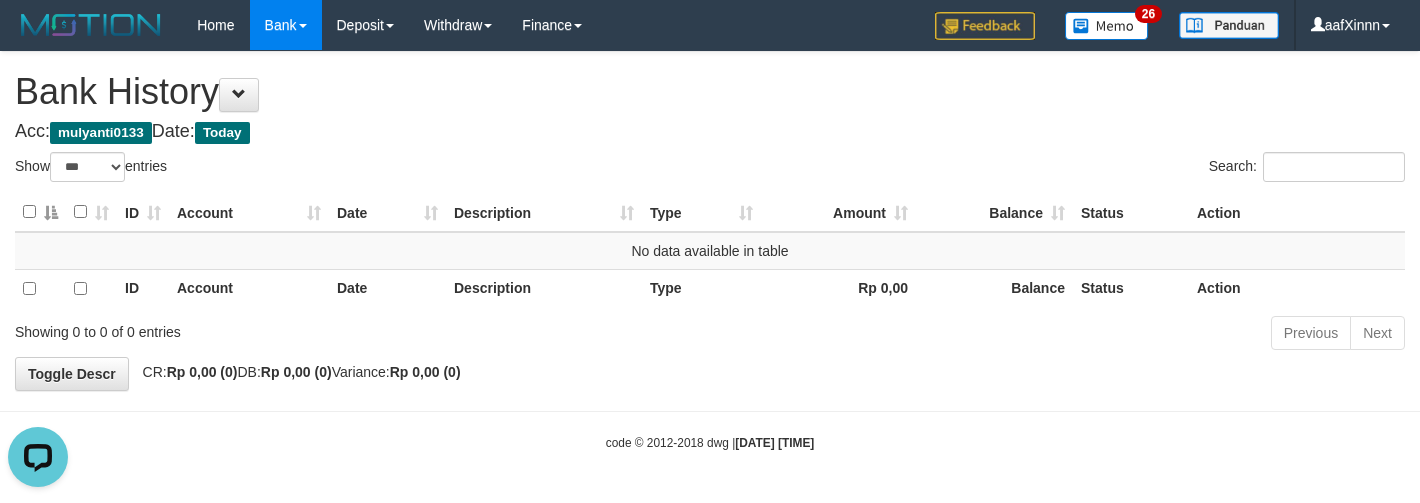 scroll, scrollTop: 0, scrollLeft: 0, axis: both 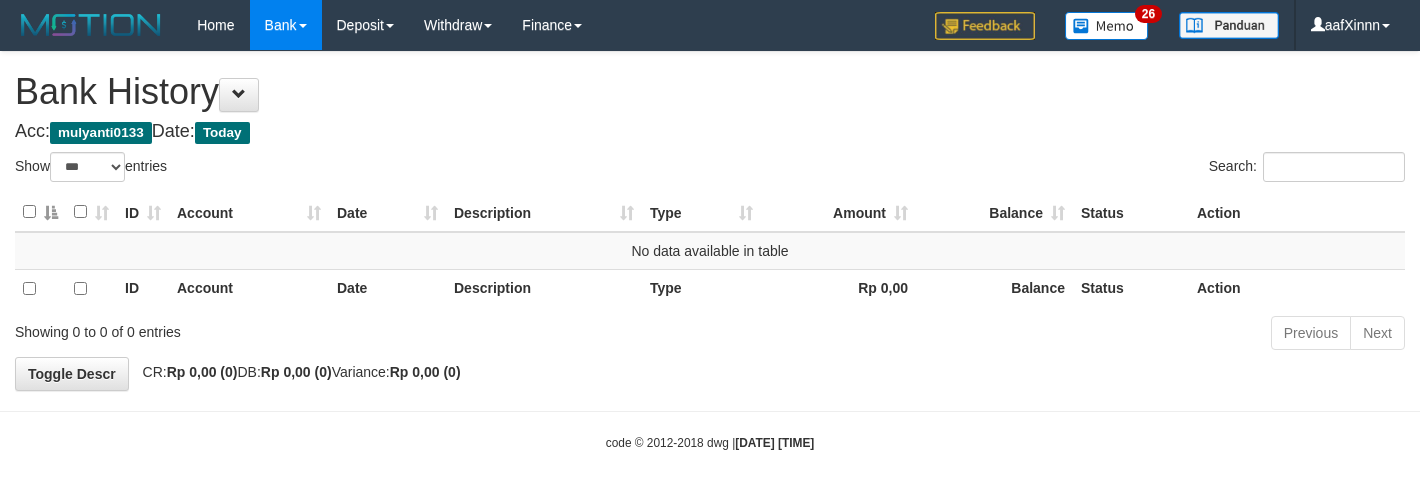 select on "***" 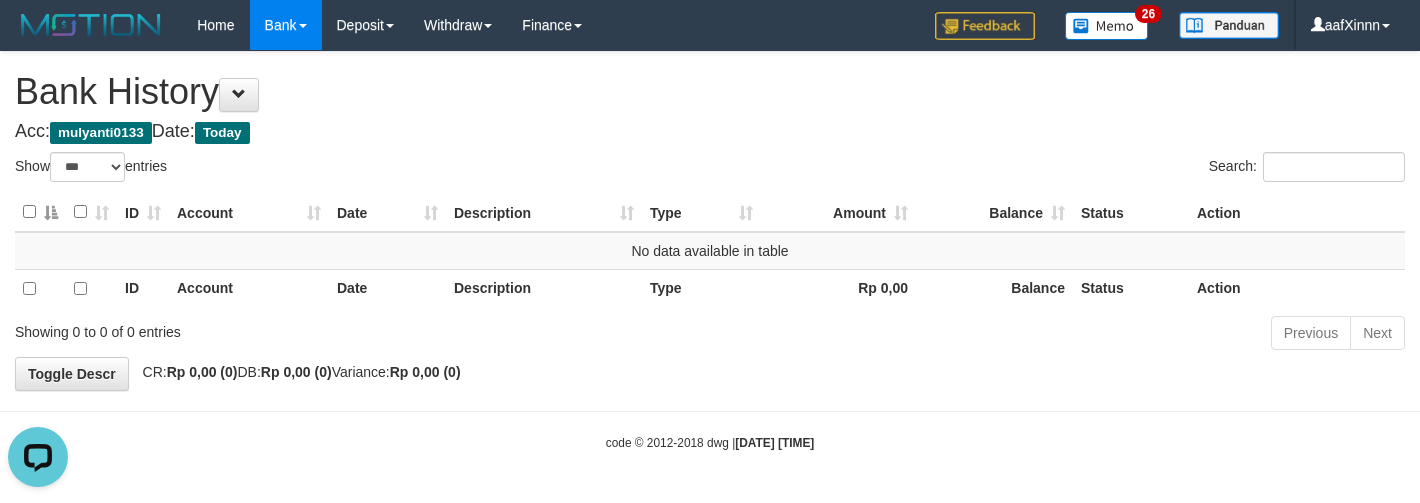 scroll, scrollTop: 0, scrollLeft: 0, axis: both 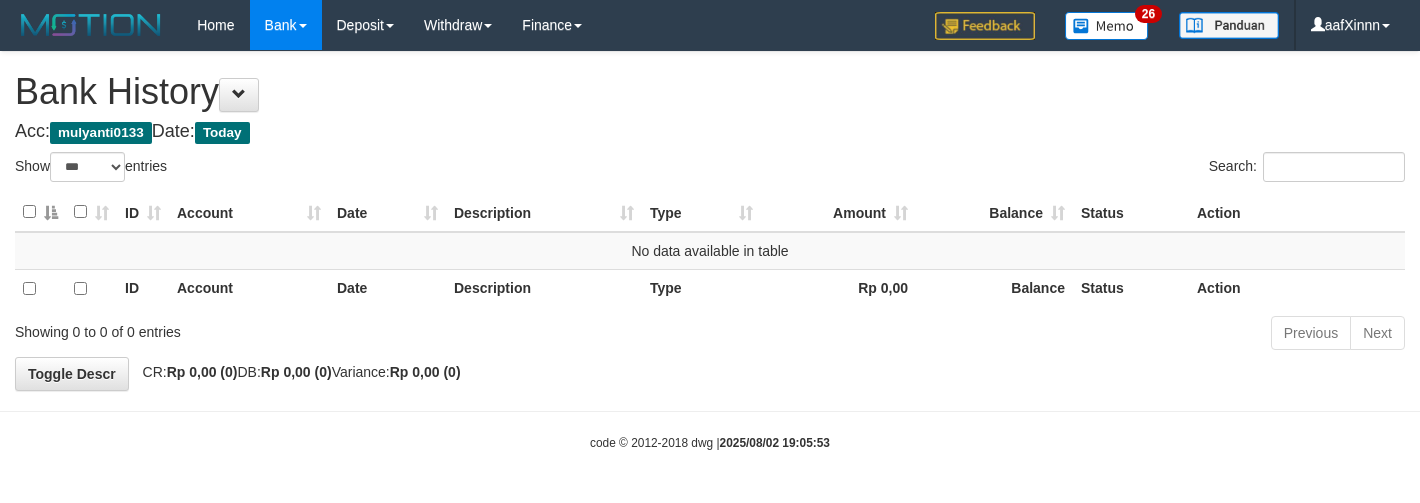 select on "***" 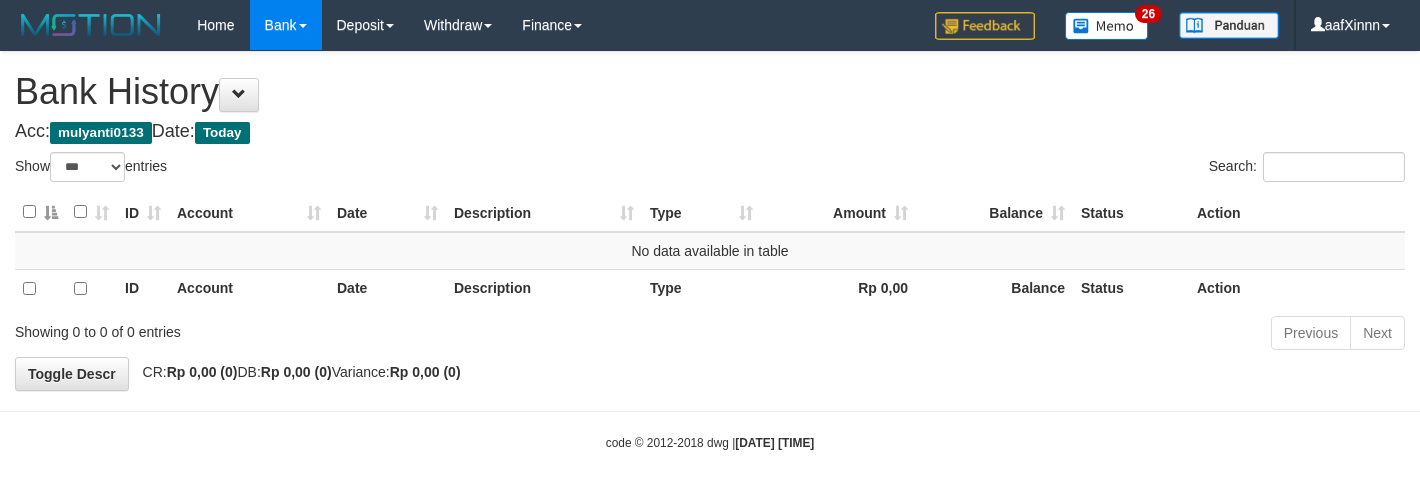 select on "***" 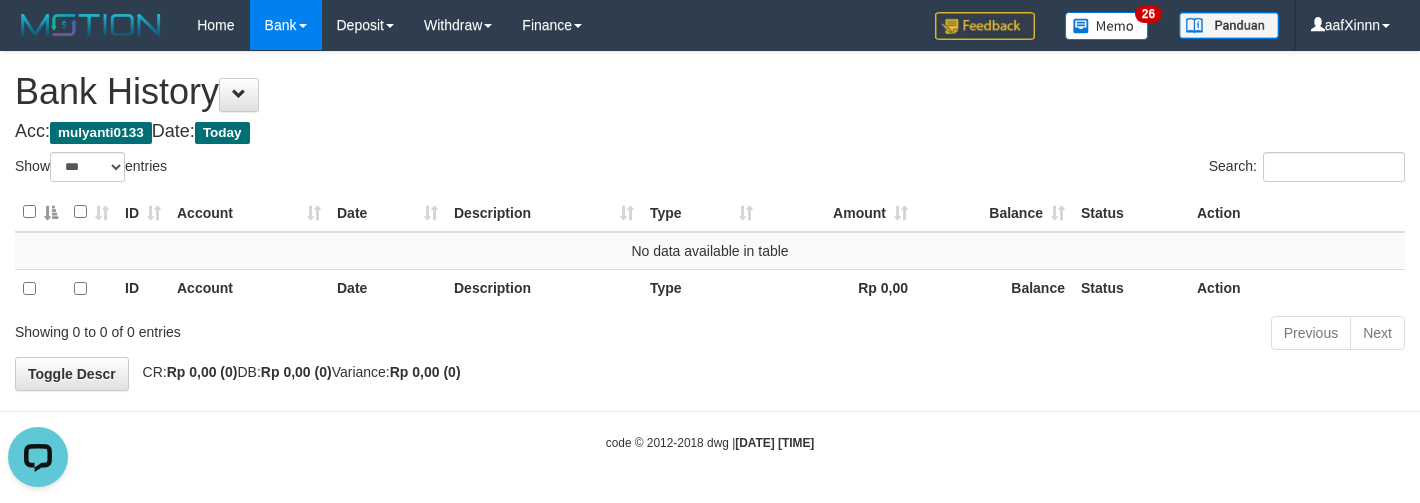 scroll, scrollTop: 0, scrollLeft: 0, axis: both 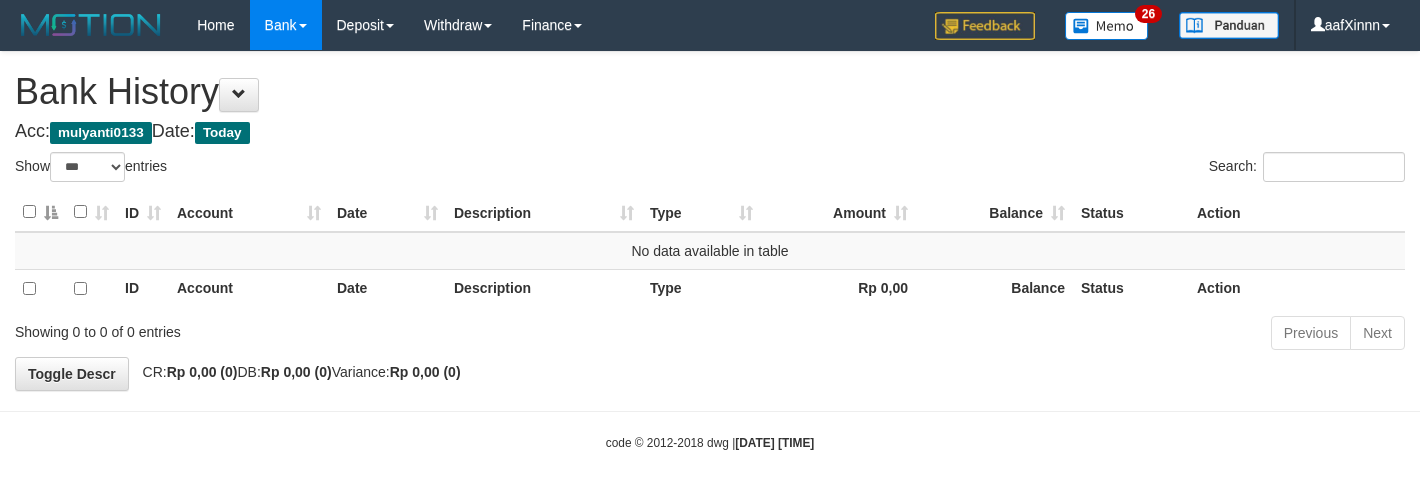 select on "***" 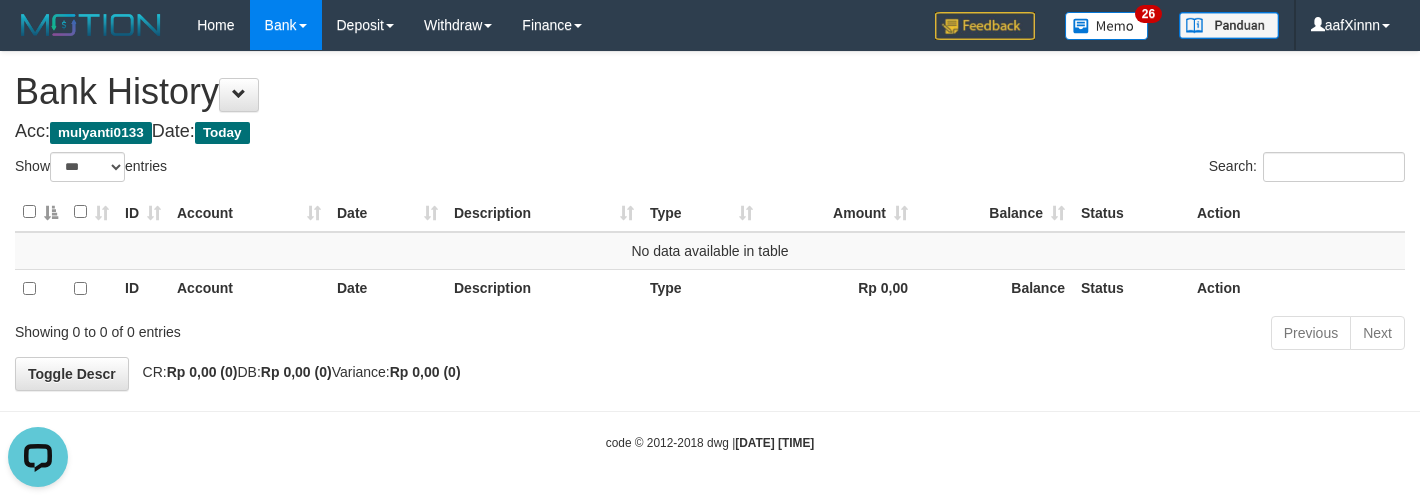 scroll, scrollTop: 0, scrollLeft: 0, axis: both 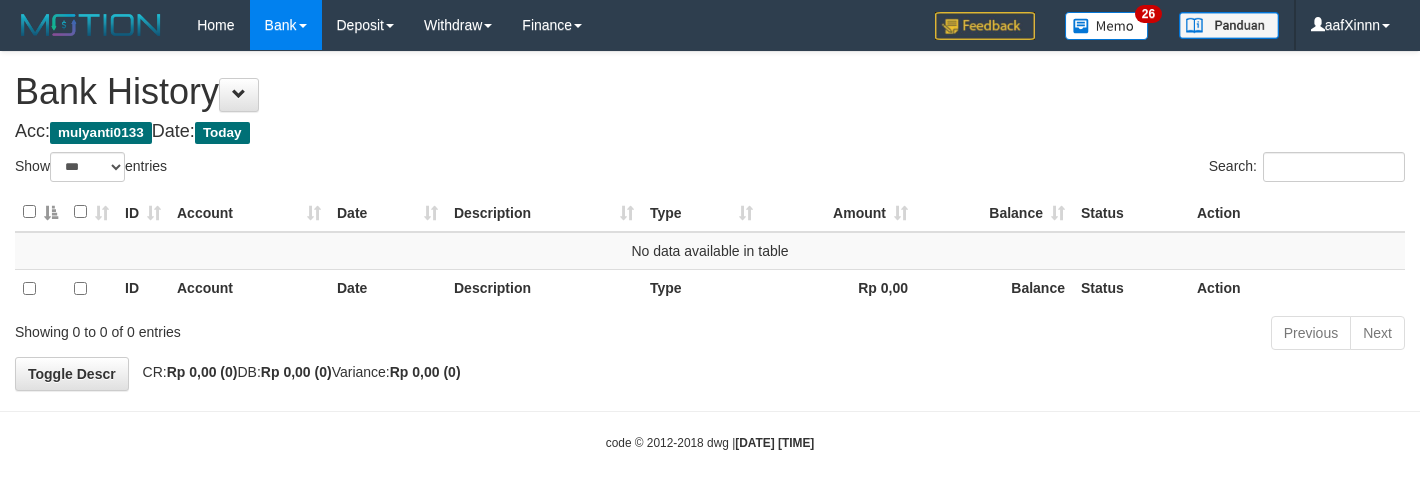 select on "***" 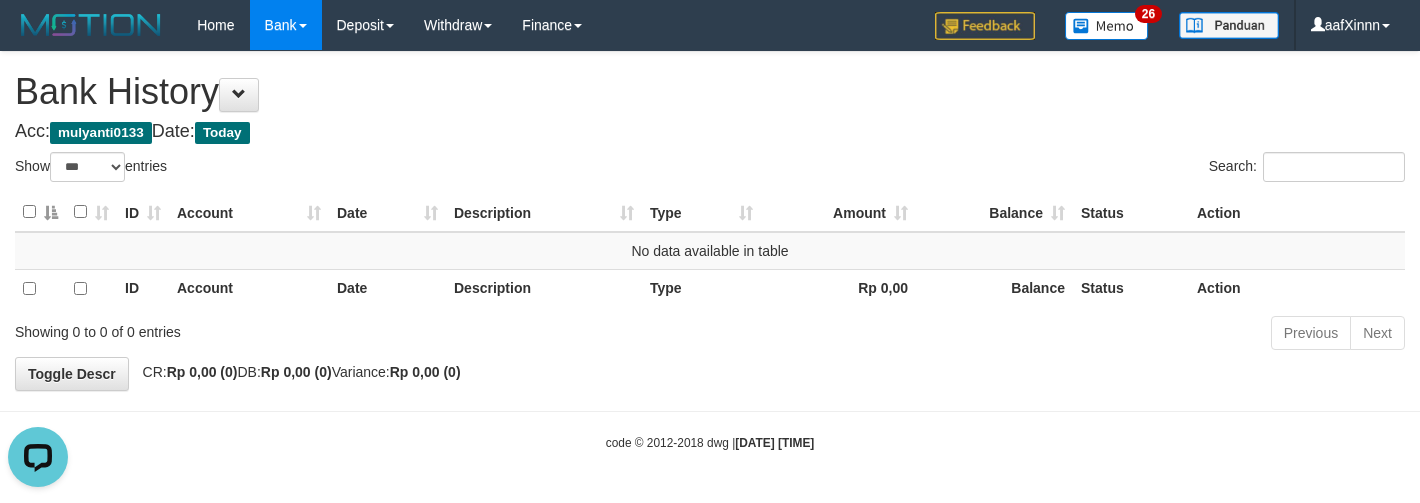 scroll, scrollTop: 0, scrollLeft: 0, axis: both 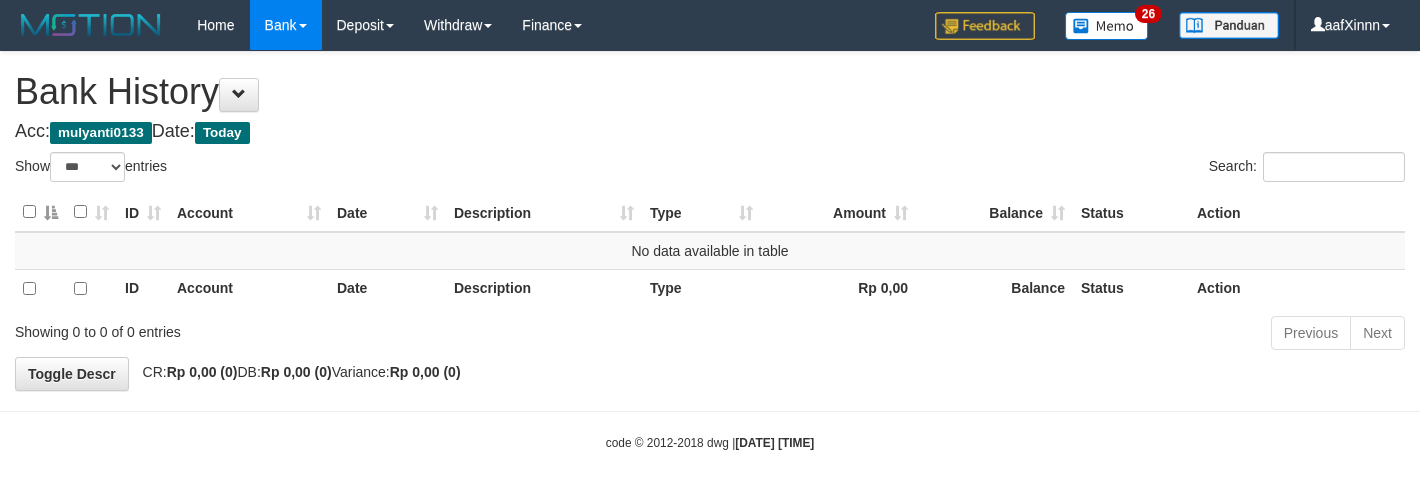 select on "***" 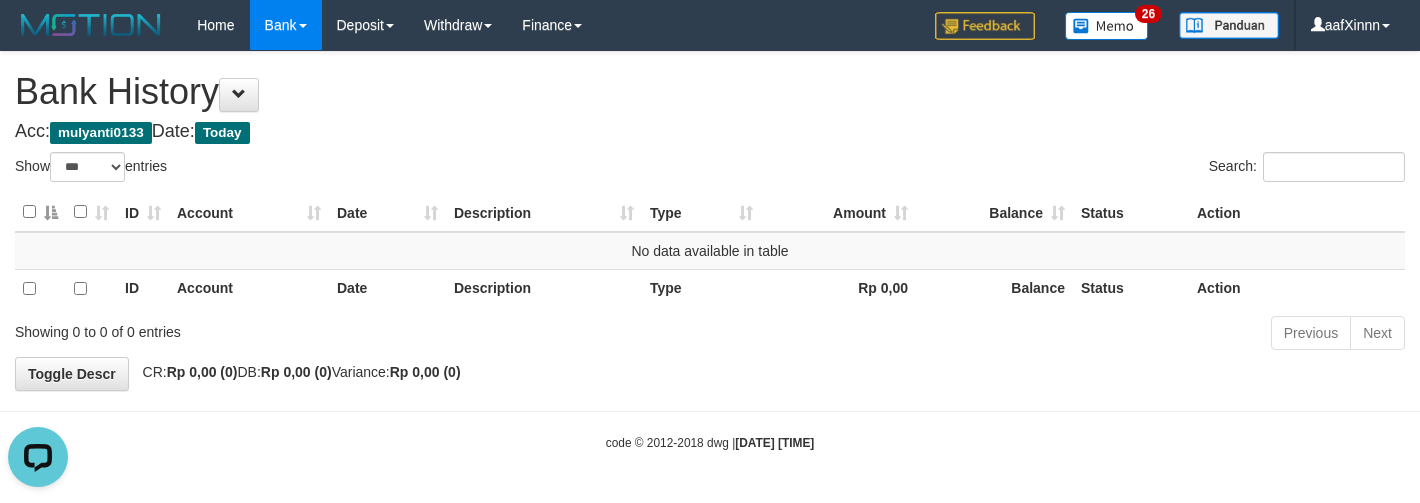 scroll, scrollTop: 0, scrollLeft: 0, axis: both 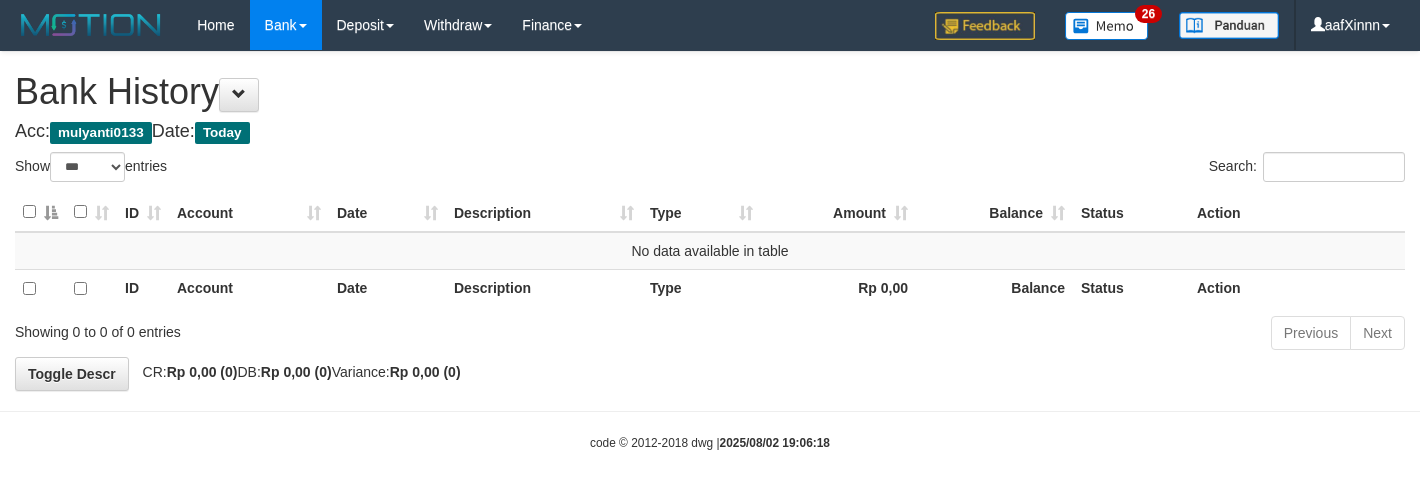 select on "***" 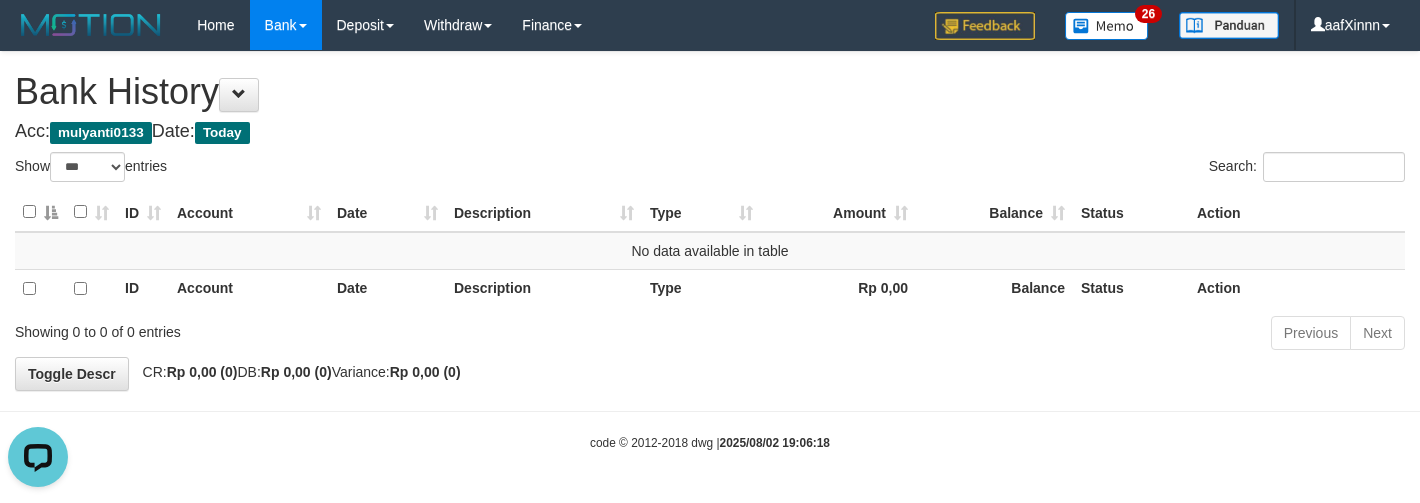 scroll, scrollTop: 0, scrollLeft: 0, axis: both 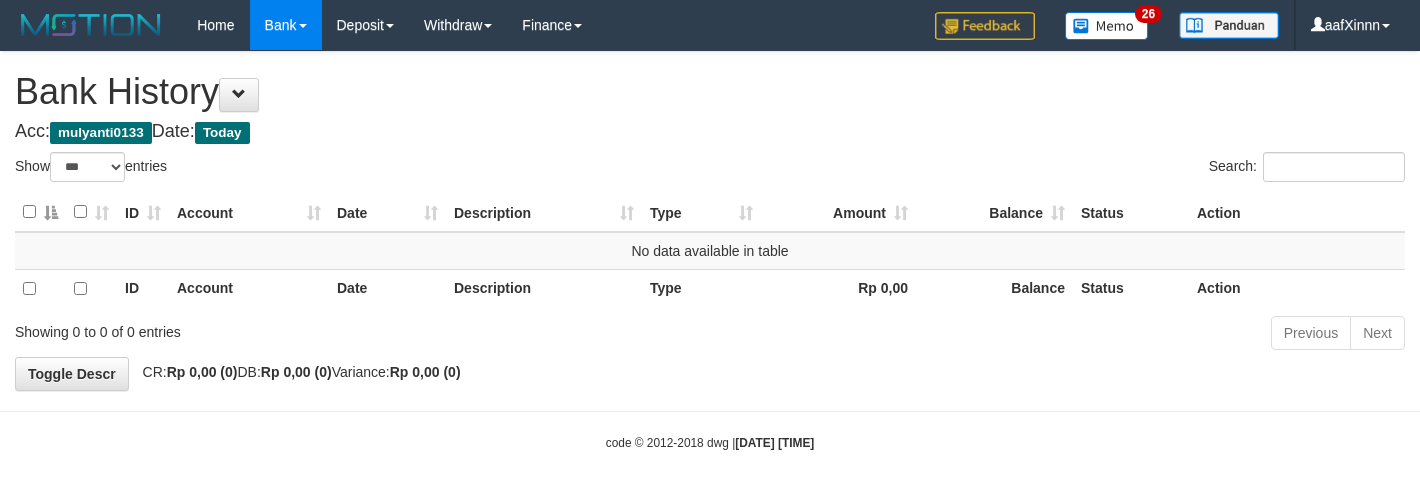 select on "***" 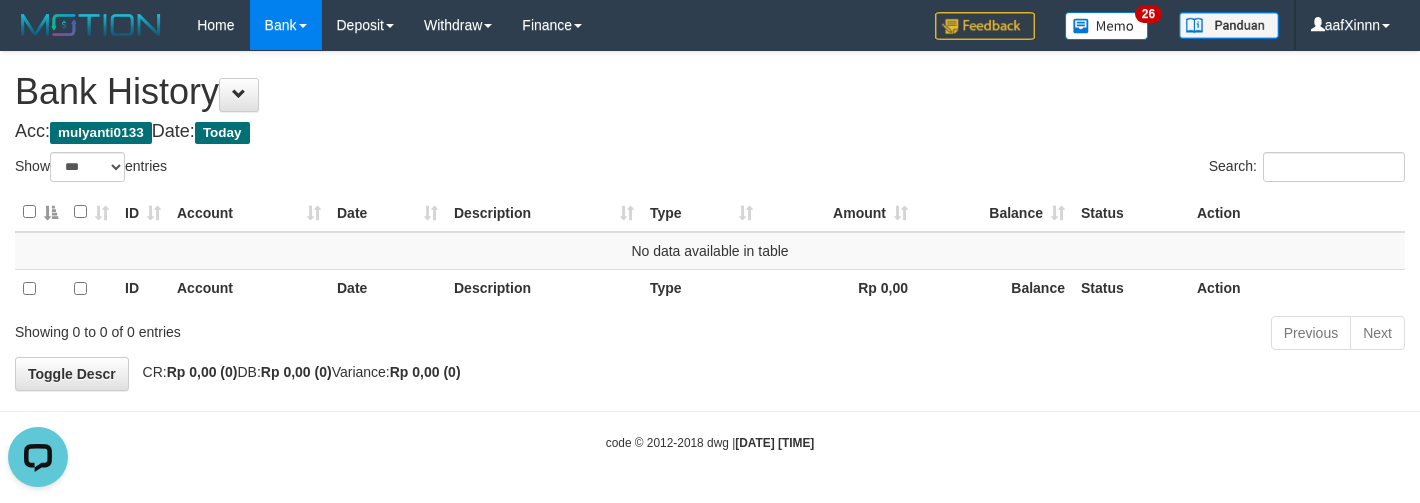 scroll, scrollTop: 0, scrollLeft: 0, axis: both 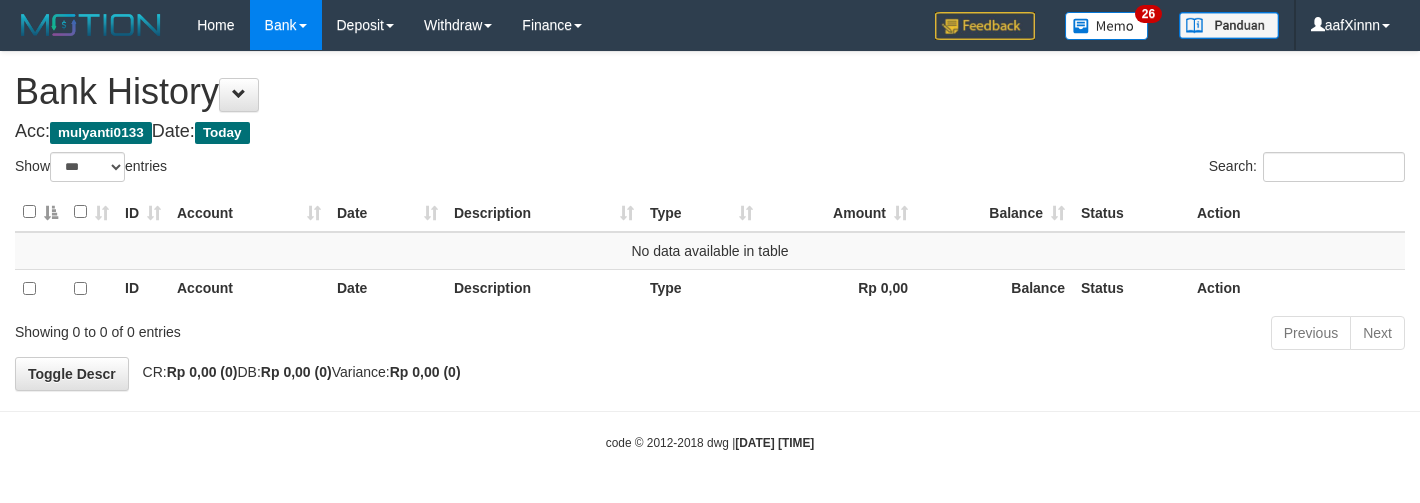 select on "***" 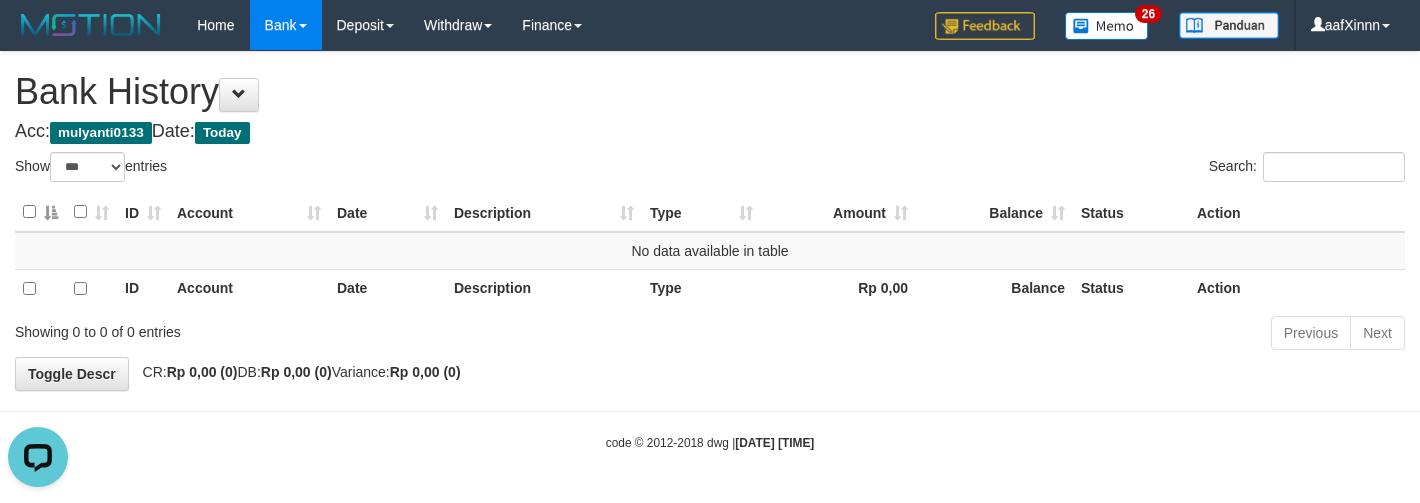 scroll, scrollTop: 0, scrollLeft: 0, axis: both 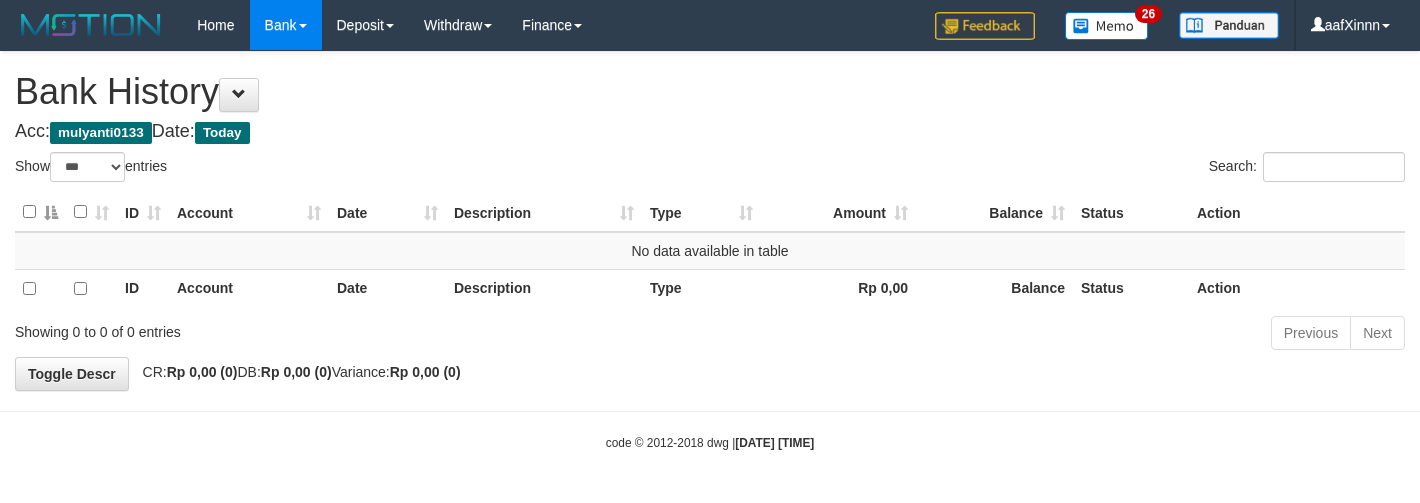 select on "***" 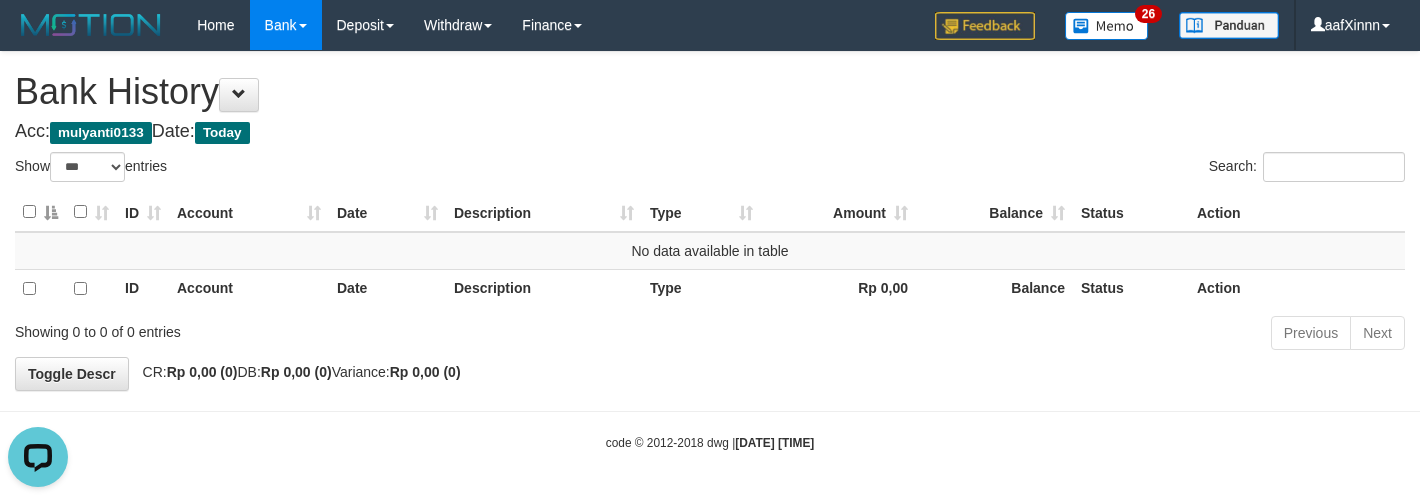scroll, scrollTop: 0, scrollLeft: 0, axis: both 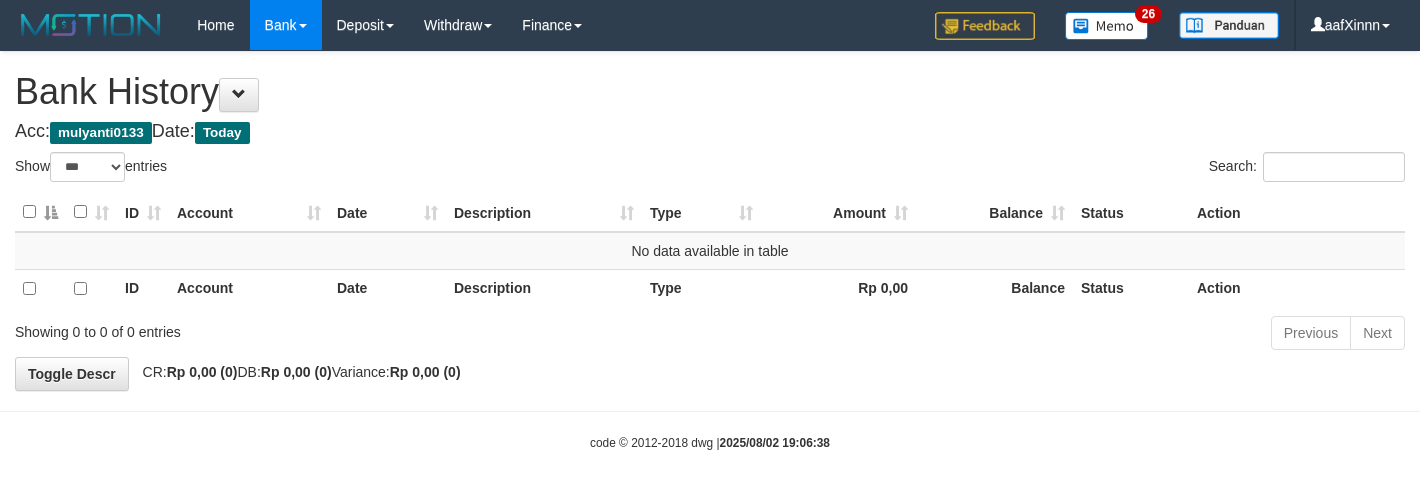 select on "***" 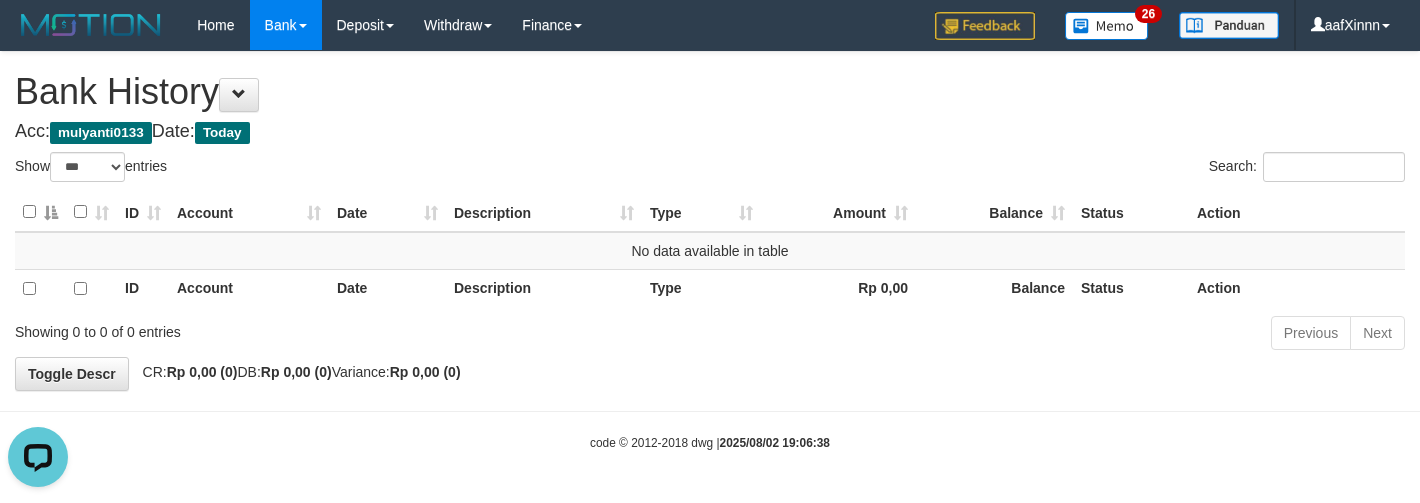 scroll, scrollTop: 0, scrollLeft: 0, axis: both 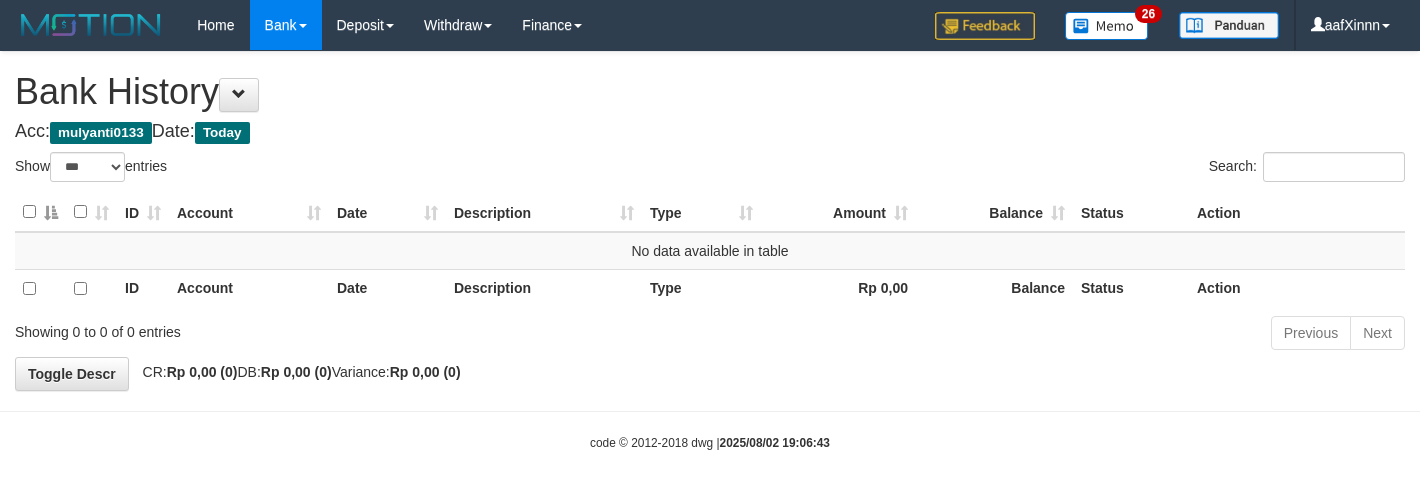 select on "***" 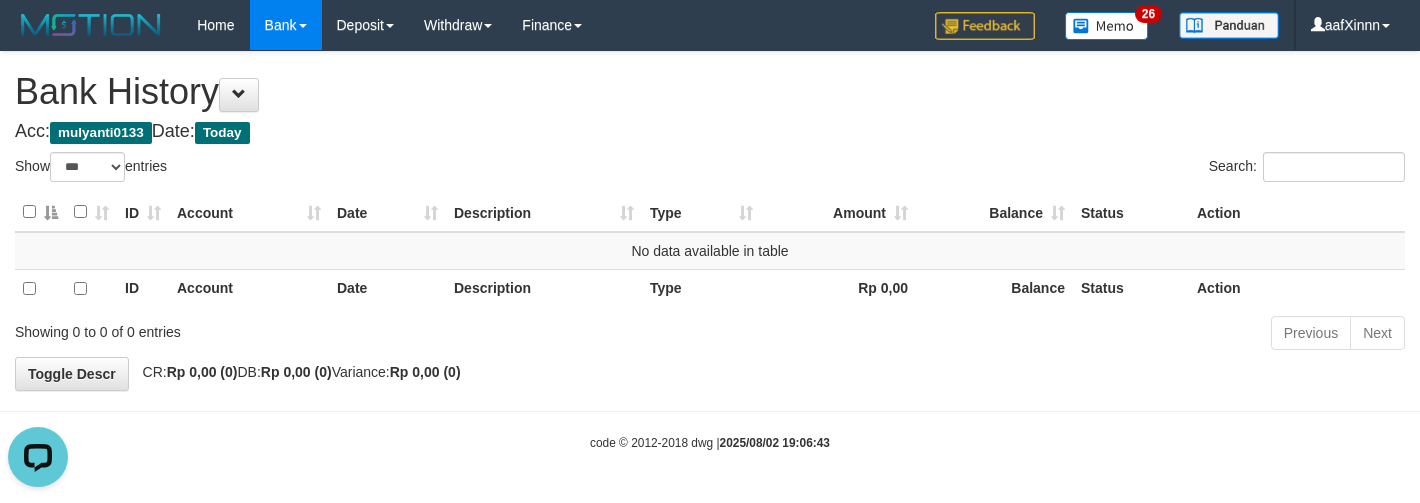 scroll, scrollTop: 0, scrollLeft: 0, axis: both 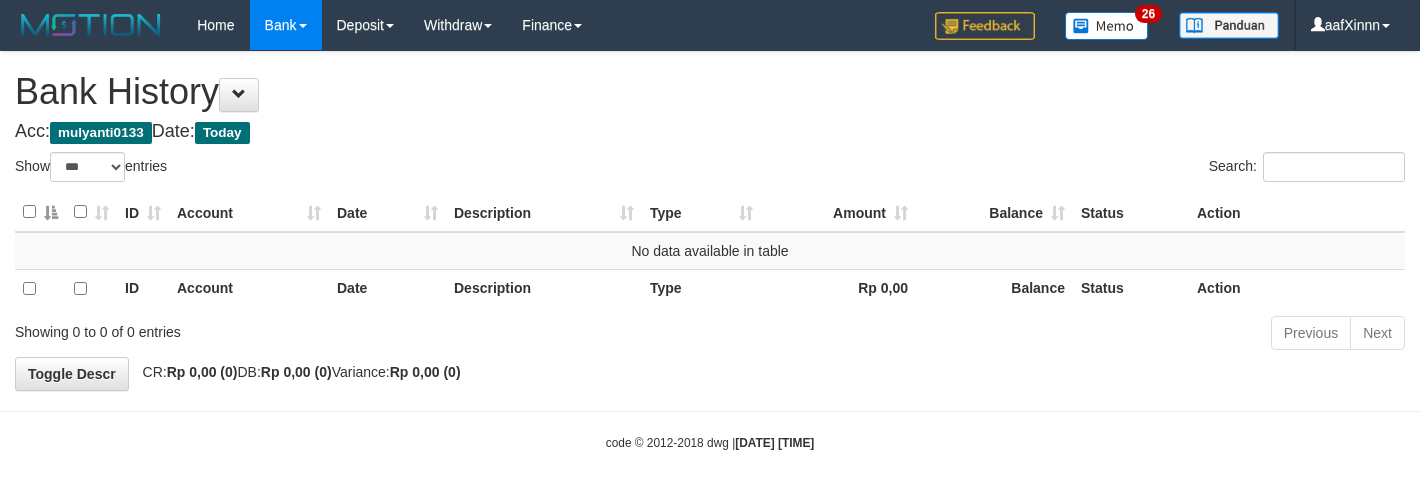 select on "***" 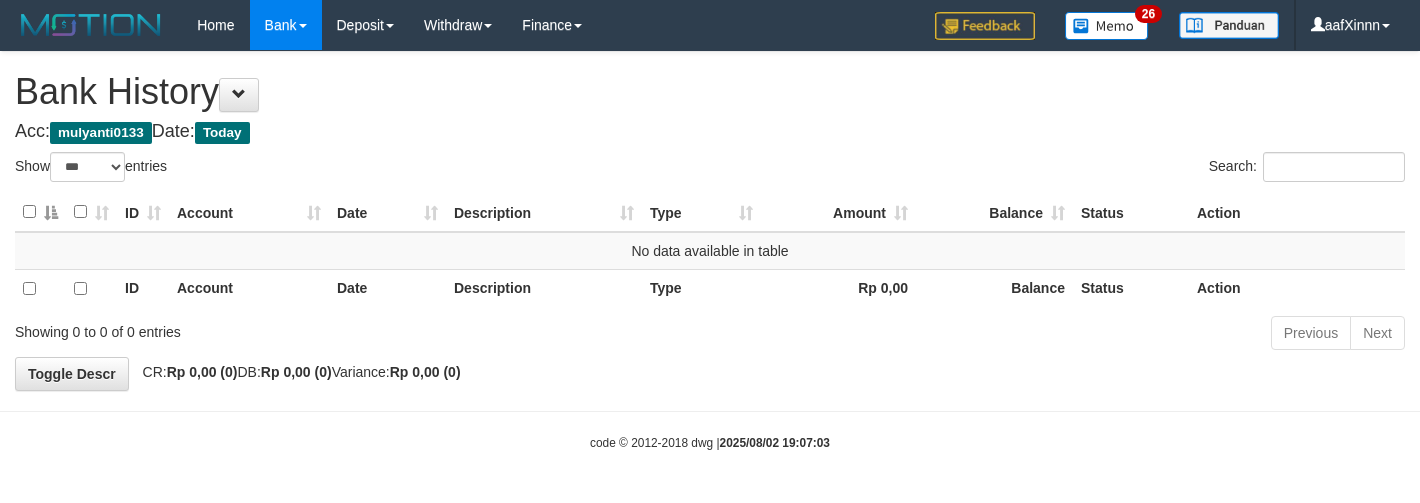 select on "***" 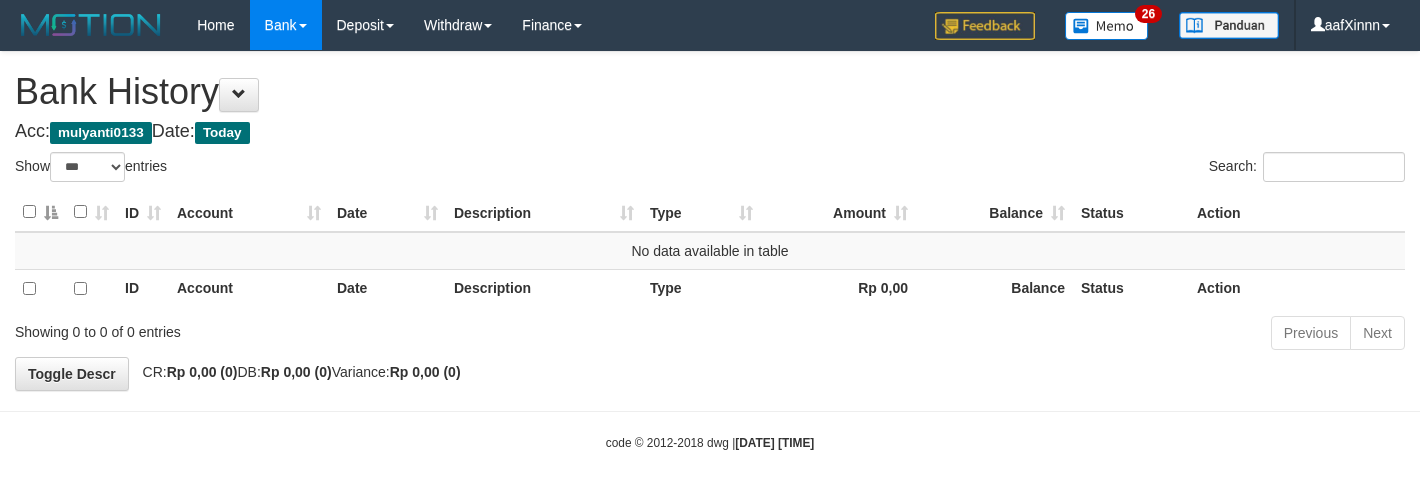 select on "***" 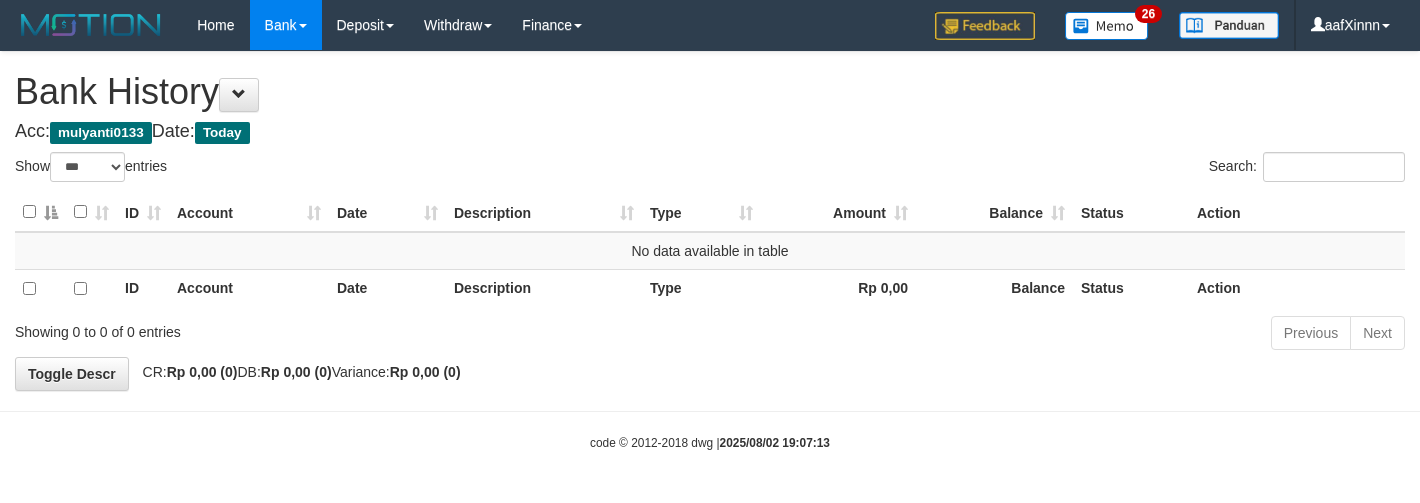 select on "***" 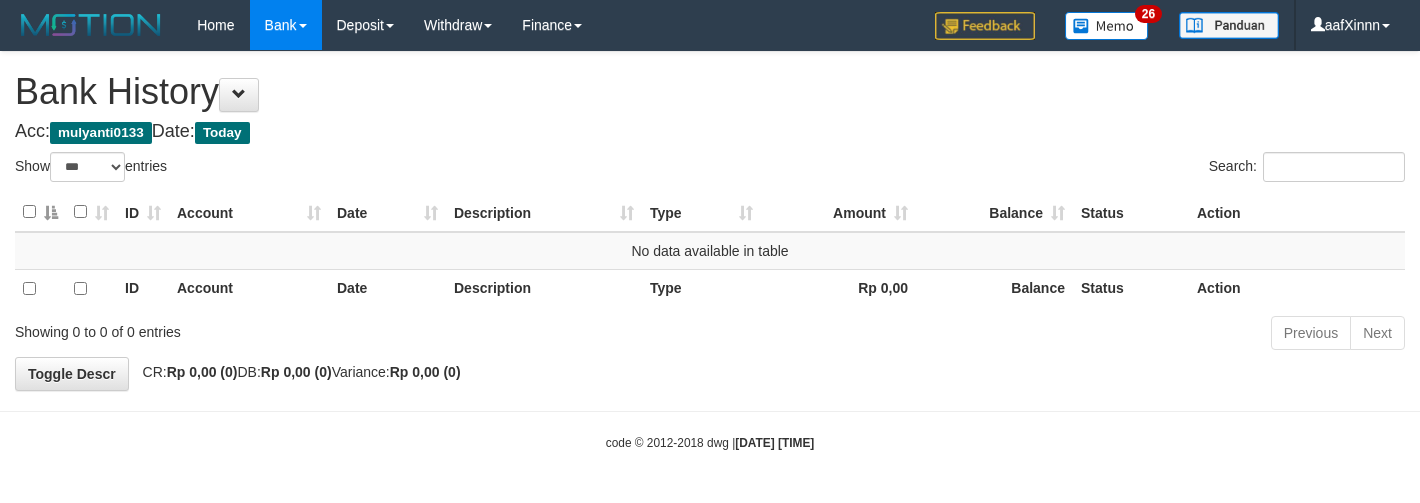 select on "***" 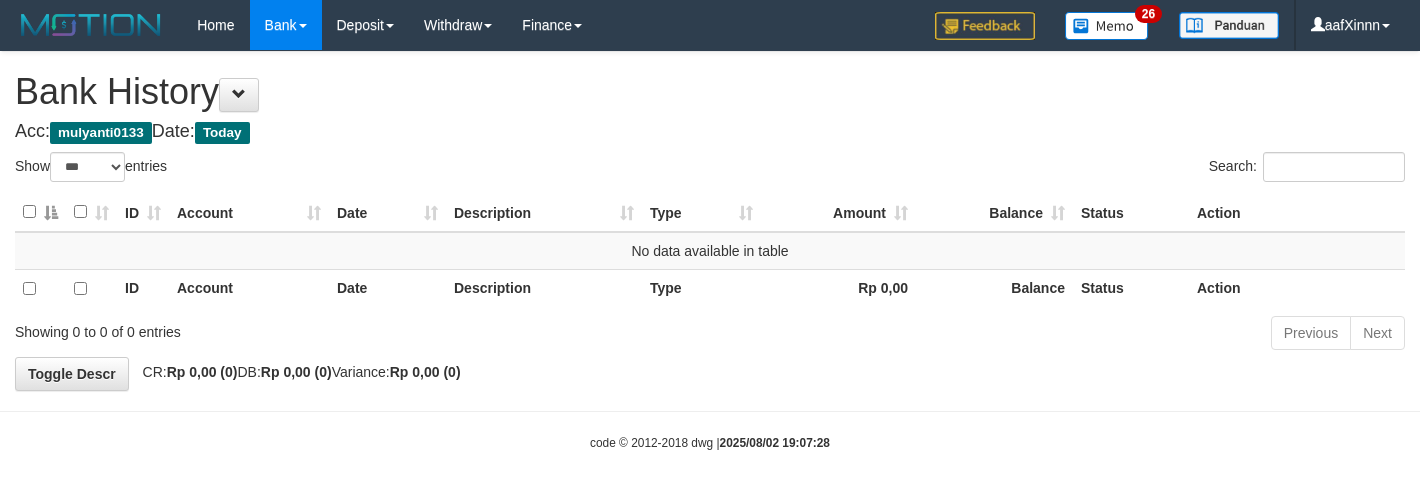 select on "***" 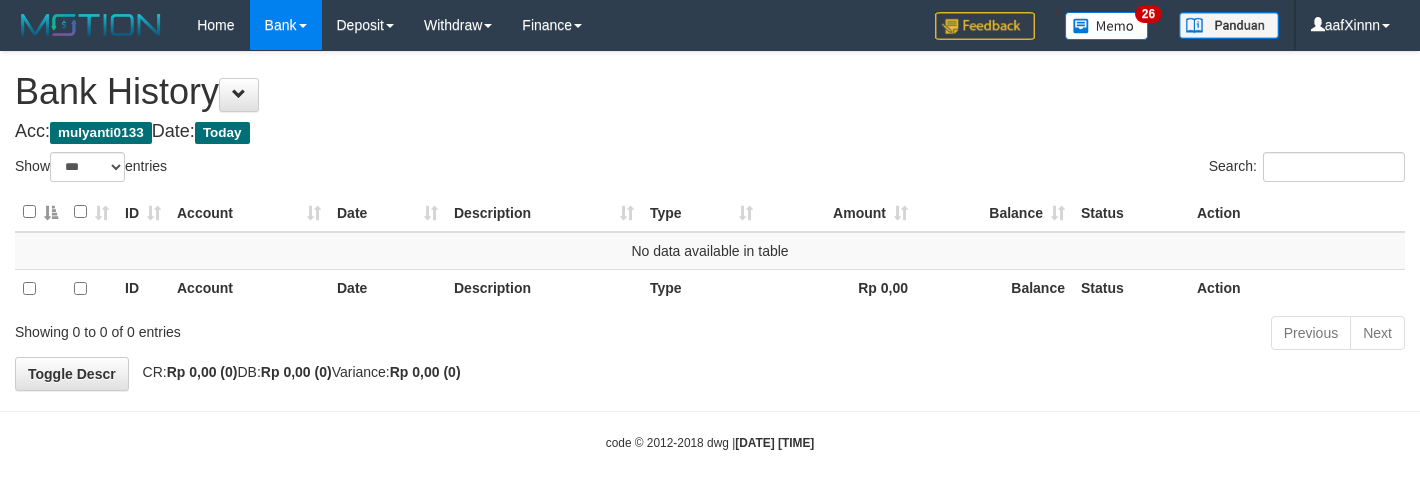 select on "***" 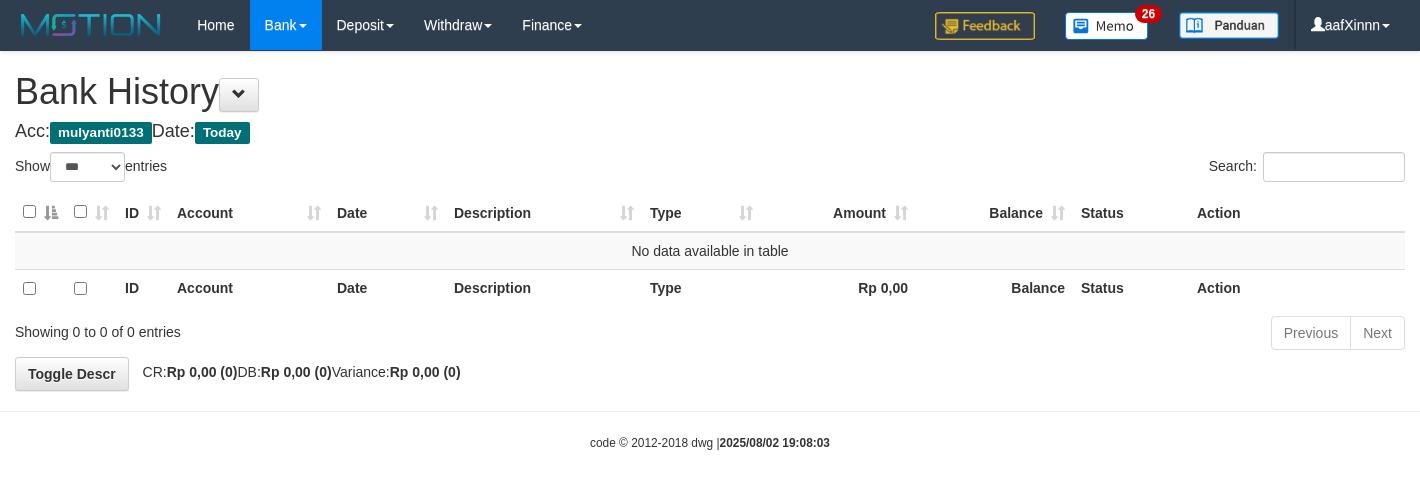select on "***" 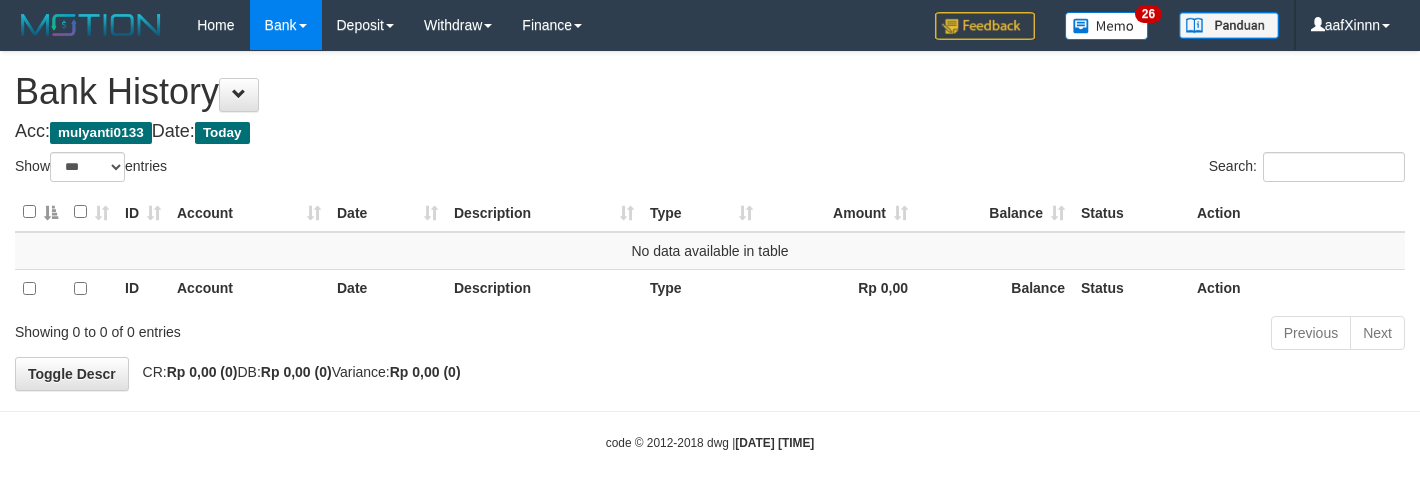select on "***" 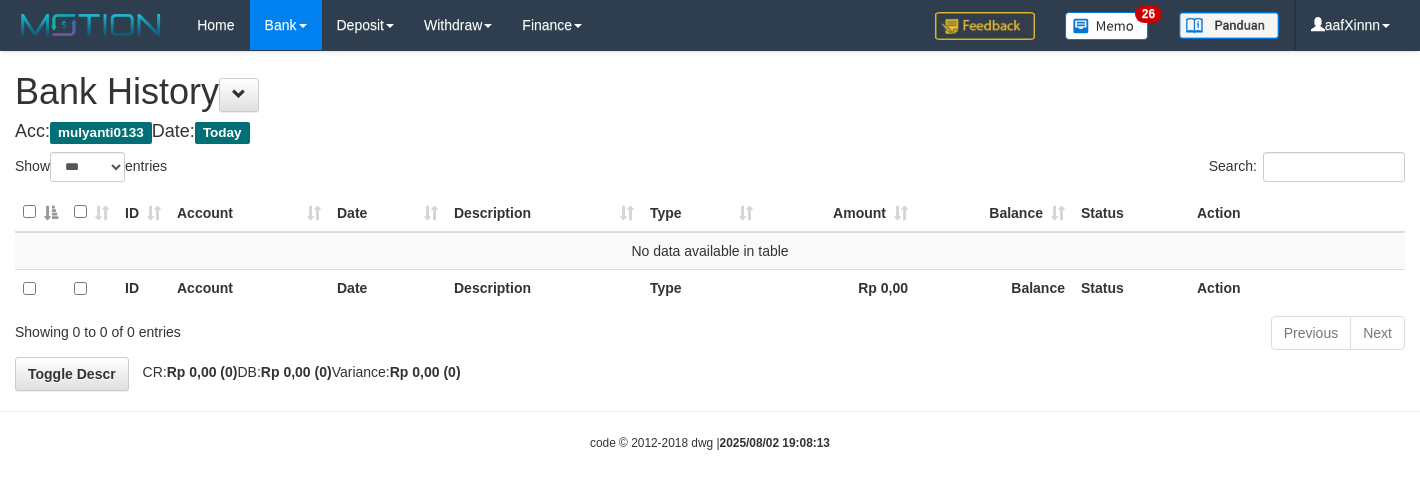 select on "***" 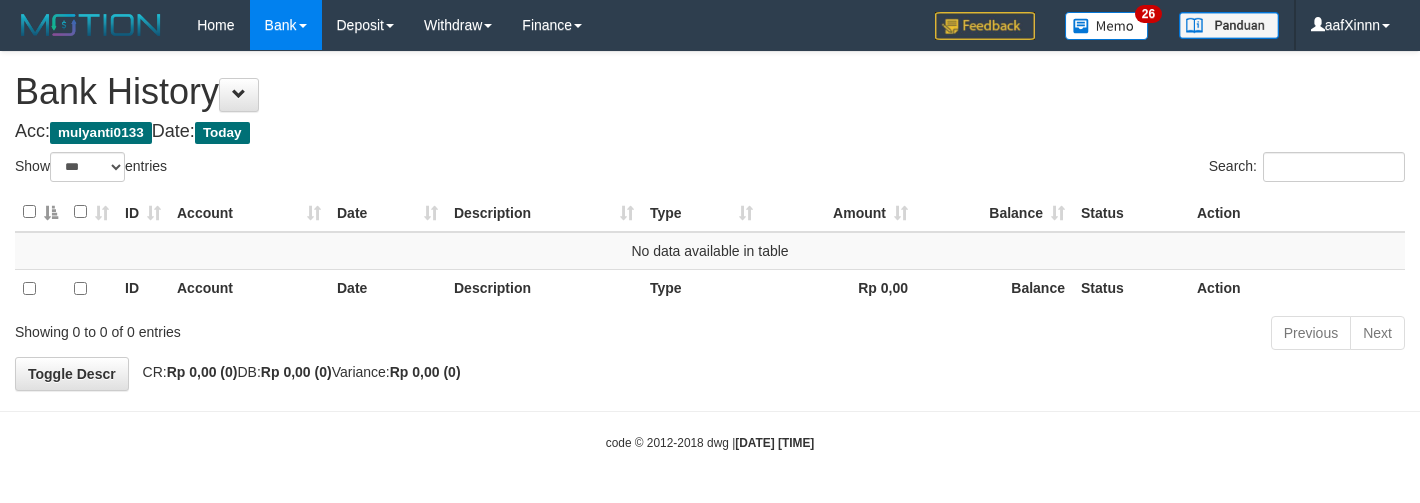 select on "***" 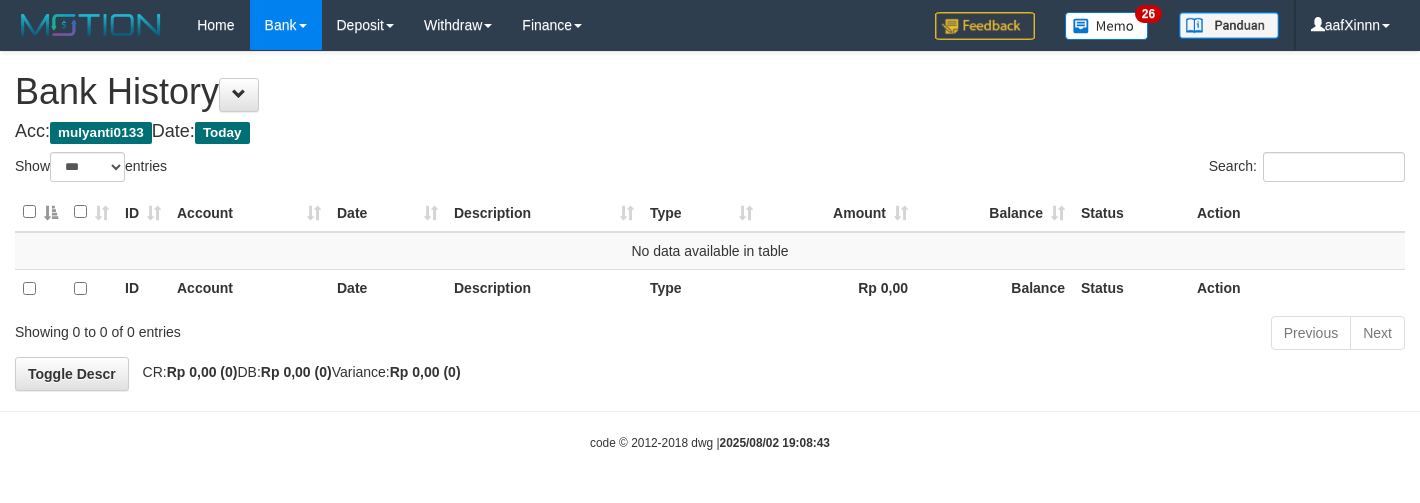 select on "***" 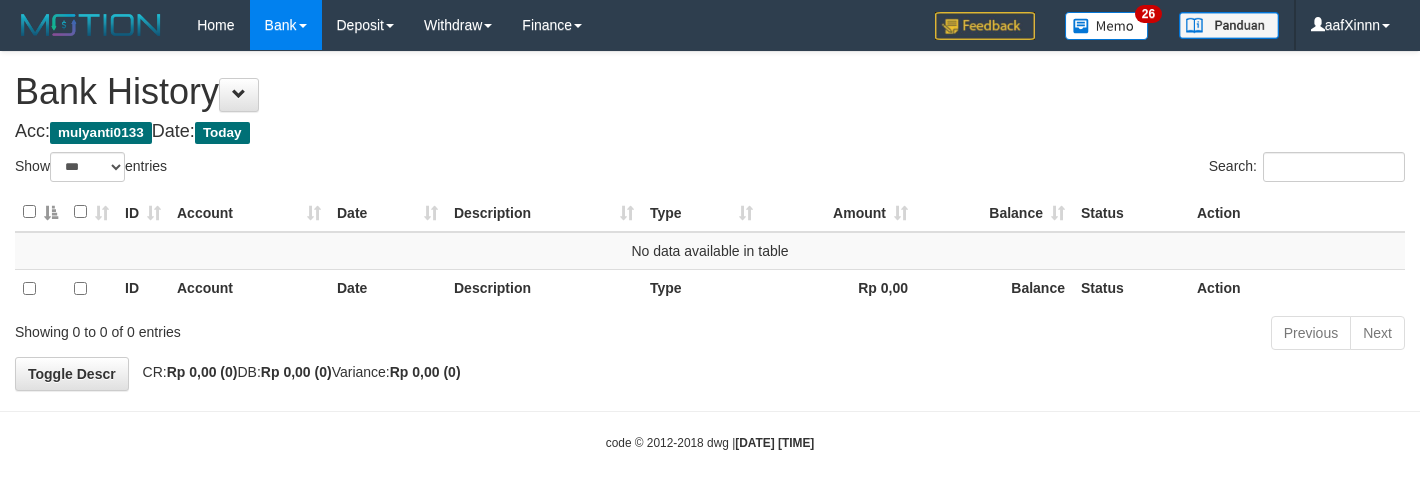 select on "***" 